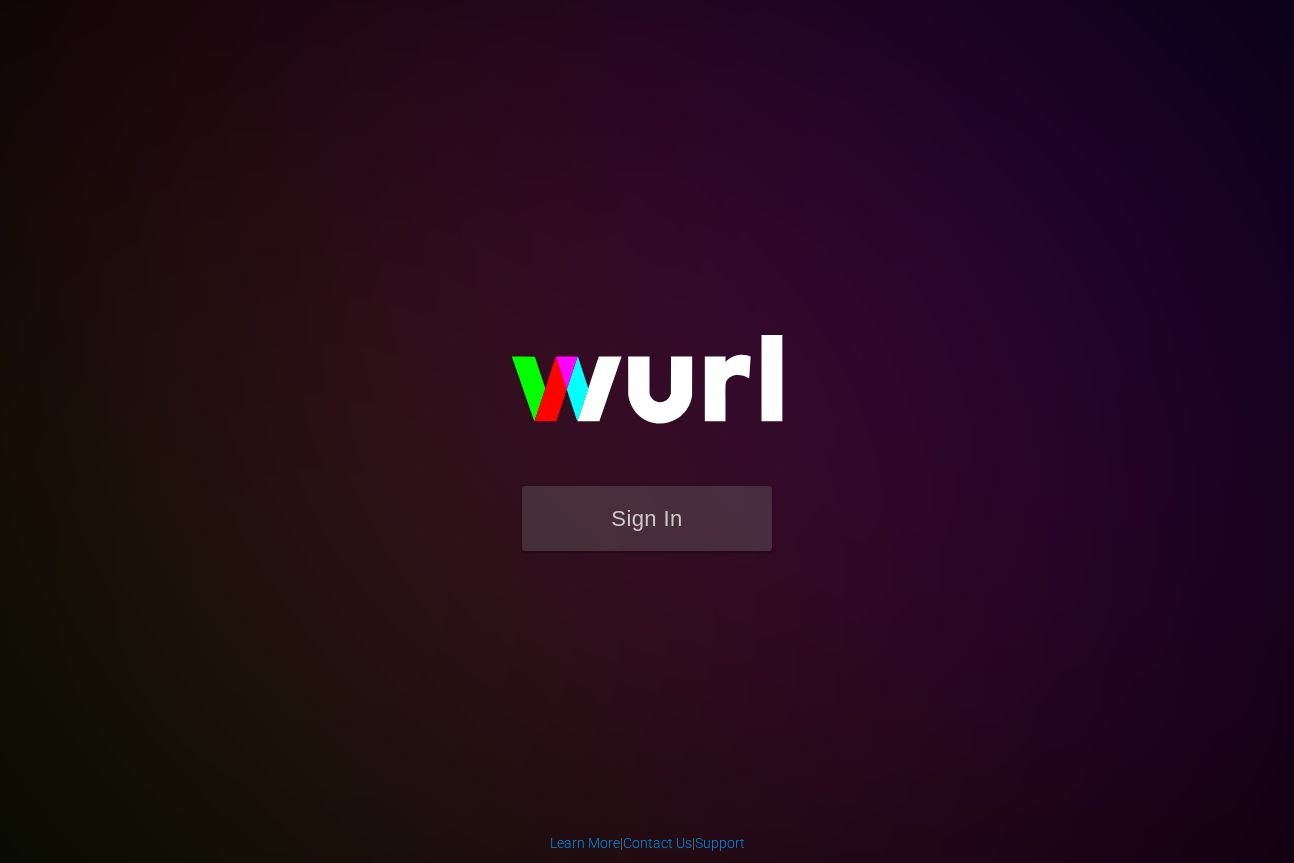 scroll, scrollTop: 0, scrollLeft: 0, axis: both 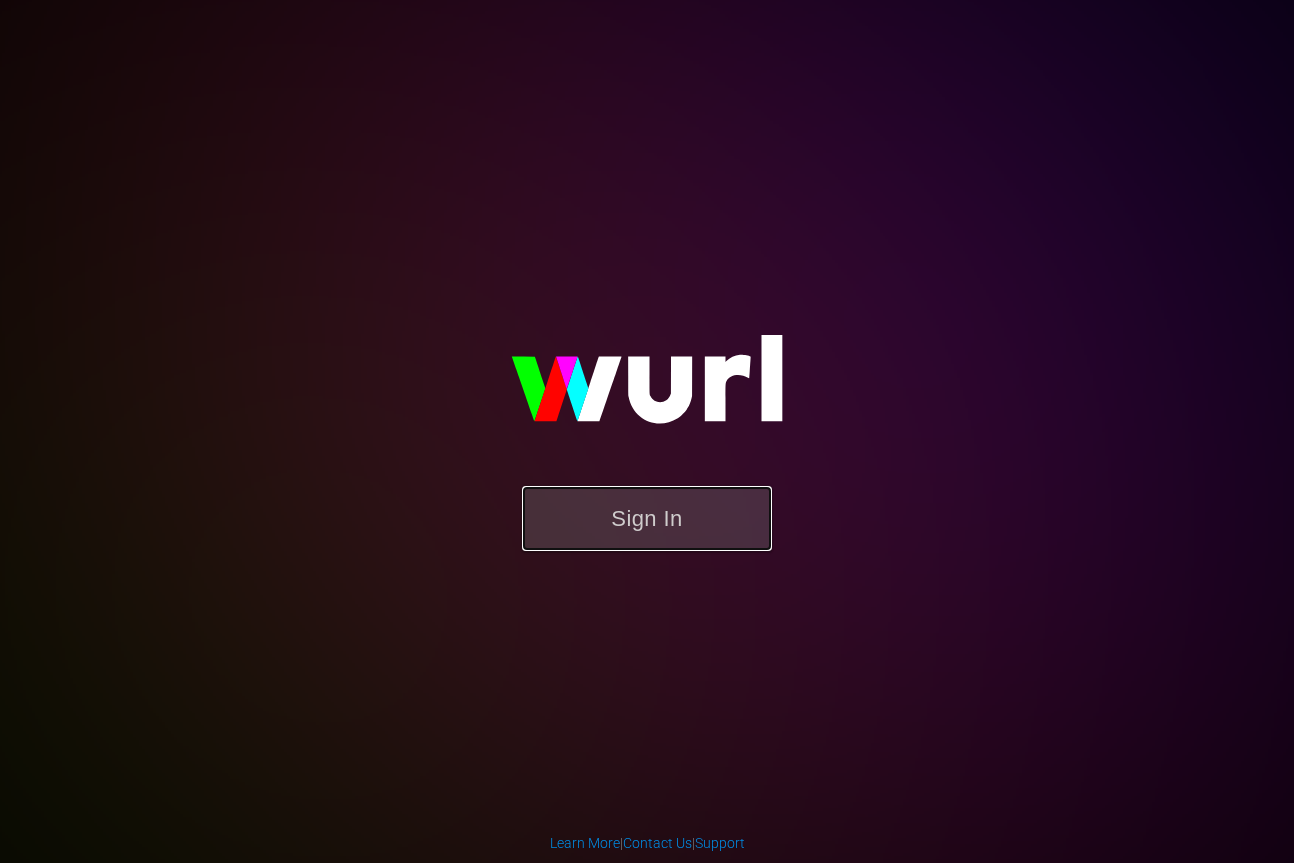 click on "Sign In" at bounding box center [647, 518] 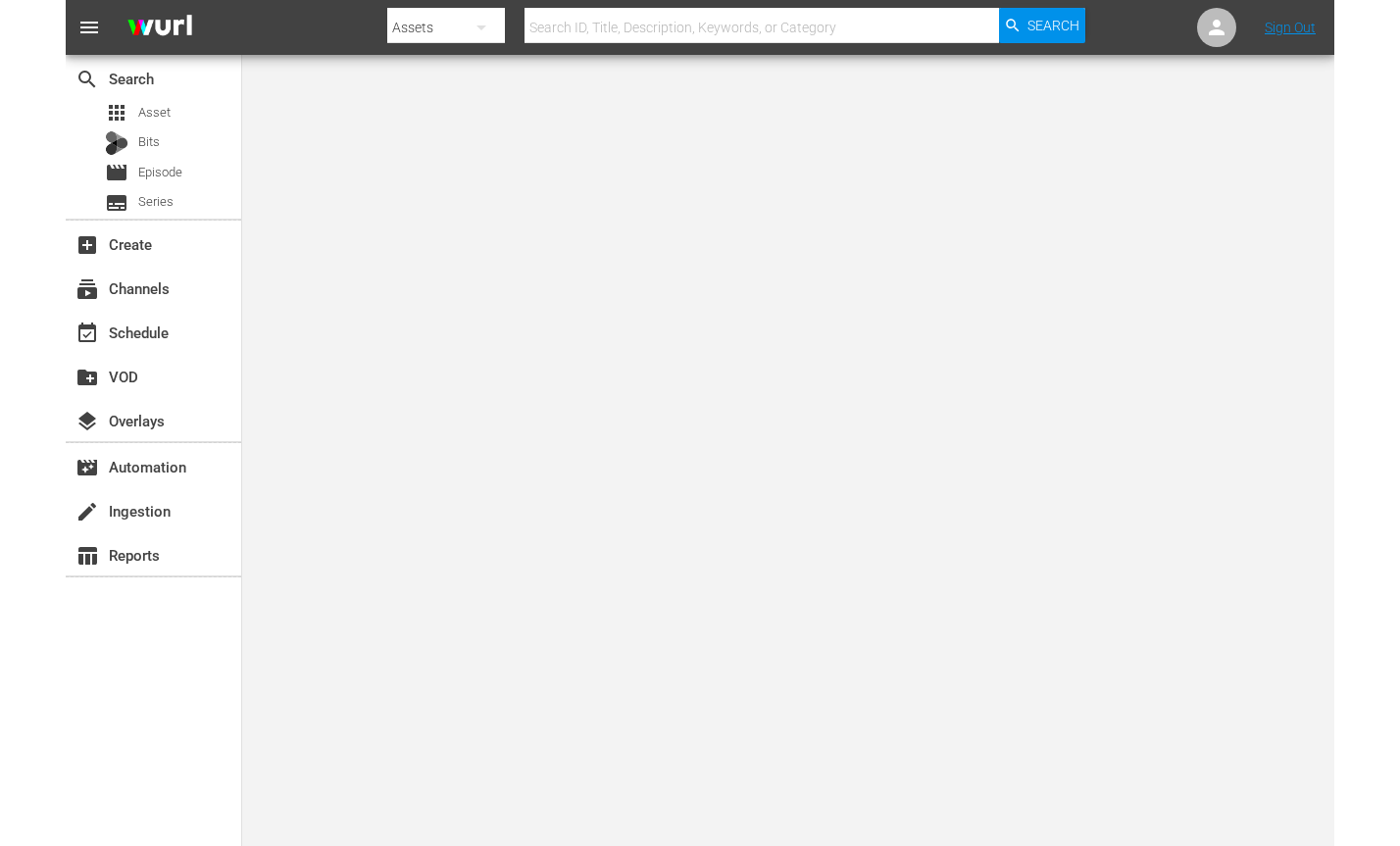 scroll, scrollTop: 0, scrollLeft: 0, axis: both 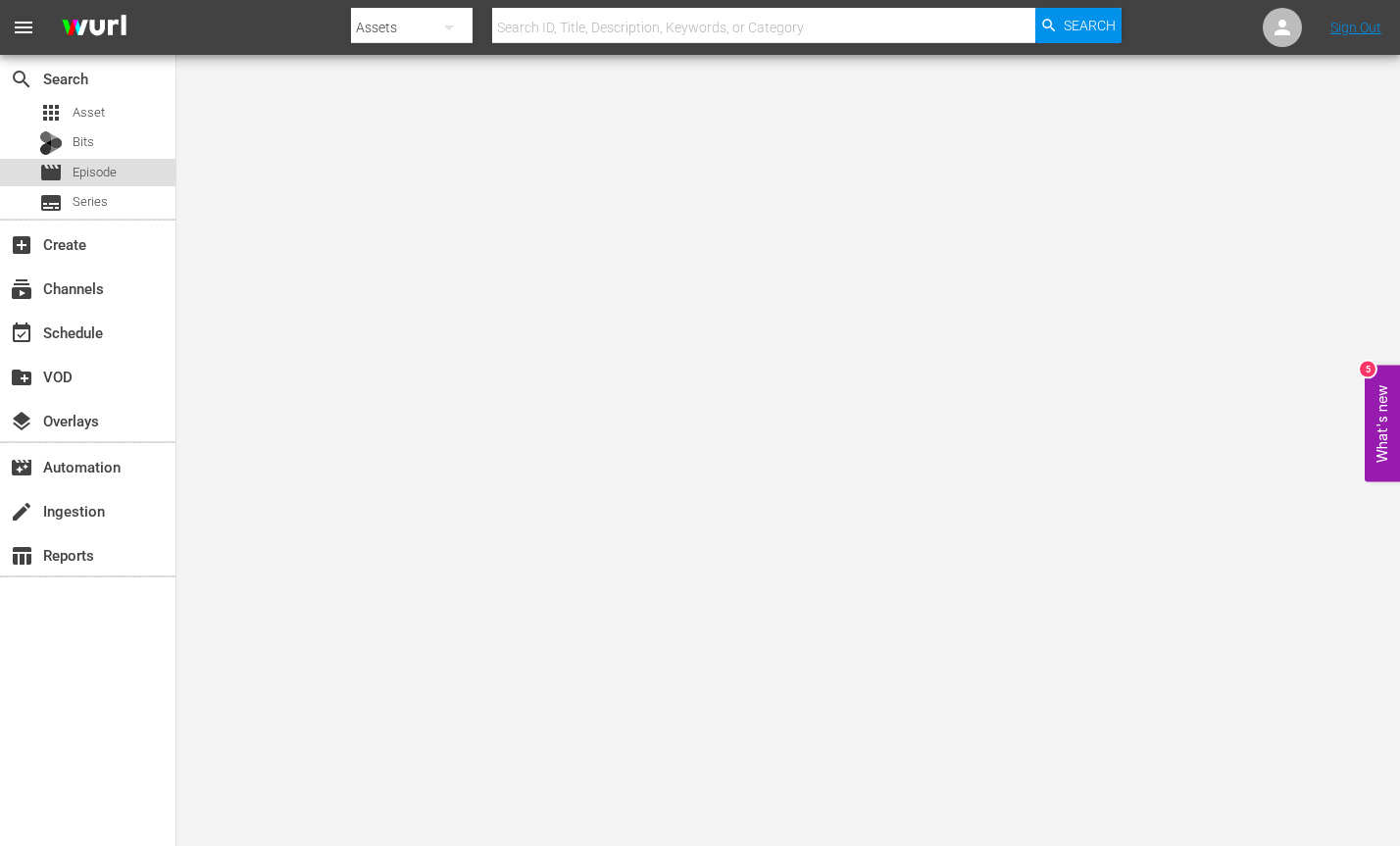 click on "Episode" at bounding box center [94, 173] 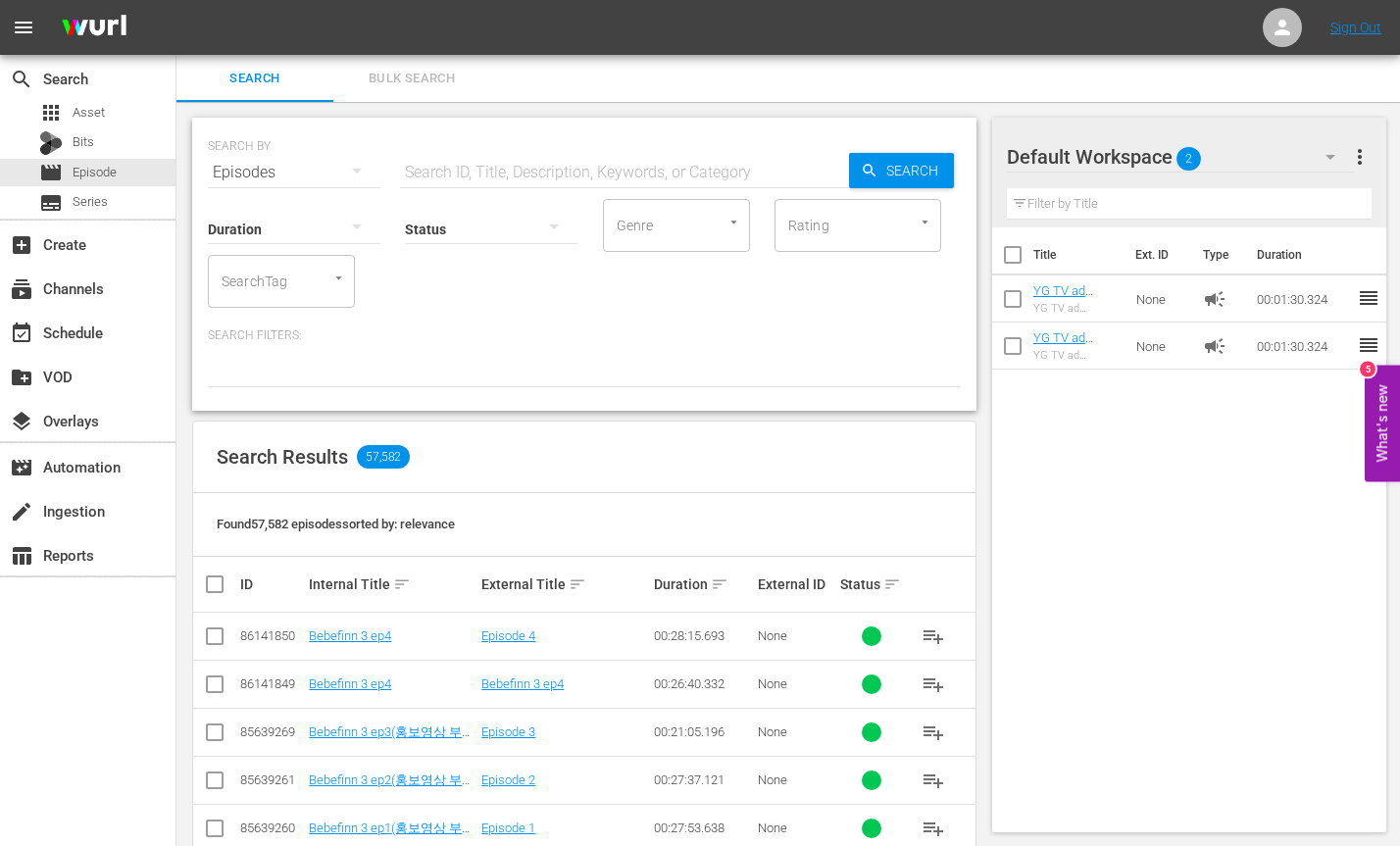 scroll, scrollTop: 29, scrollLeft: 0, axis: vertical 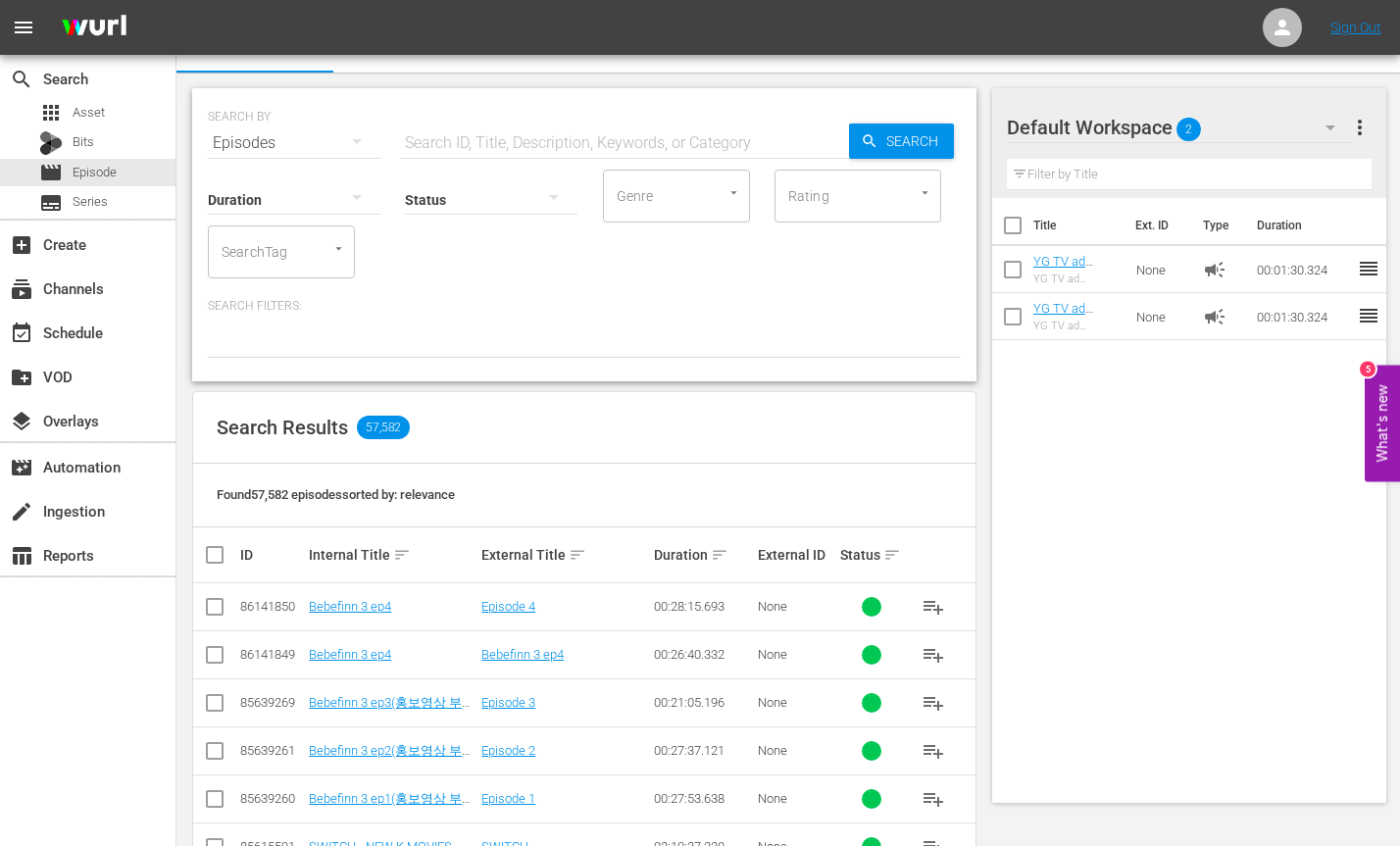 click on "Default Workspace 2" at bounding box center [1180, 127] 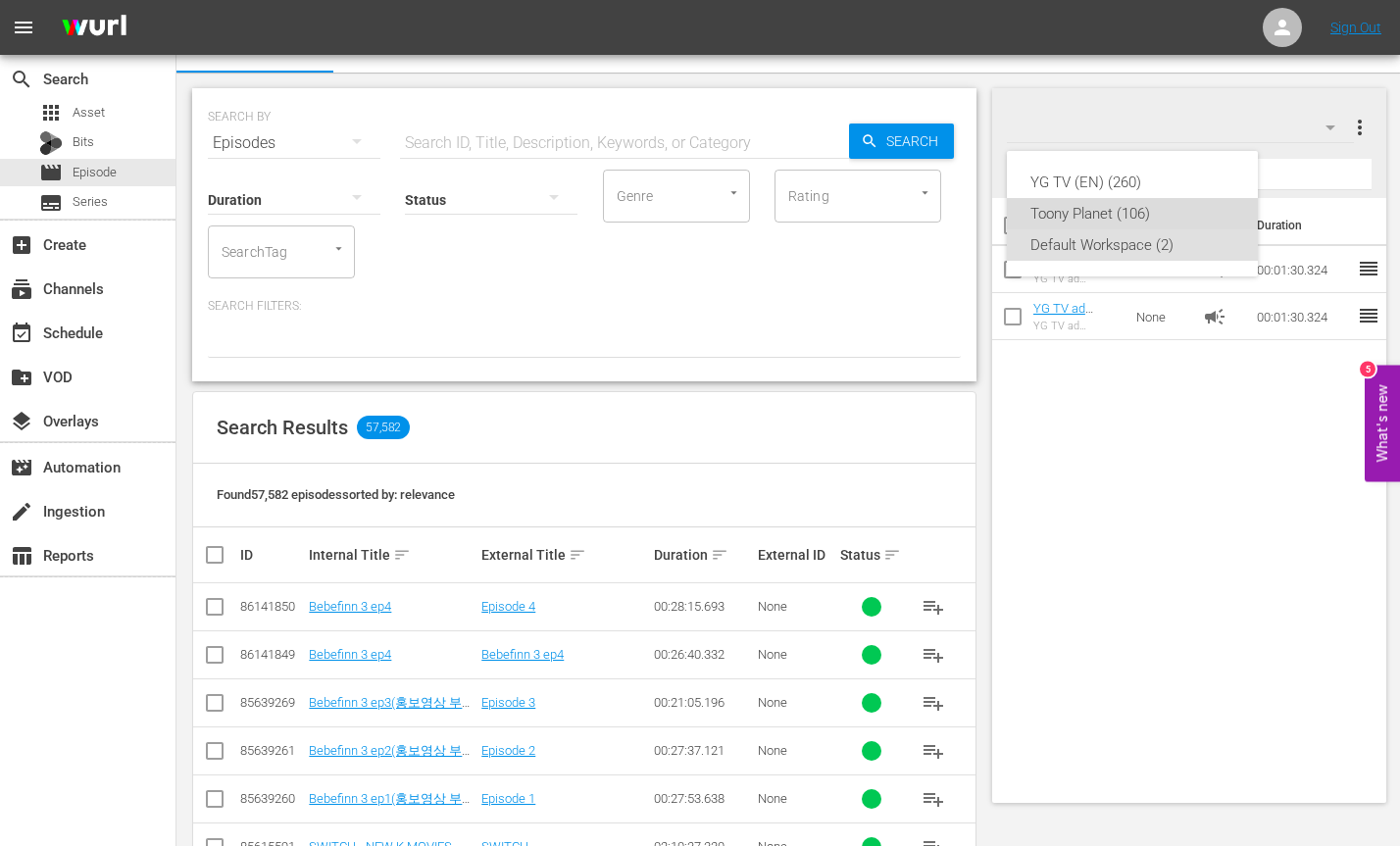 click on "Toony Planet (106)" at bounding box center [1132, 214] 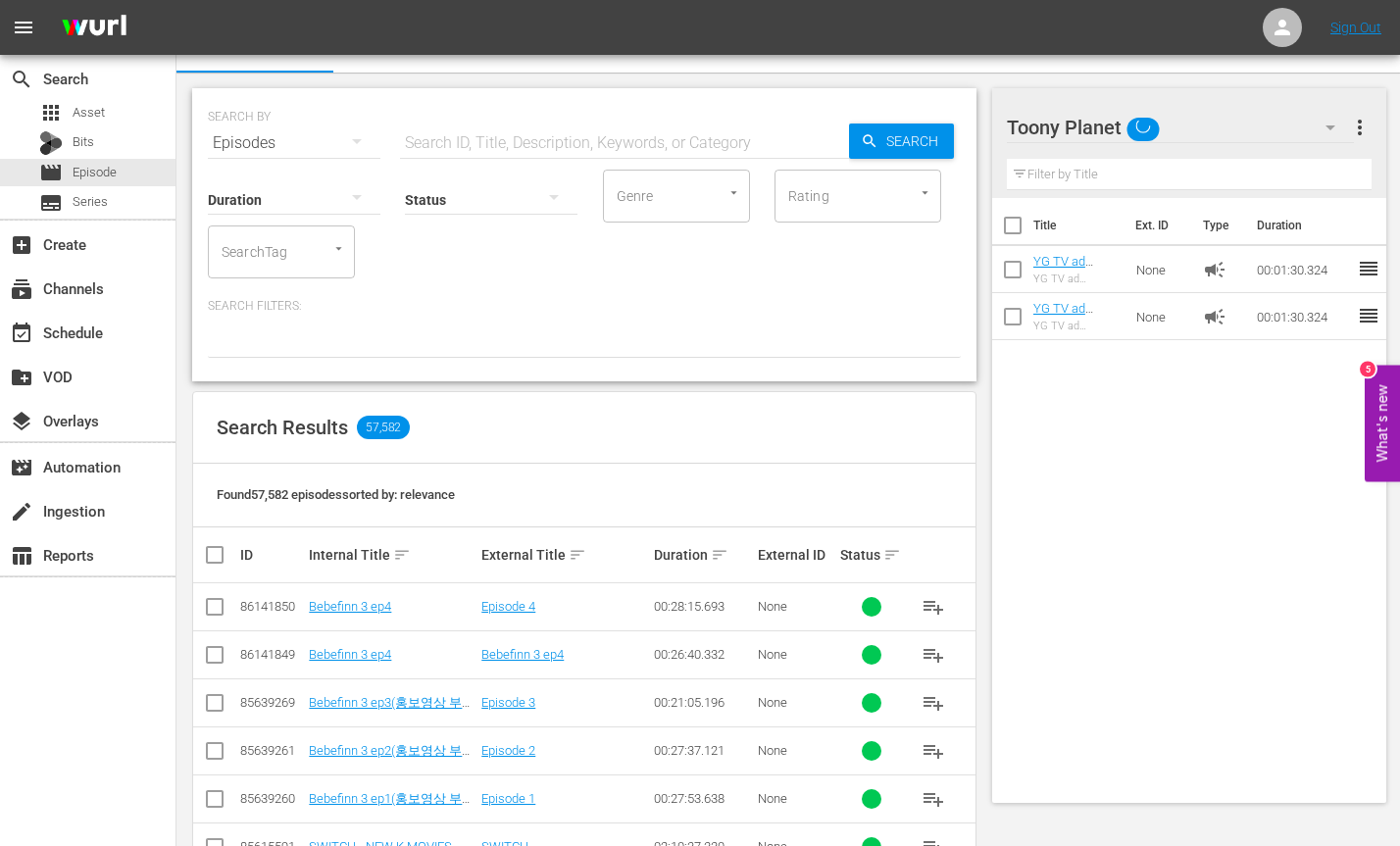 click on "YG TV (EN) (260) Toony Planet (106) Default Workspace (2)" at bounding box center [700, 423] 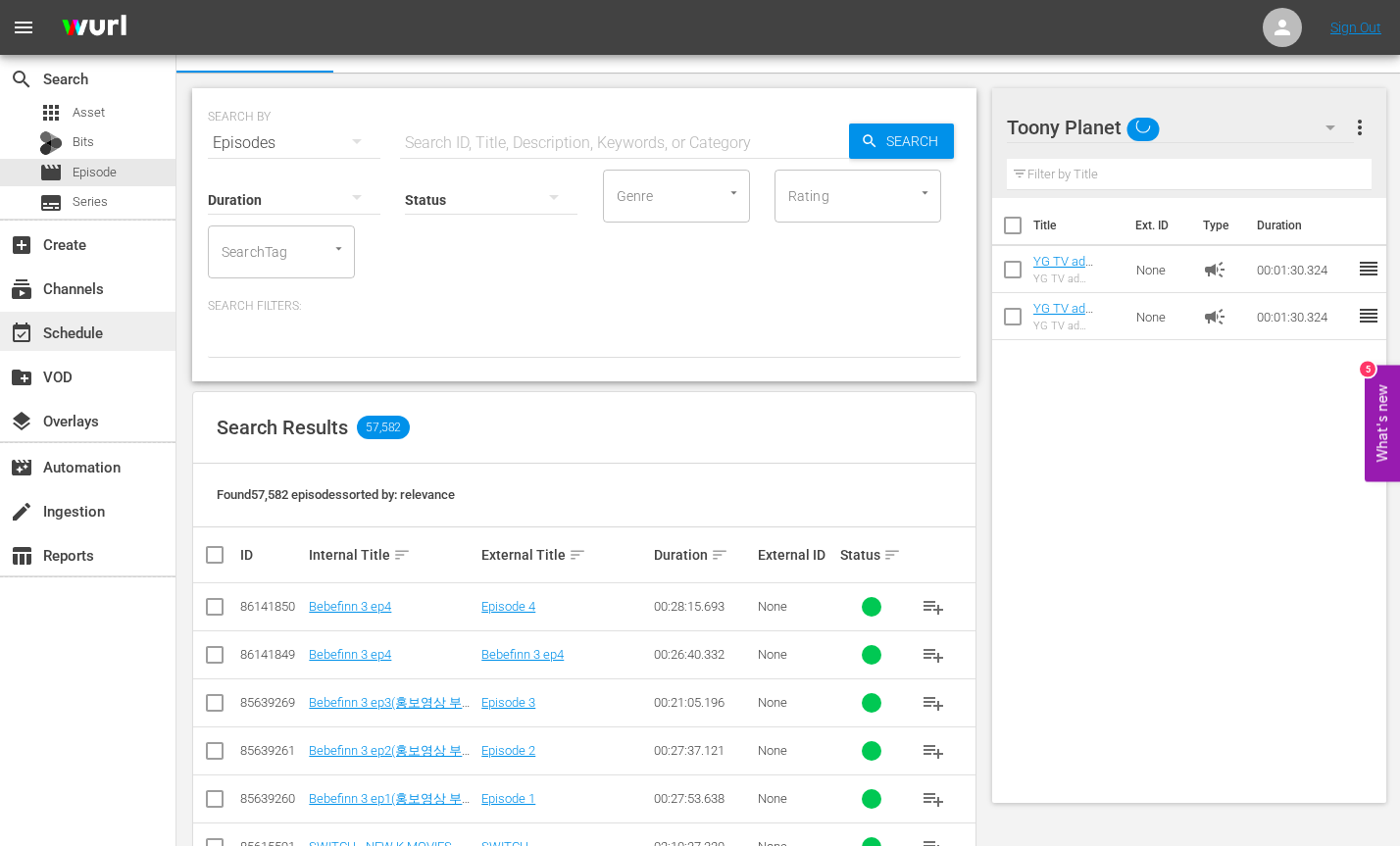 click on "event_available   Schedule" at bounding box center (87, 331) 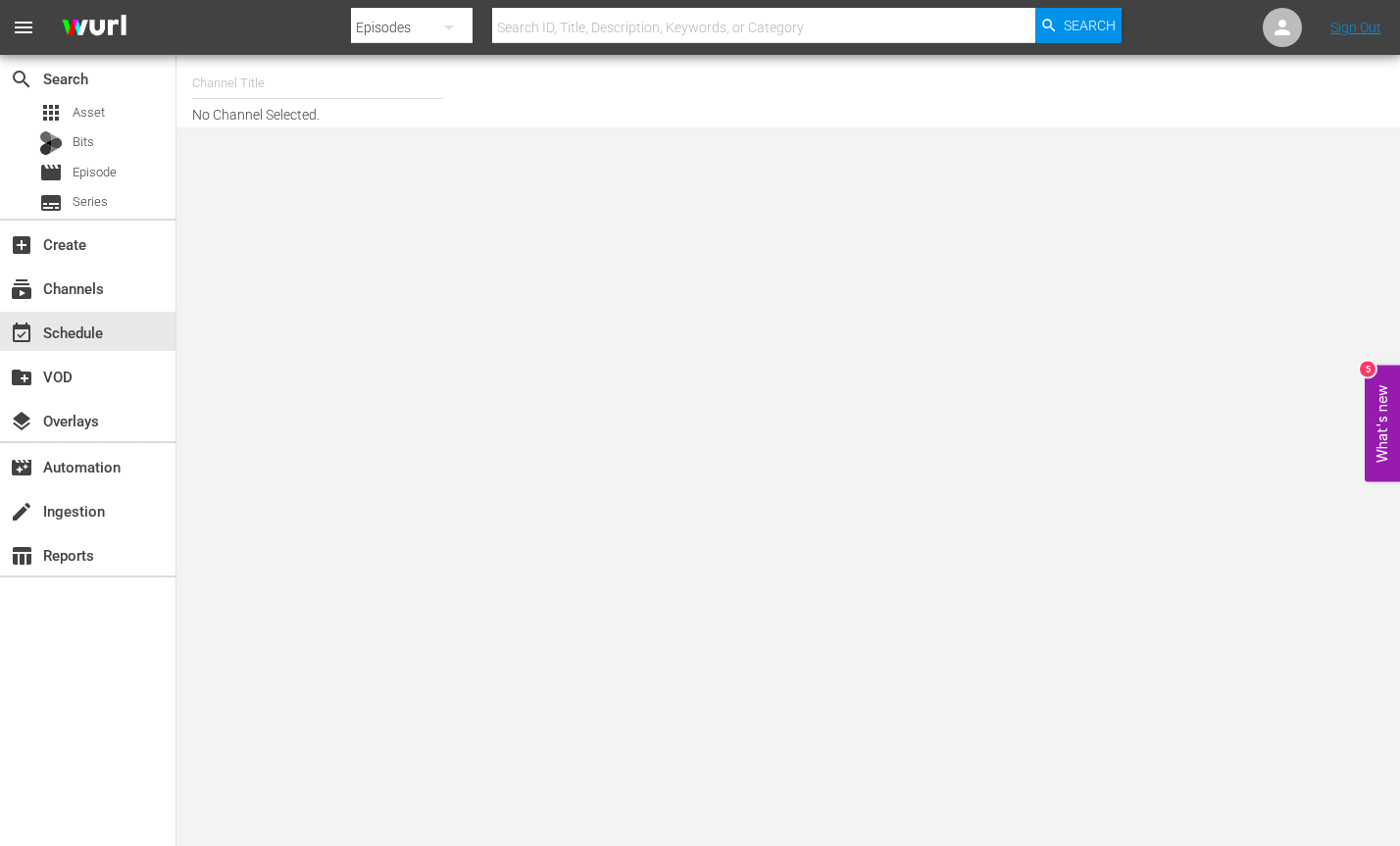 click at bounding box center (318, 83) 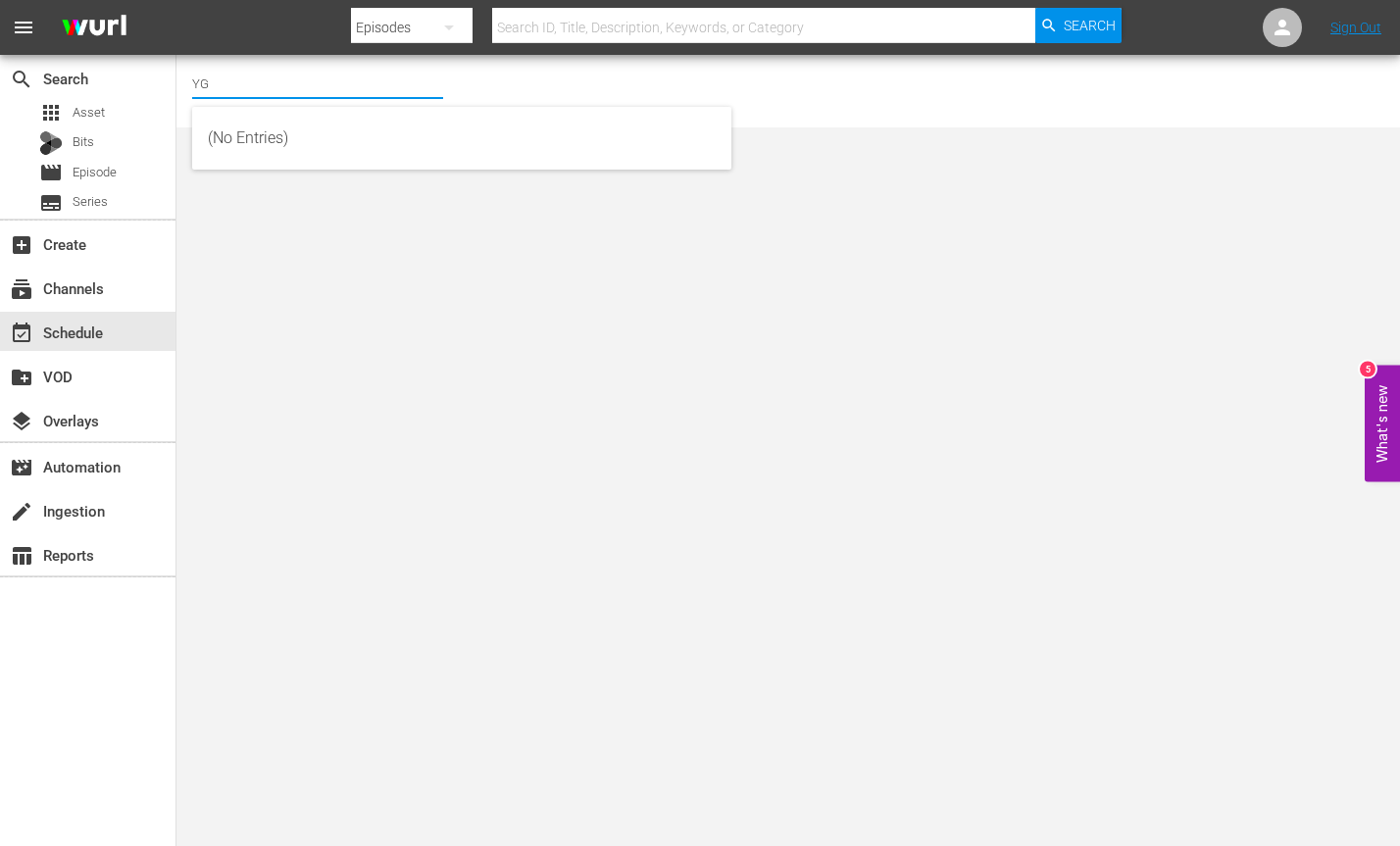 type on "Y" 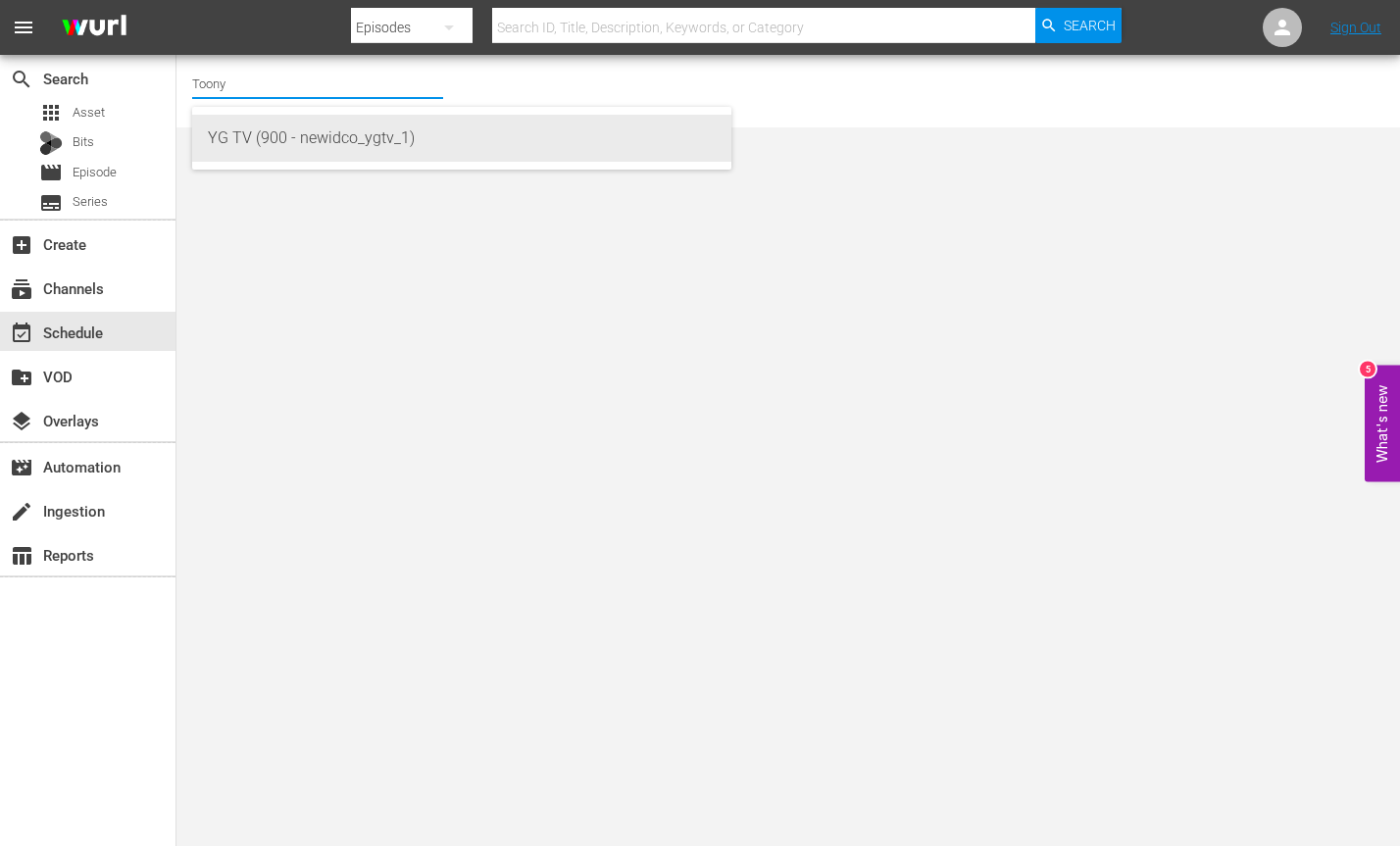 click on "YG TV (900 - newidco_ygtv_1)" at bounding box center [462, 138] 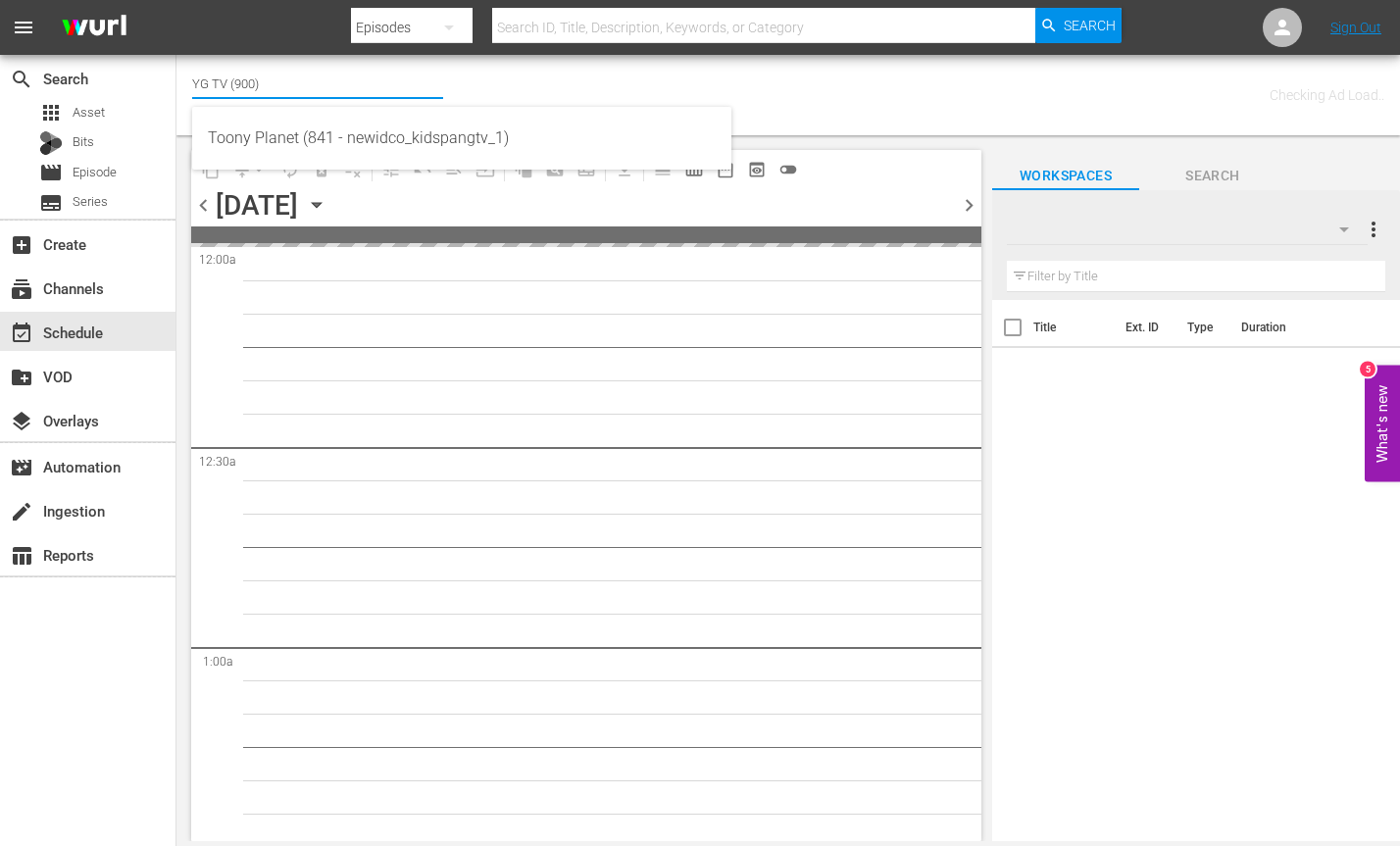 click on "YG TV (900)" at bounding box center [318, 83] 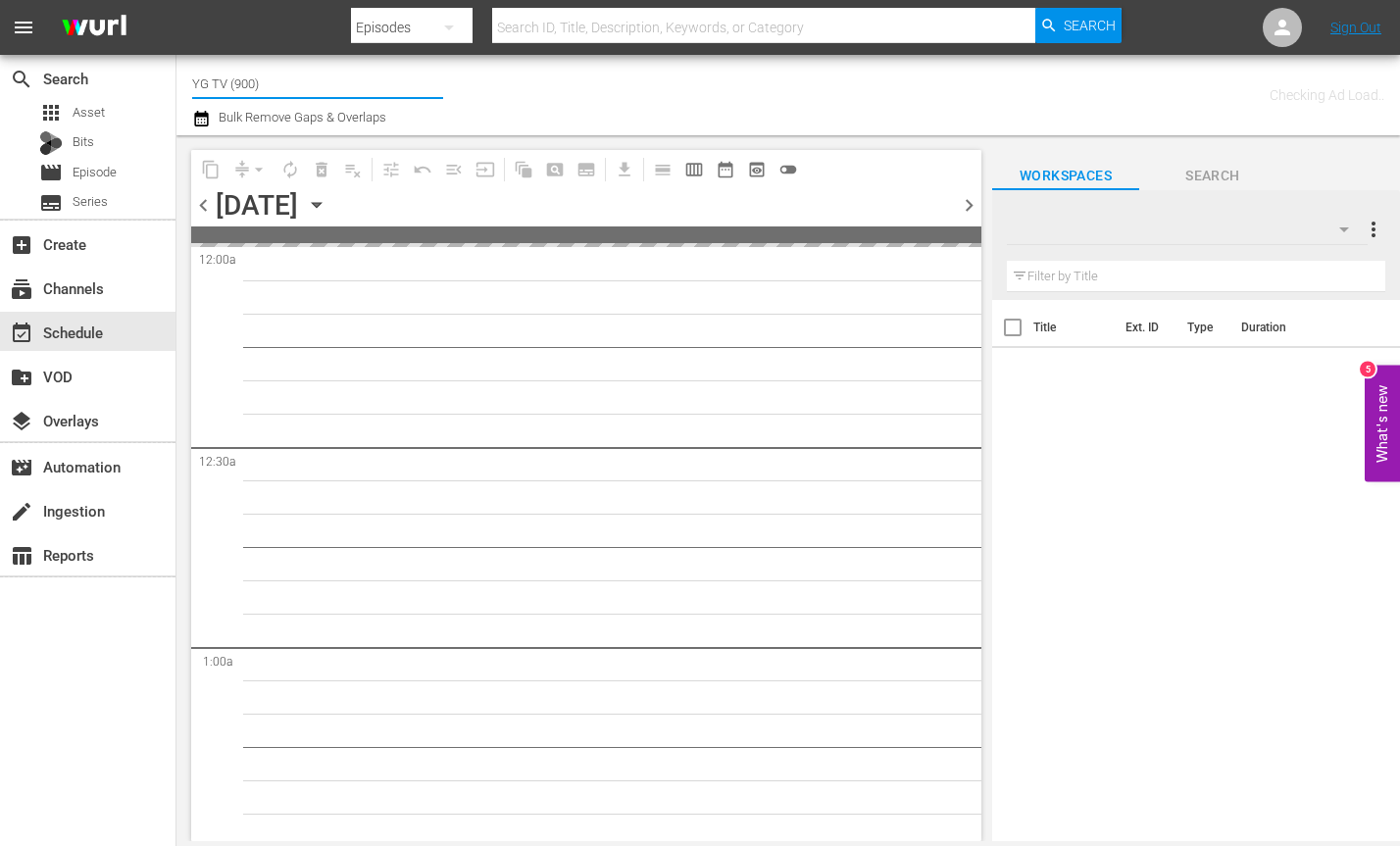 click on "YG TV (900)" at bounding box center [318, 83] 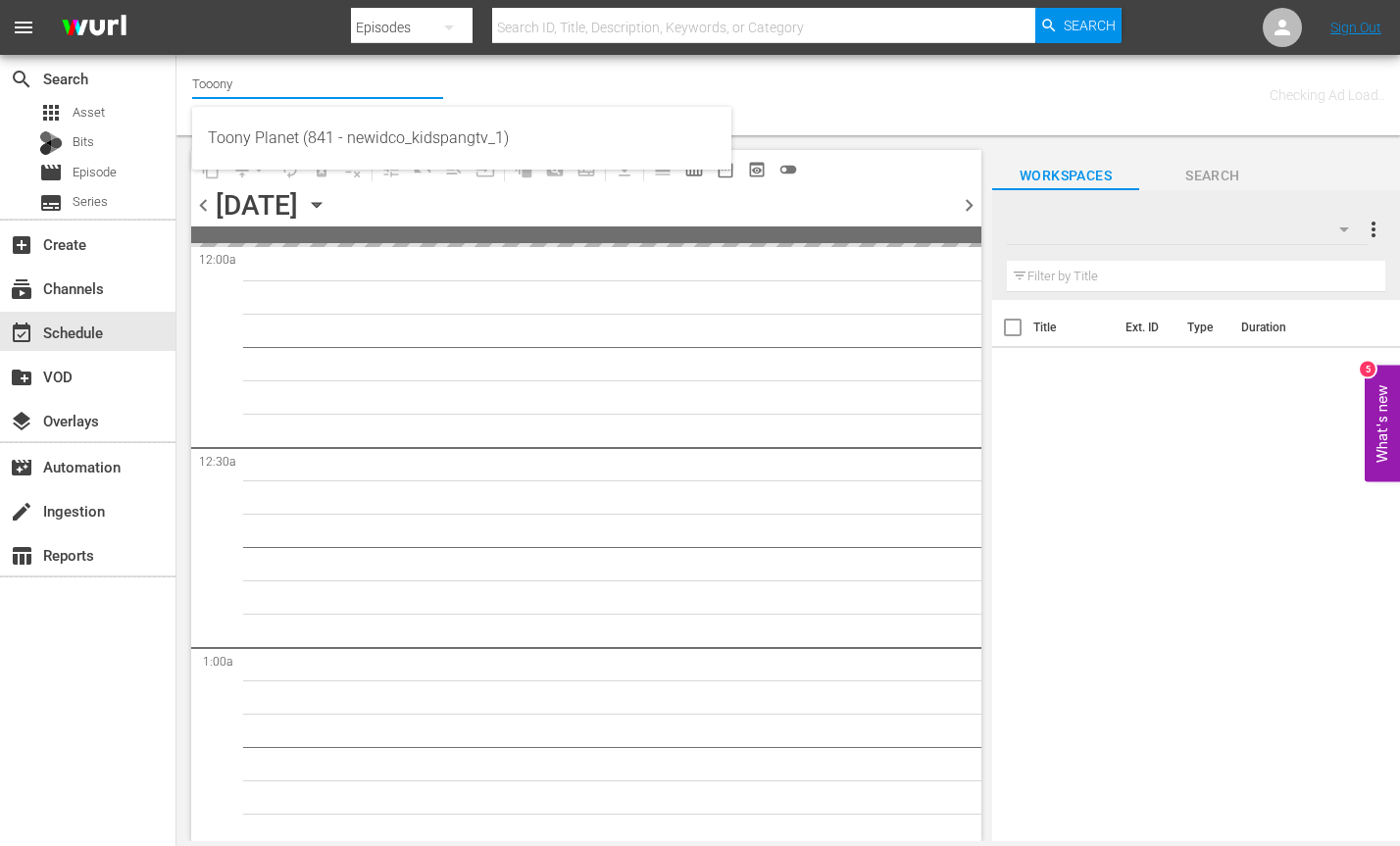drag, startPoint x: 337, startPoint y: 87, endPoint x: 319, endPoint y: 79, distance: 19.697716 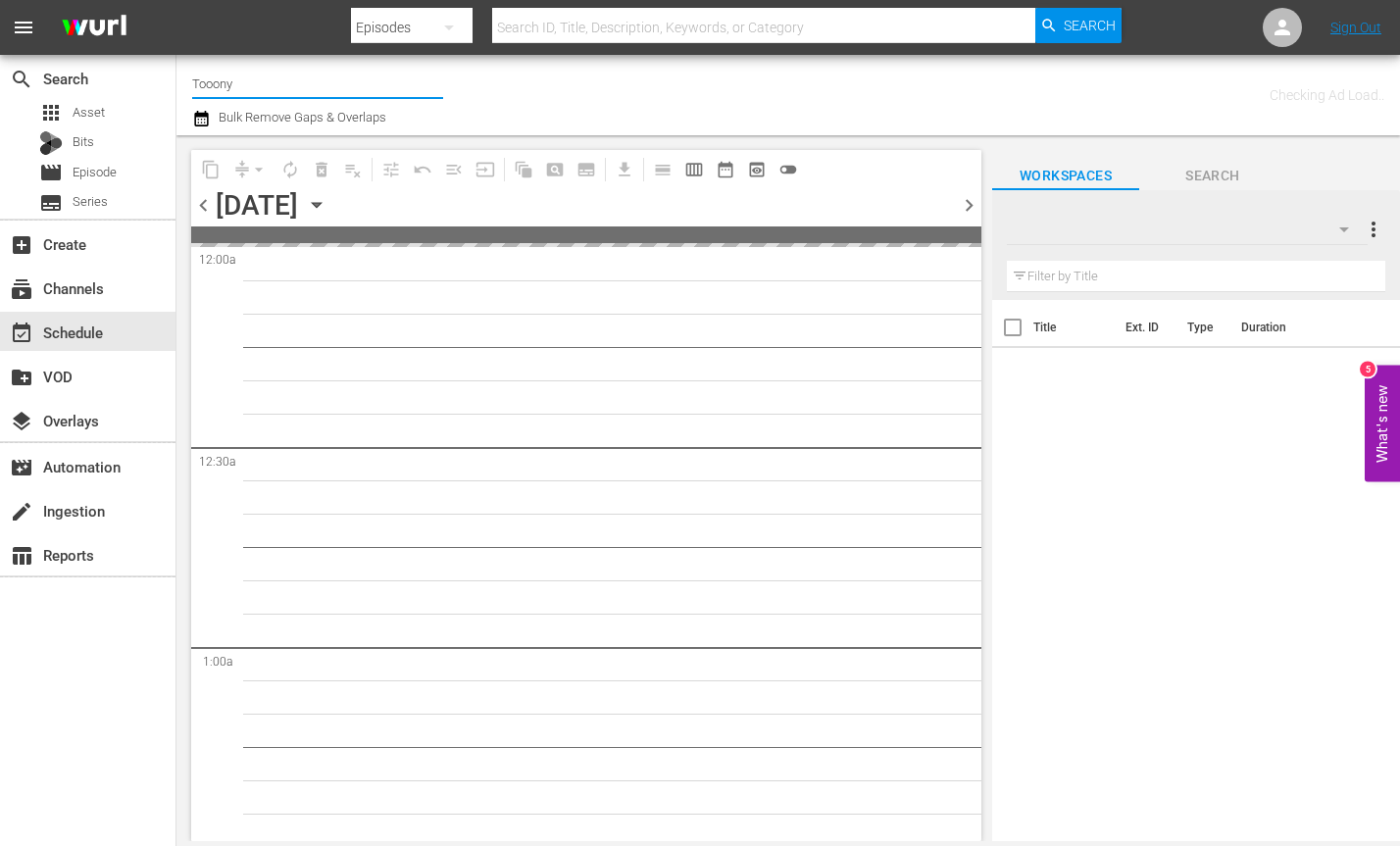 click on "Tooony" at bounding box center (318, 83) 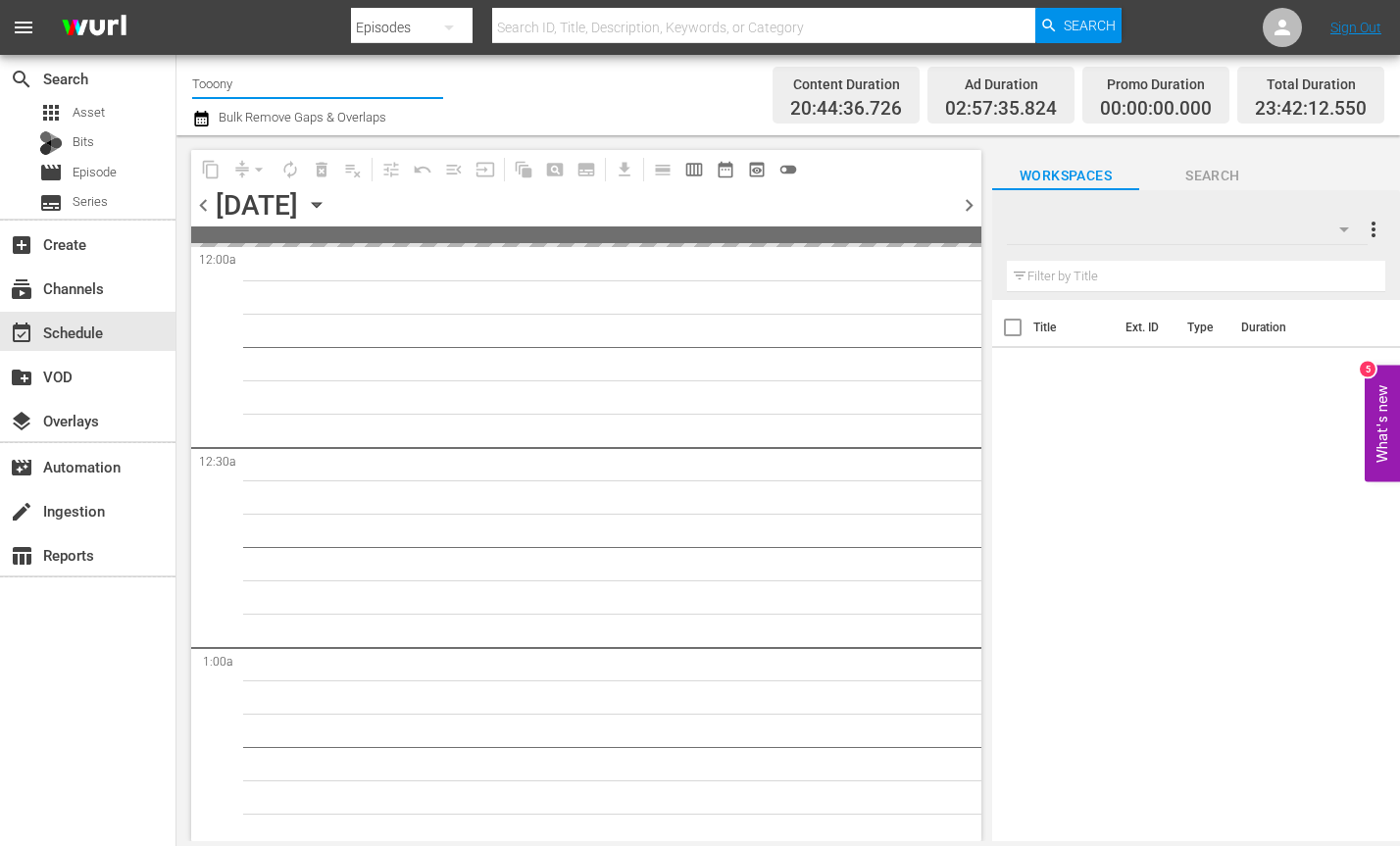 click on "Tooony" at bounding box center [318, 83] 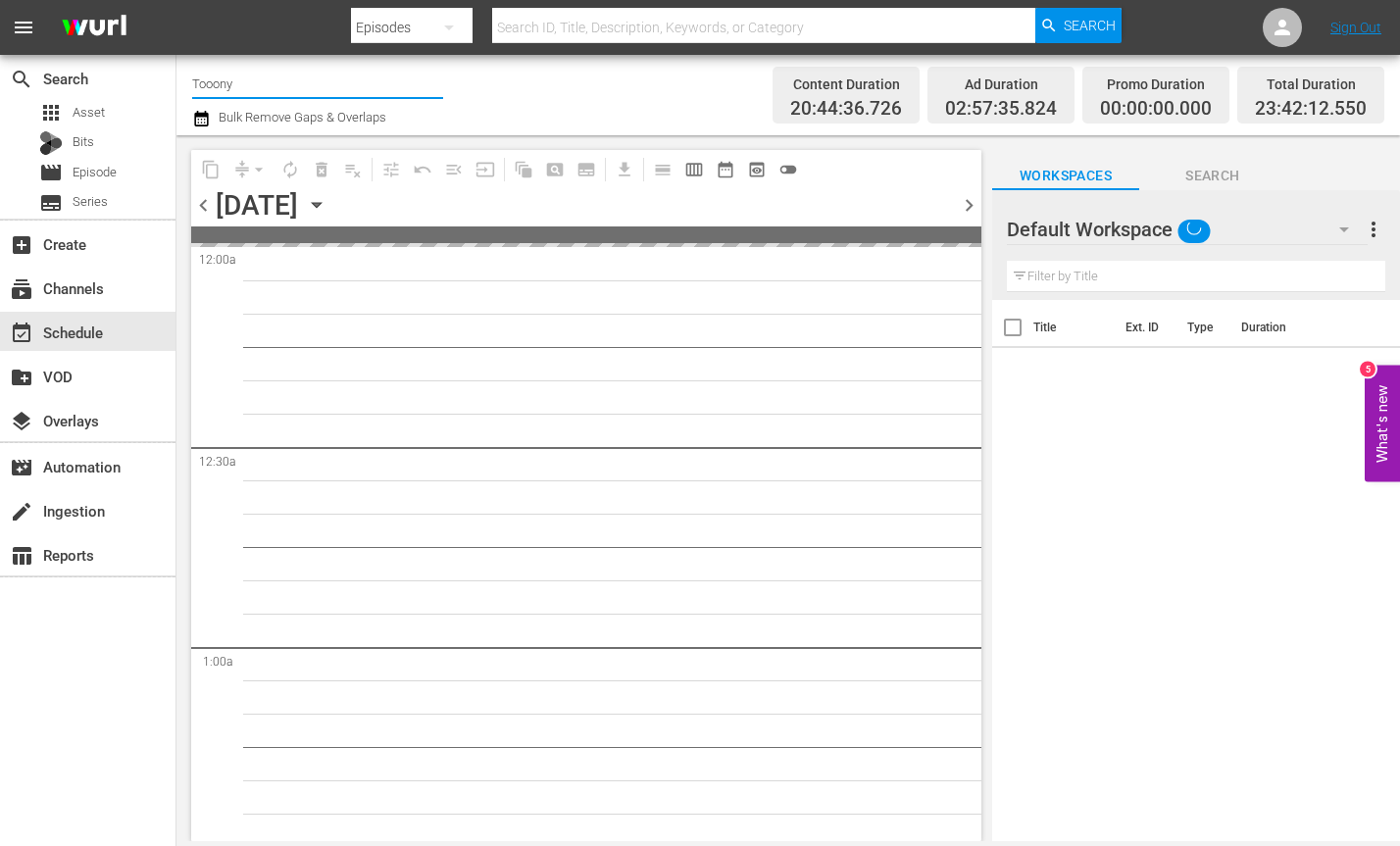 click on "Tooony" at bounding box center [318, 83] 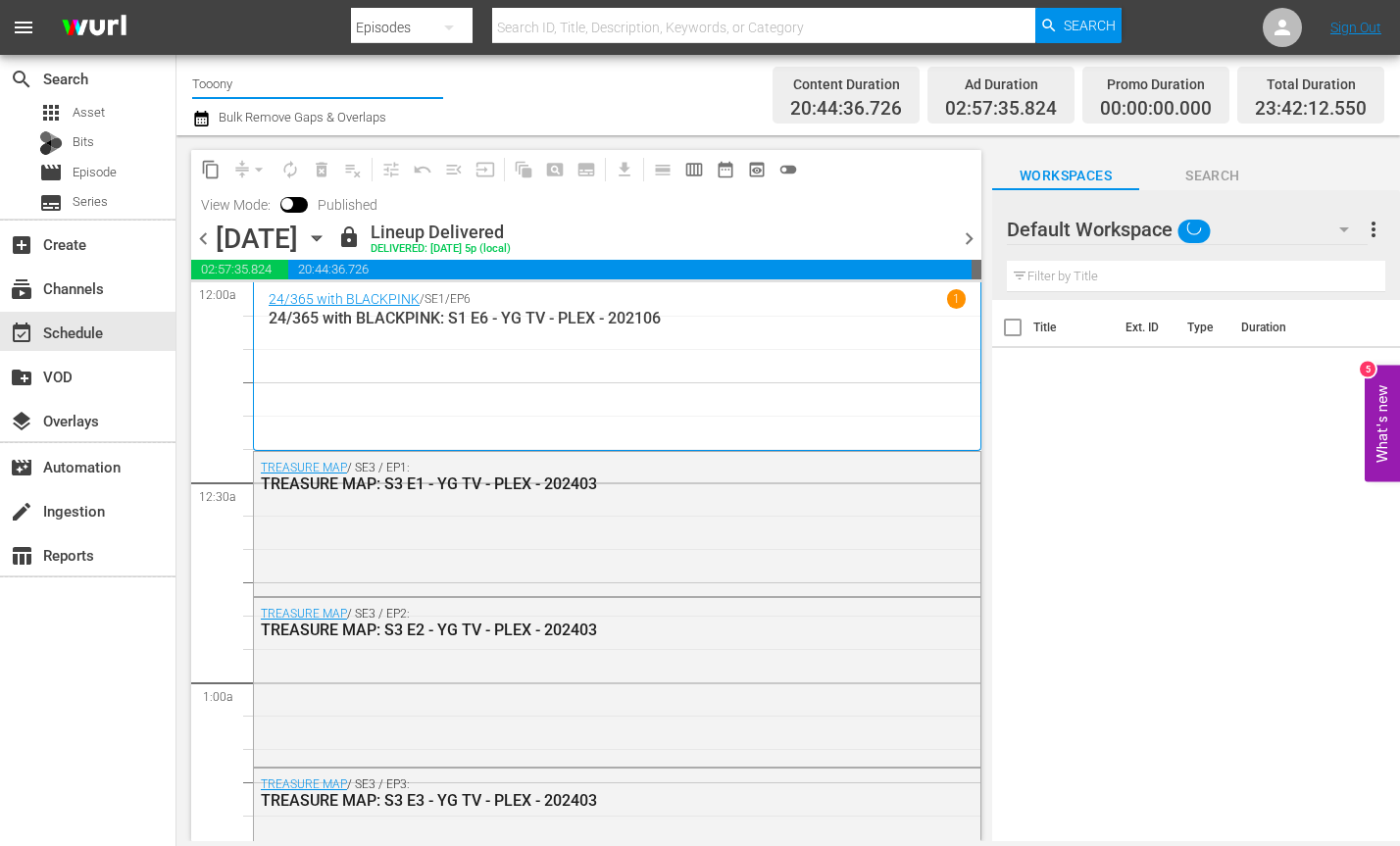 drag, startPoint x: 307, startPoint y: 79, endPoint x: 310, endPoint y: 121, distance: 42.107007 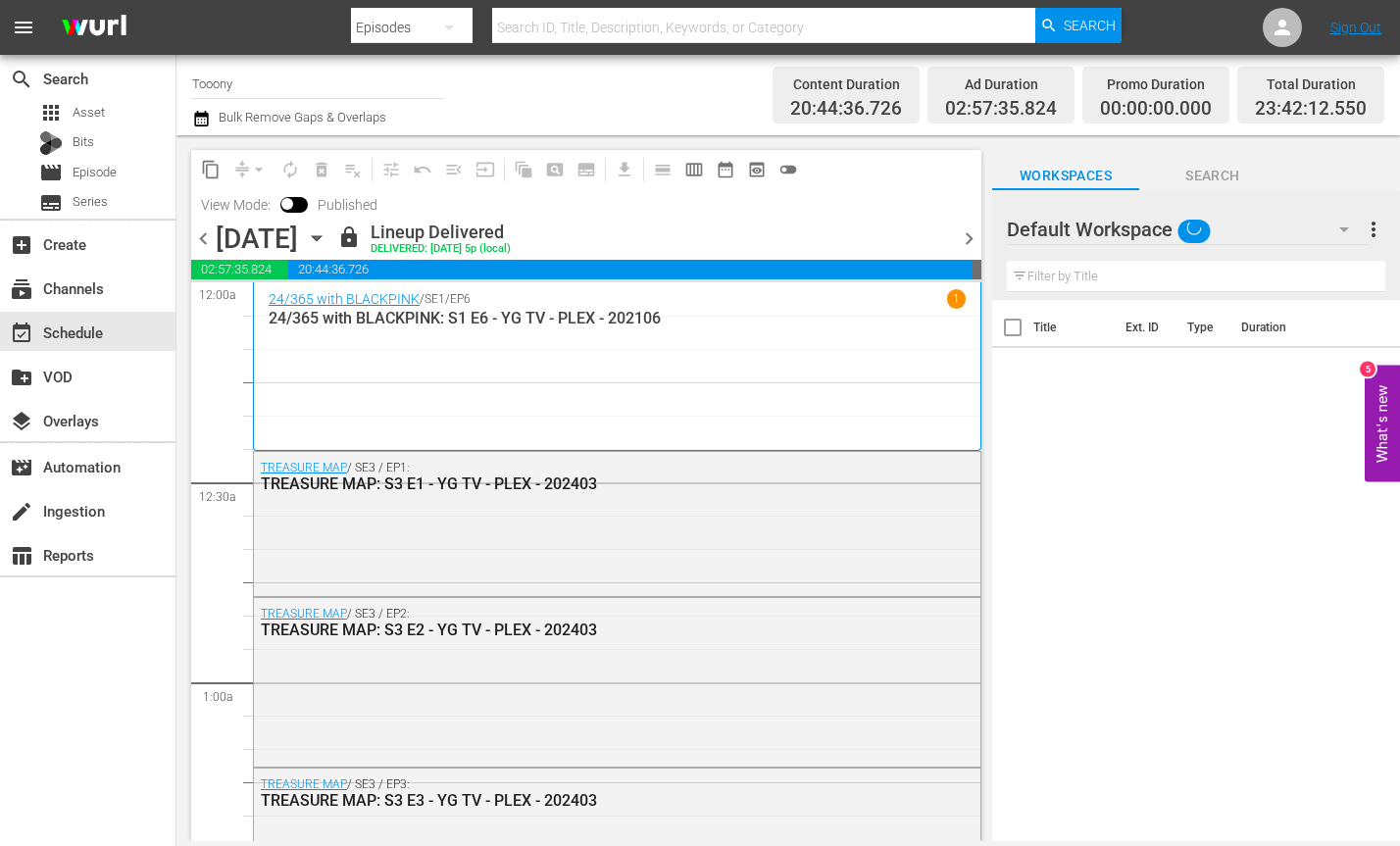 click on "Tooony" at bounding box center (318, 83) 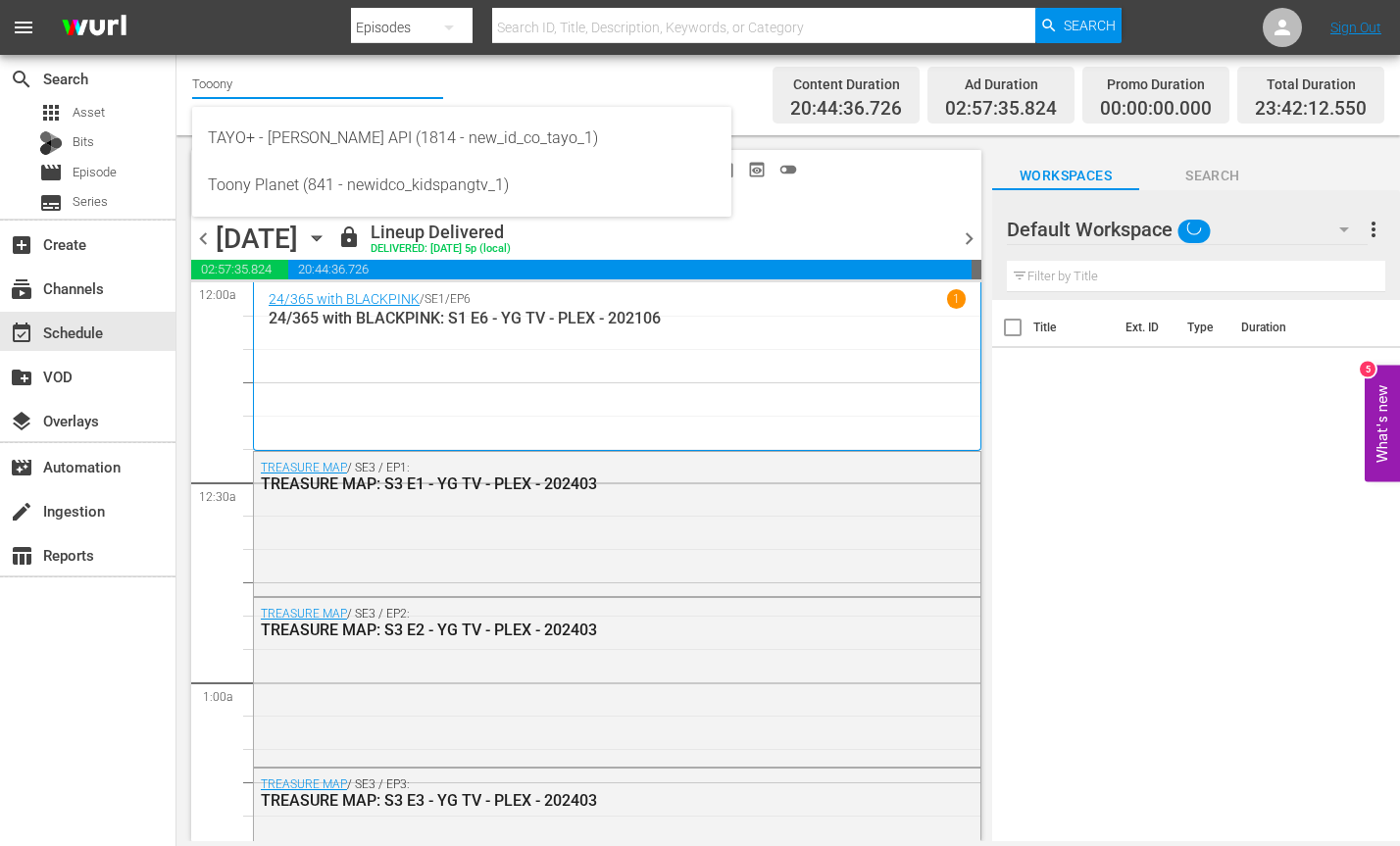 click on "Toony Planet (841 - newidco_kidspangtv_1)" at bounding box center [462, 185] 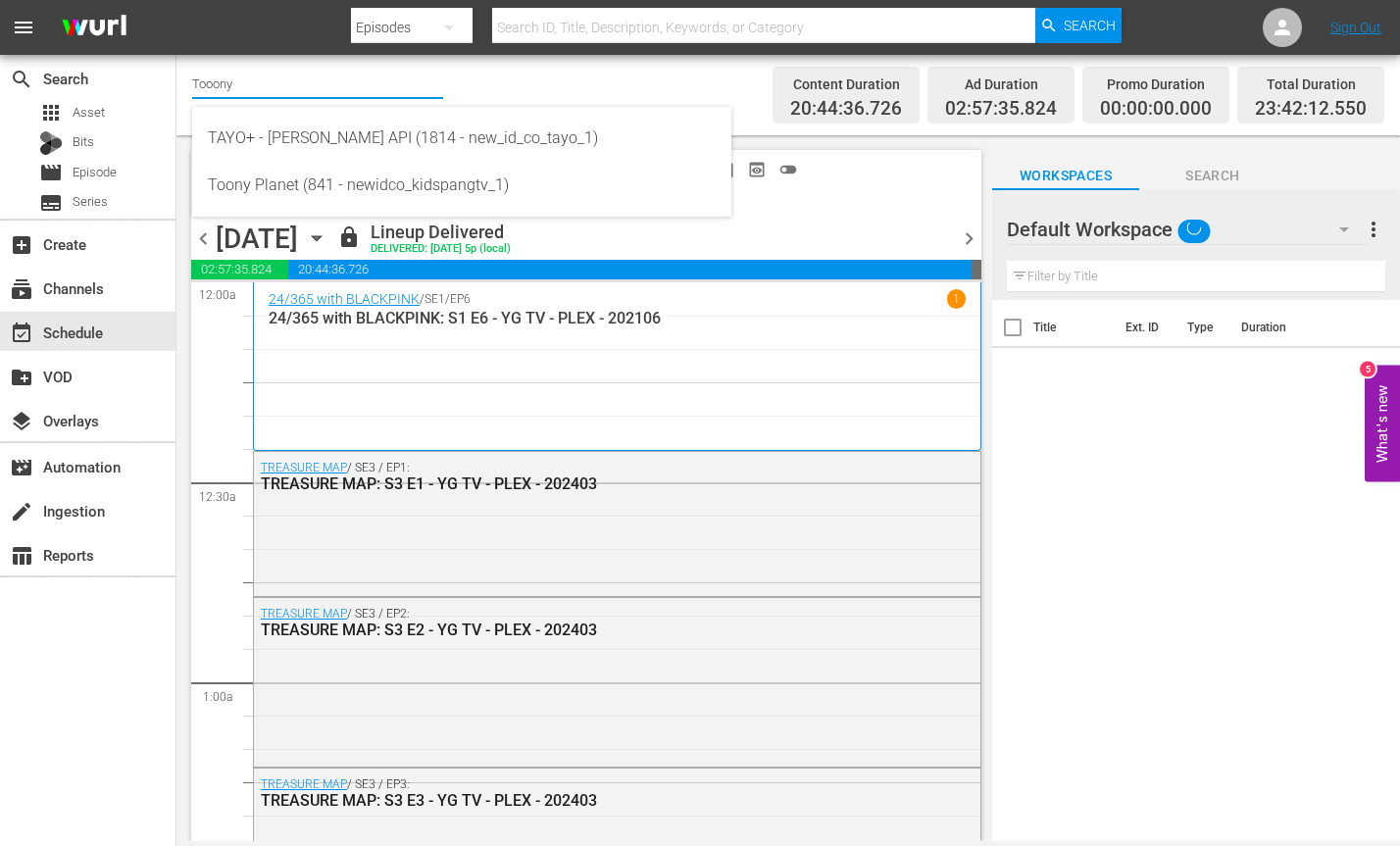 type on "Toony Planet (841 - newidco_kidspangtv_1)" 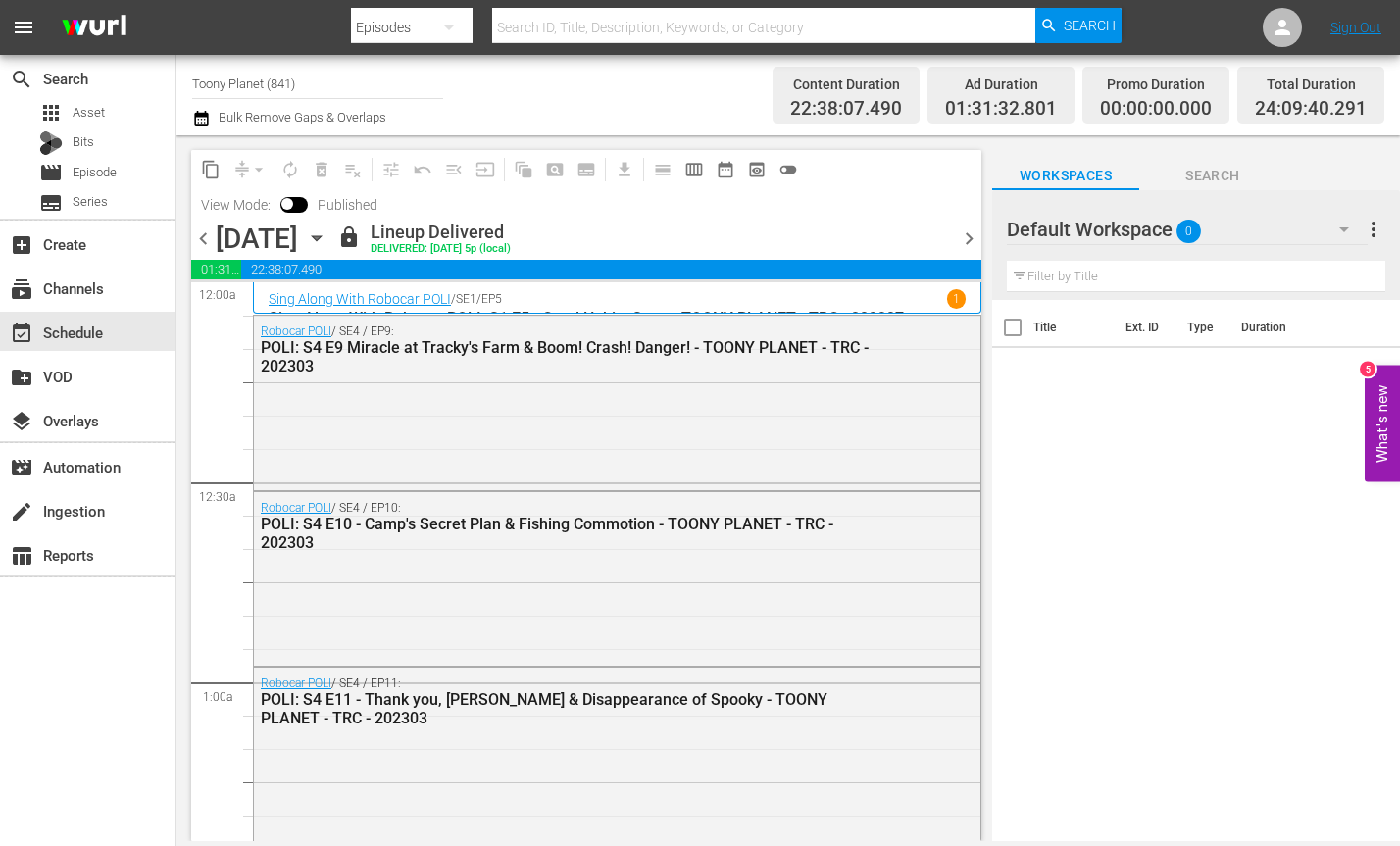 click on "chevron_right" at bounding box center [969, 238] 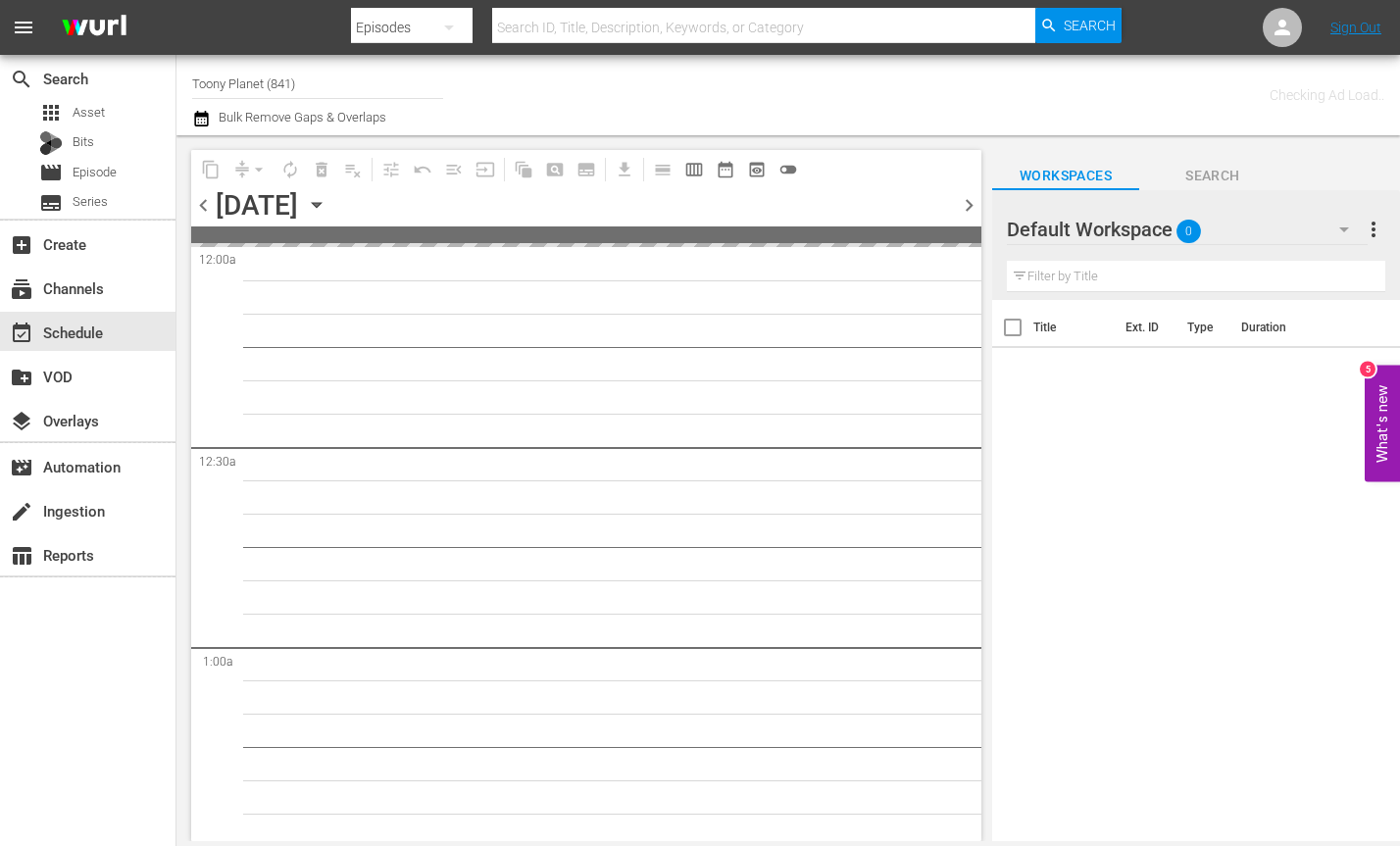 click on "Default Workspace 0" at bounding box center [1187, 229] 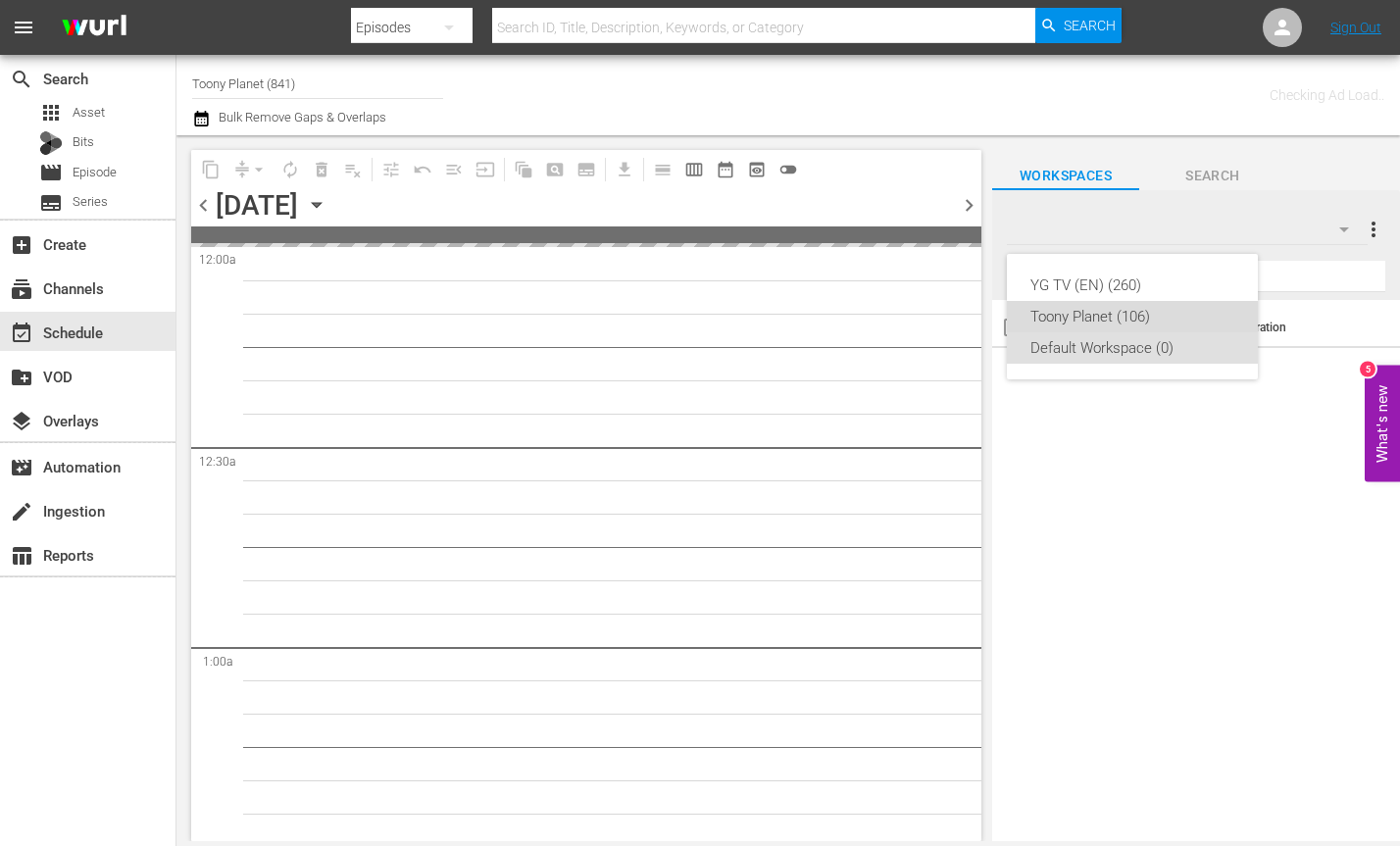 click on "Toony Planet (106)" at bounding box center [1132, 317] 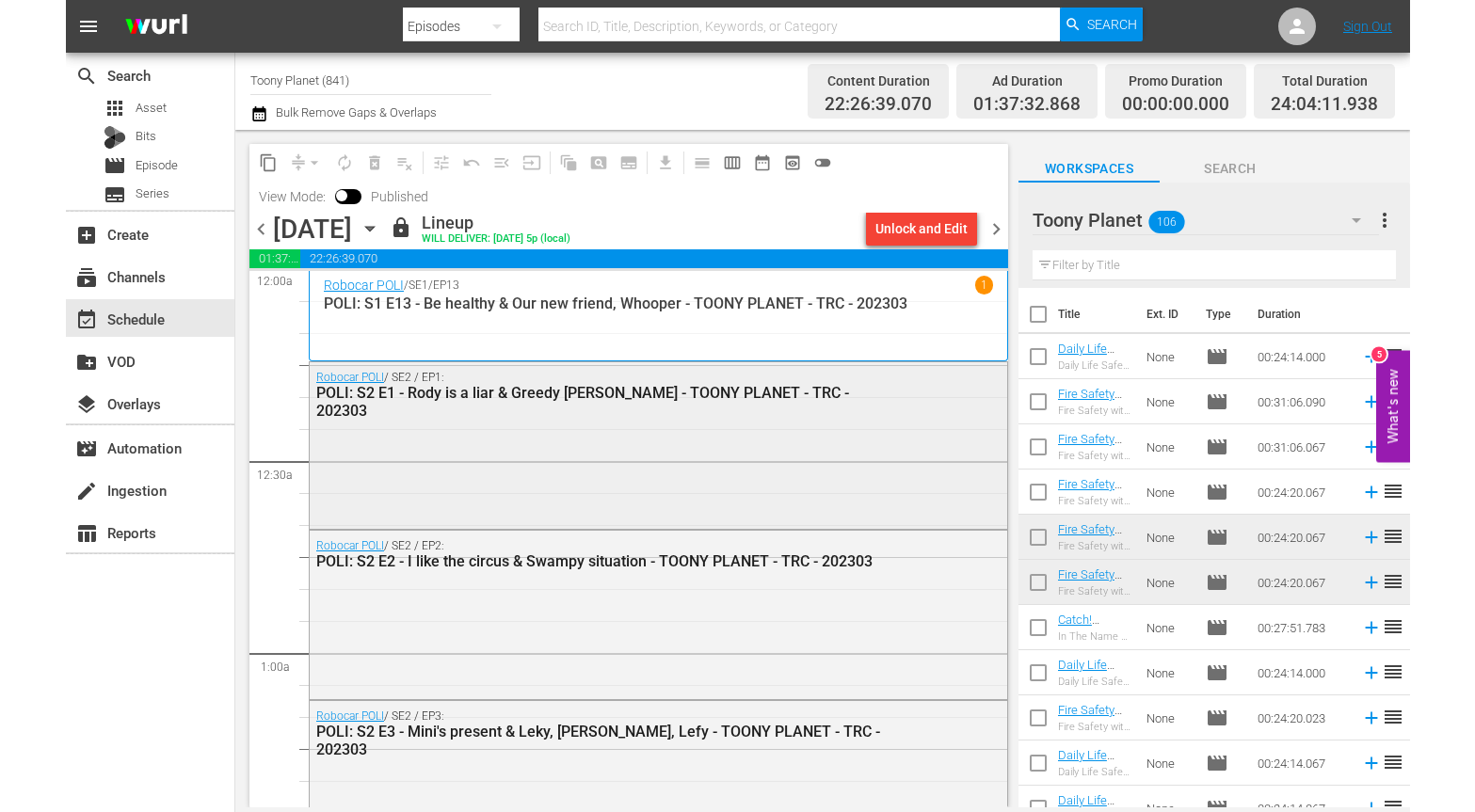 scroll, scrollTop: 0, scrollLeft: 0, axis: both 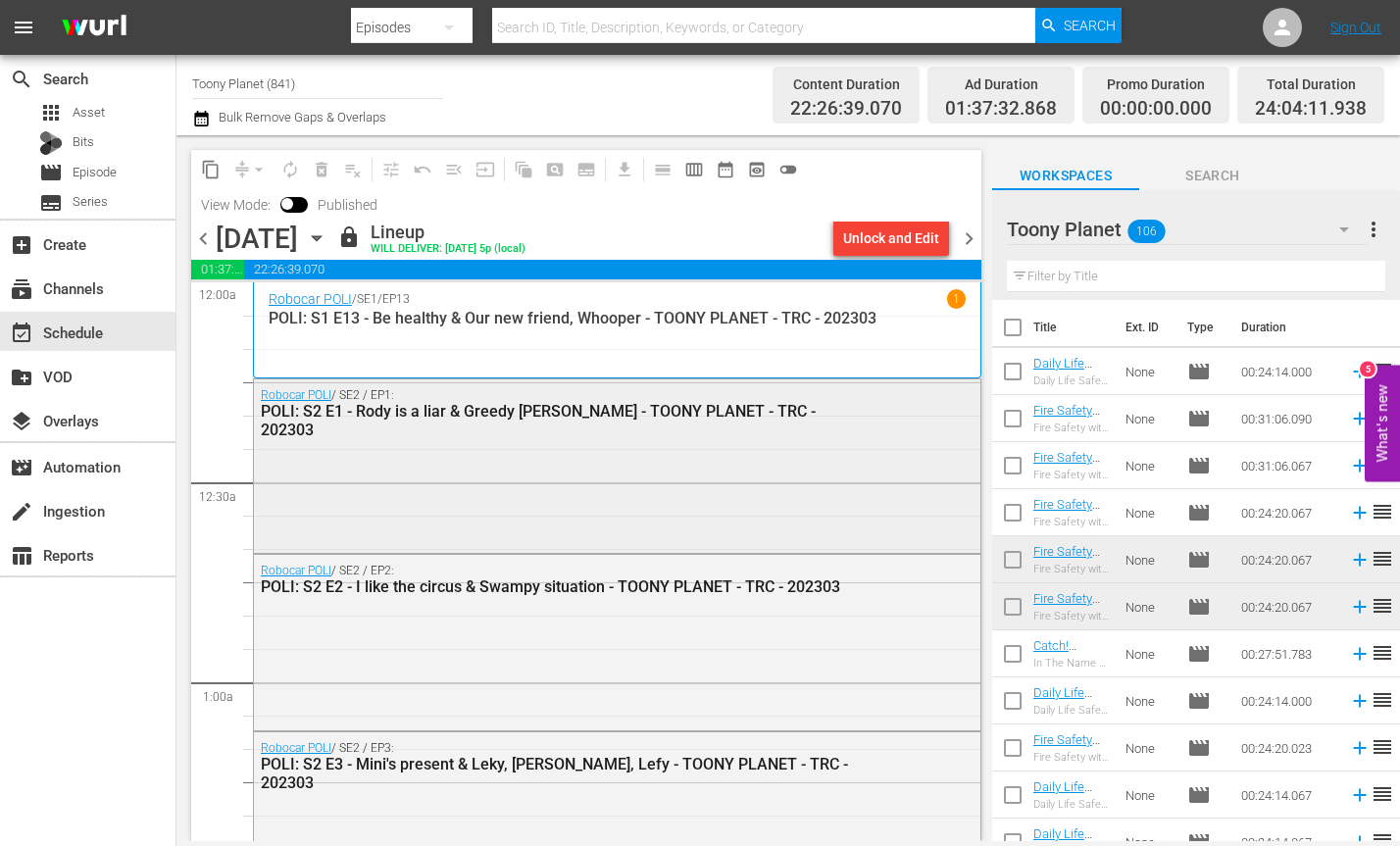 click on "Robocar POLI  / SE2 / EP1:
POLI: S2 E1 - Rody is a liar & Greedy Mr. Wheeler - TOONY PLANET - TRC - 202303" at bounding box center (617, 465) 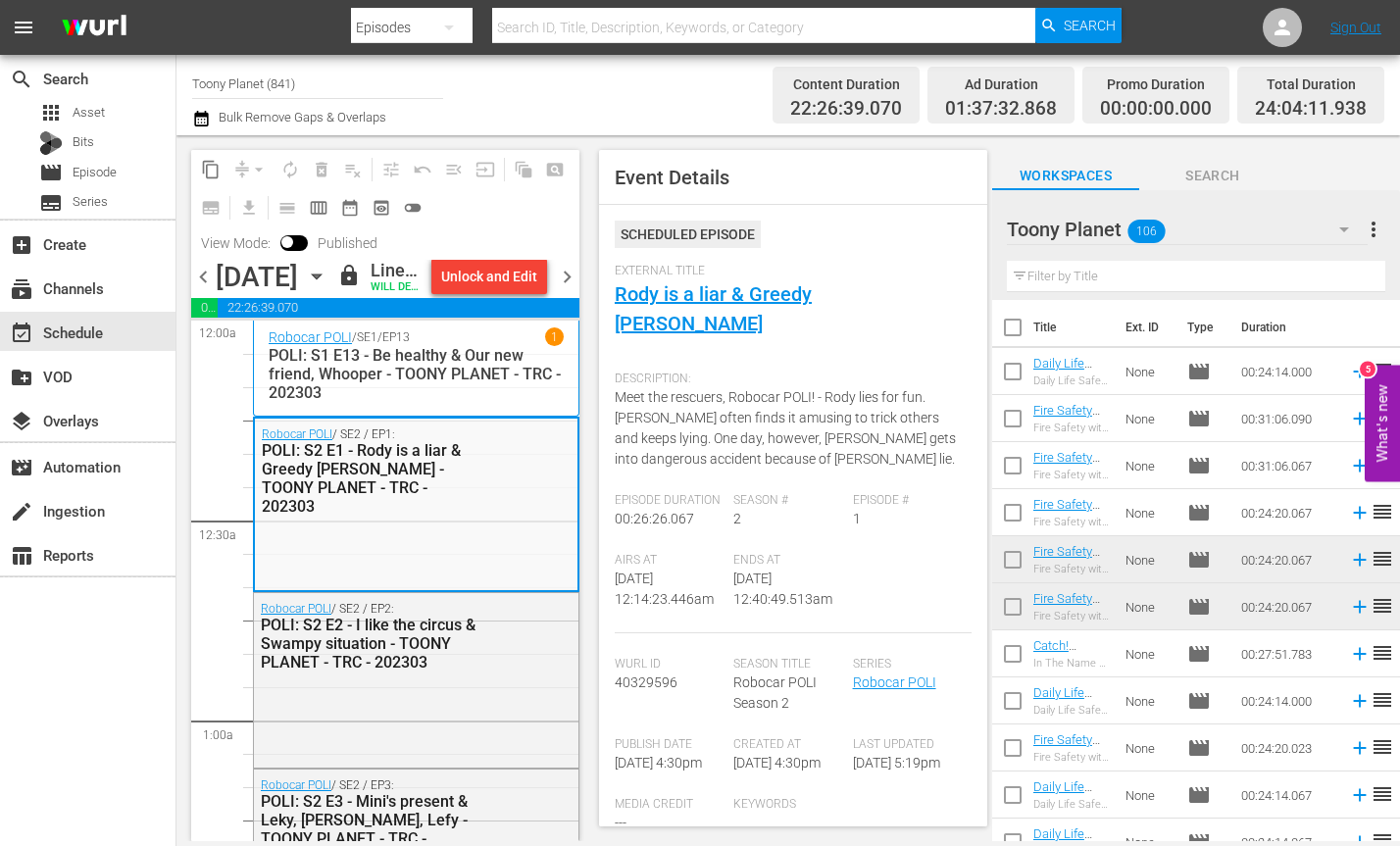 click on "chevron_right" at bounding box center (567, 276) 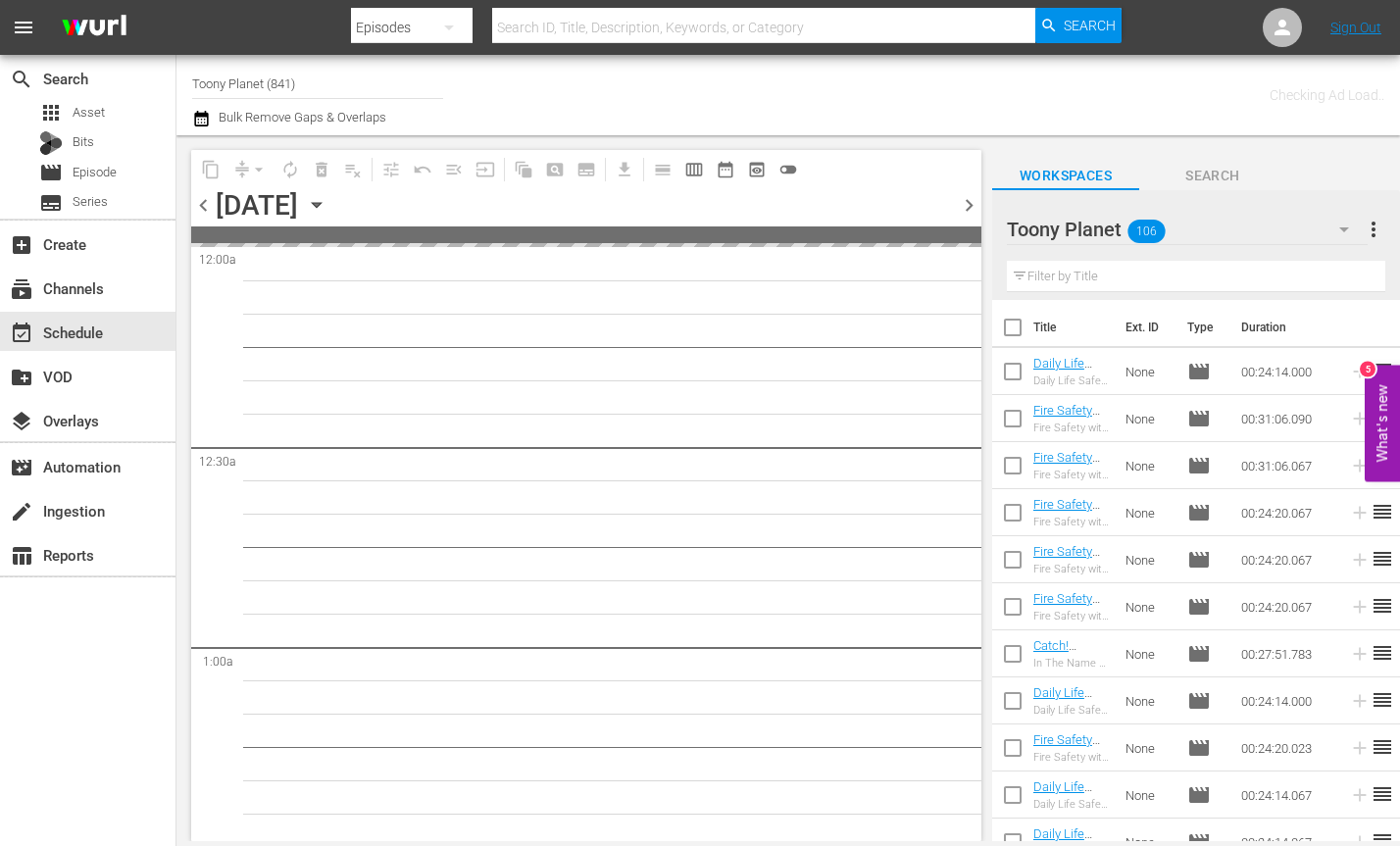 drag, startPoint x: 571, startPoint y: 440, endPoint x: 206, endPoint y: 361, distance: 373.45147 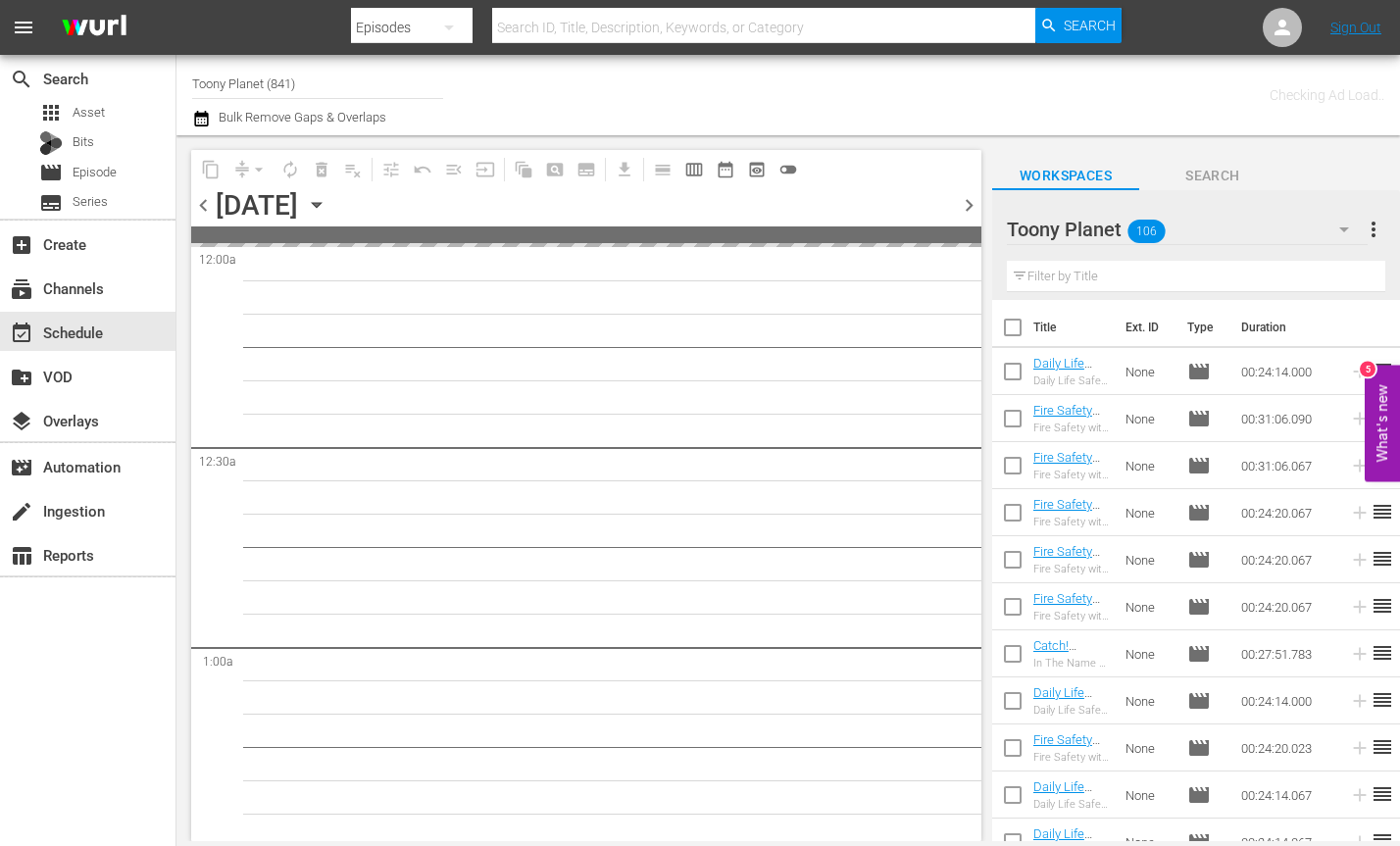 click on "17" at bounding box center (617, 5047) 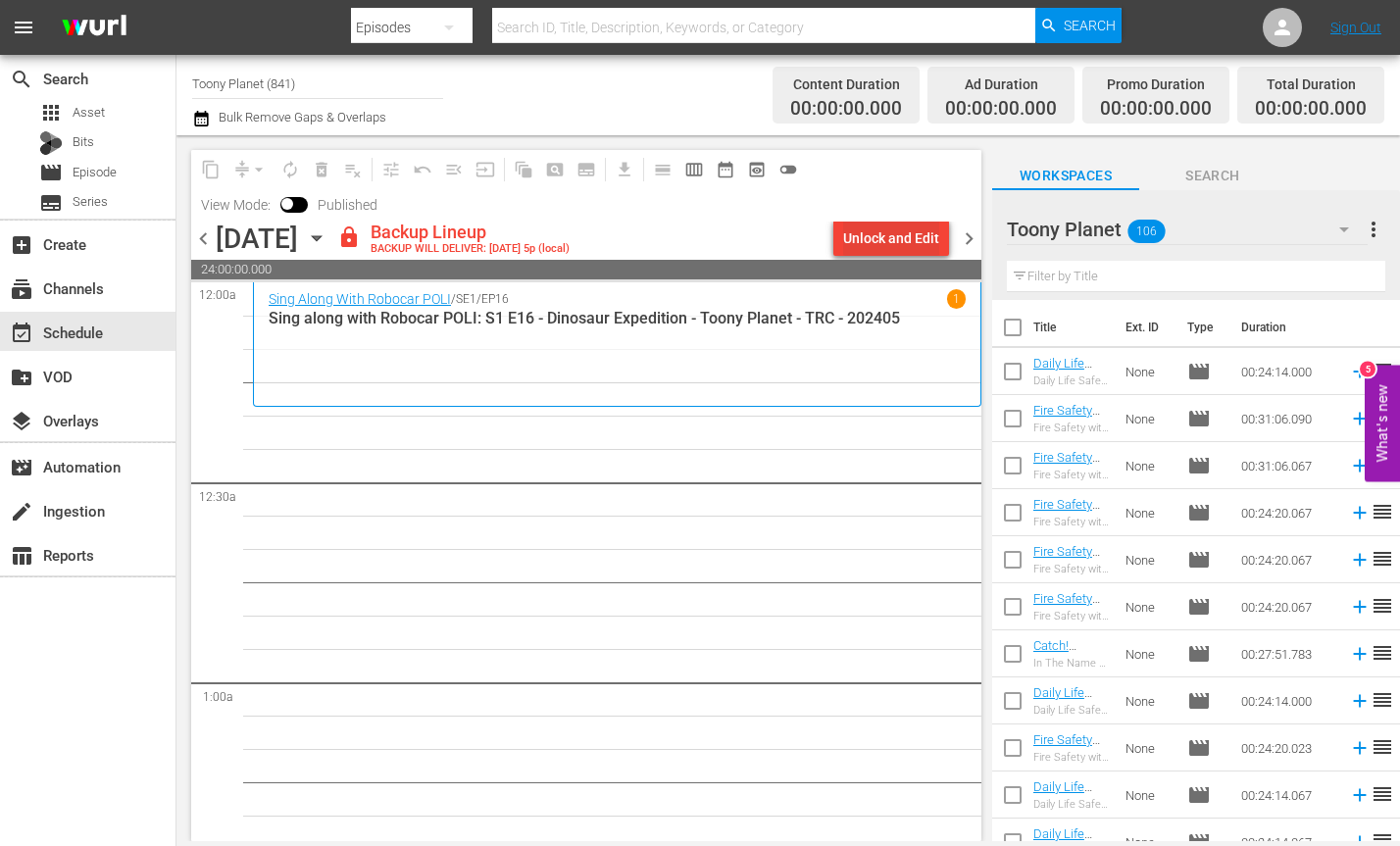 click on "Unlock and Edit" at bounding box center [891, 238] 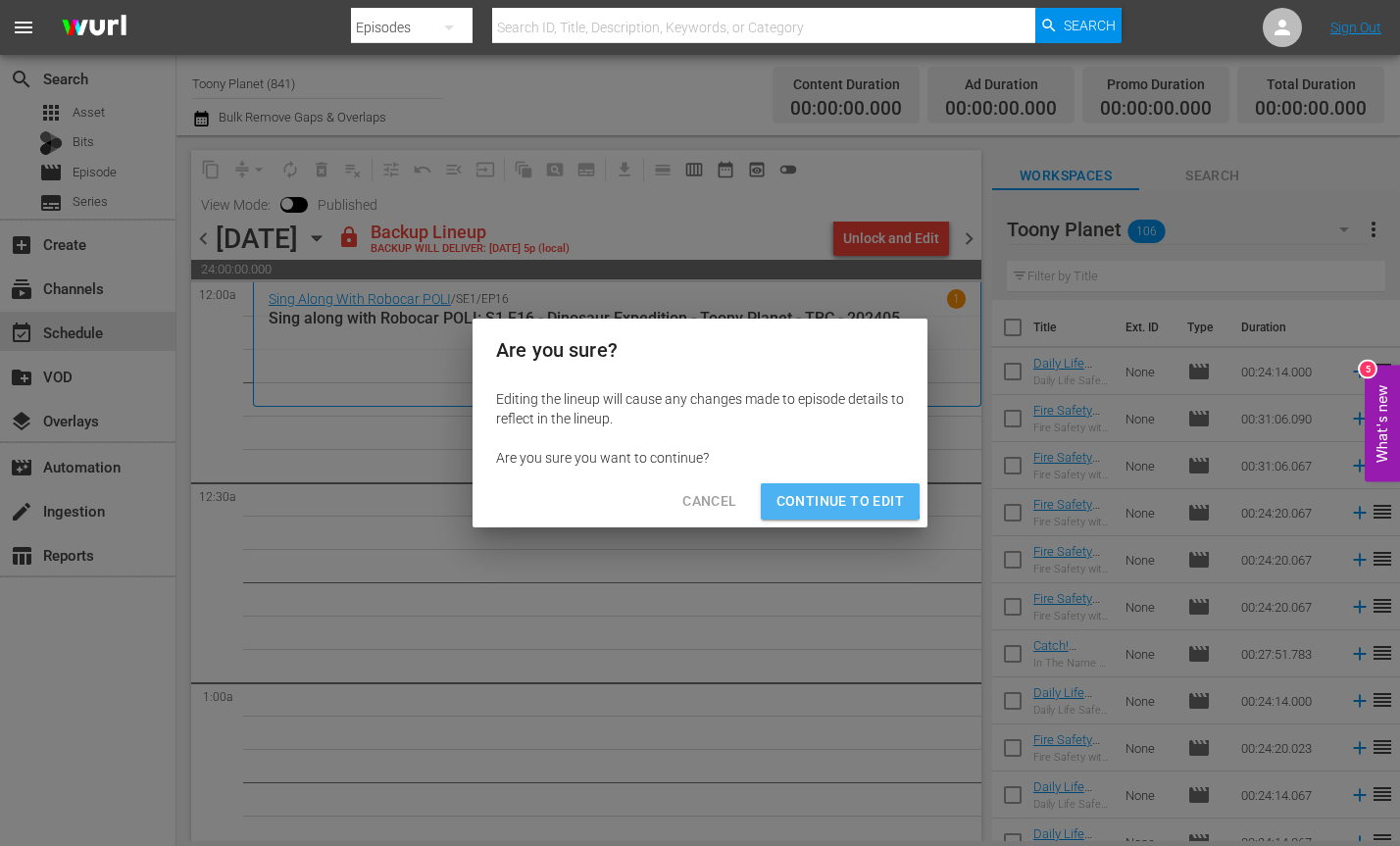 click on "Continue to Edit" at bounding box center [840, 501] 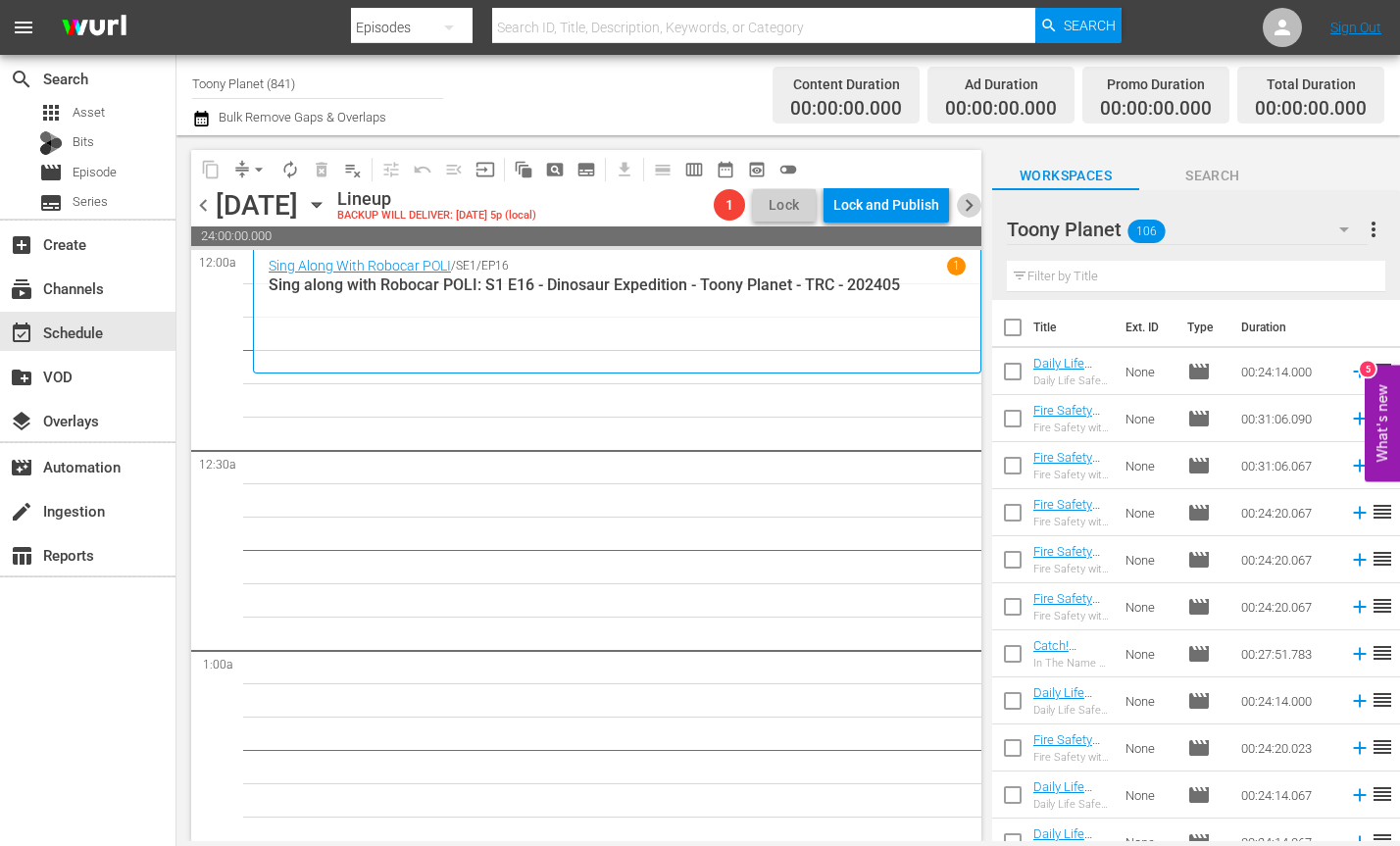click on "chevron_right" at bounding box center [969, 205] 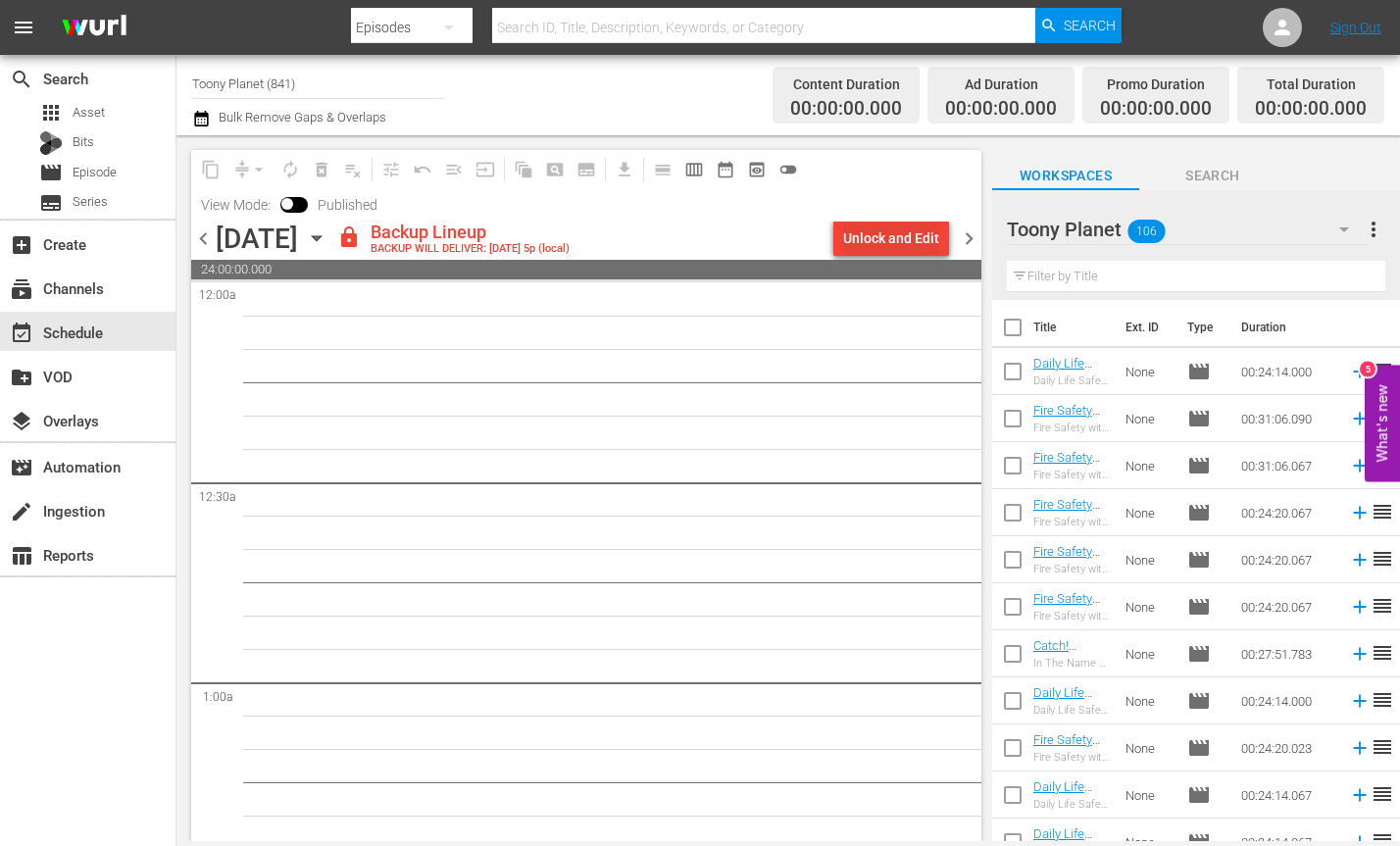 click on "Unlock and Edit" at bounding box center (891, 238) 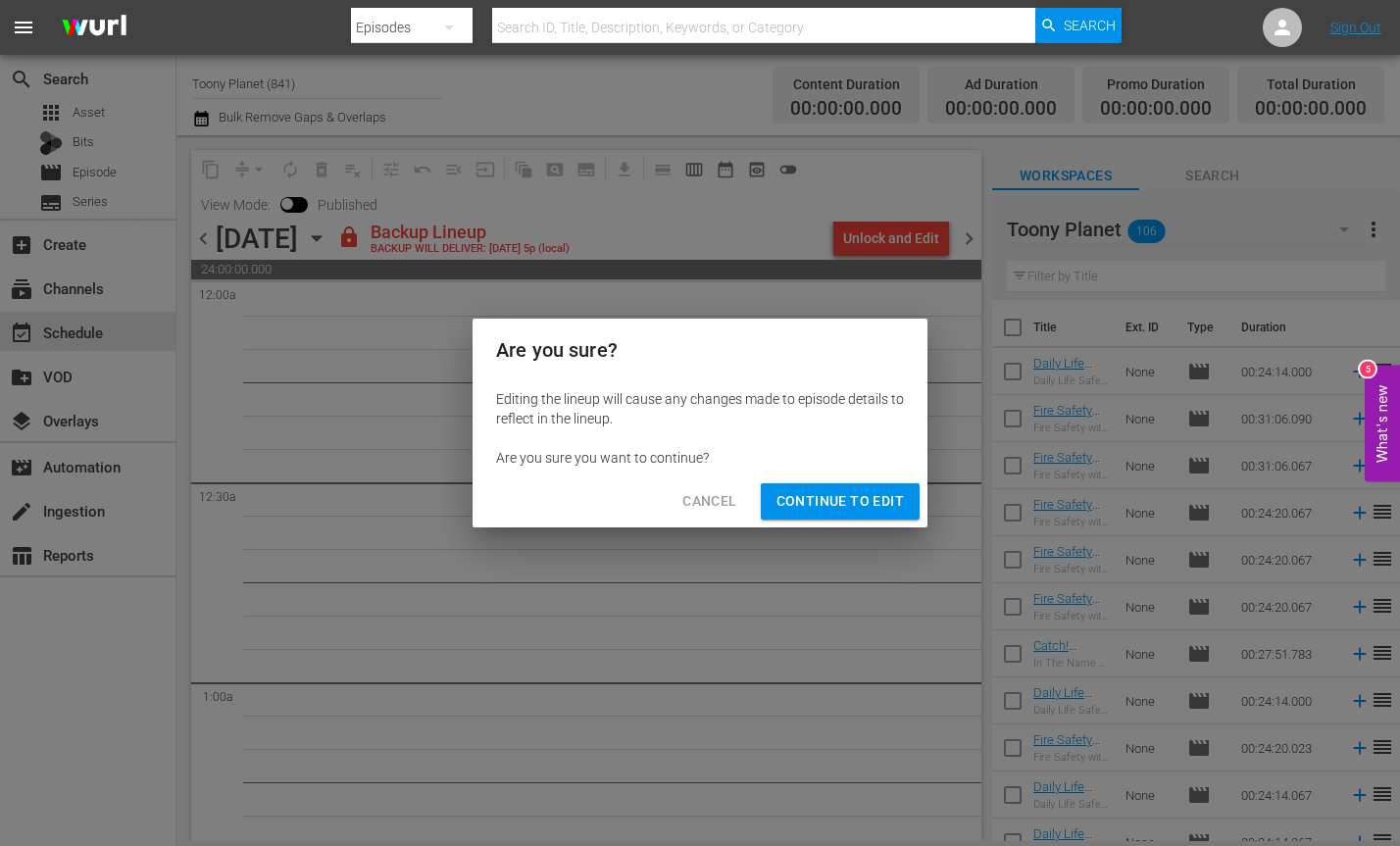 click on "Continue to Edit" at bounding box center [840, 501] 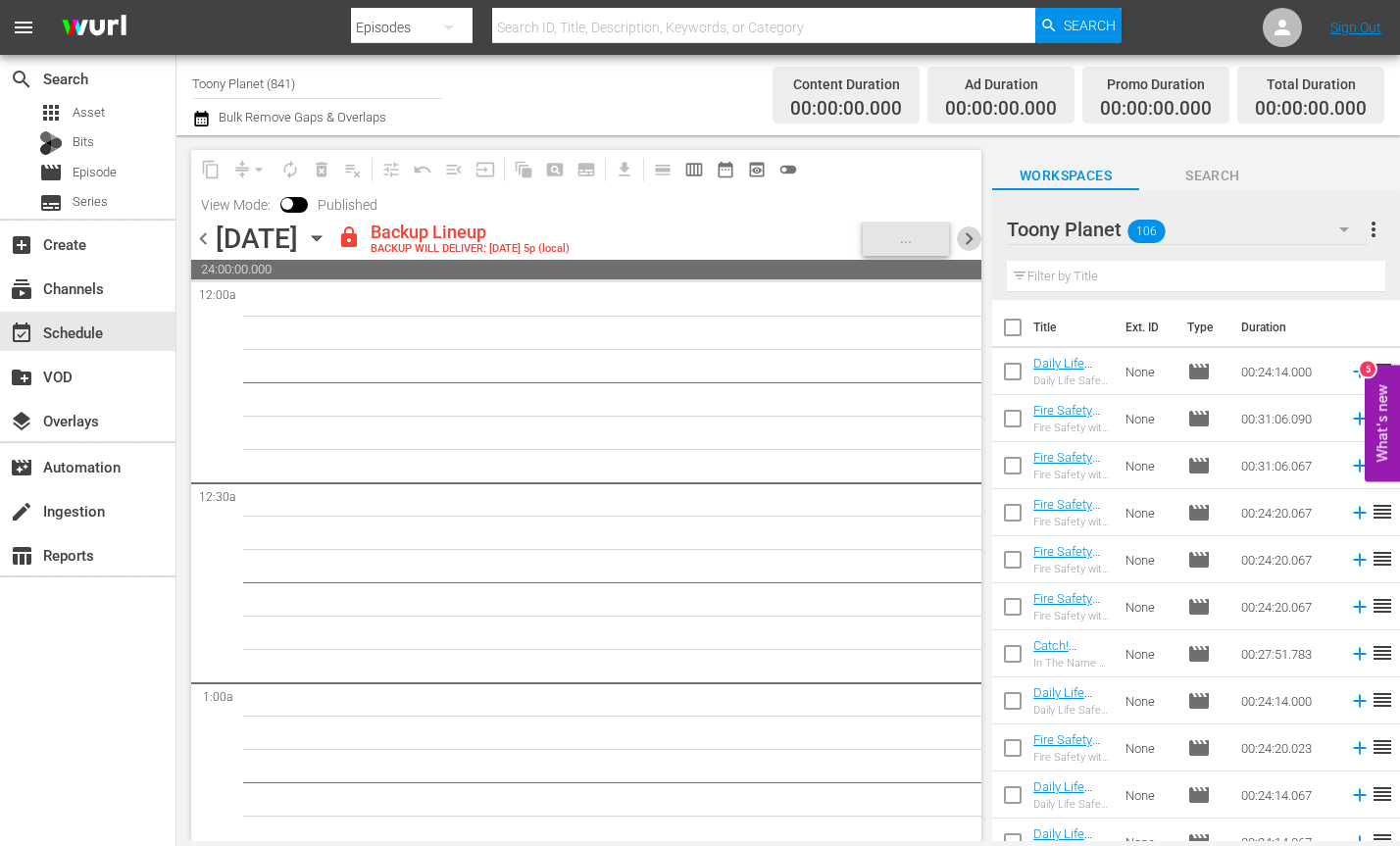 click on "chevron_right" at bounding box center (969, 238) 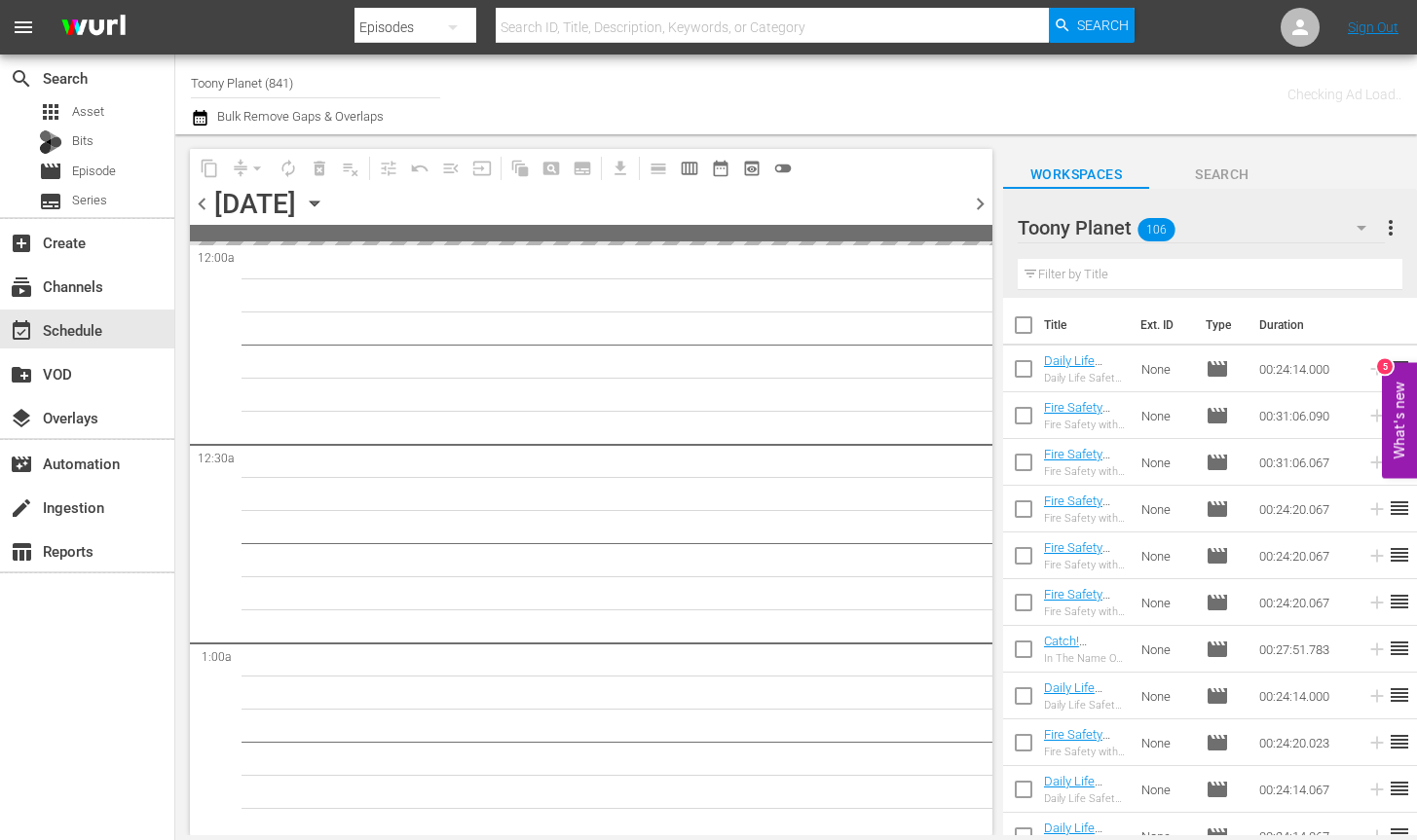 click on "19" at bounding box center (621, 5011) 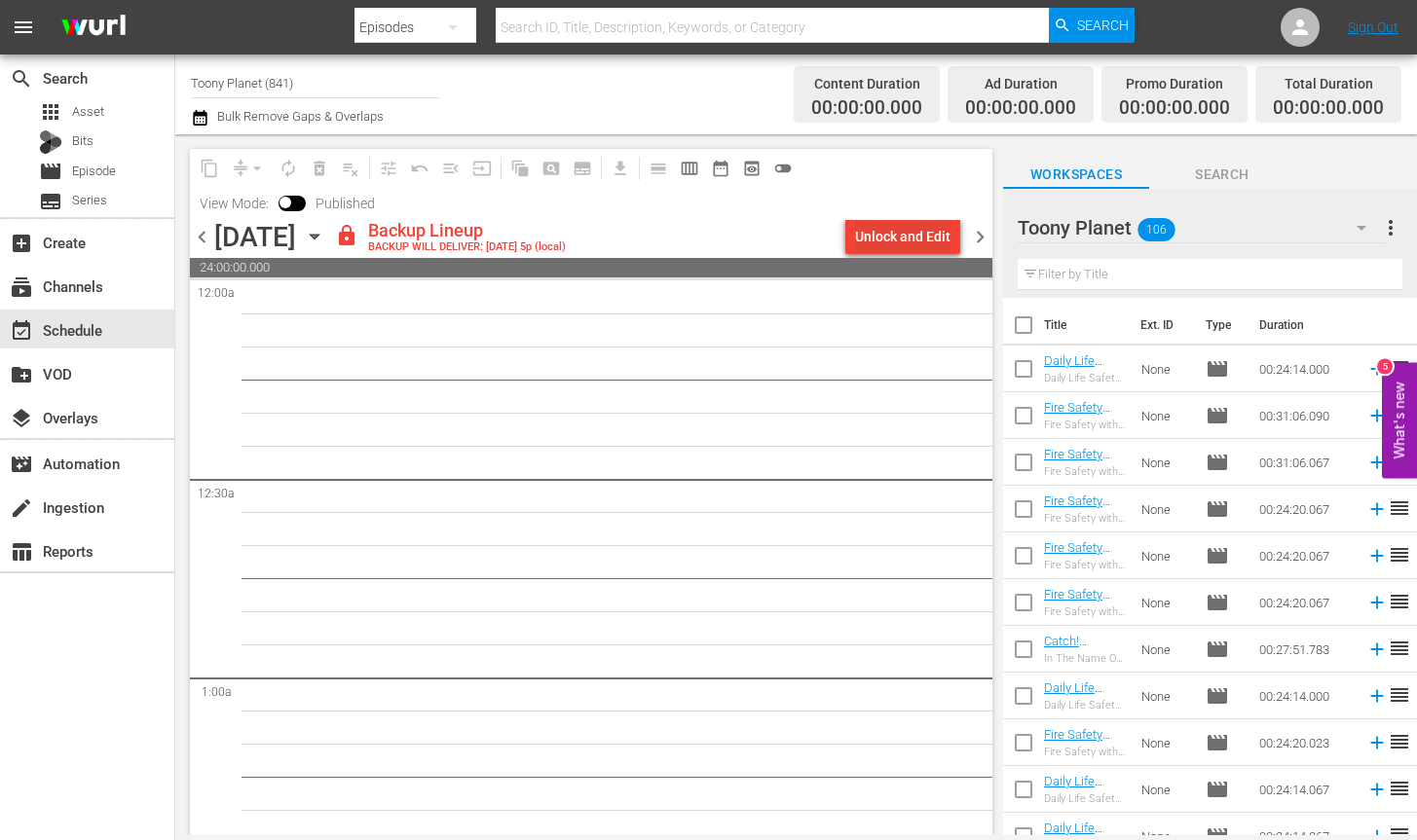 click on "Unlock and Edit" at bounding box center [903, 237] 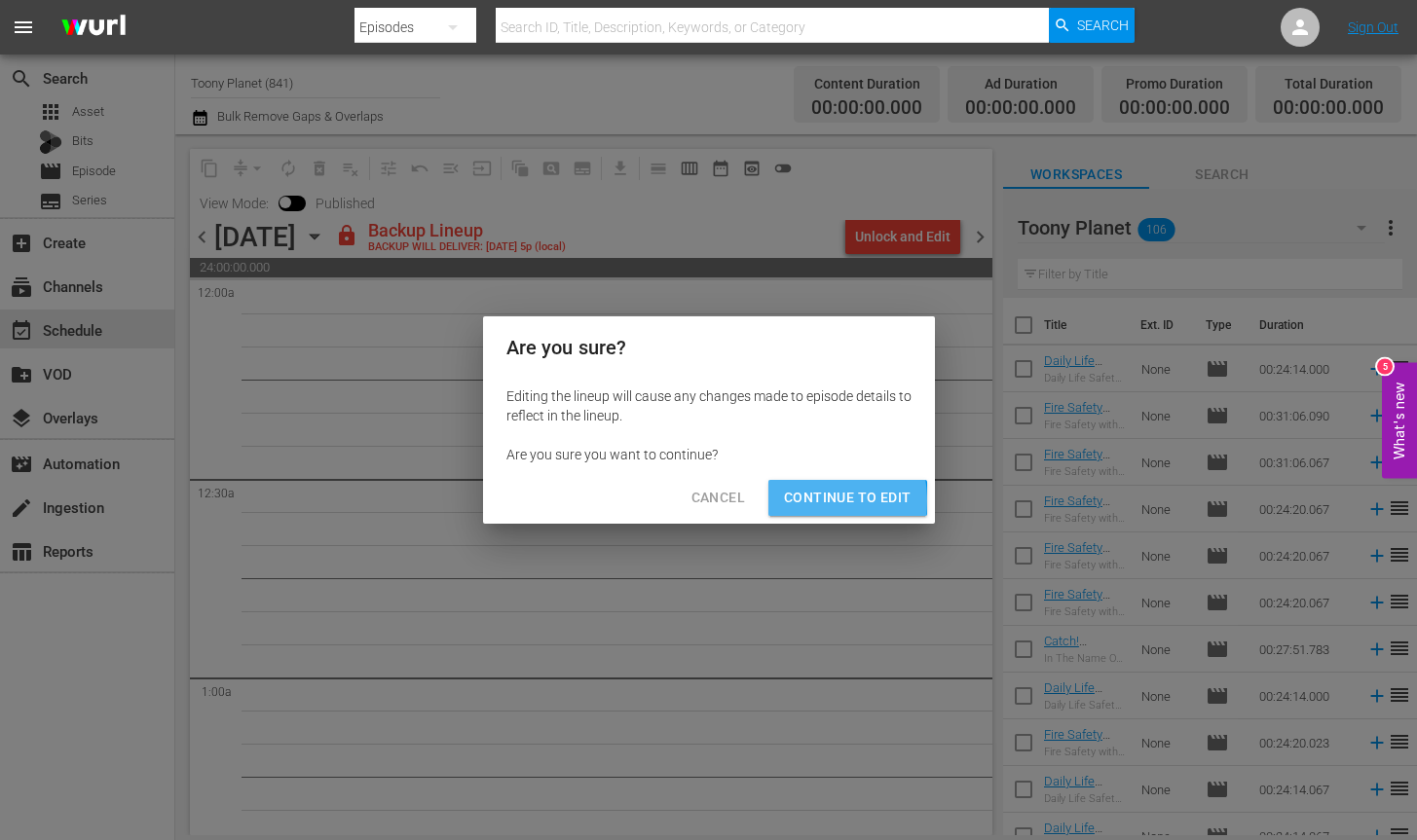 click on "Continue to Edit" at bounding box center [847, 497] 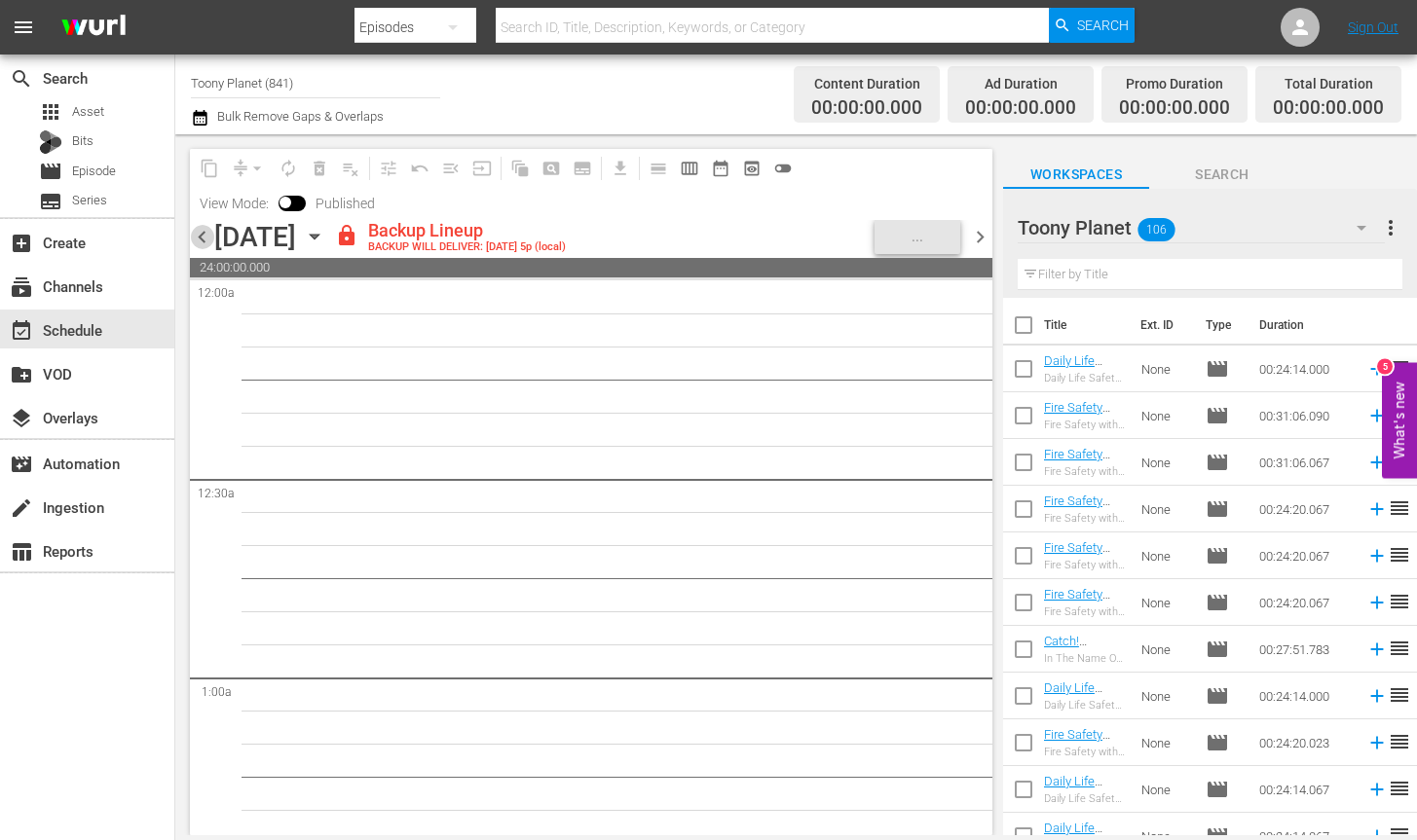 click on "chevron_left" at bounding box center (202, 237) 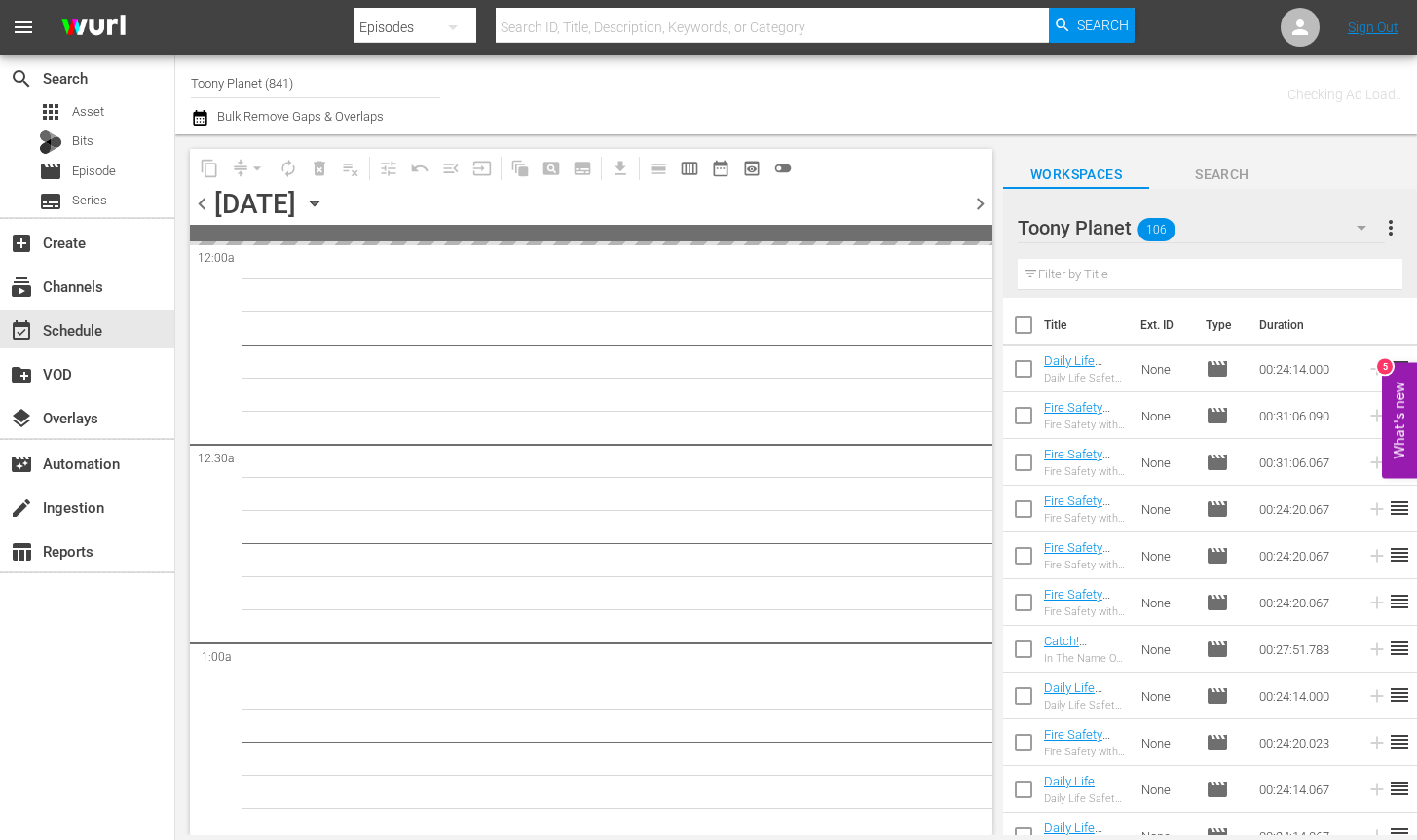 click on "18" at bounding box center [621, 5011] 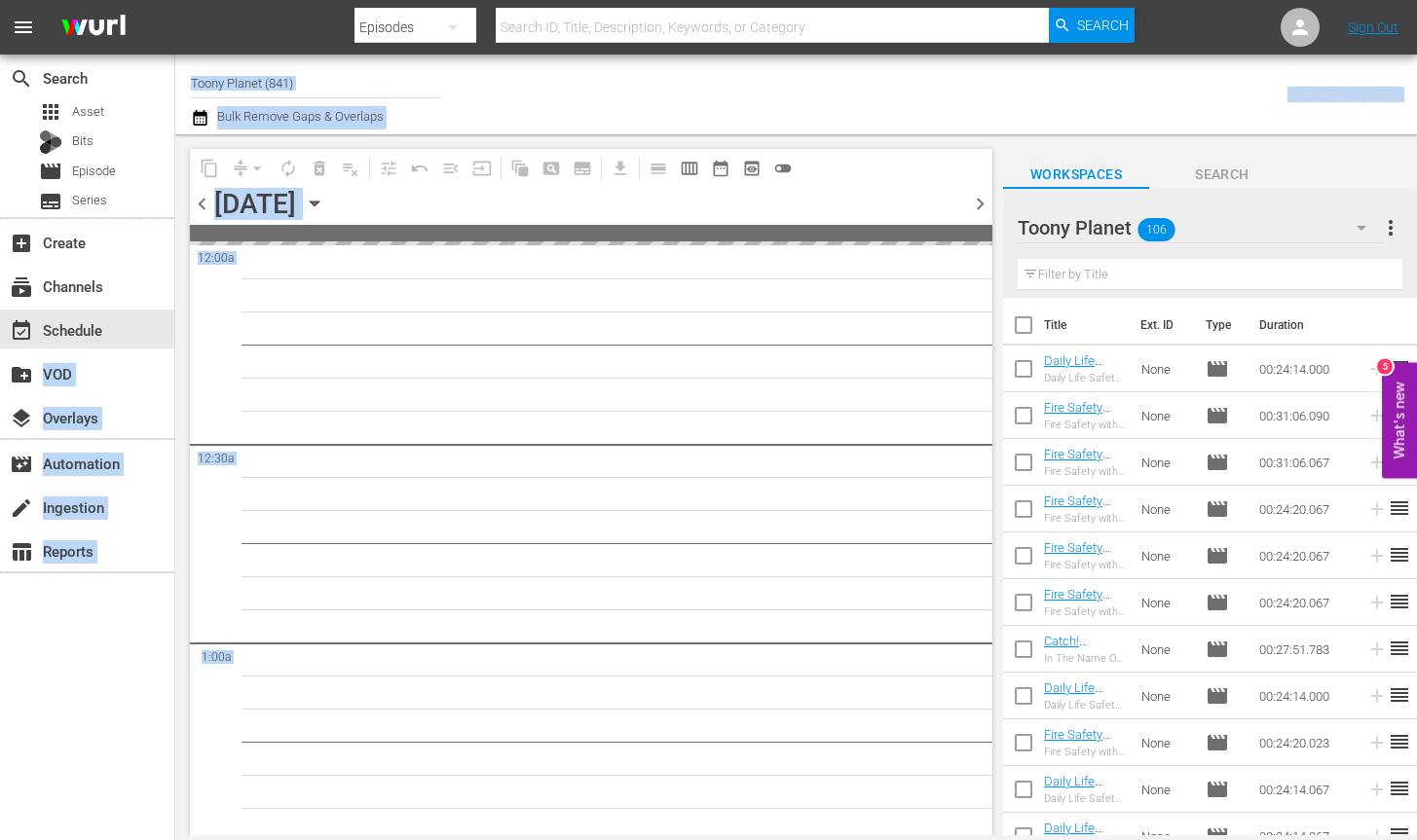 drag, startPoint x: 3, startPoint y: 385, endPoint x: -19, endPoint y: 394, distance: 23.769729 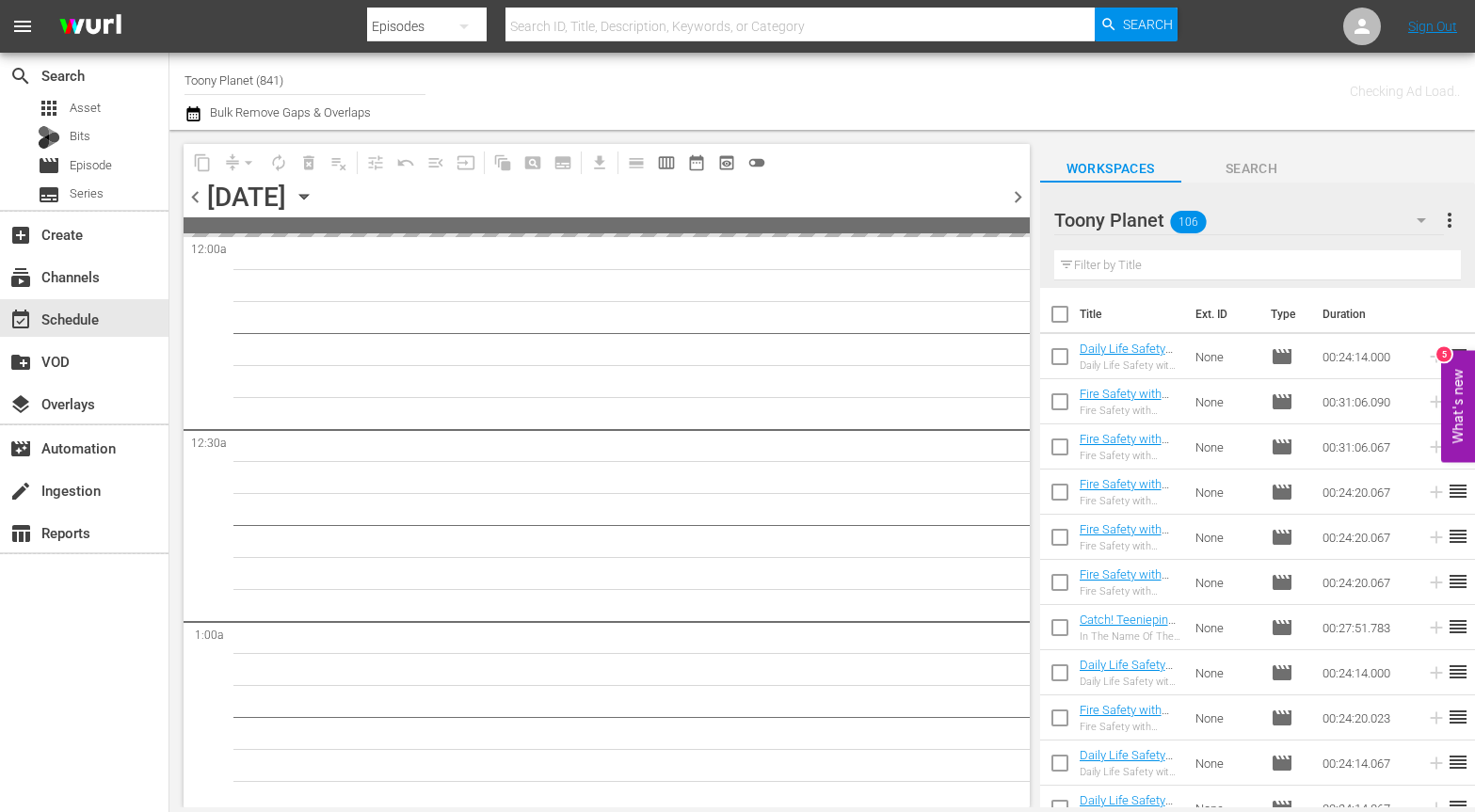click on "18" at bounding box center [636, 4844] 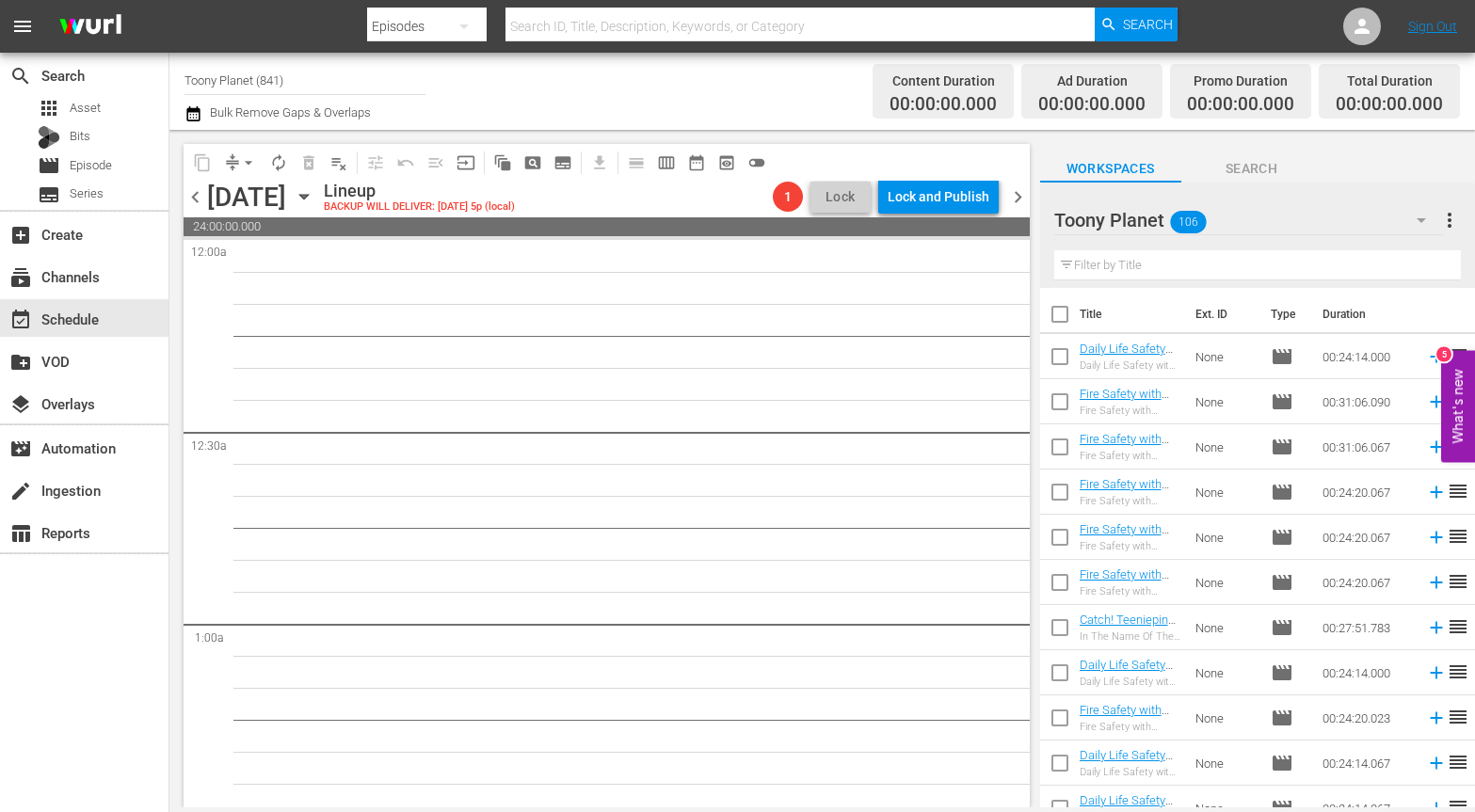 click on "18" at bounding box center (636, 4847) 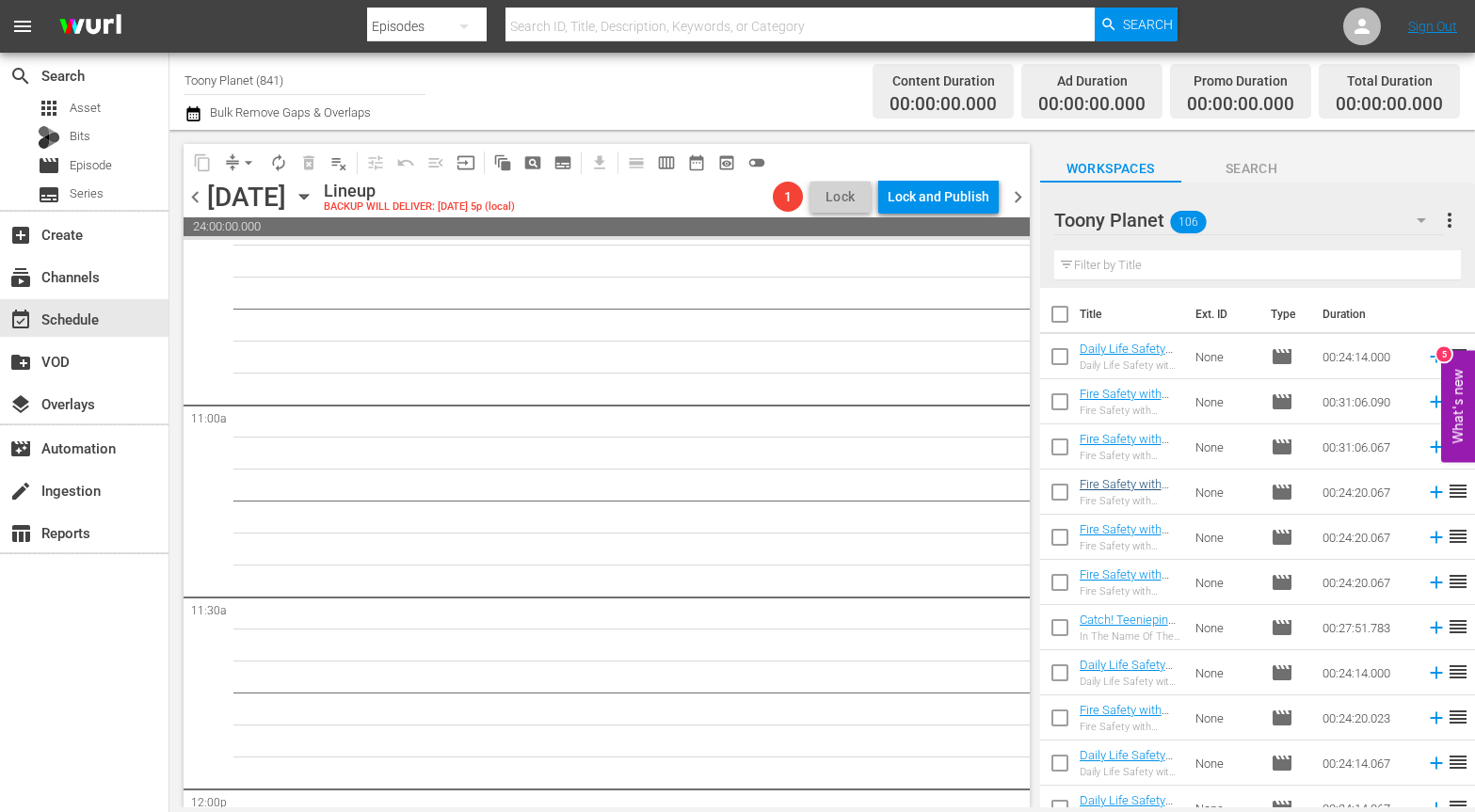 scroll, scrollTop: 4208, scrollLeft: 0, axis: vertical 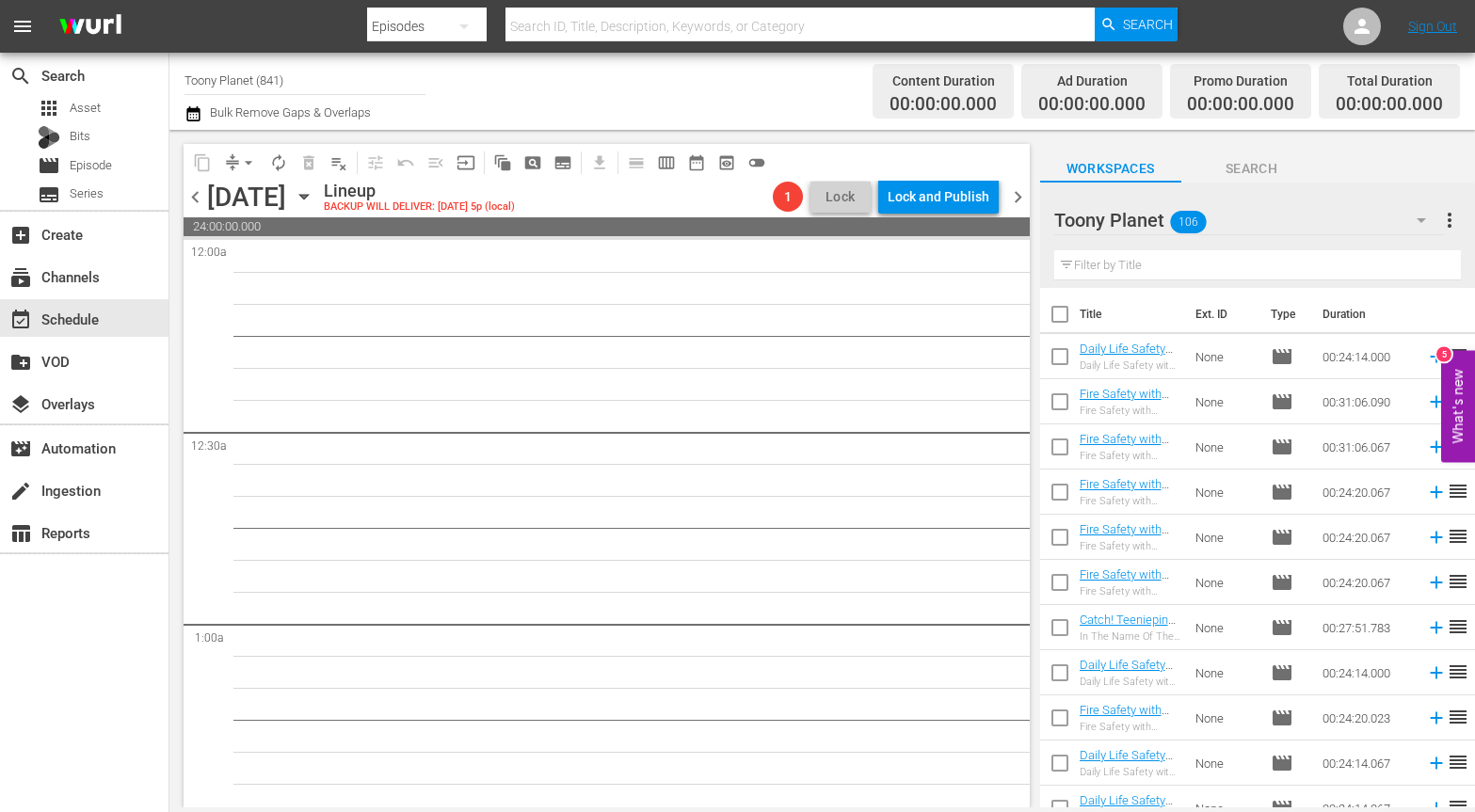 click on "18" at bounding box center [636, 4847] 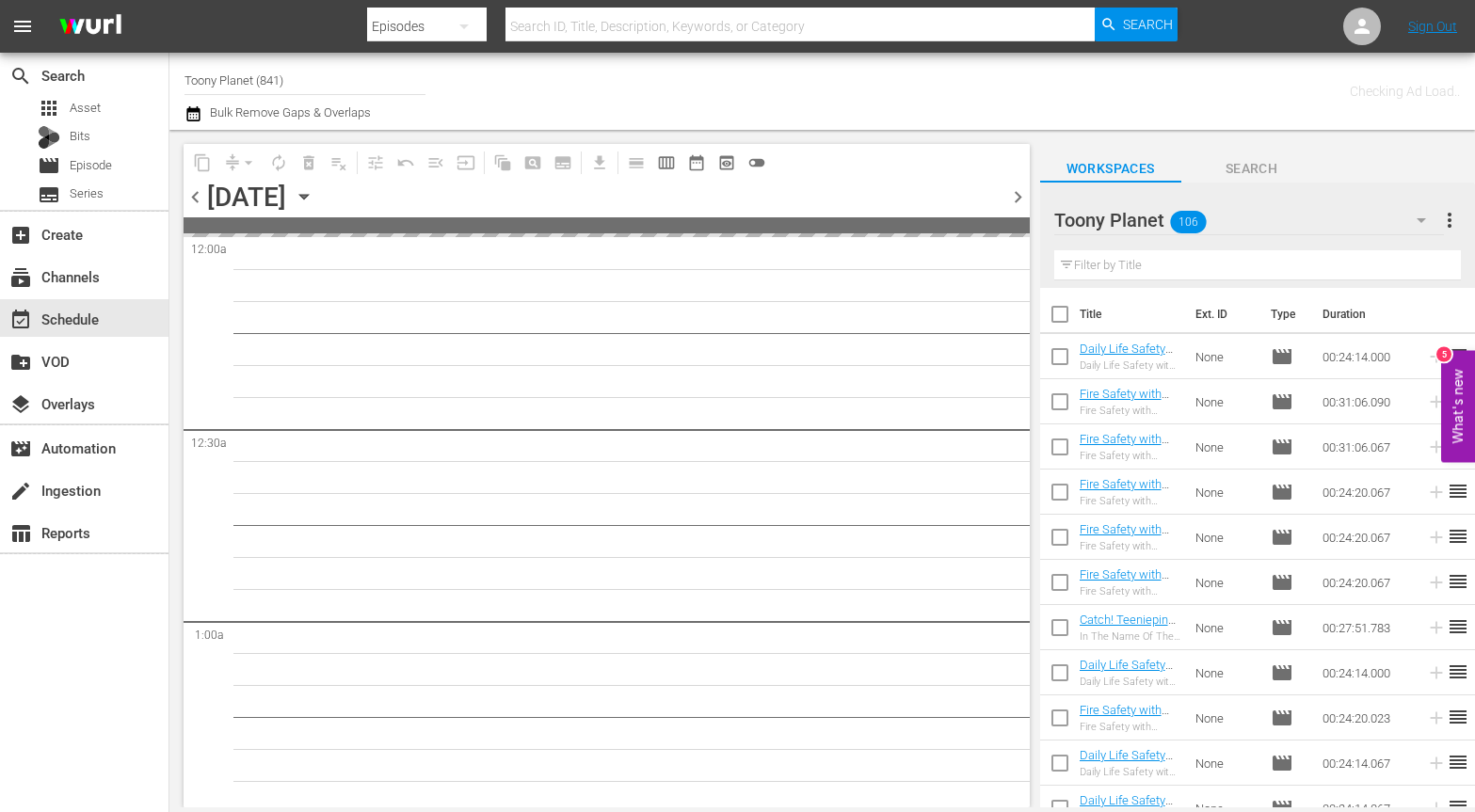 click on "17" at bounding box center (636, 4844) 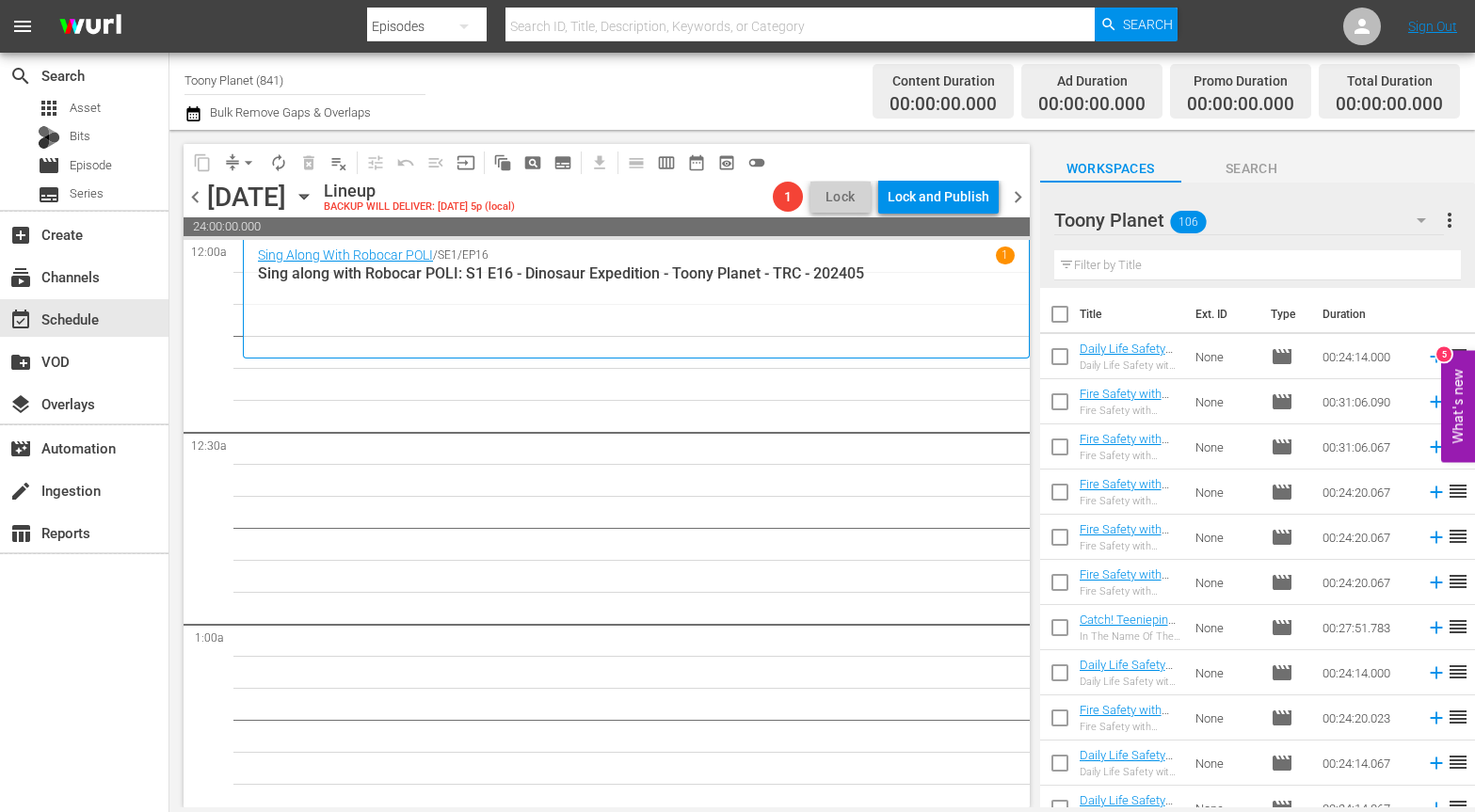 click on "17" at bounding box center [636, 4847] 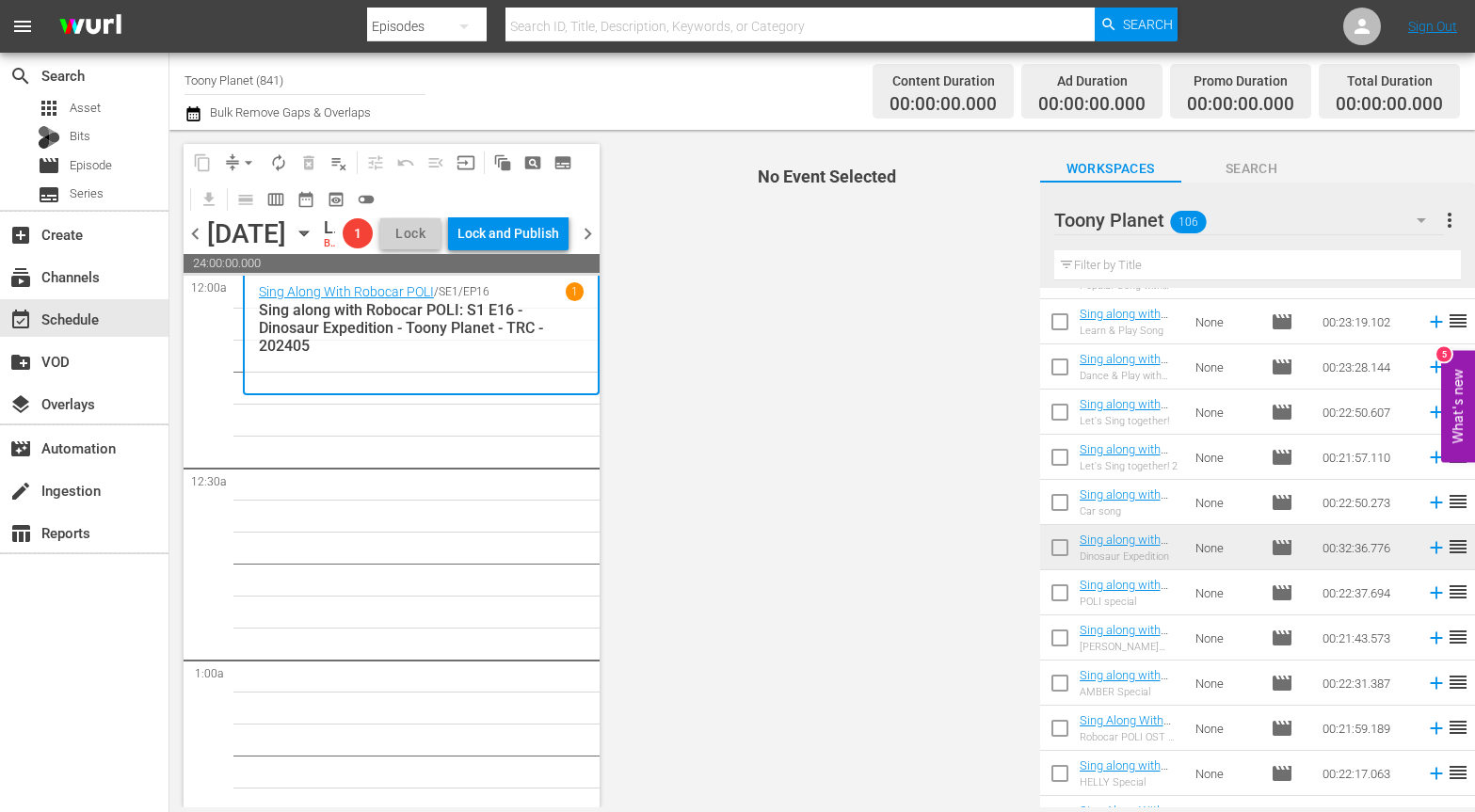 scroll, scrollTop: 4311, scrollLeft: 0, axis: vertical 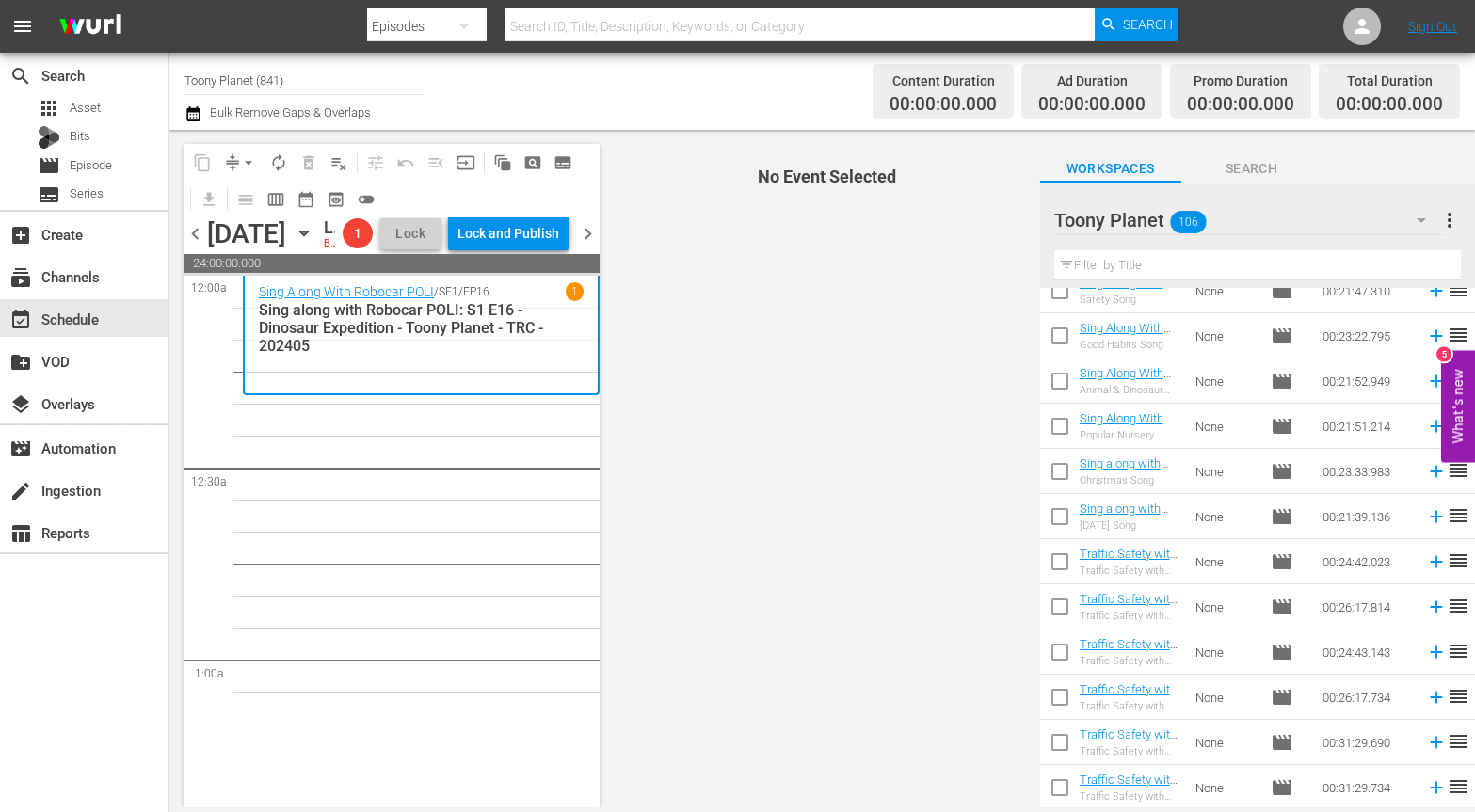click on "17" at bounding box center (421, 4882) 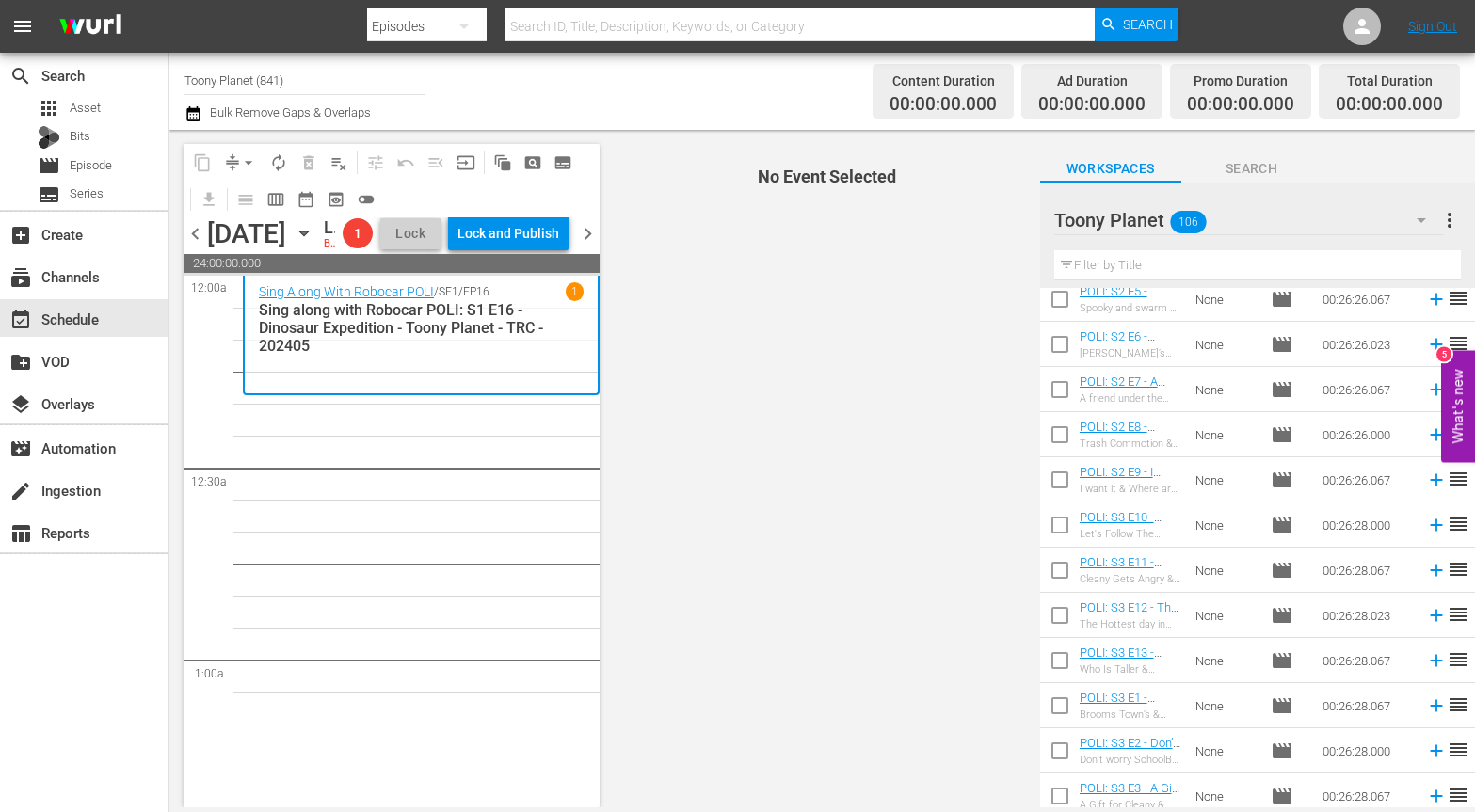 scroll, scrollTop: 0, scrollLeft: 0, axis: both 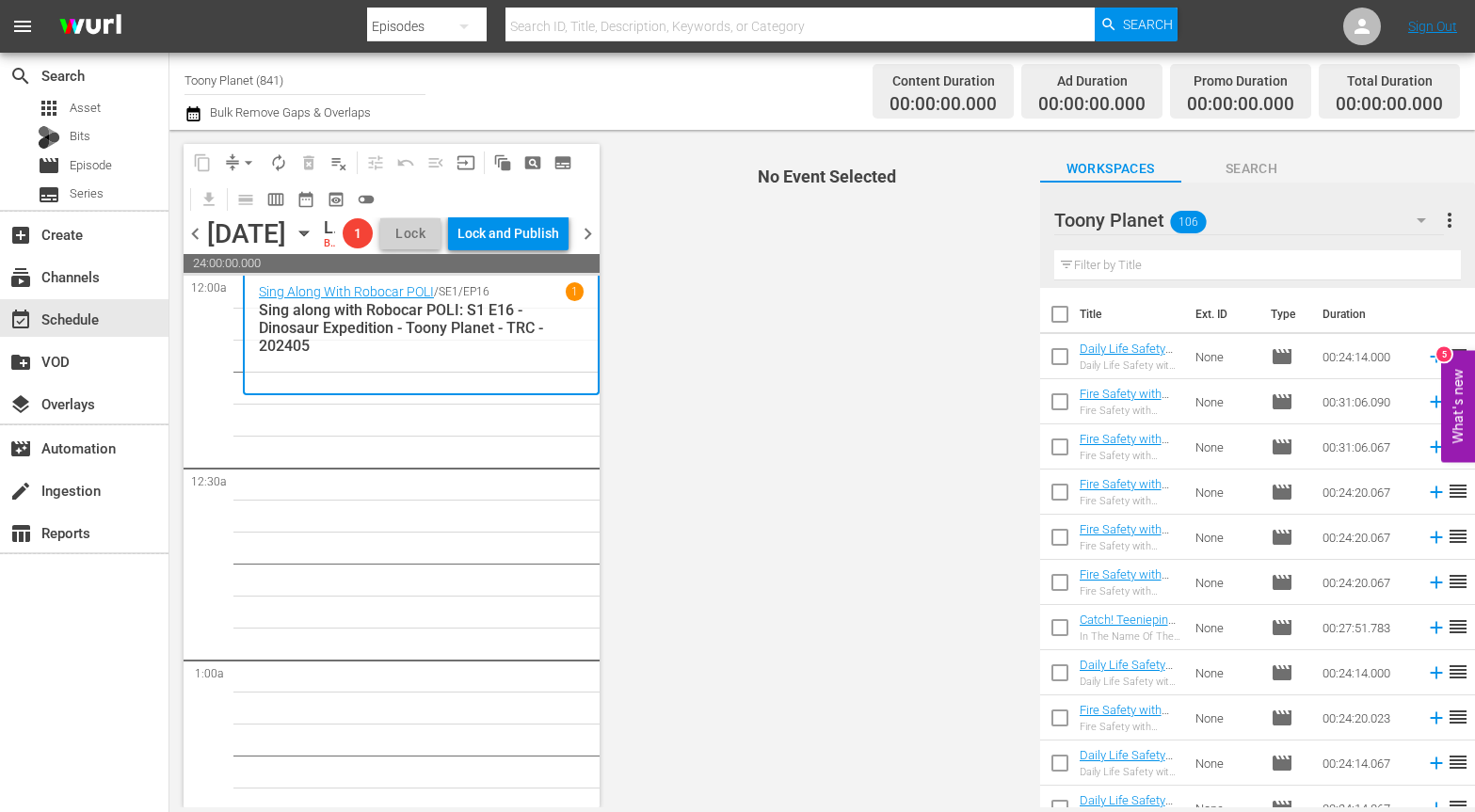 click on "No Event Selected" at bounding box center (822, 469) 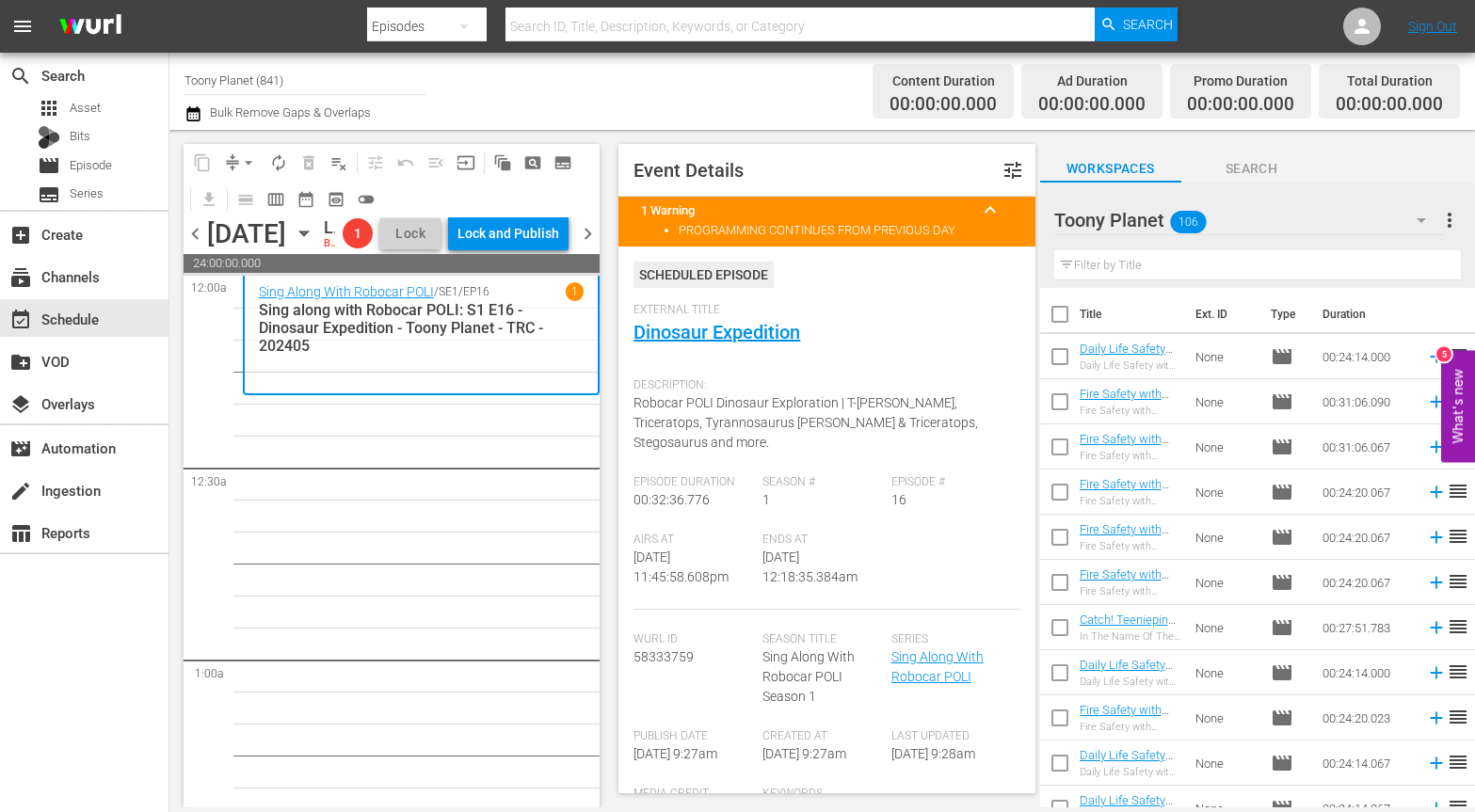 click on "17" at bounding box center (421, 4882) 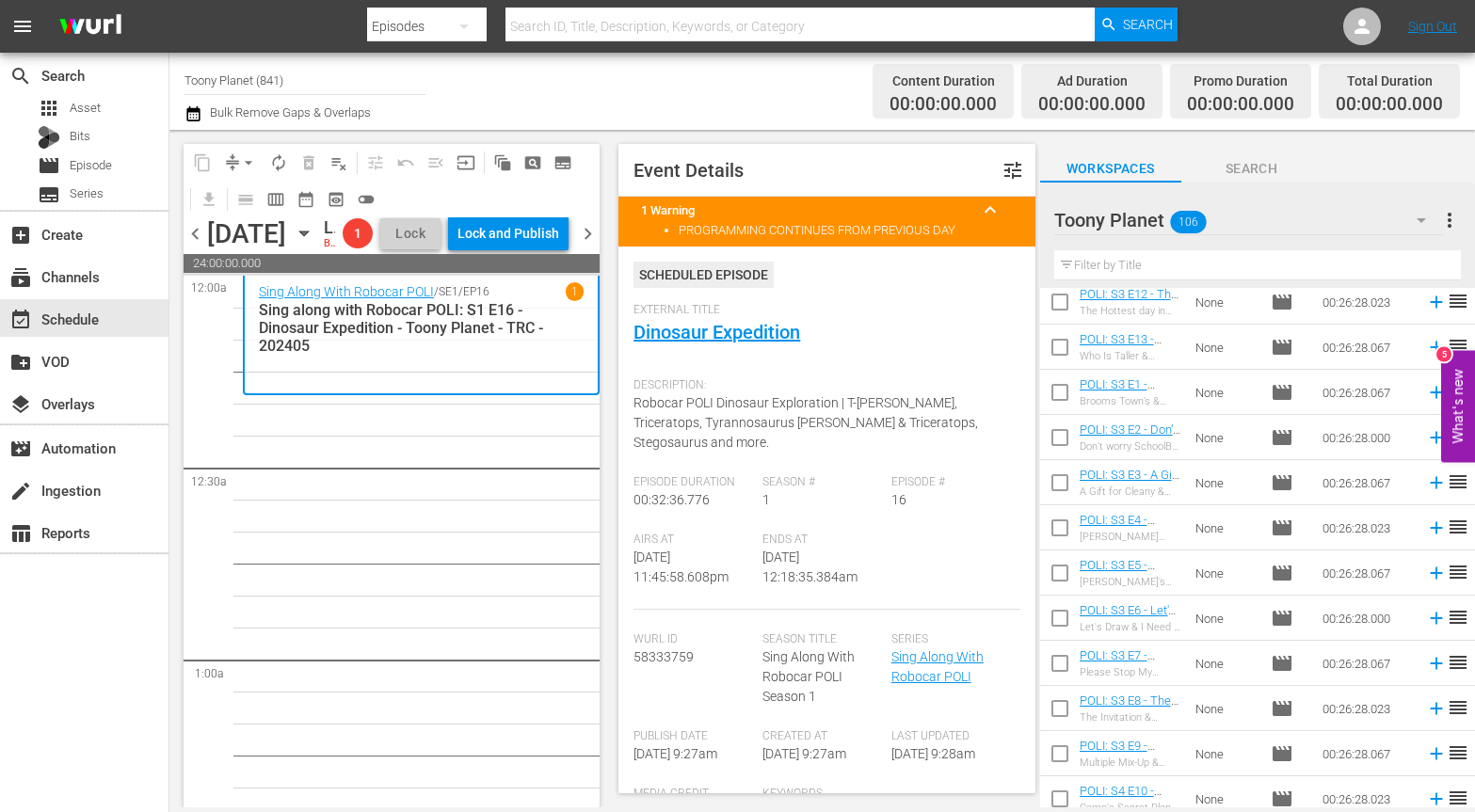 scroll, scrollTop: 0, scrollLeft: 0, axis: both 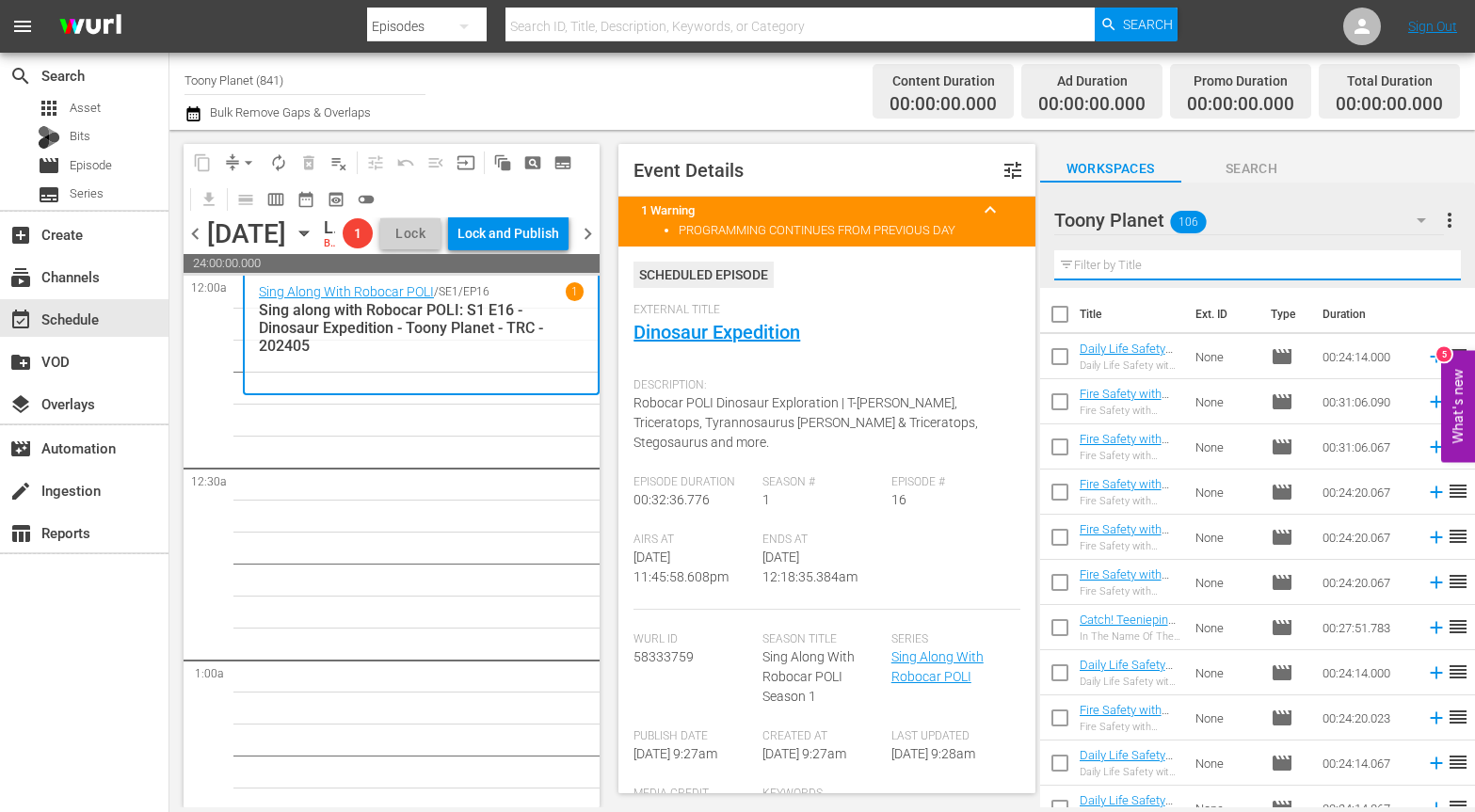 click at bounding box center (1258, 265) 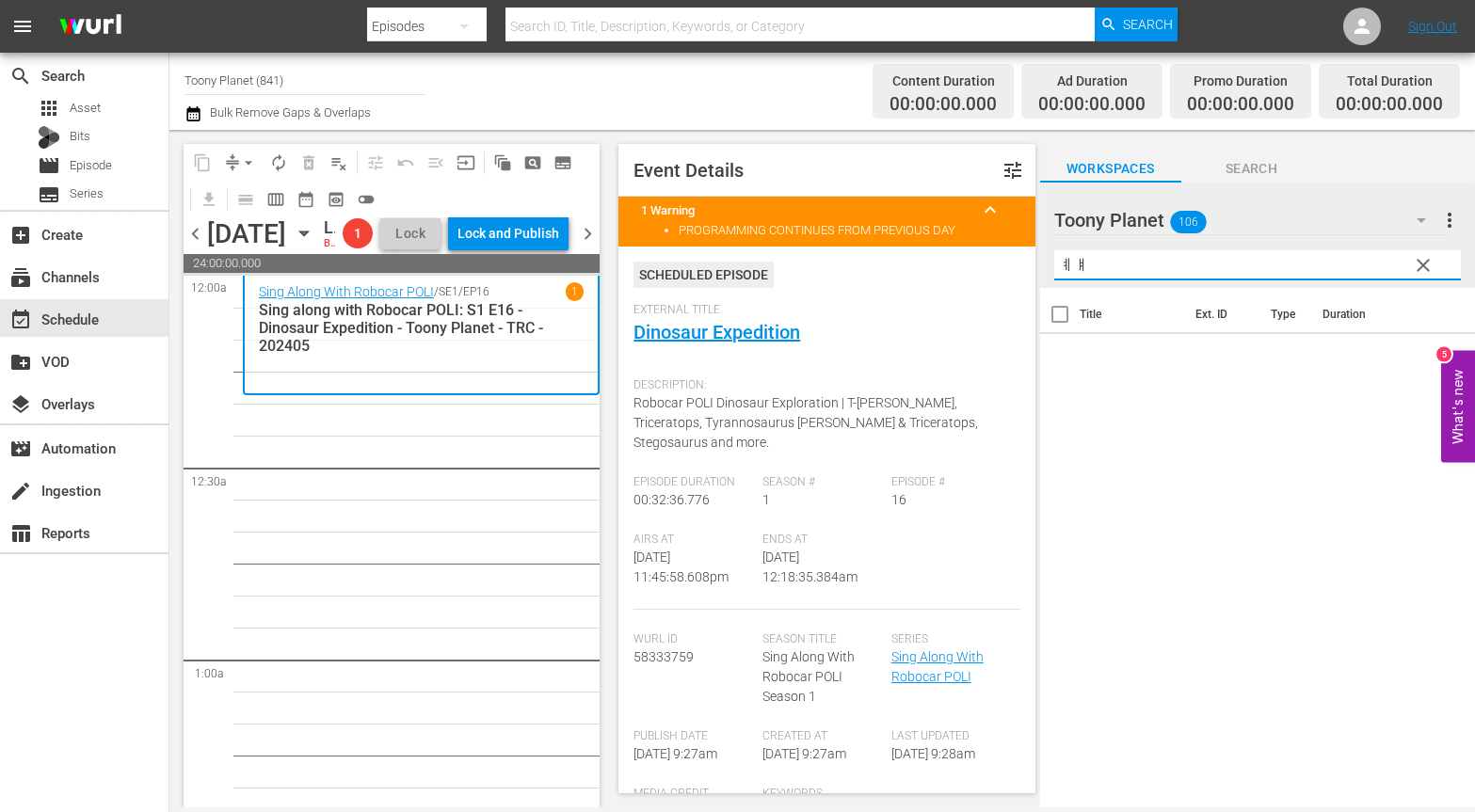 type on "ㅖ" 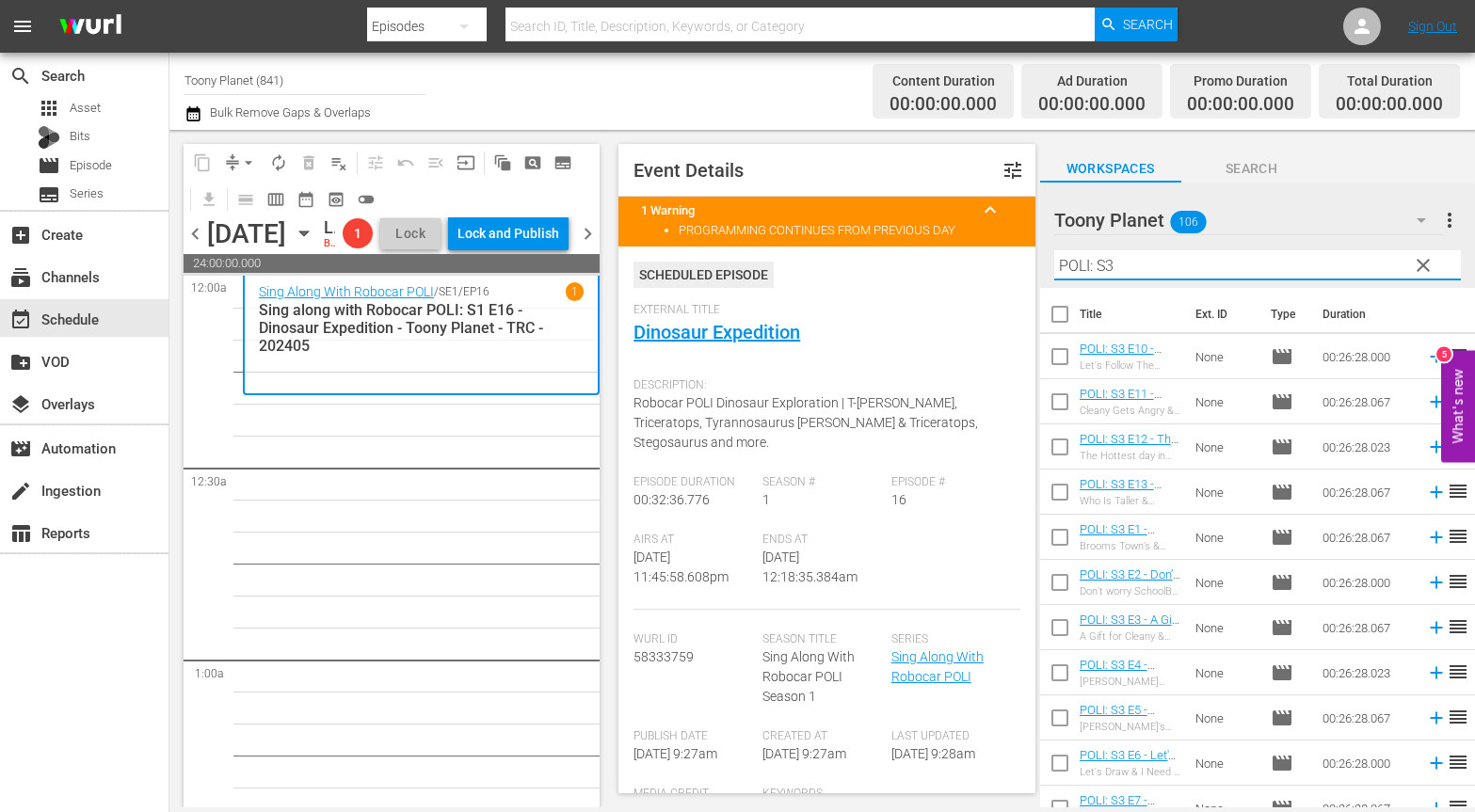 type on "POLI: S3" 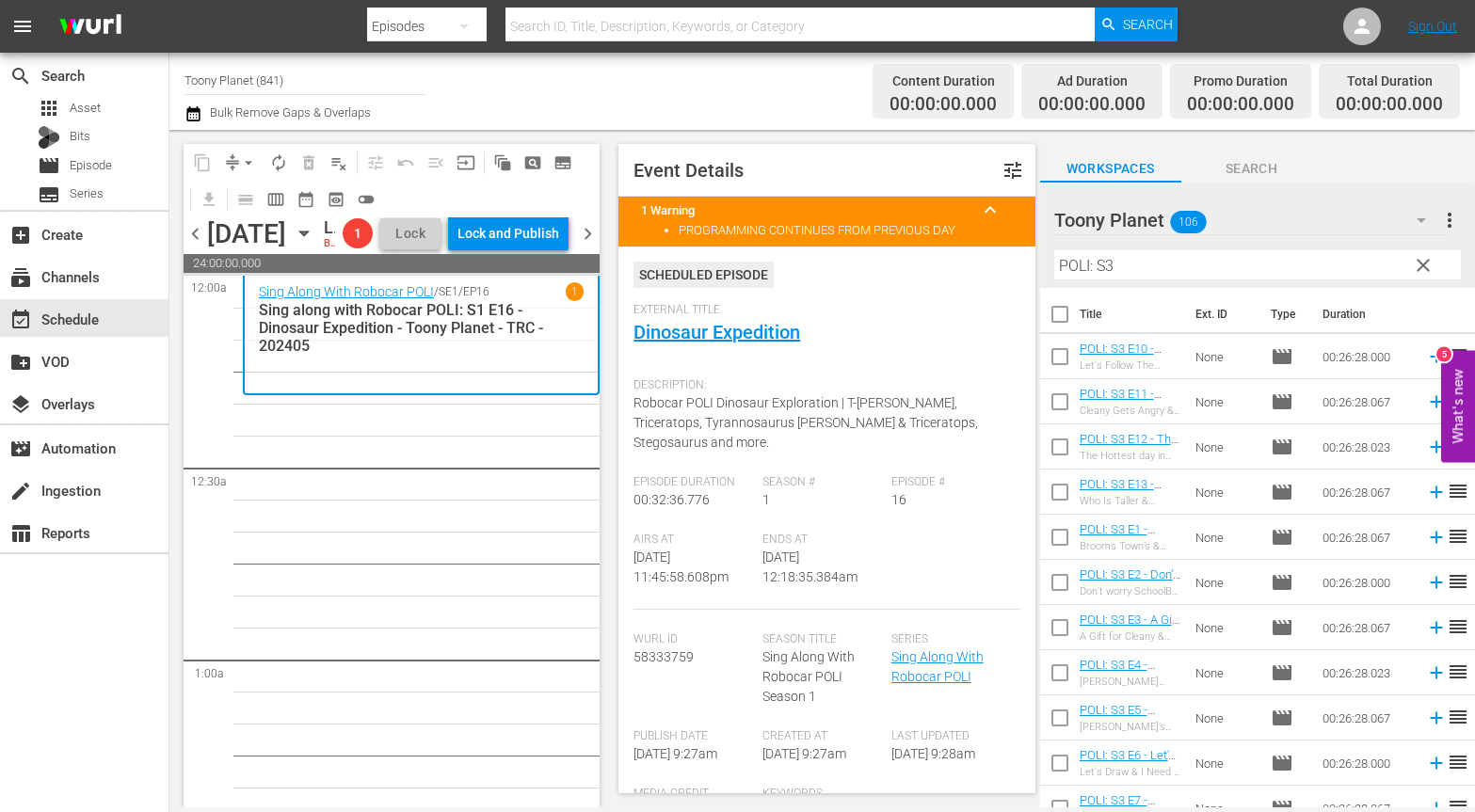 drag, startPoint x: 418, startPoint y: 513, endPoint x: 532, endPoint y: 510, distance: 114.039467 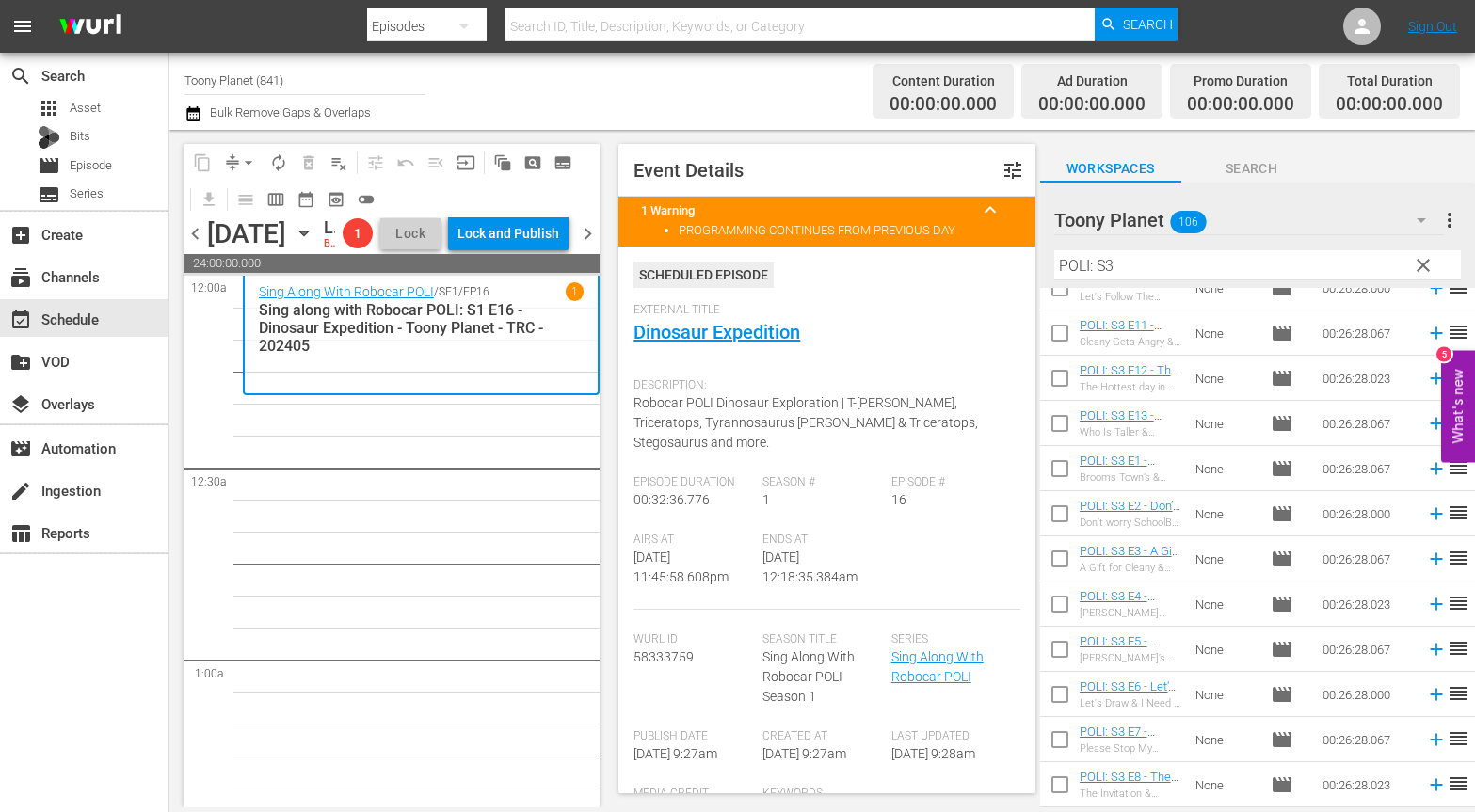 scroll, scrollTop: 72, scrollLeft: 0, axis: vertical 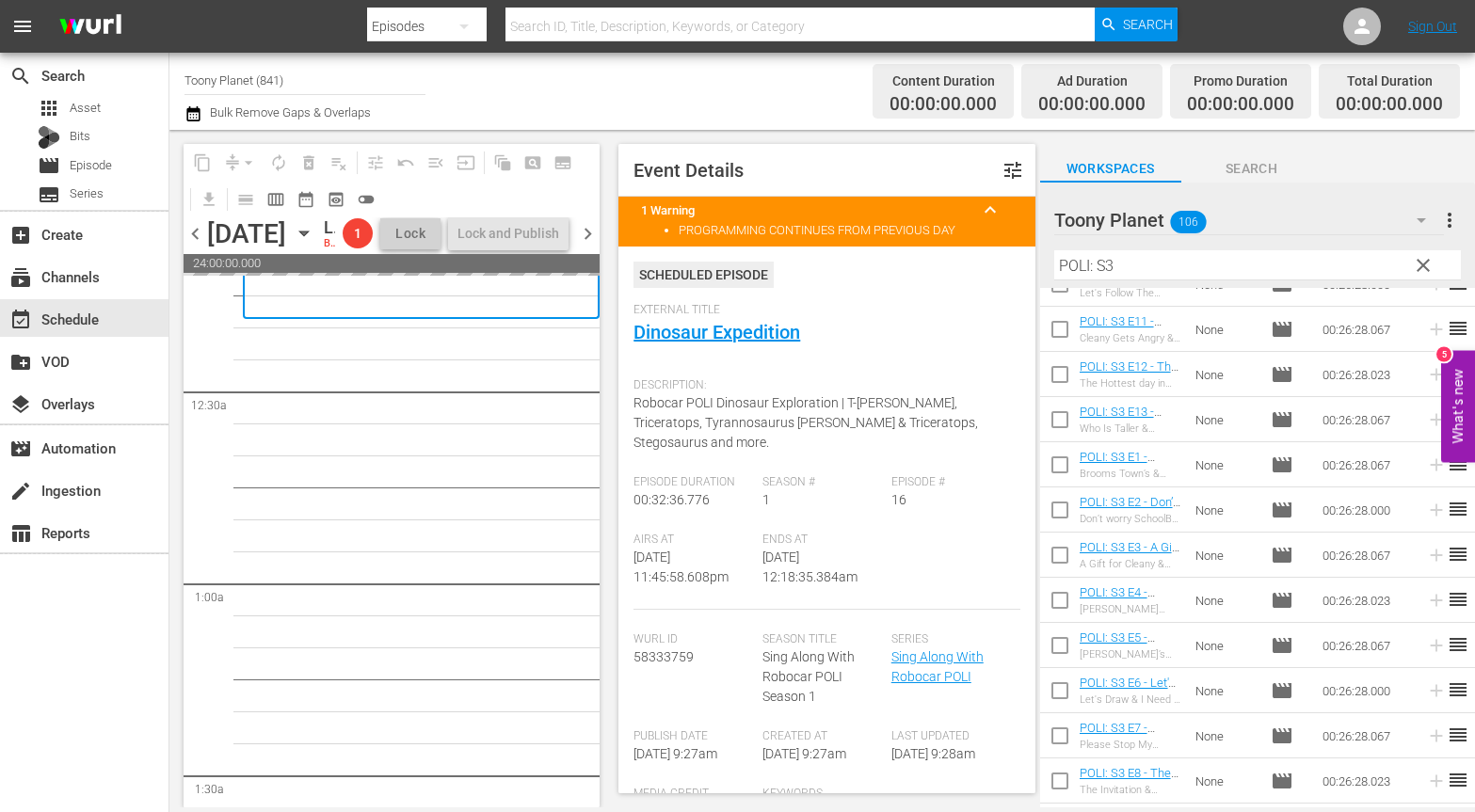 drag, startPoint x: 1130, startPoint y: 596, endPoint x: 823, endPoint y: 27, distance: 646.53693 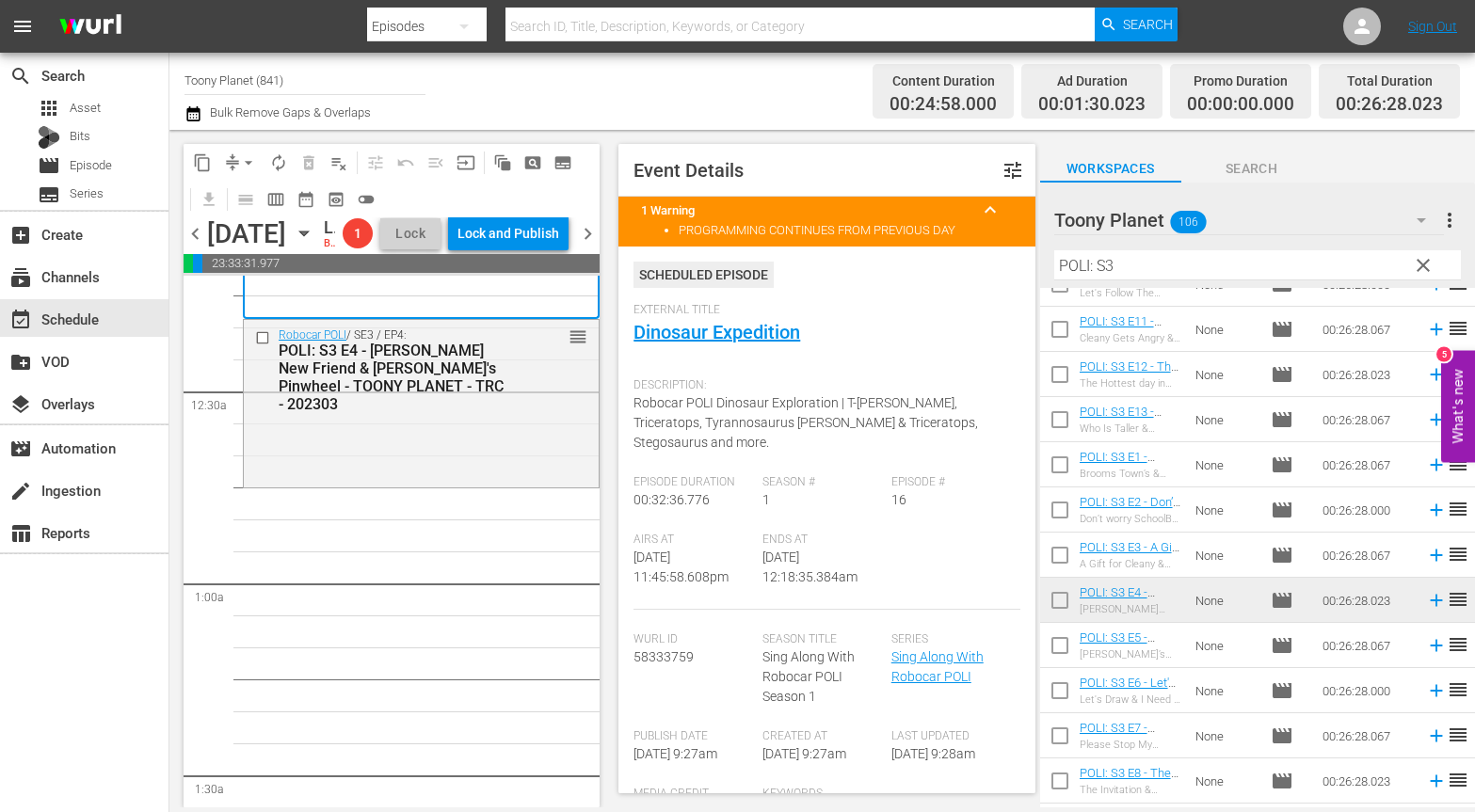 drag, startPoint x: 448, startPoint y: 537, endPoint x: 463, endPoint y: 525, distance: 19.209373 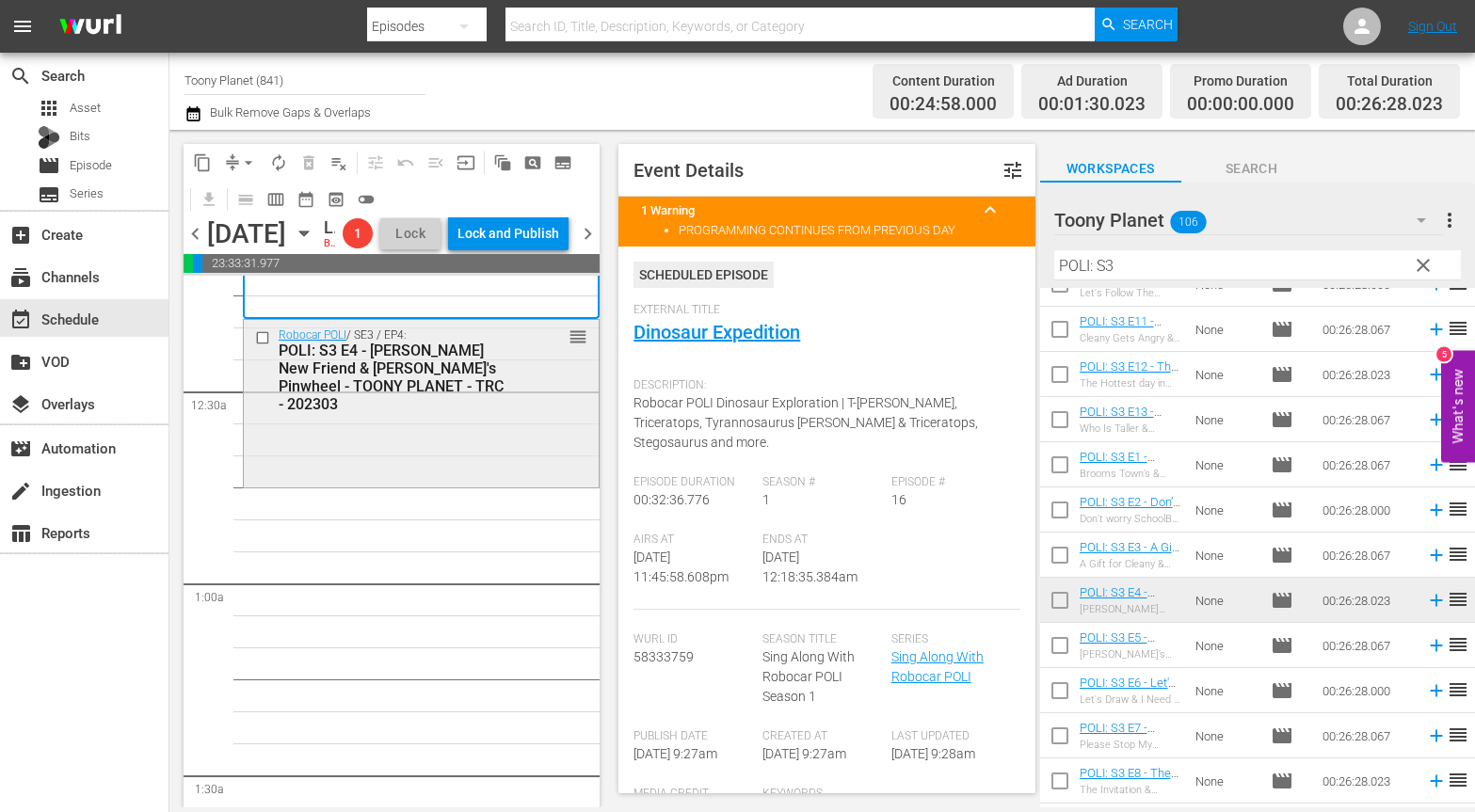 click on "Robocar POLI  / SE3 / EP4:
POLI: S3 E4 - Terry's New Friend & Helly's Pinwheel - TOONY PLANET - TRC - 202303 reorder" at bounding box center [421, 402] 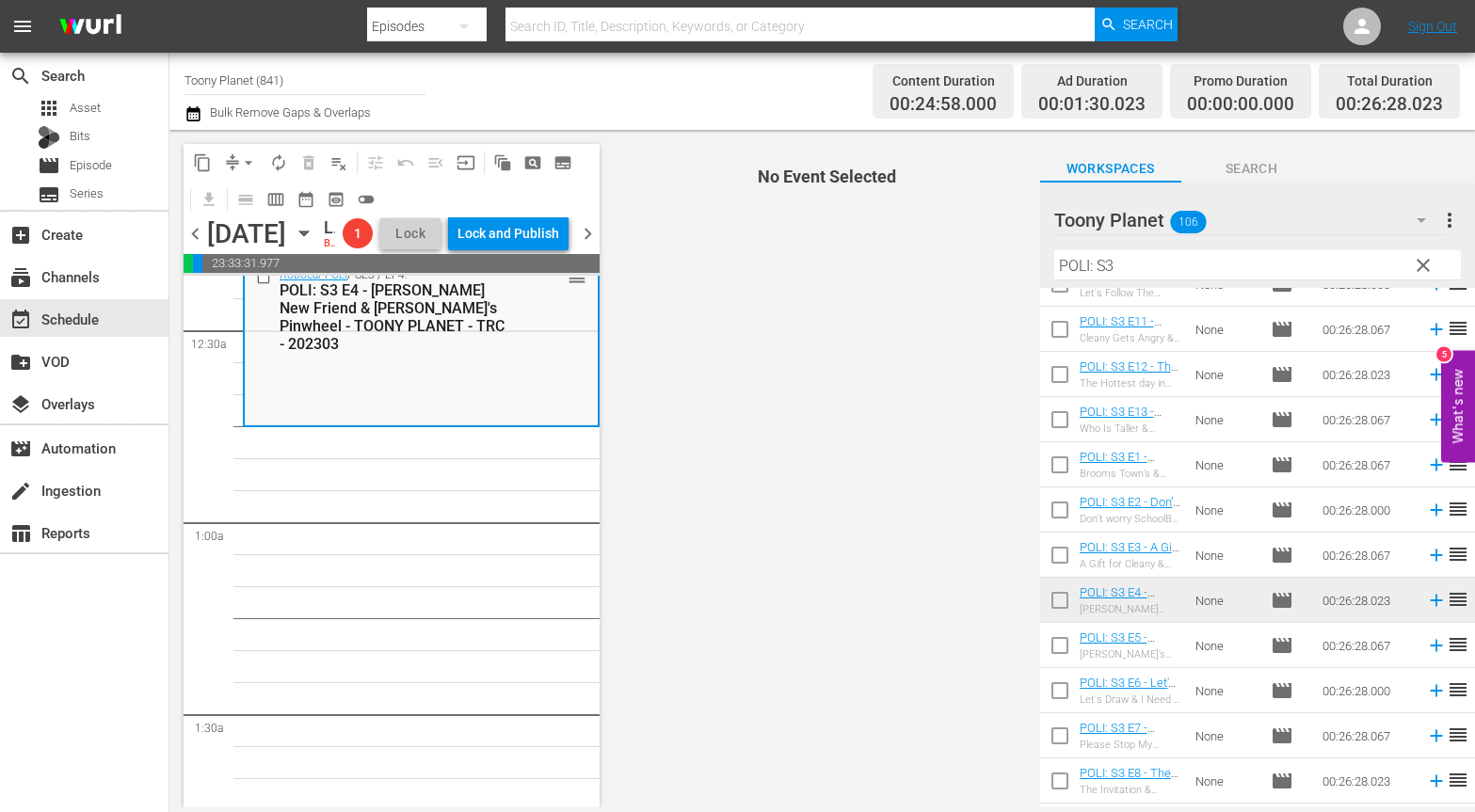 scroll, scrollTop: 140, scrollLeft: 0, axis: vertical 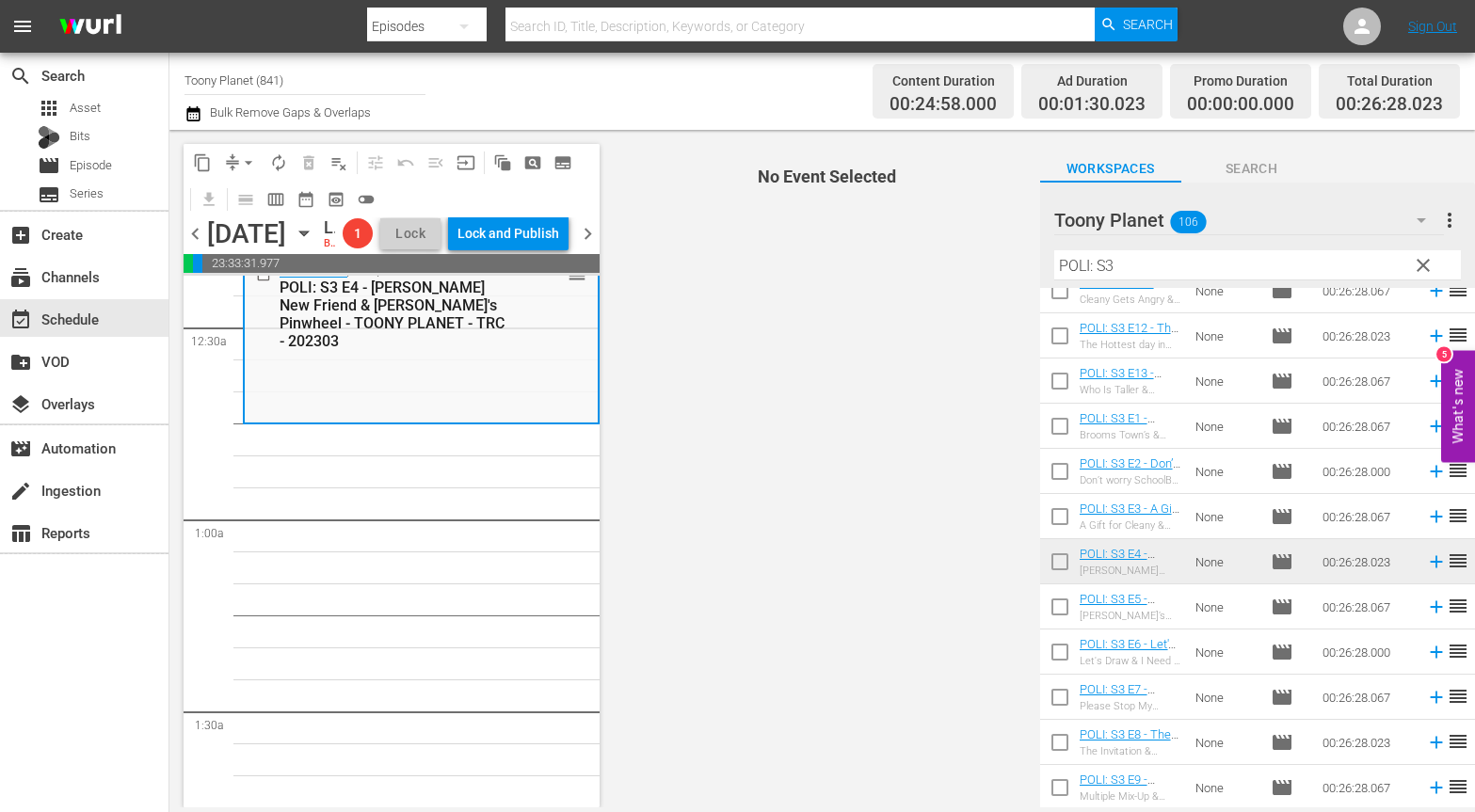 click at bounding box center [1060, 611] 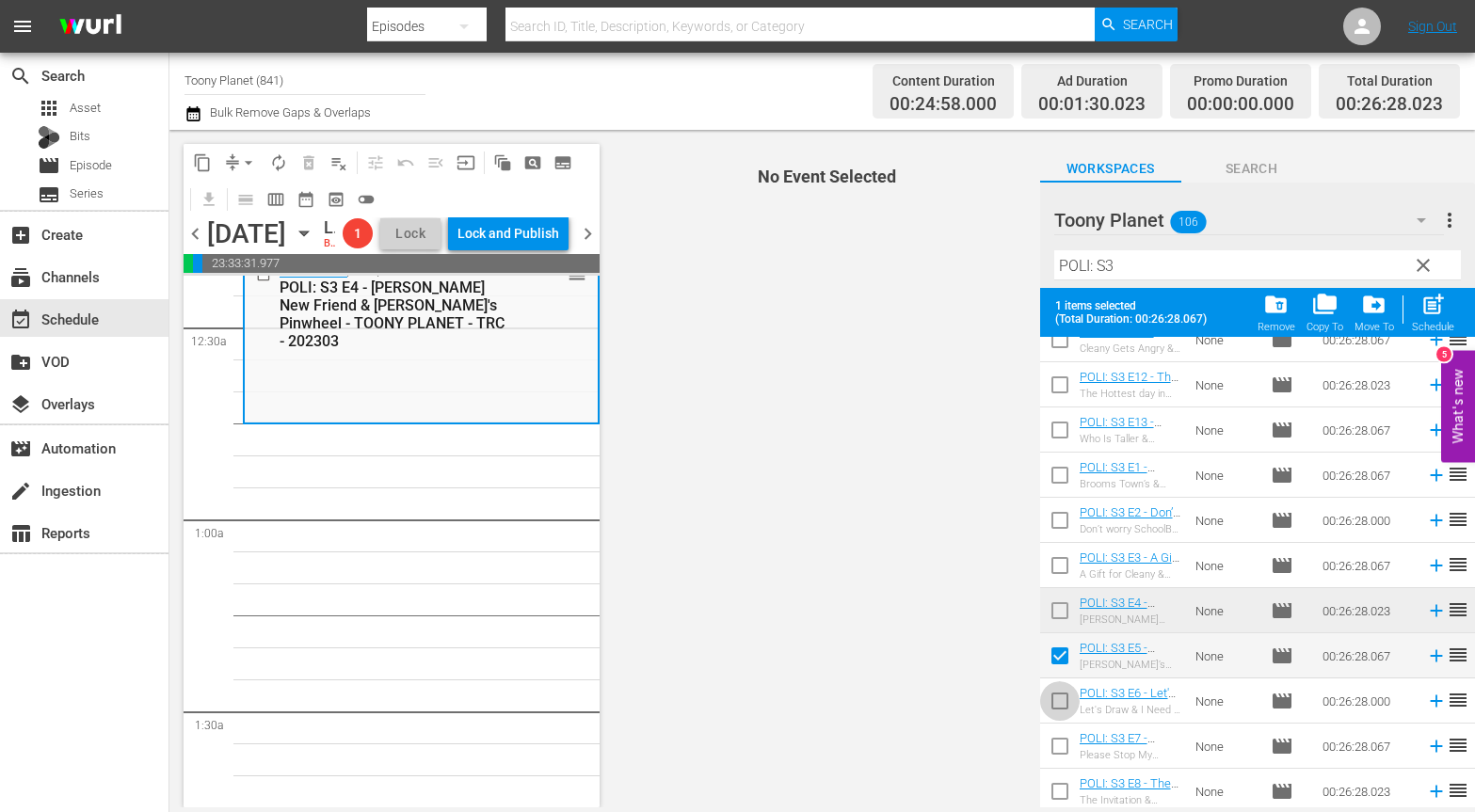 click at bounding box center (1060, 705) 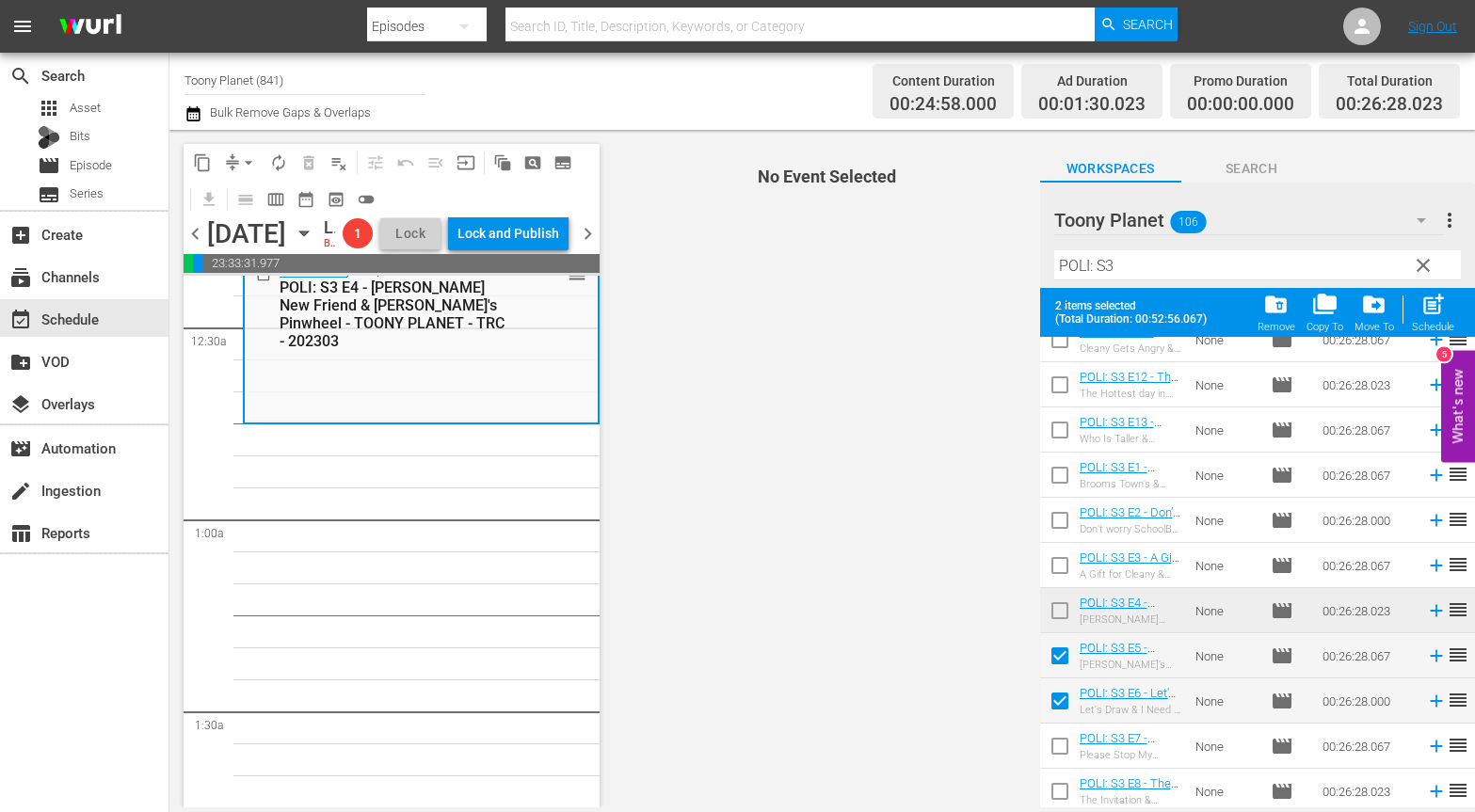 scroll, scrollTop: 160, scrollLeft: 0, axis: vertical 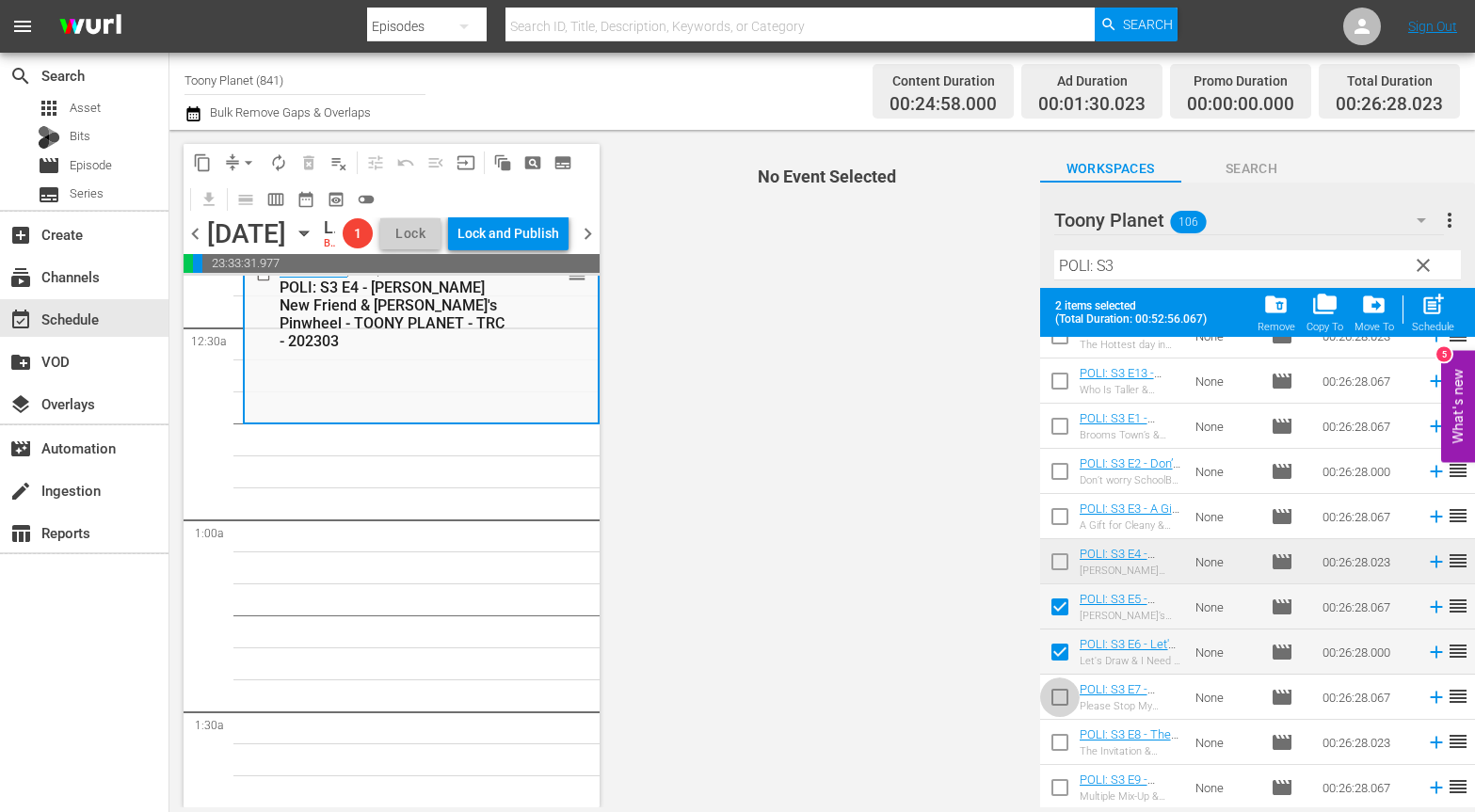click at bounding box center (1060, 701) 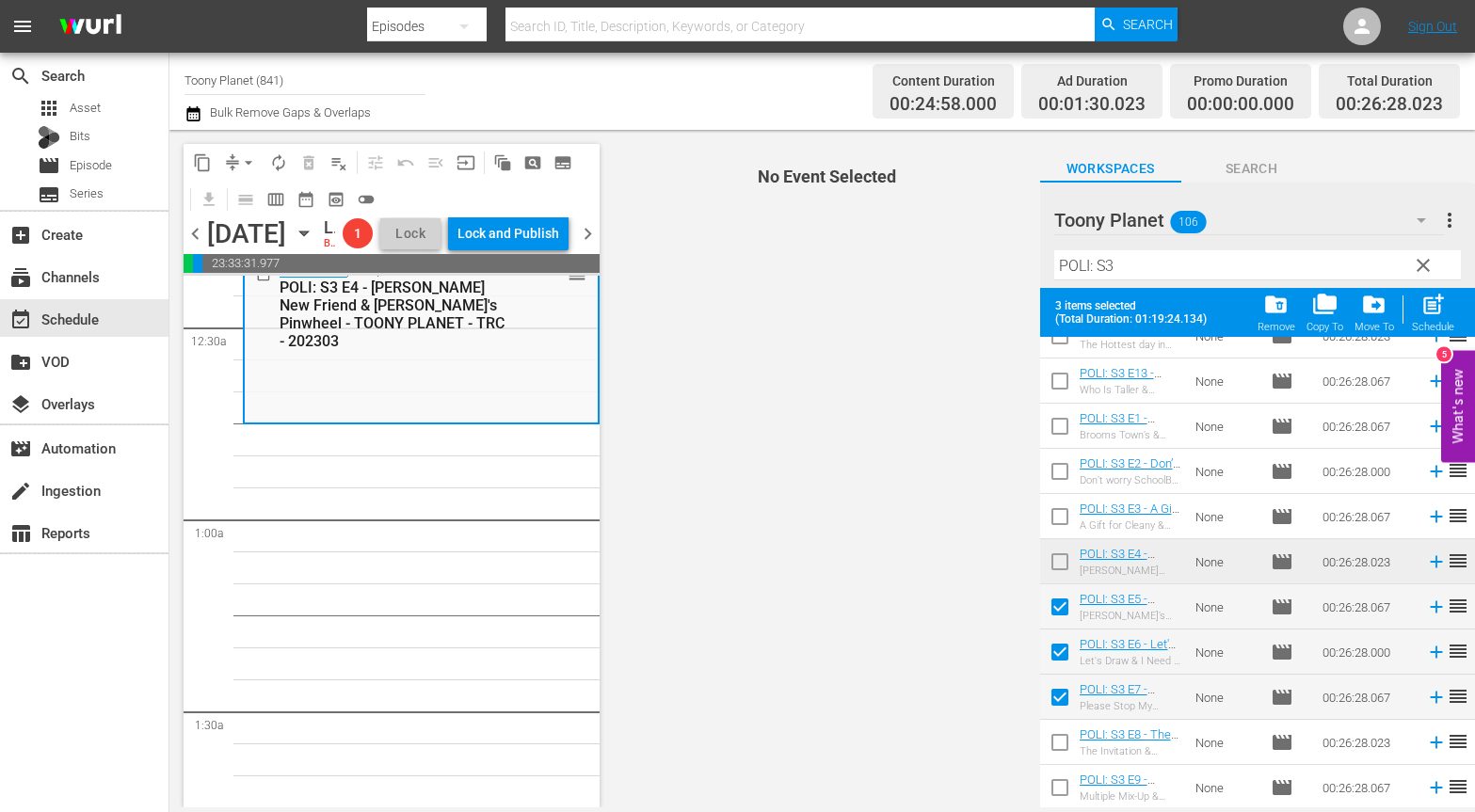 click at bounding box center [1060, 746] 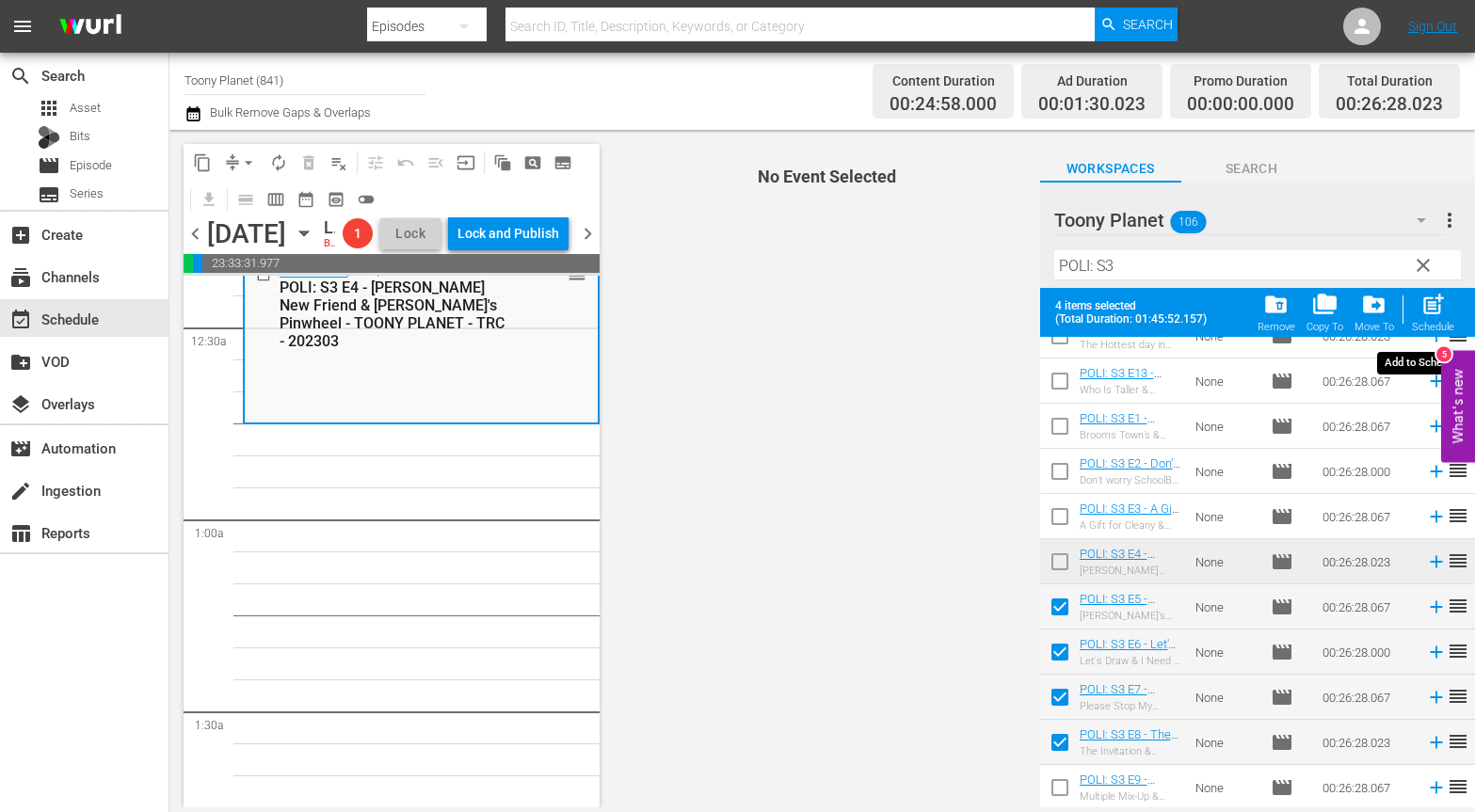 click on "post_add" at bounding box center (1433, 304) 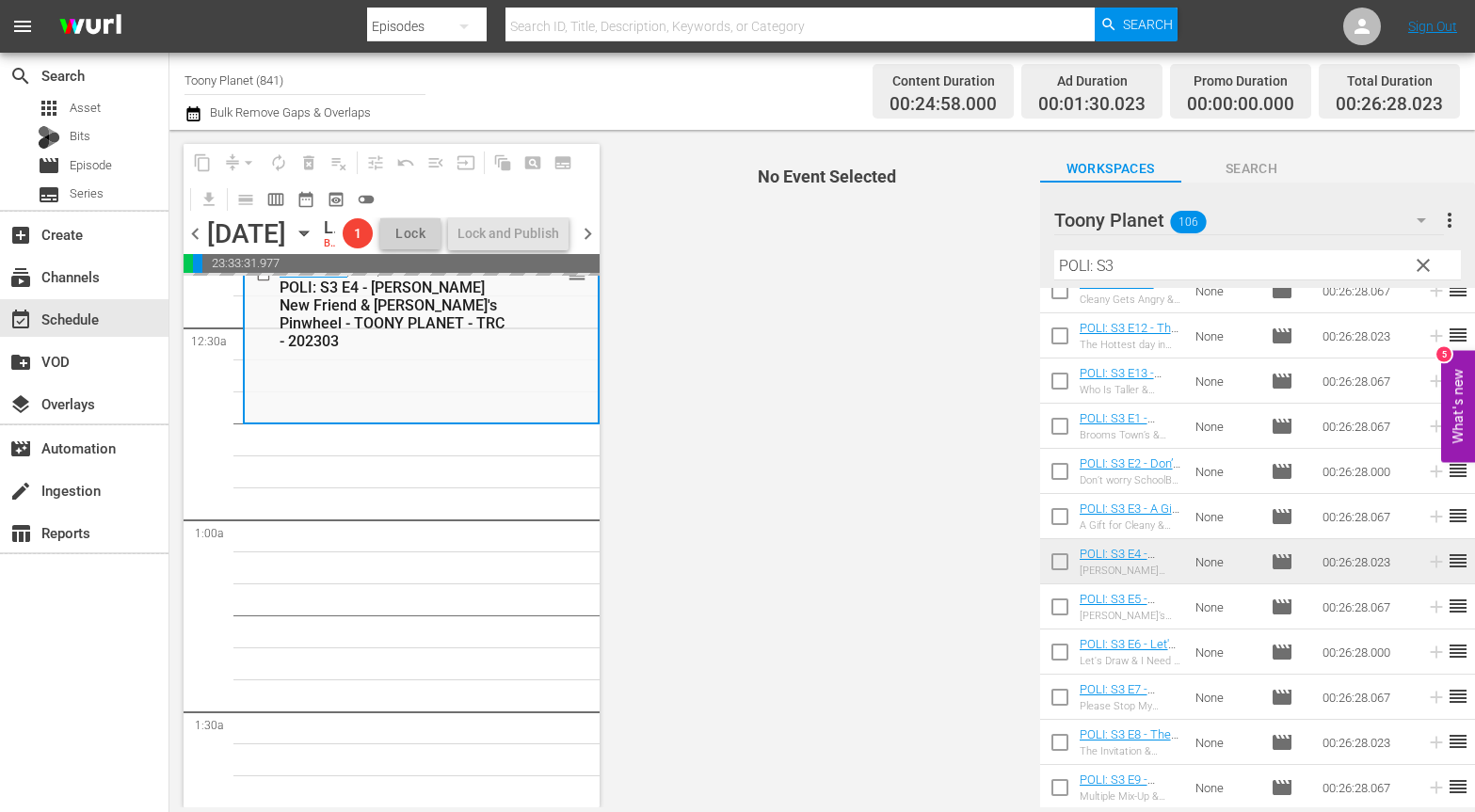 scroll, scrollTop: 111, scrollLeft: 0, axis: vertical 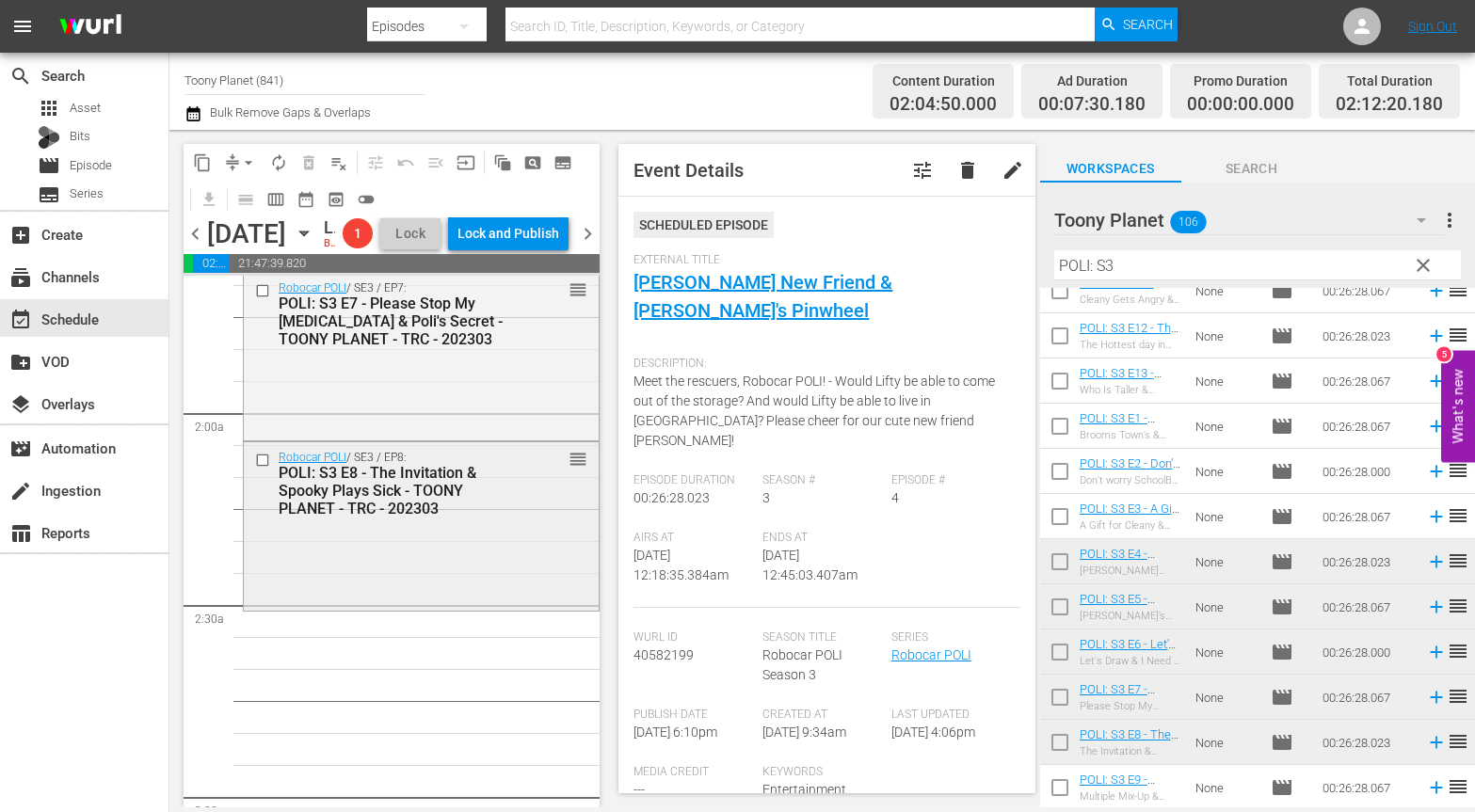 click on "Robocar POLI  / SE3 / EP8:
POLI: S3 E8 - The Invitation & Spooky Plays Sick - TOONY PLANET - TRC - 202303 reorder" at bounding box center [421, 524] 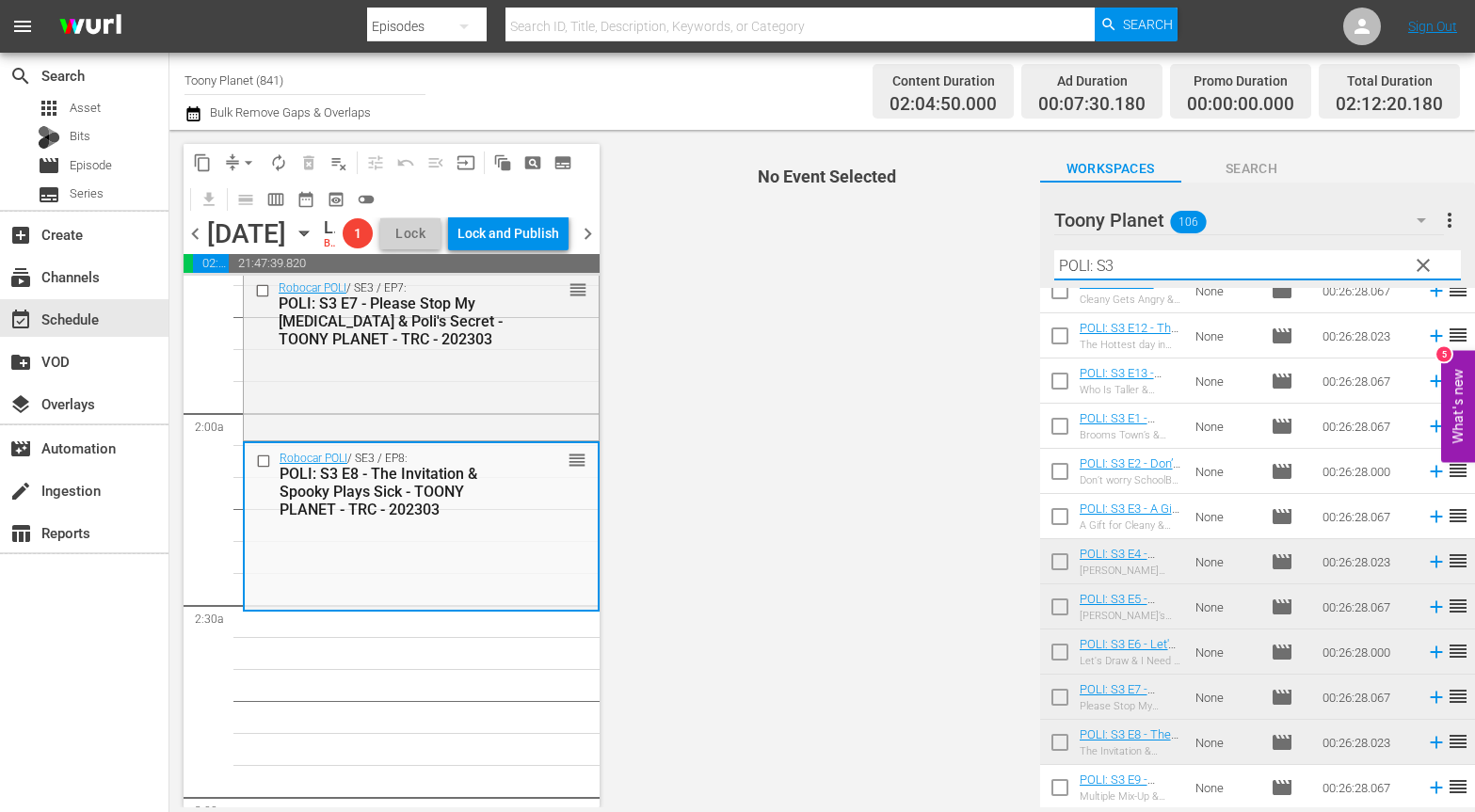 drag, startPoint x: 1119, startPoint y: 272, endPoint x: 906, endPoint y: 236, distance: 216.02083 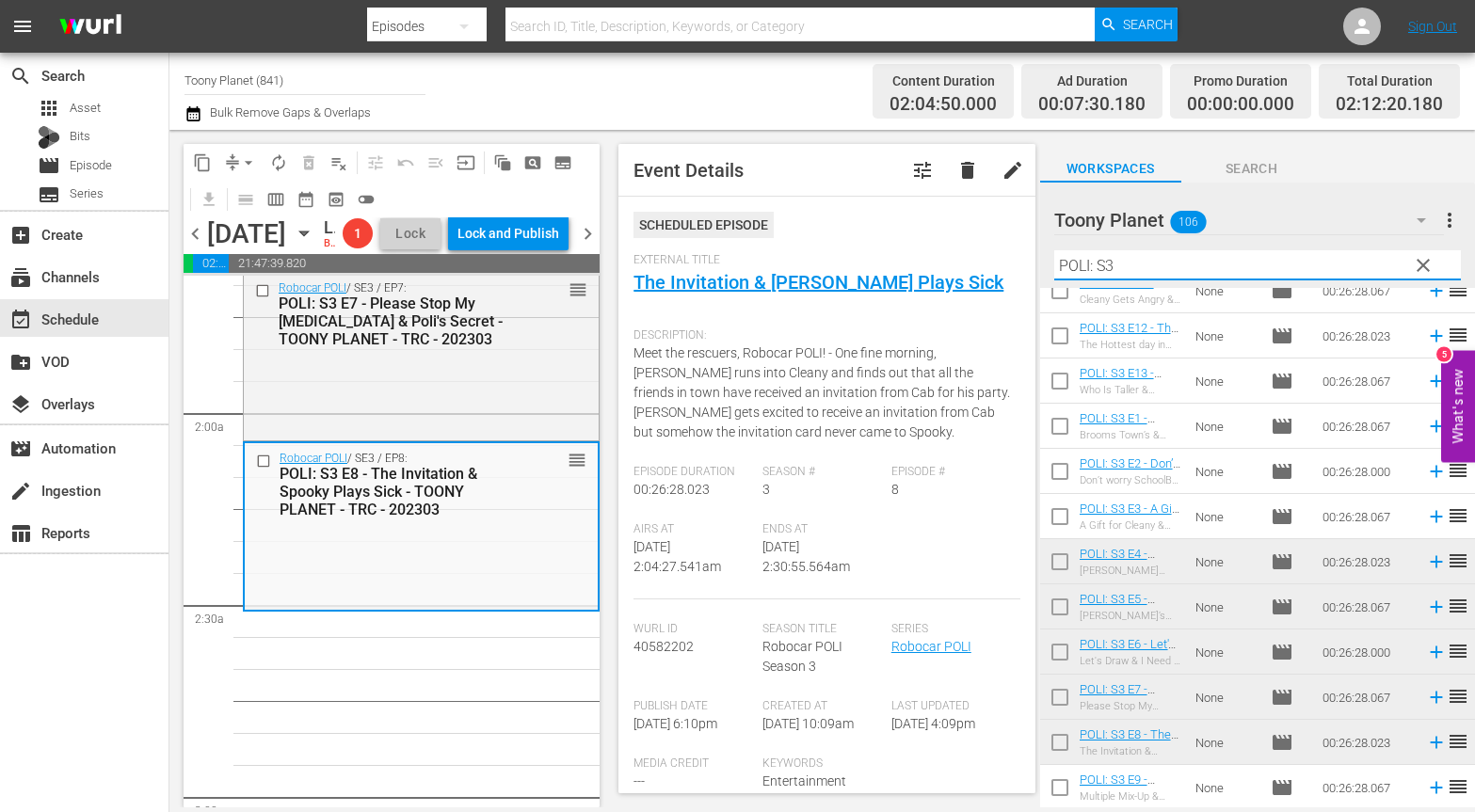 type on "ㄴ" 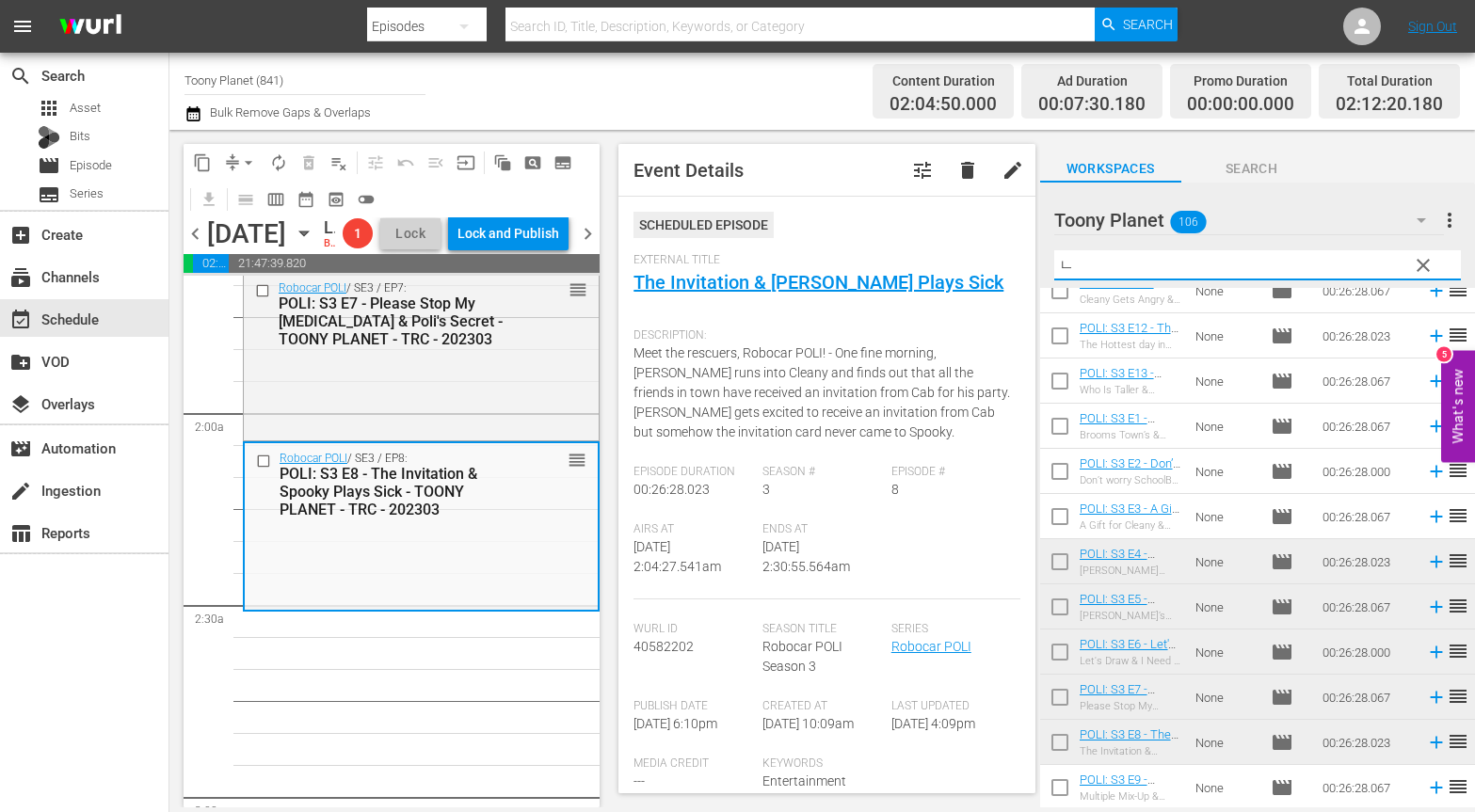 scroll, scrollTop: 0, scrollLeft: 0, axis: both 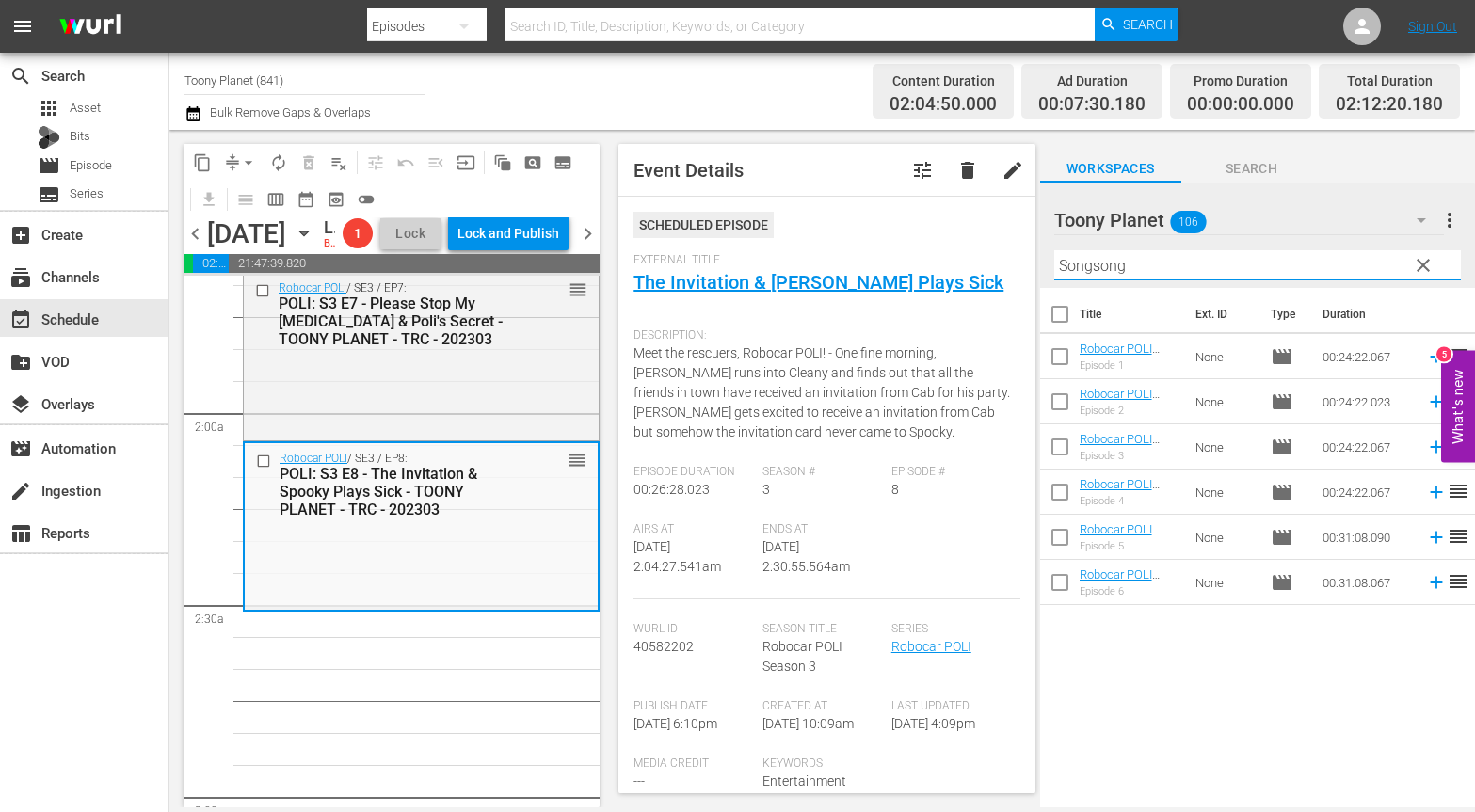 drag, startPoint x: 1120, startPoint y: 721, endPoint x: 1093, endPoint y: 586, distance: 137.67353 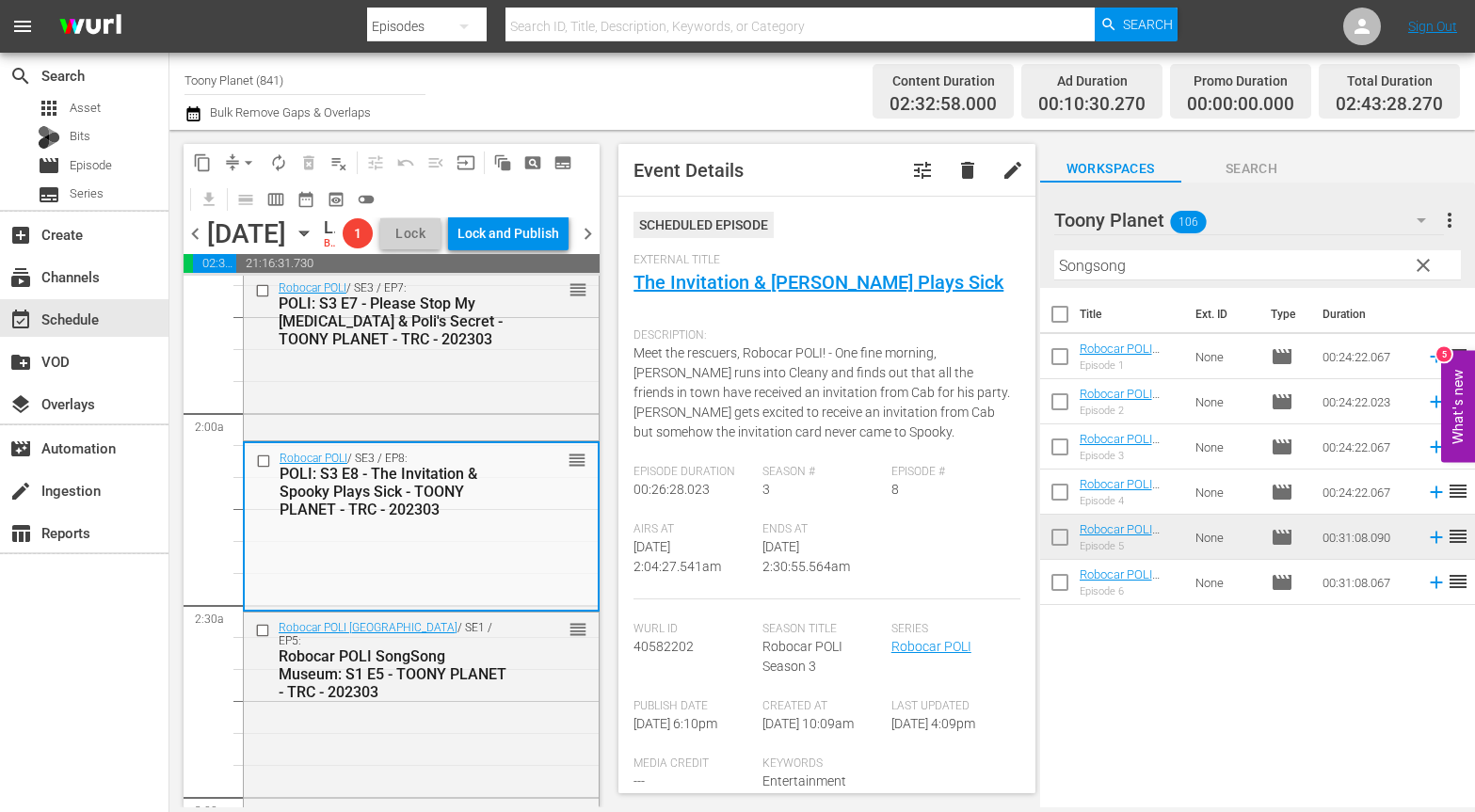 drag, startPoint x: 1075, startPoint y: 532, endPoint x: 467, endPoint y: 789, distance: 660.0856 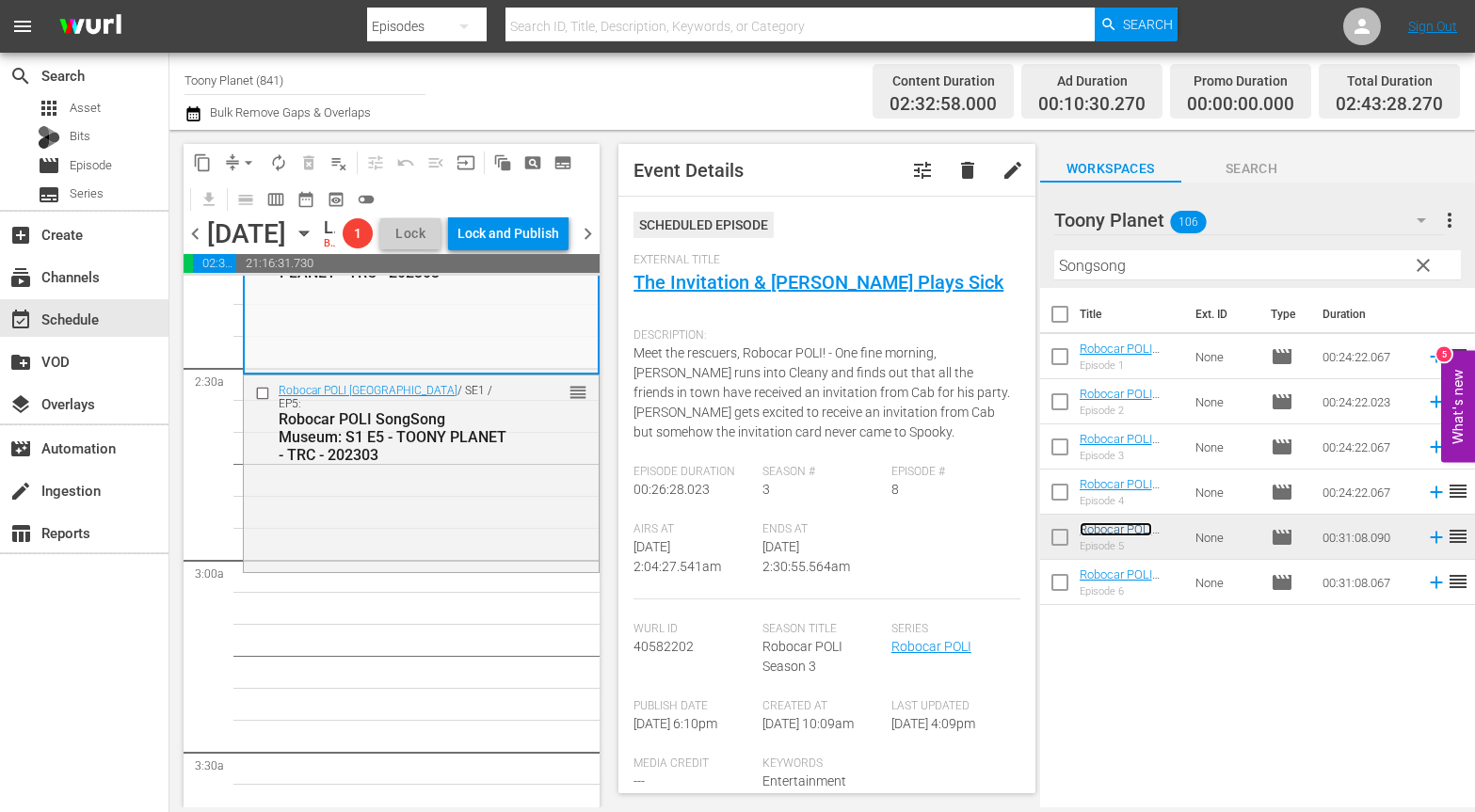 scroll, scrollTop: 795, scrollLeft: 0, axis: vertical 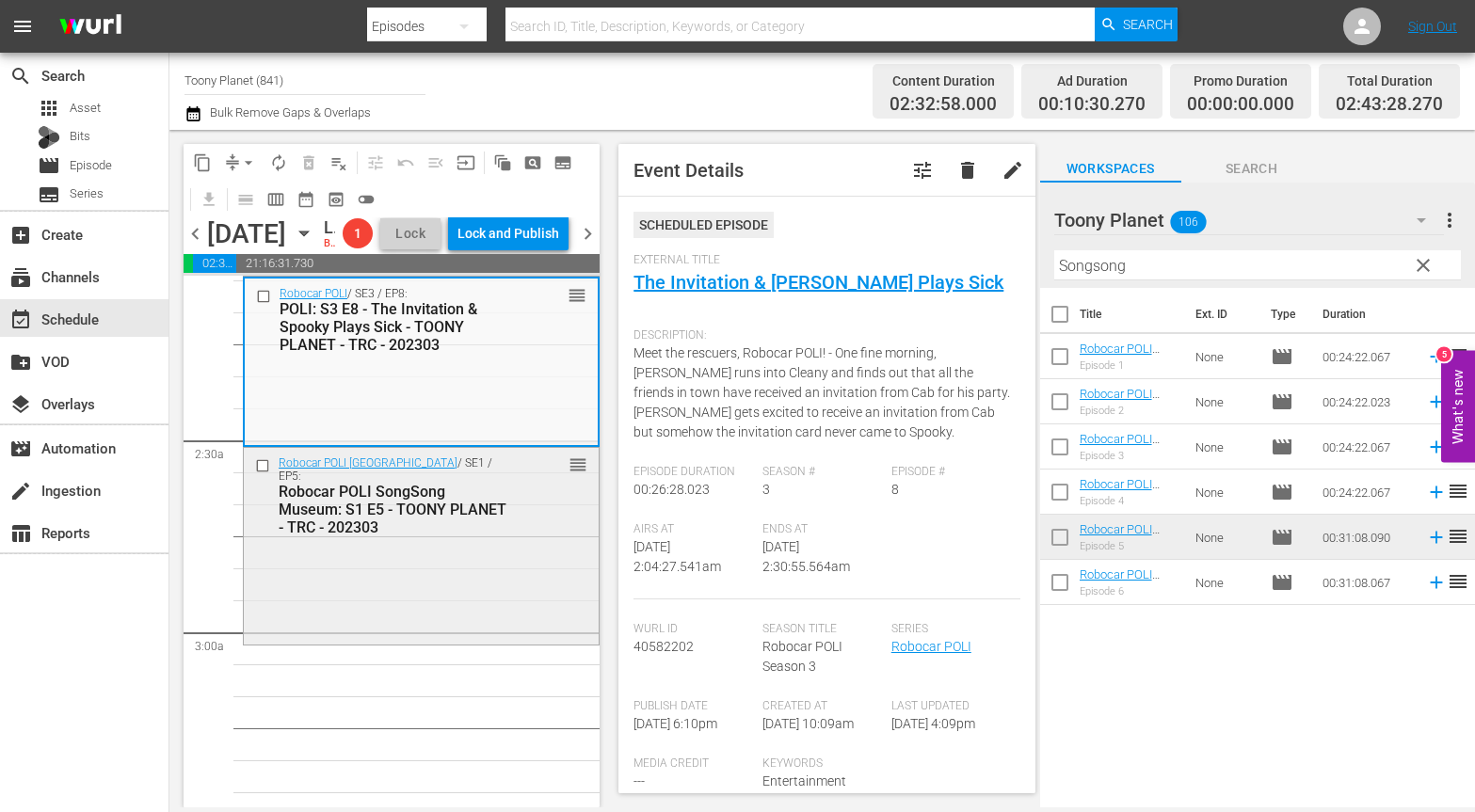 click on "Robocar POLI SongSong Museum  / SE1 / EP5:
Robocar POLI SongSong Museum: S1 E5 - TOONY PLANET - TRC - 202303 reorder" at bounding box center (421, 545) 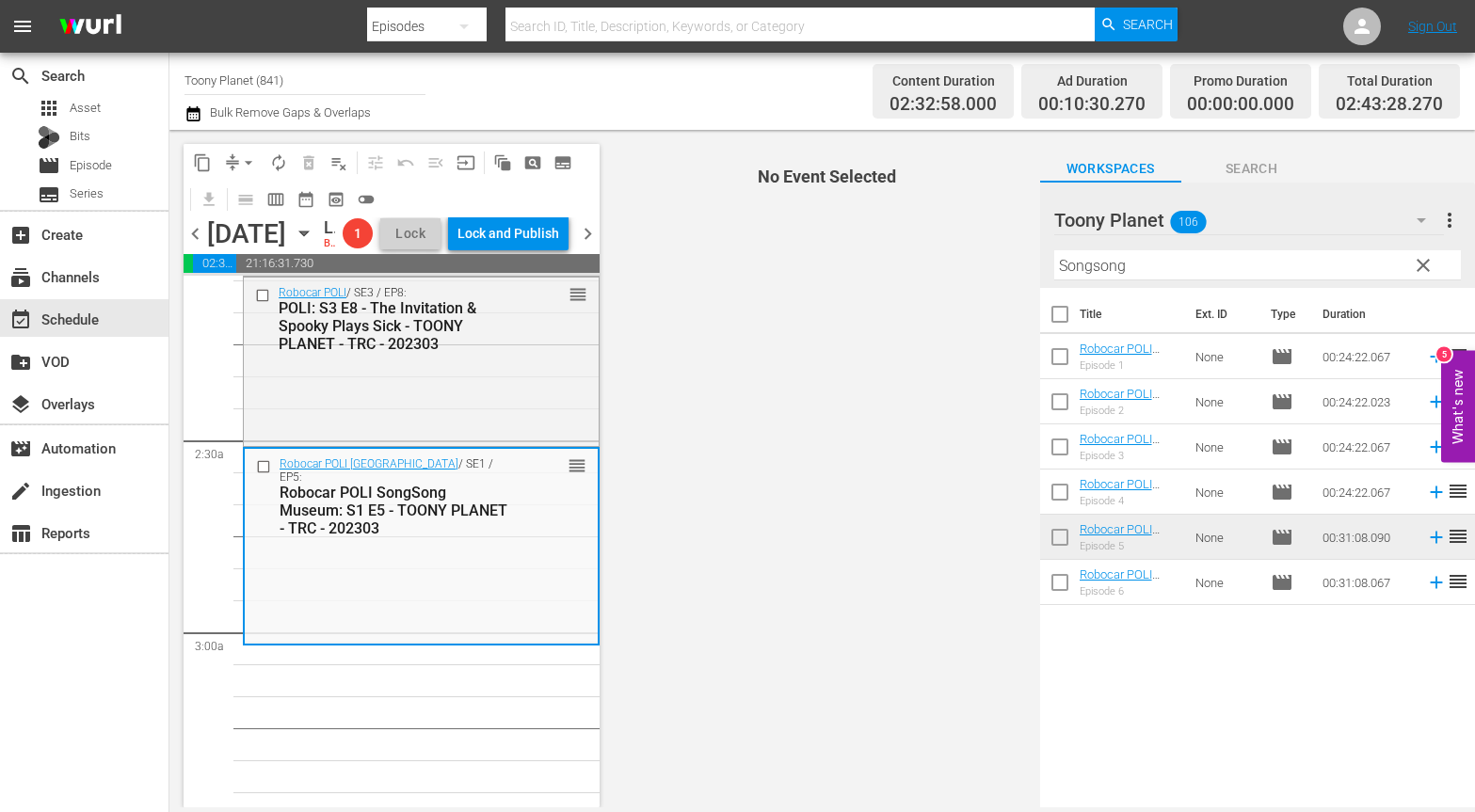 scroll, scrollTop: 836, scrollLeft: 0, axis: vertical 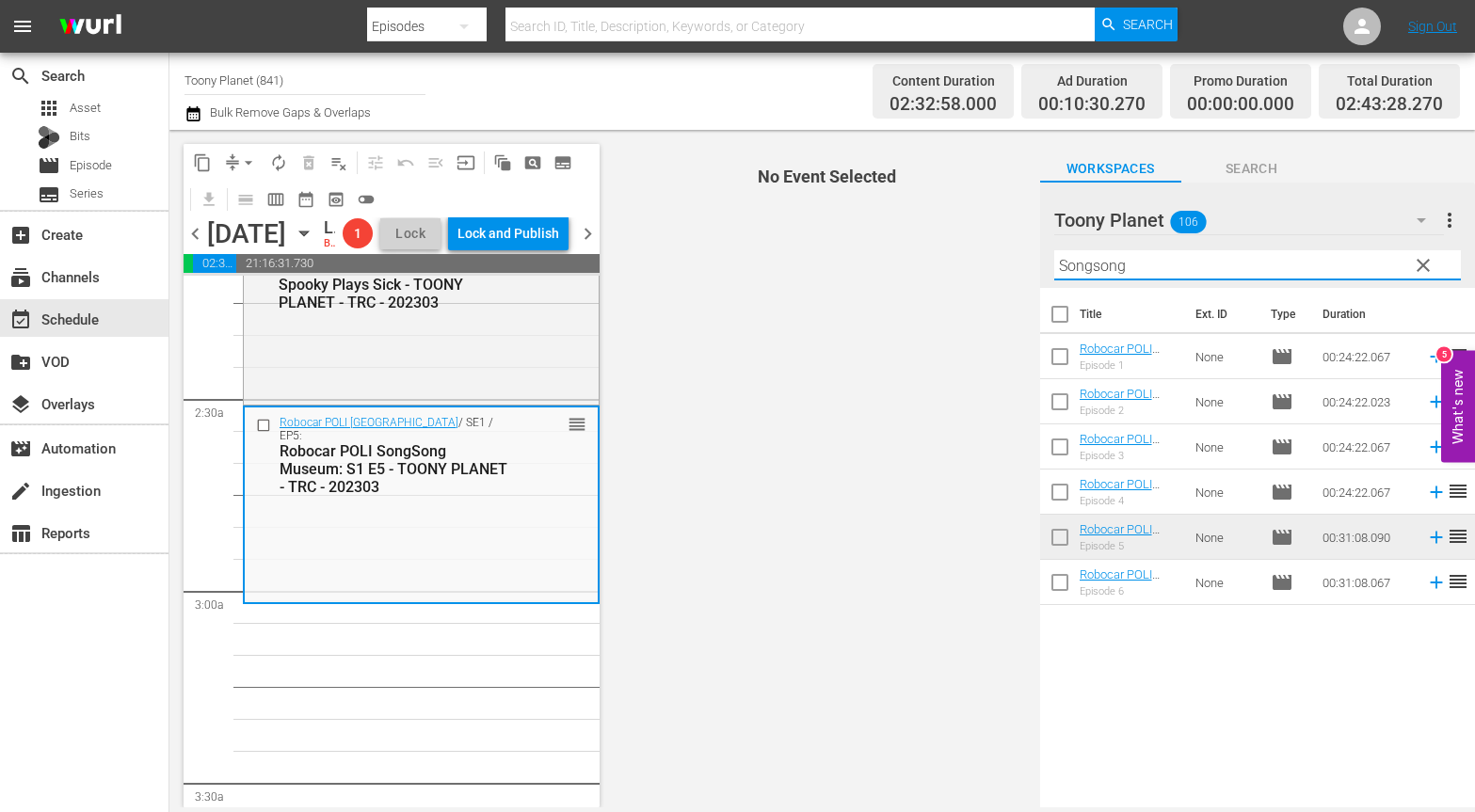 drag, startPoint x: 1172, startPoint y: 264, endPoint x: 964, endPoint y: 245, distance: 208.866 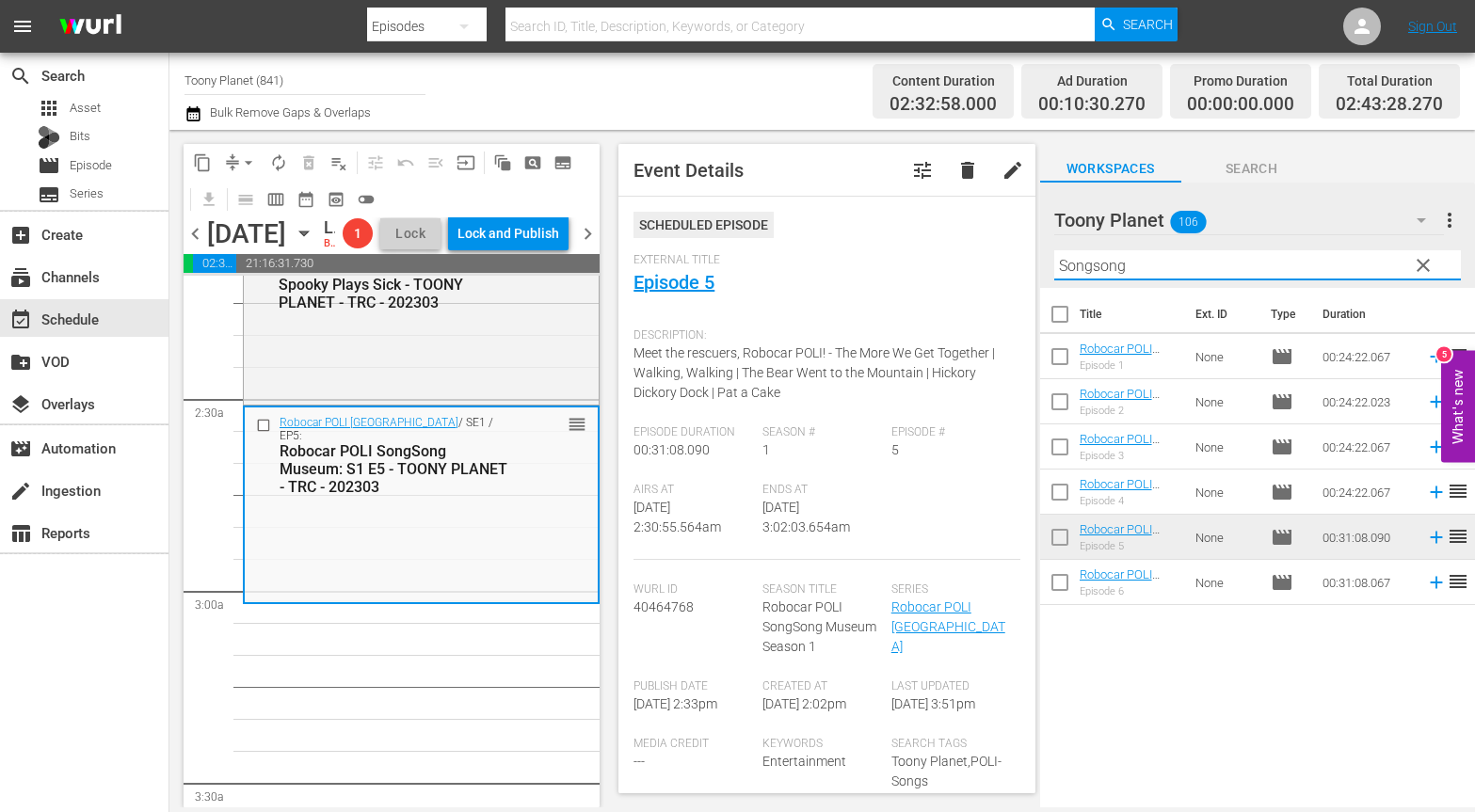 type on "ㅁ" 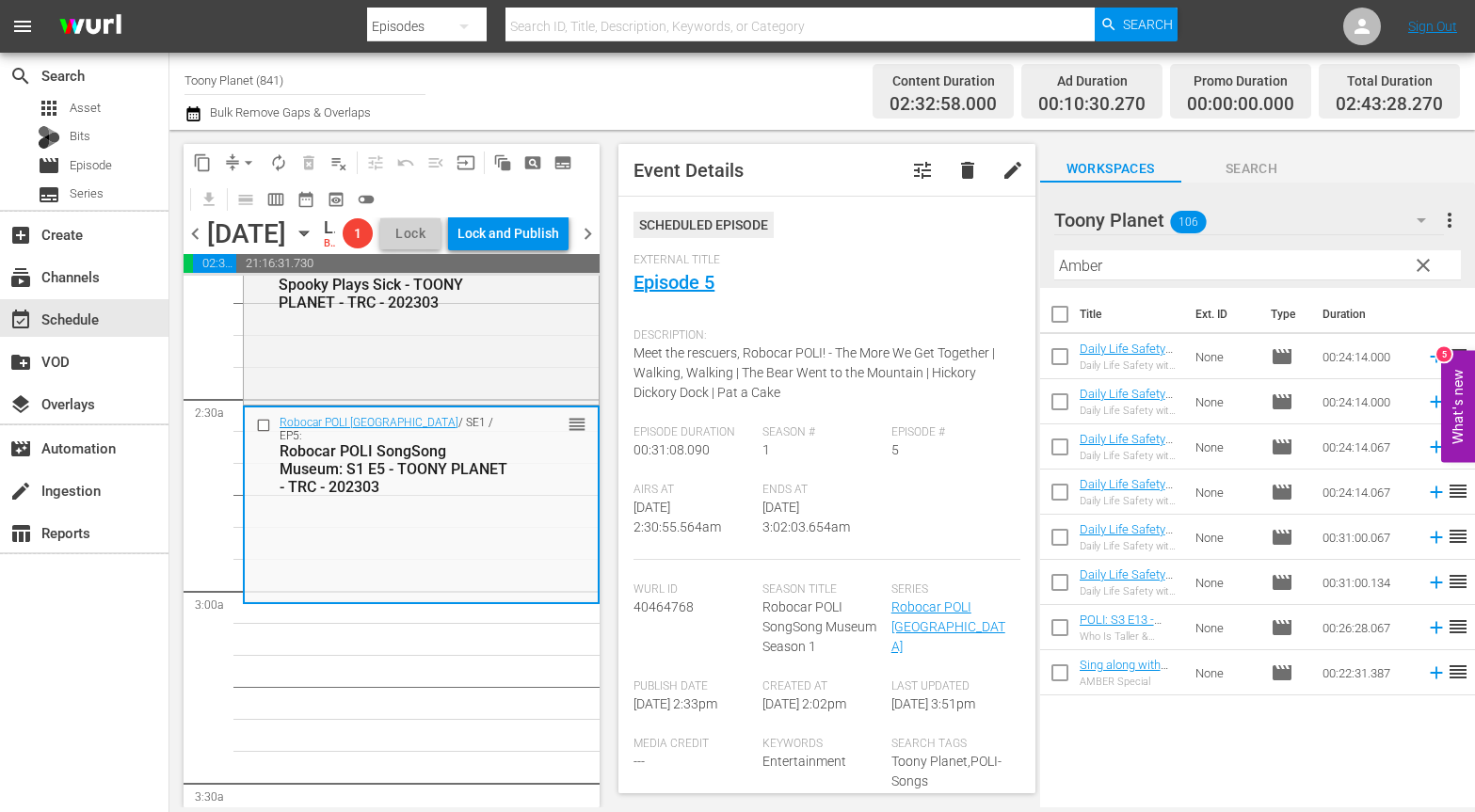 drag, startPoint x: 500, startPoint y: 685, endPoint x: 766, endPoint y: 587, distance: 283.47839 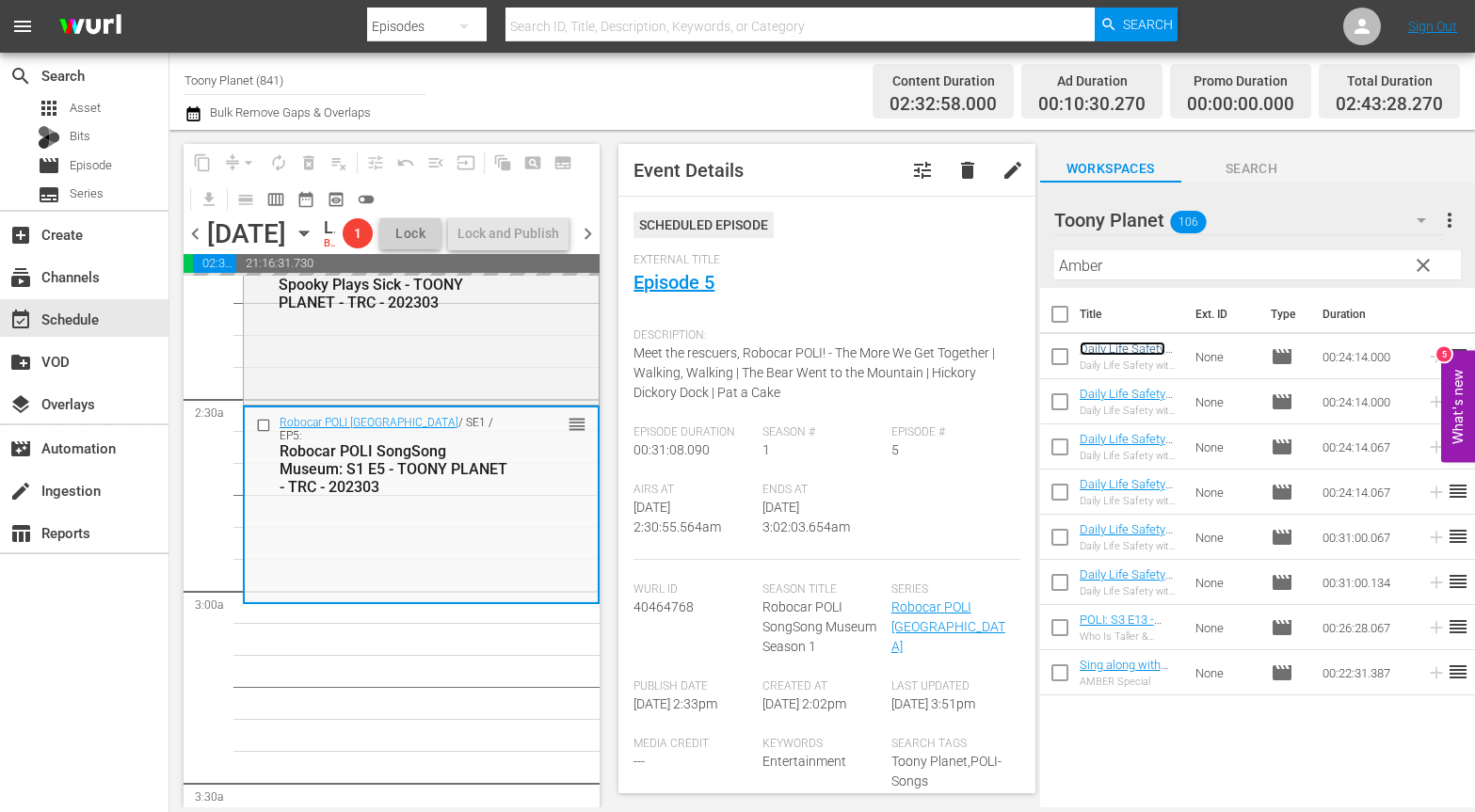 drag, startPoint x: 1116, startPoint y: 344, endPoint x: 754, endPoint y: 1, distance: 498.6913 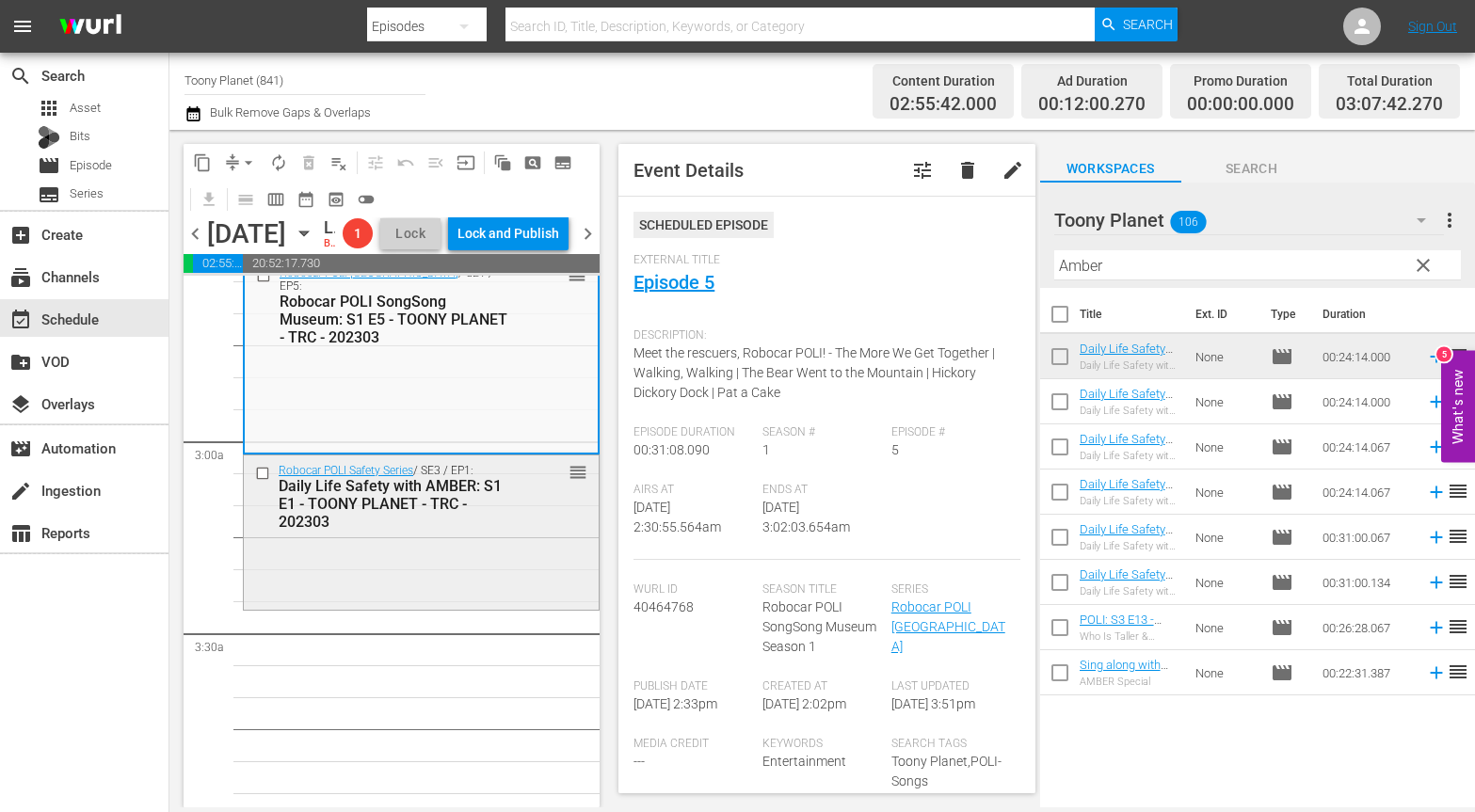 click on "Robocar POLI Safety Series  / SE3 / EP1:
Daily Life Safety with AMBER: S1 E1 - TOONY PLANET - TRC - 202303 reorder" at bounding box center [421, 530] 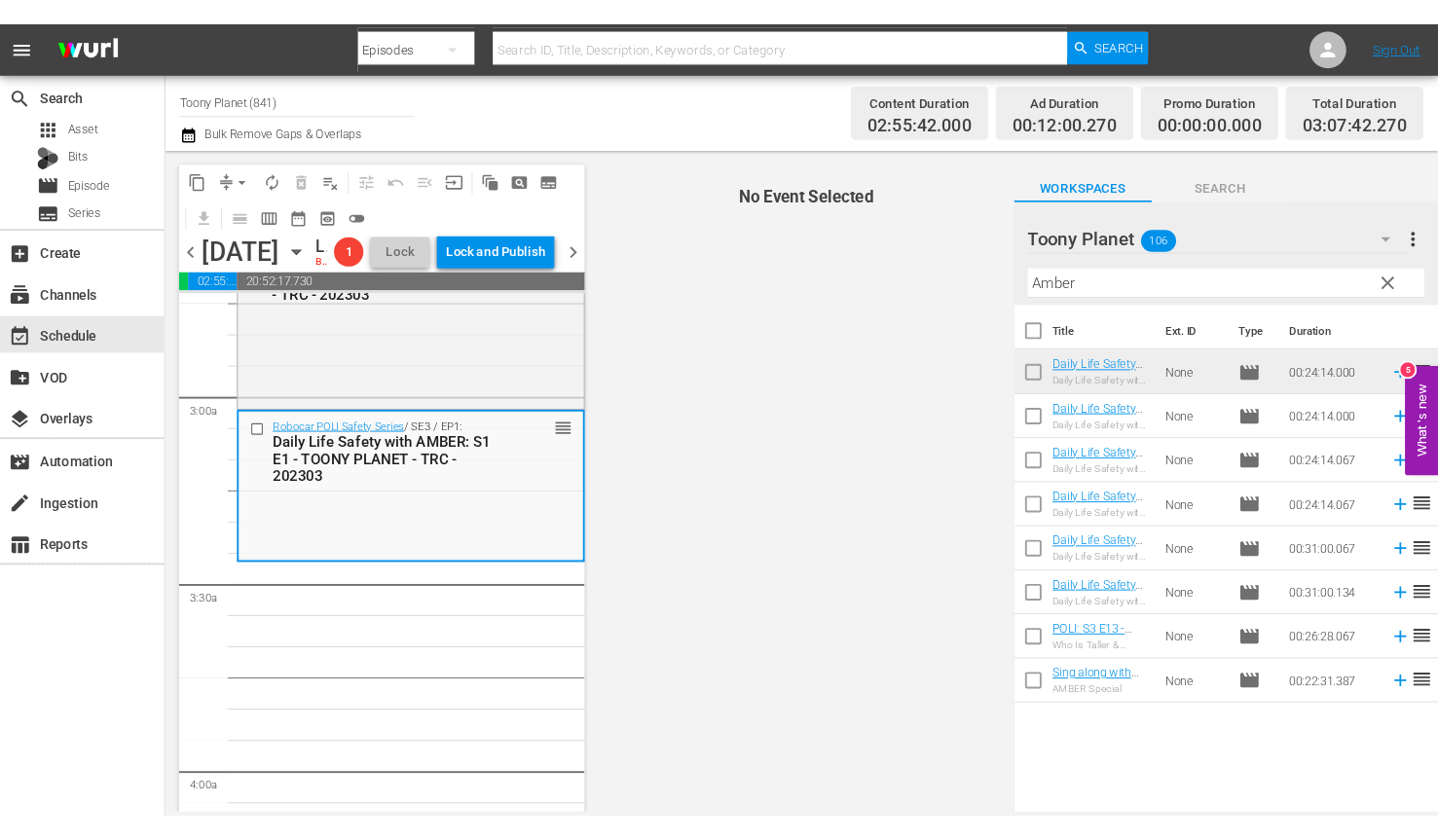 scroll, scrollTop: 1093, scrollLeft: 0, axis: vertical 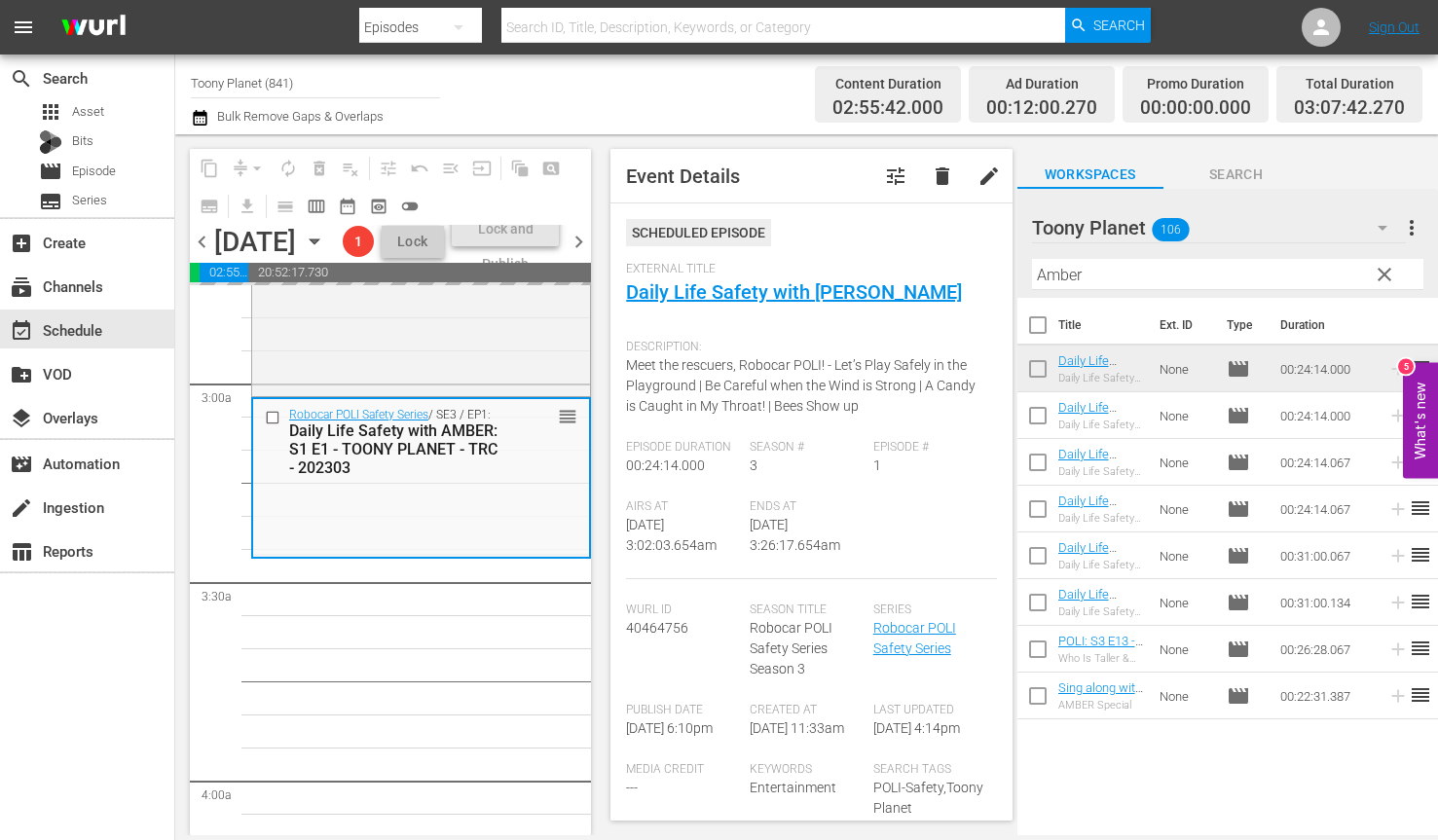 click on "Robocar POLI SongSong Museum  / SE1 / EP5:
Robocar POLI SongSong Museum: S1 E5 - TOONY PLANET - TRC - 202303 reorder Robocar POLI  / SE3 / EP5:
POLI: S3 E5 - Micky’s Lonely & Drawing Lines - TOONY PLANET - TRC - 202303 reorder Robocar POLI  / SE3 / EP7:
POLI: S3 E7 - Please Stop My Hiccups & Poli's Secret - TOONY PLANET - TRC - 202303 reorder Robocar POLI  / SE3 / EP4:
POLI: S3 E4 - Terry's New Friend & Helly's Pinwheel - TOONY PLANET - TRC - 202303 reorder Robocar POLI  / SE3 / EP8:
POLI: S3 E8 - The Invitation & Spooky Plays Sick - TOONY PLANET - TRC - 202303 reorder Robocar POLI  / SE3 / EP6:
POLI: S3 E6 - Let's Draw & I Need A Friend - TOONY PLANET - TRC - 202303 reorder Robocar POLI Safety Series  / SE3 / EP1:
Daily Life Safety with AMBER: S1 E1 - TOONY PLANET - TRC - 202303 reorder" at bounding box center (421, 3958) 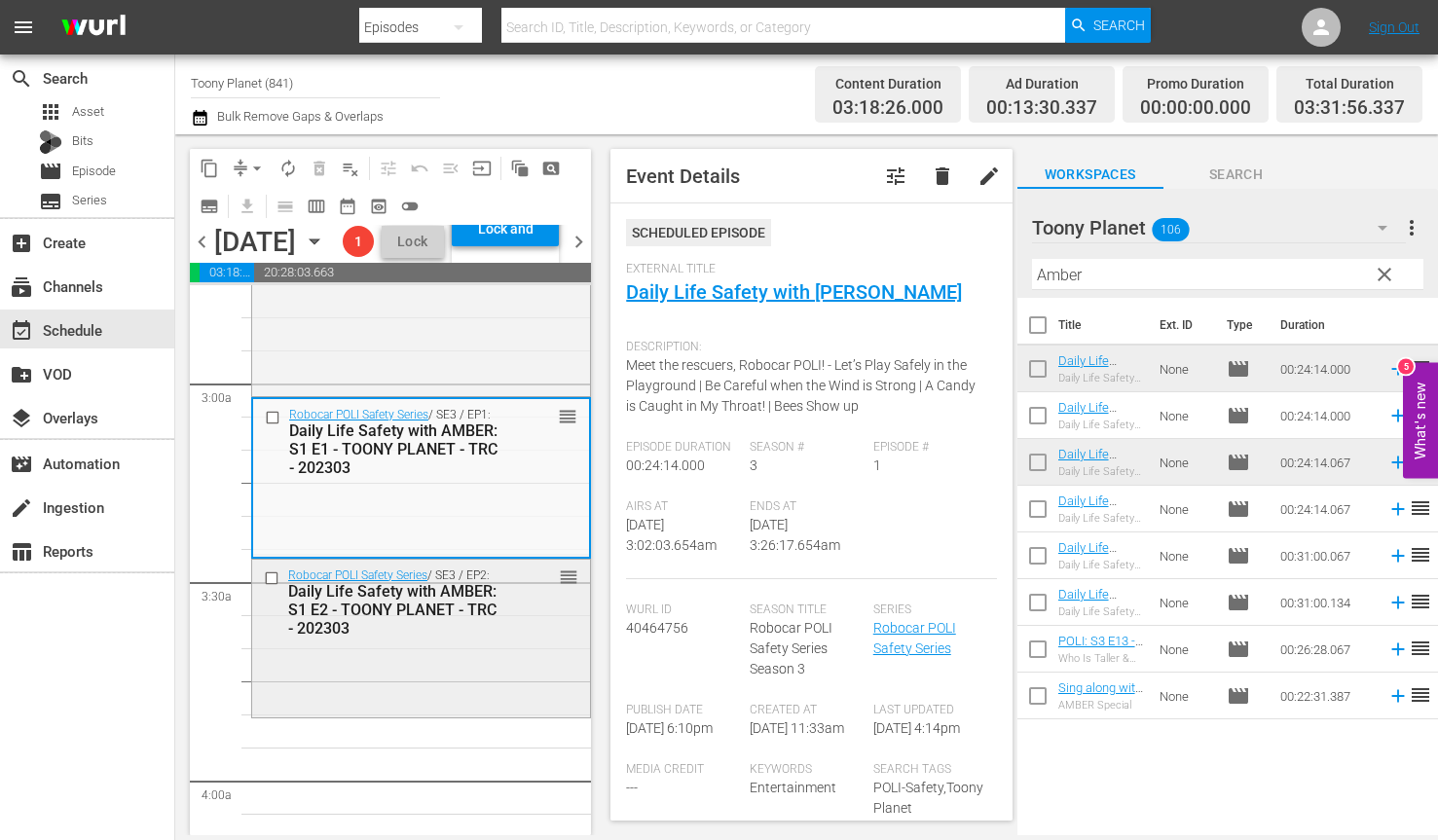click on "Robocar POLI Safety Series  / SE3 / EP2:
Daily Life Safety with AMBER: S1 E2 - TOONY PLANET - TRC - 202303 reorder" at bounding box center [421, 602] 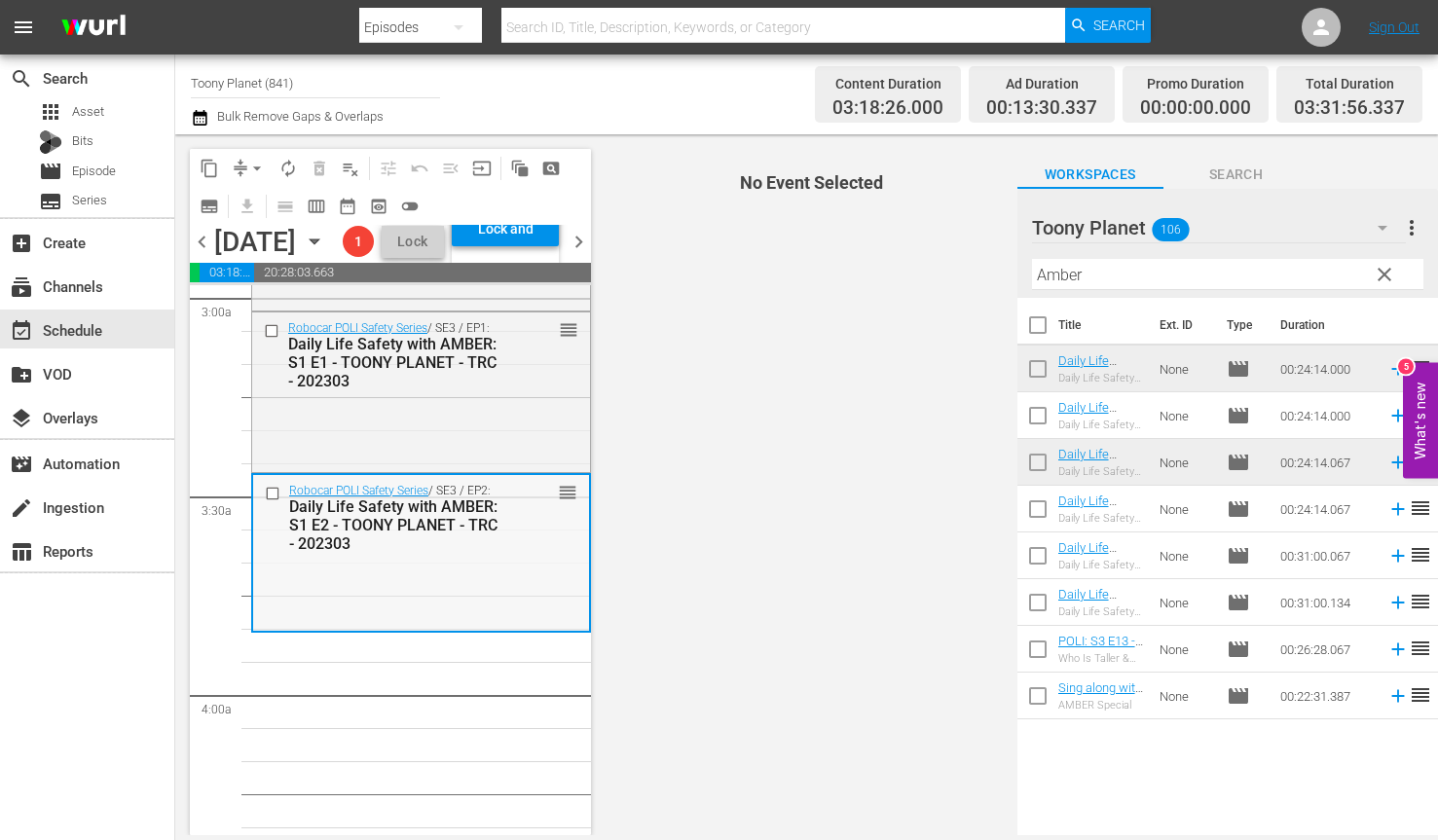 scroll, scrollTop: 1155, scrollLeft: 0, axis: vertical 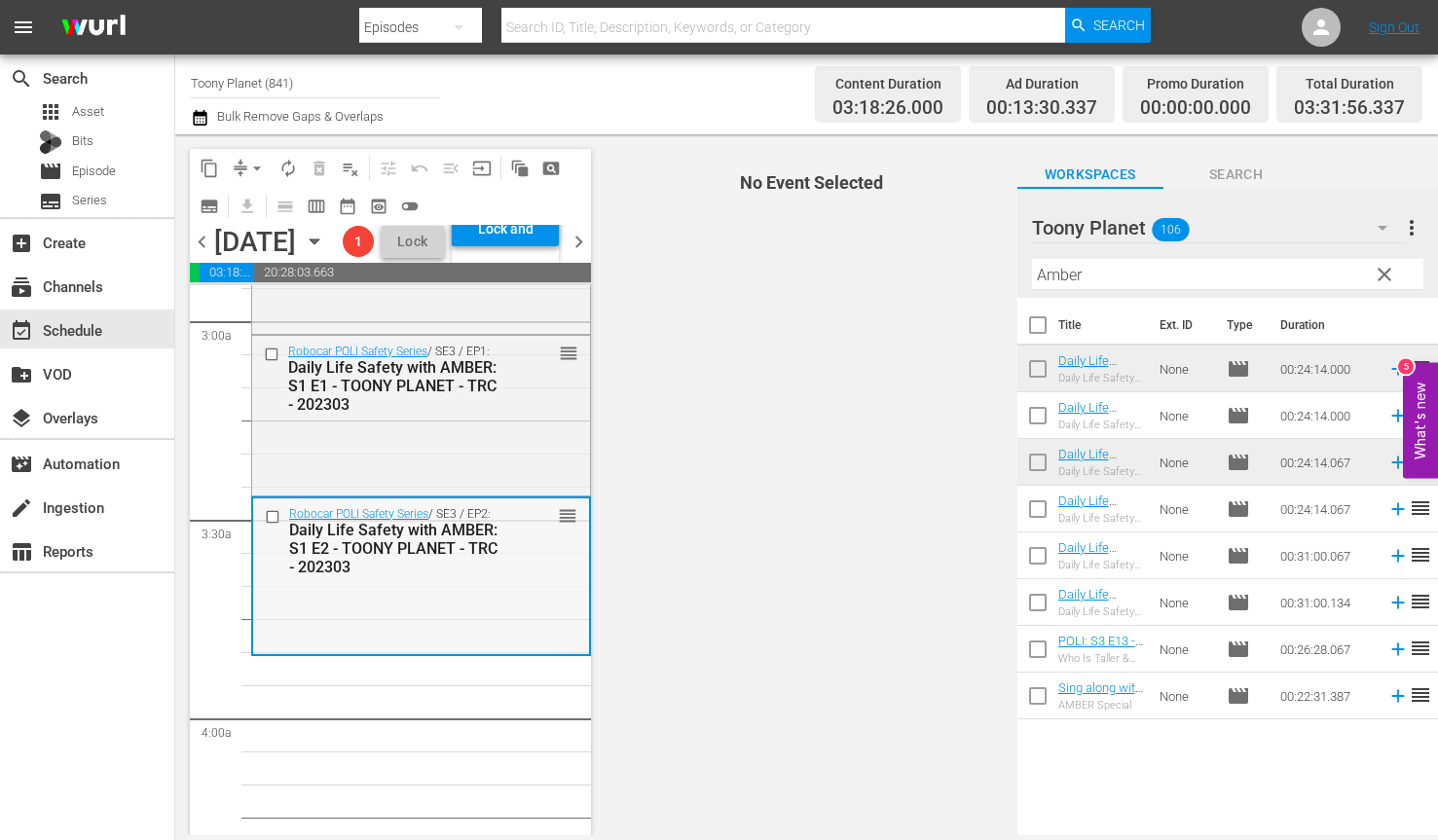 click on "Robocar POLI Safety Series  / SE3 / EP2:
Daily Life Safety with AMBER: S1 E2 - TOONY PLANET - TRC - 202303 reorder" at bounding box center (421, 540) 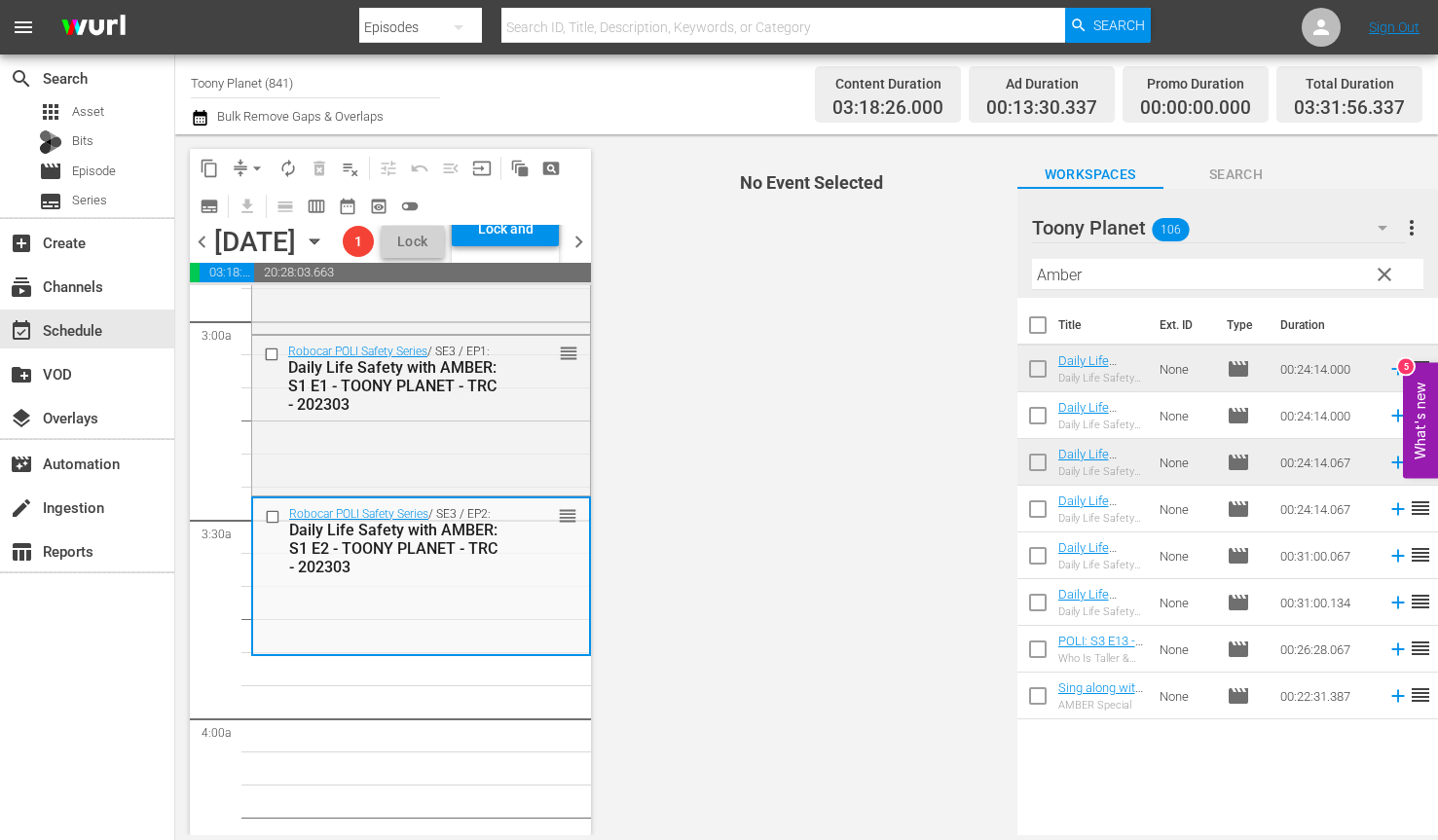scroll, scrollTop: 1234, scrollLeft: 0, axis: vertical 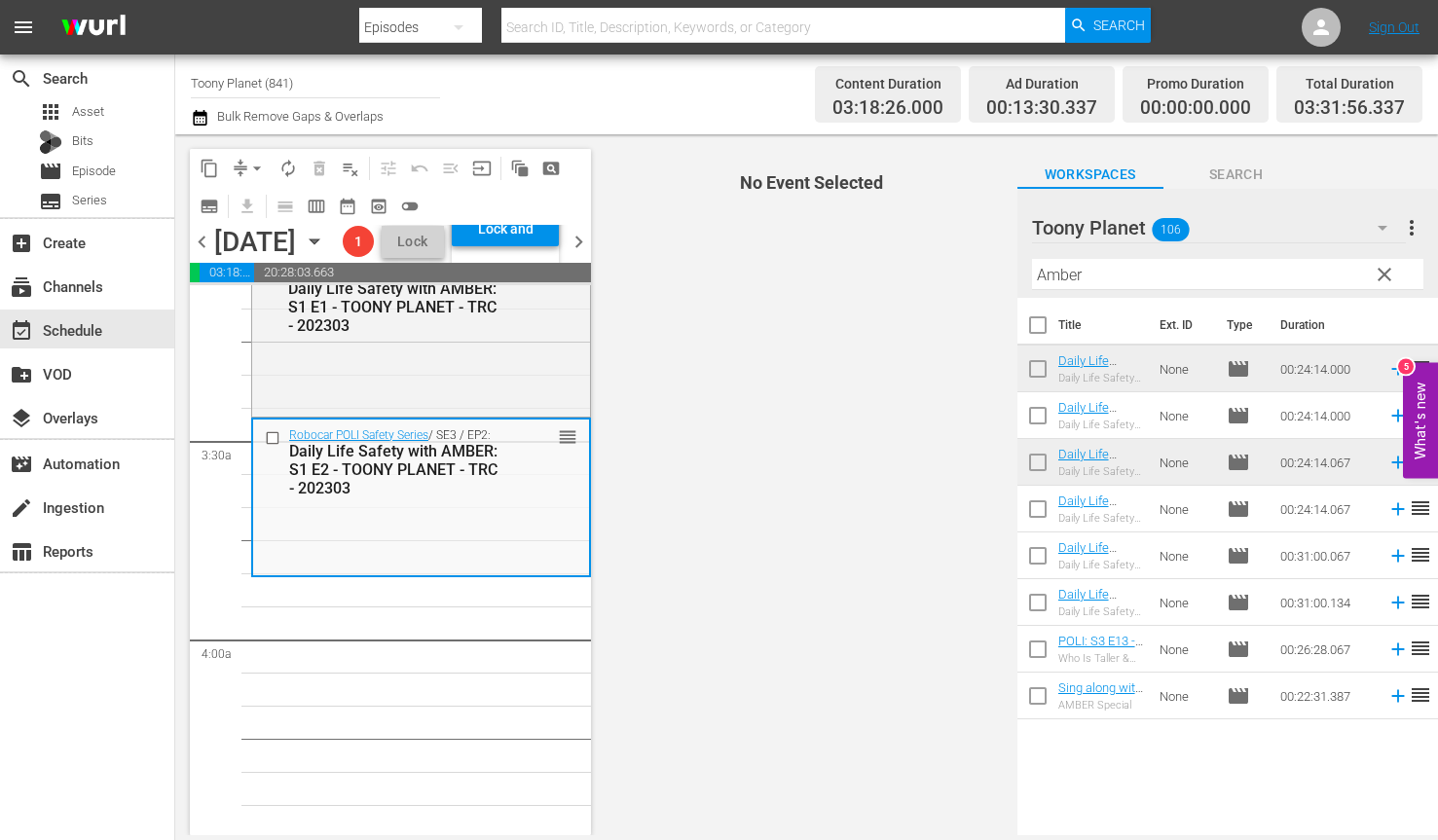drag, startPoint x: 1061, startPoint y: 274, endPoint x: 955, endPoint y: 262, distance: 106.67708 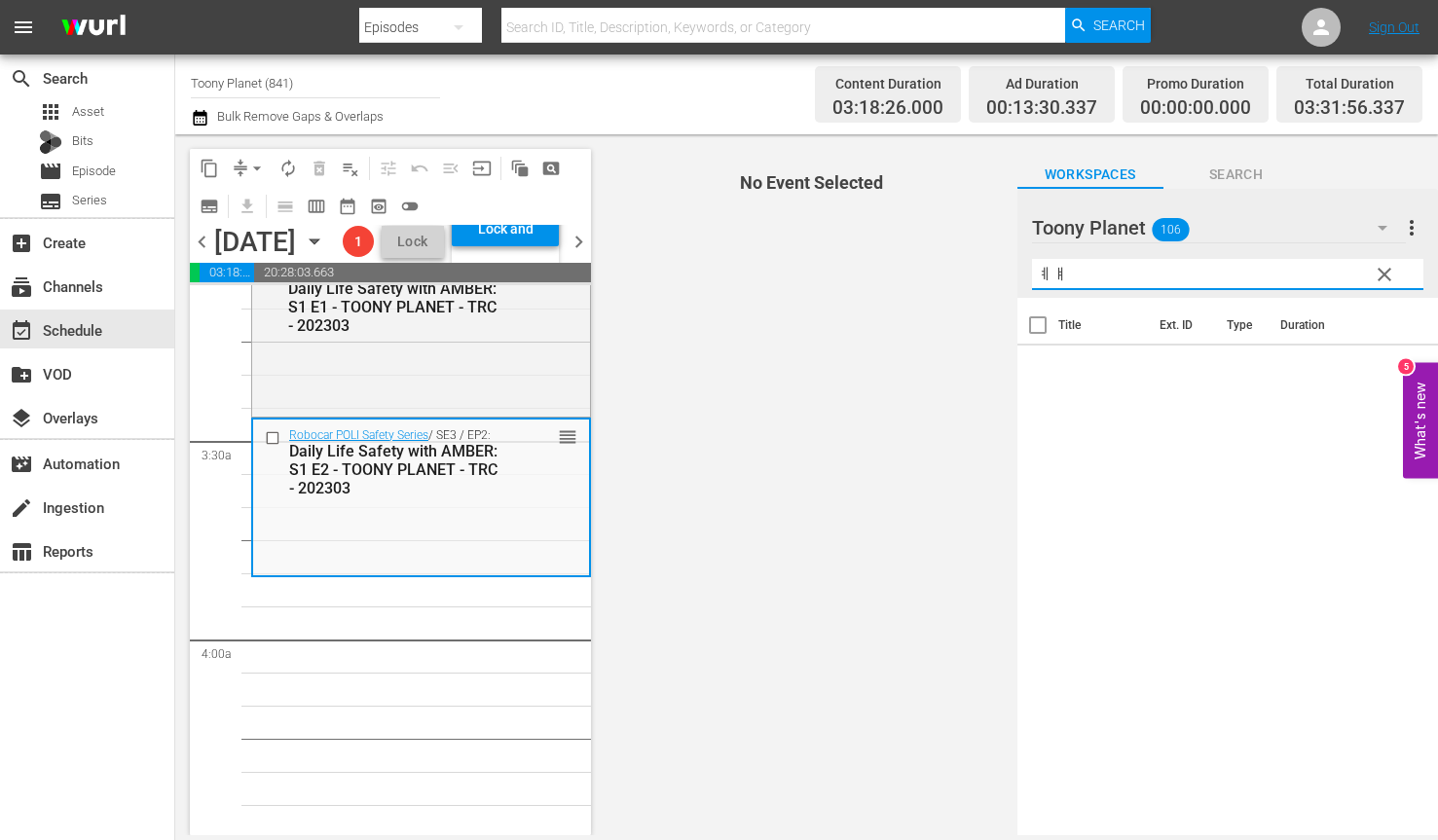 type on "ㅖ" 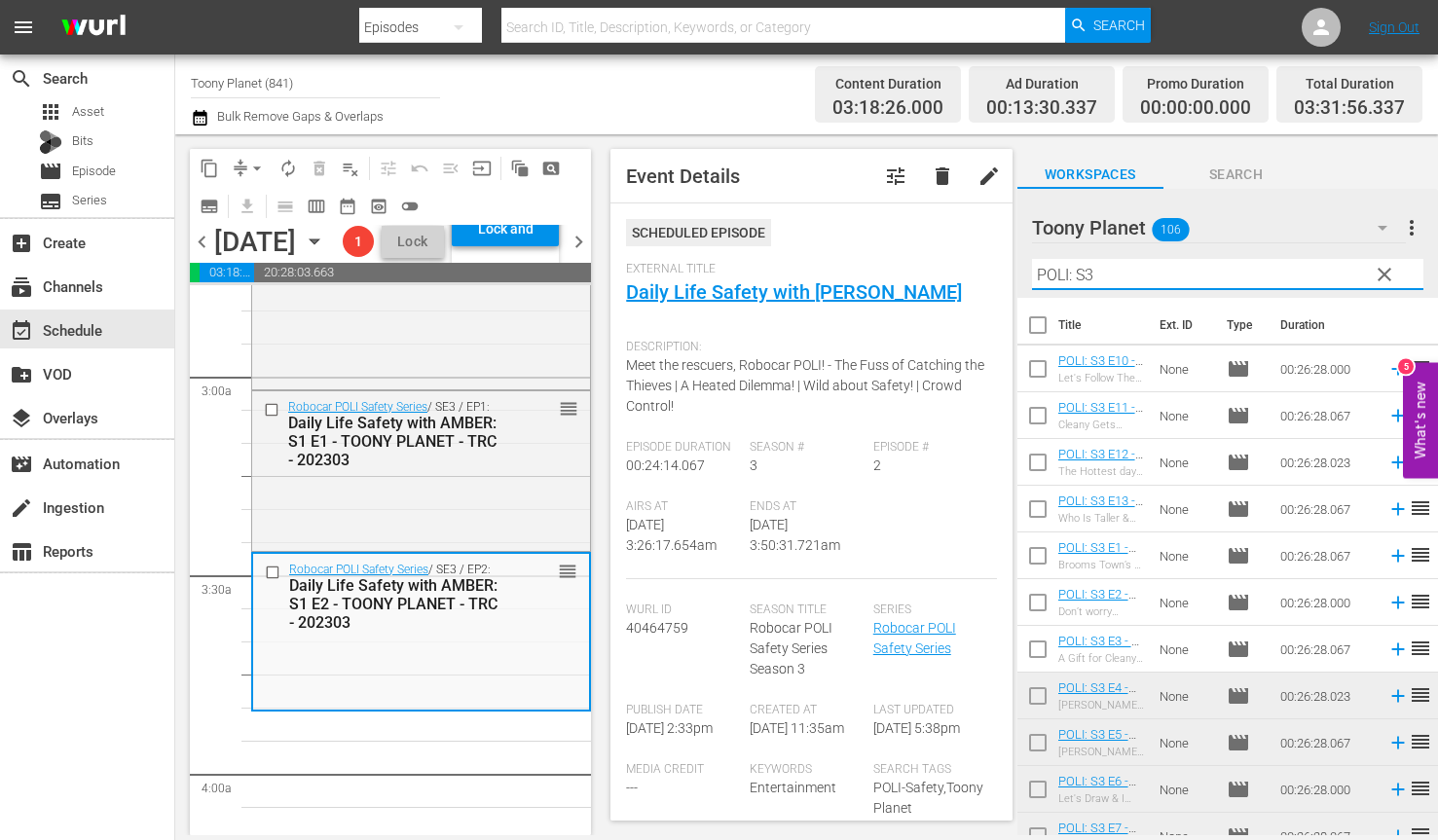scroll, scrollTop: 1114, scrollLeft: 0, axis: vertical 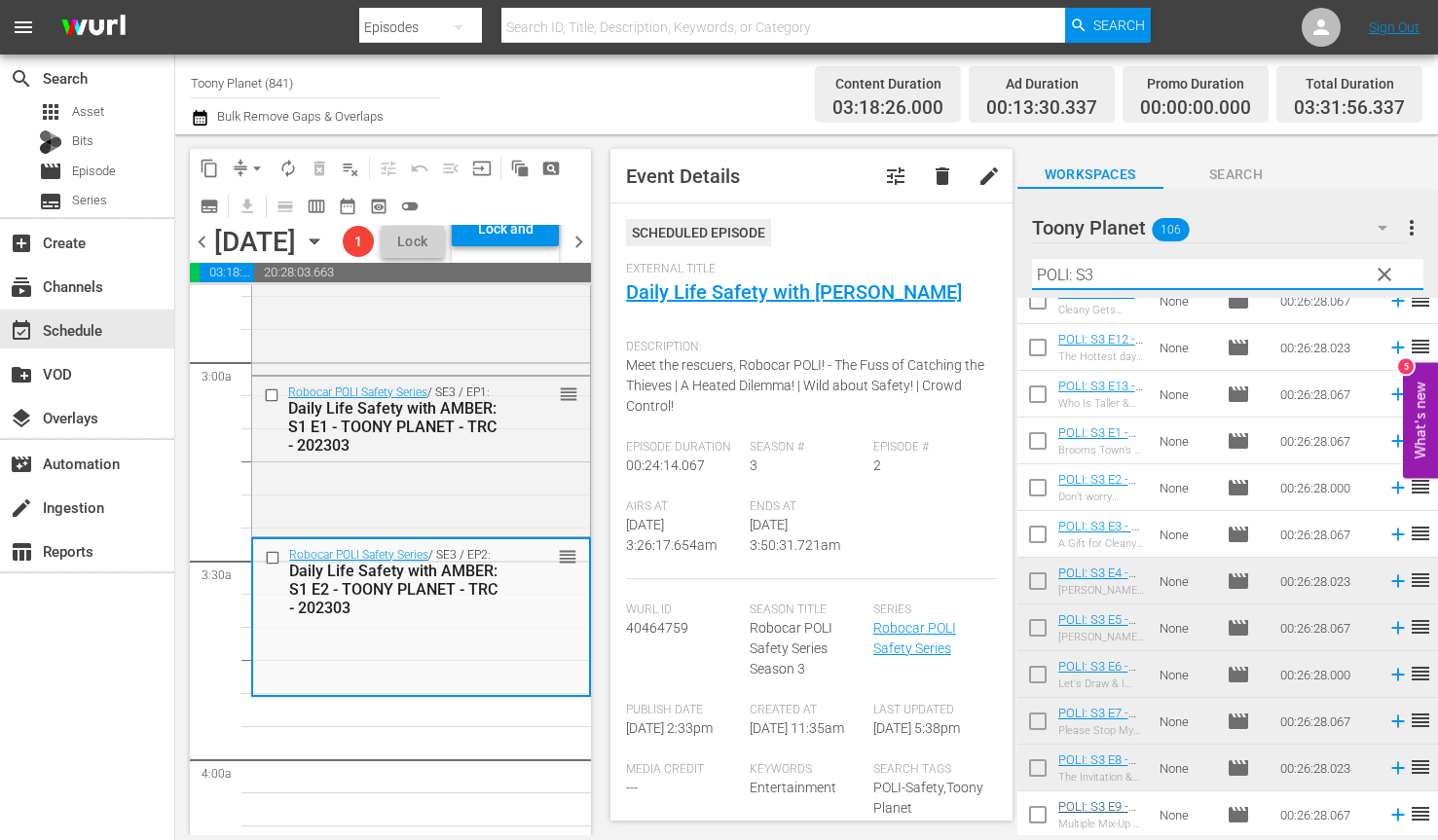 type on "POLI: S3" 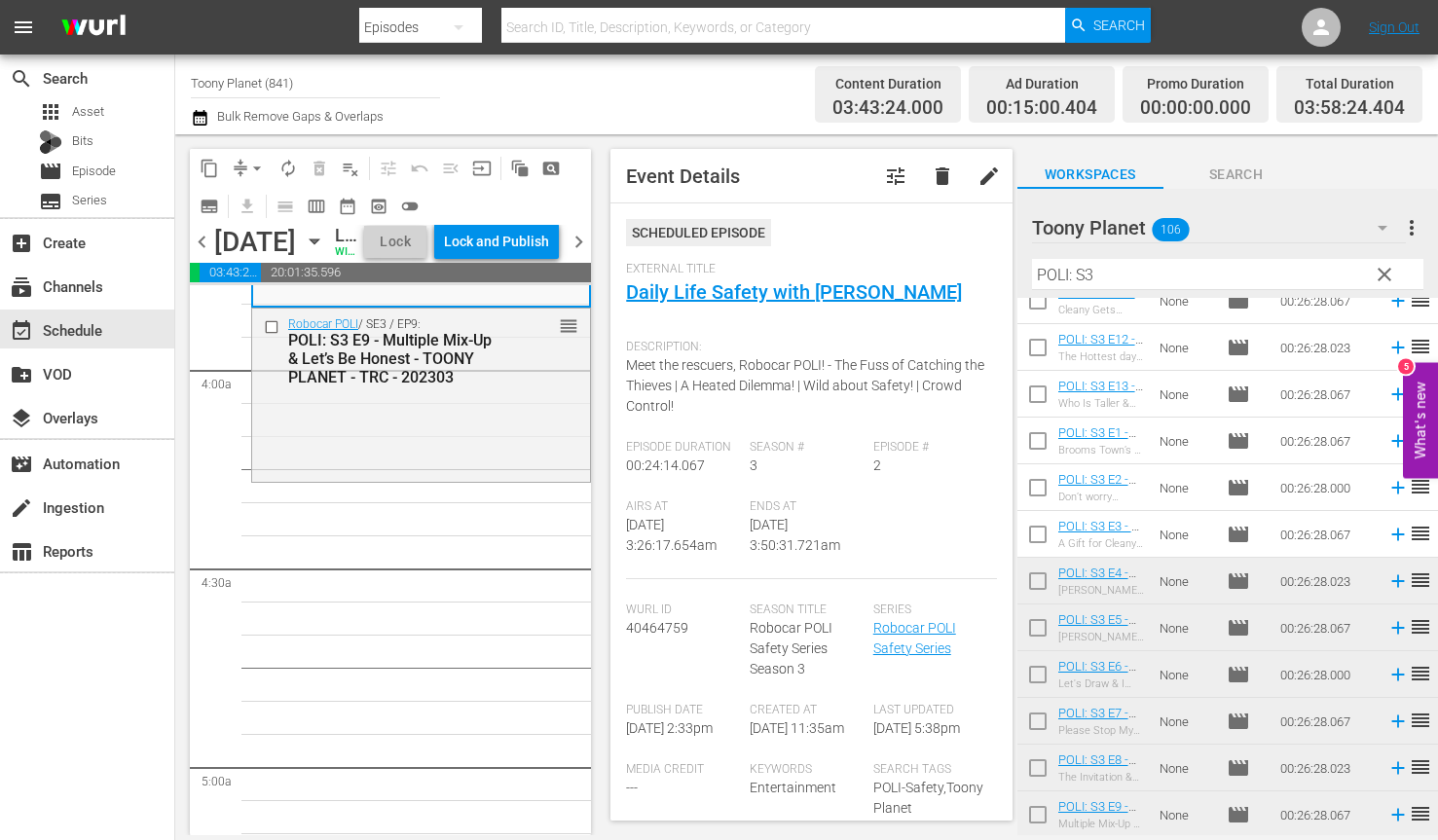 scroll, scrollTop: 1506, scrollLeft: 0, axis: vertical 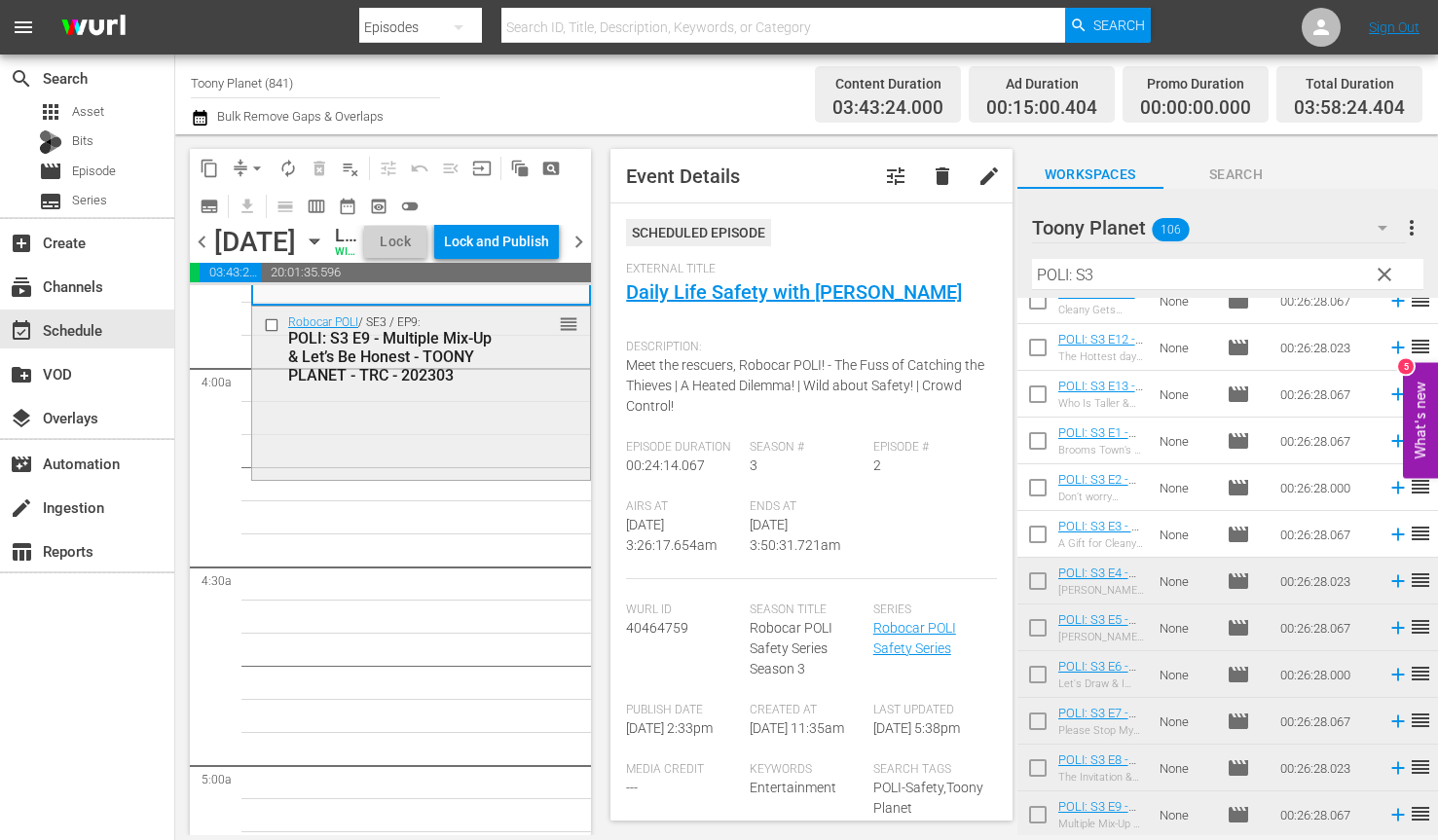 click on "Robocar POLI  / SE3 / EP9:
POLI: S3 E9 - Multiple Mix-Up & Let’s Be Honest - TOONY PLANET - TRC - 202303 reorder" at bounding box center (421, 391) 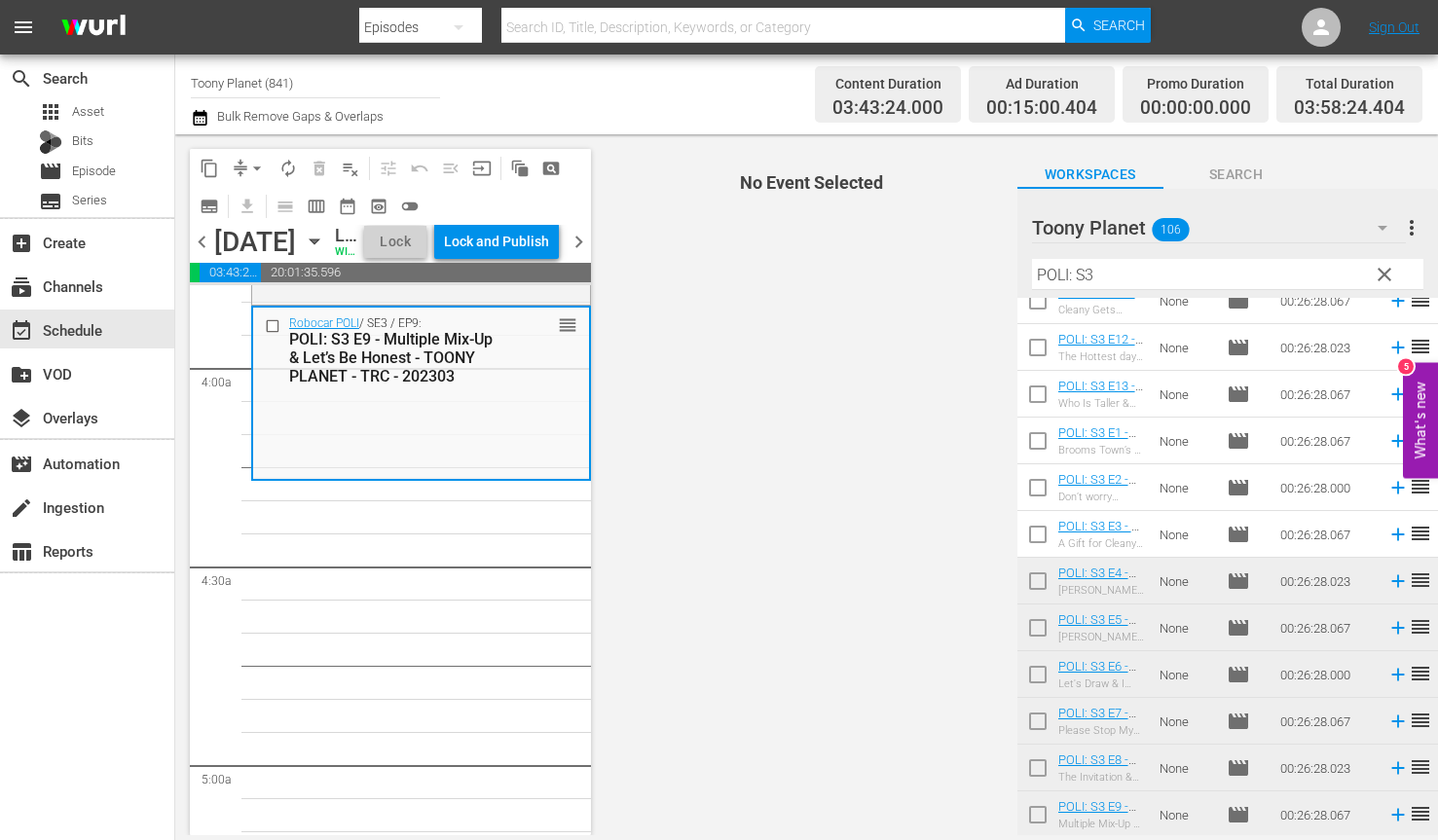 scroll, scrollTop: 1507, scrollLeft: 0, axis: vertical 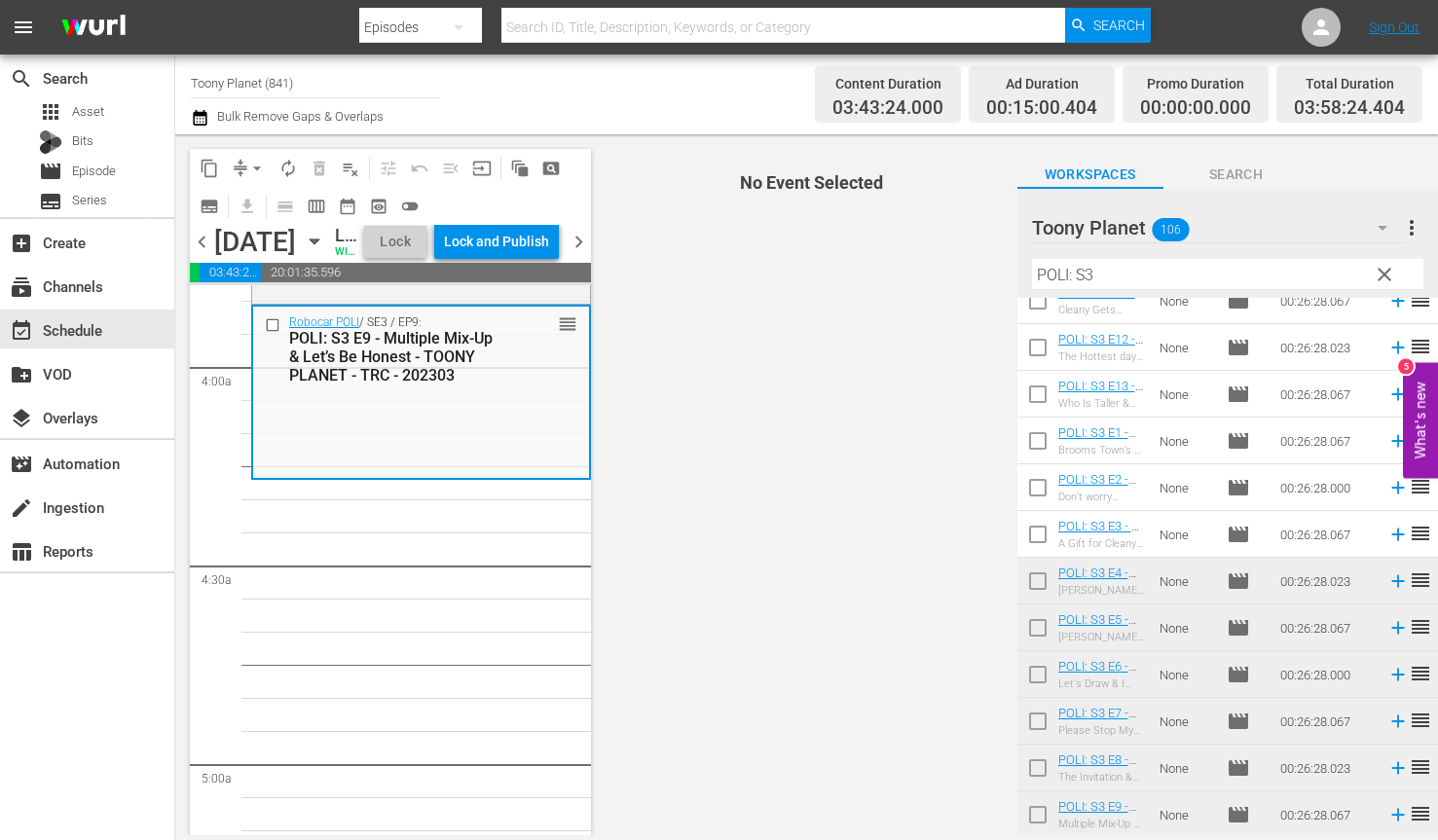 click on "Robocar POLI SongSong Museum  / SE1 / EP5:
Robocar POLI SongSong Museum: S1 E5 - TOONY PLANET - TRC - 202303 reorder Robocar POLI  / SE3 / EP5:
POLI: S3 E5 - Micky’s Lonely & Drawing Lines - TOONY PLANET - TRC - 202303 reorder Robocar POLI  / SE3 / EP7:
POLI: S3 E7 - Please Stop My Hiccups & Poli's Secret - TOONY PLANET - TRC - 202303 reorder Robocar POLI  / SE3 / EP9:
POLI: S3 E9 - Multiple Mix-Up & Let’s Be Honest - TOONY PLANET - TRC - 202303 reorder Robocar POLI  / SE3 / EP4:
POLI: S3 E4 - Terry's New Friend & Helly's Pinwheel - TOONY PLANET - TRC - 202303 reorder Robocar POLI  / SE3 / EP8:
POLI: S3 E8 - The Invitation & Spooky Plays Sick - TOONY PLANET - TRC - 202303 reorder Robocar POLI  / SE3 / EP6:
POLI: S3 E6 - Let's Draw & I Need A Friend - TOONY PLANET - TRC - 202303 reorder Robocar POLI Safety Series  / SE3 / EP2:
Daily Life Safety with AMBER: S1 E2 - TOONY PLANET - TRC - 202303 reorder Robocar POLI Safety Series  / SE3 / EP1:
reorder" at bounding box center (421, 3544) 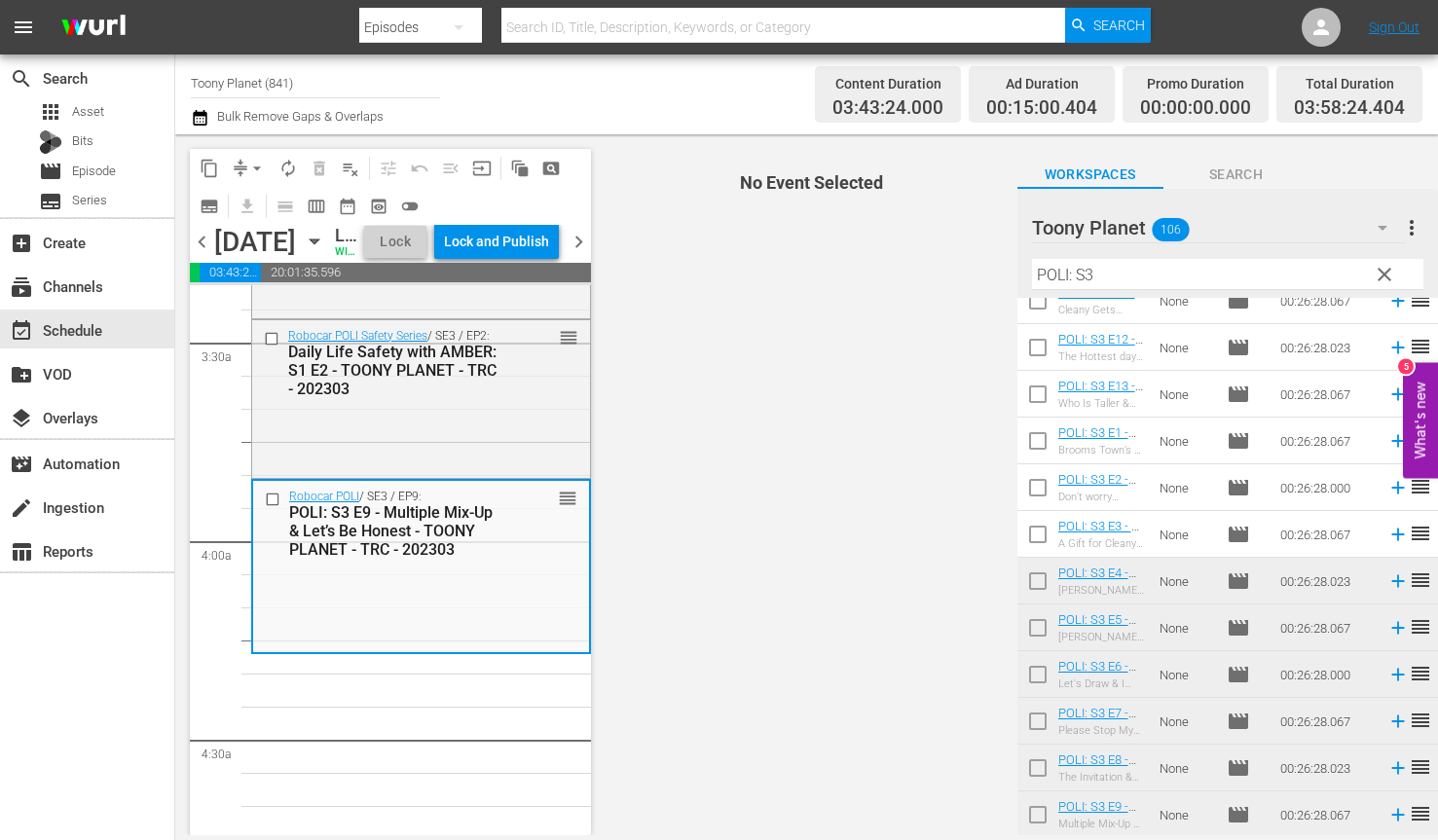 scroll, scrollTop: 1340, scrollLeft: 0, axis: vertical 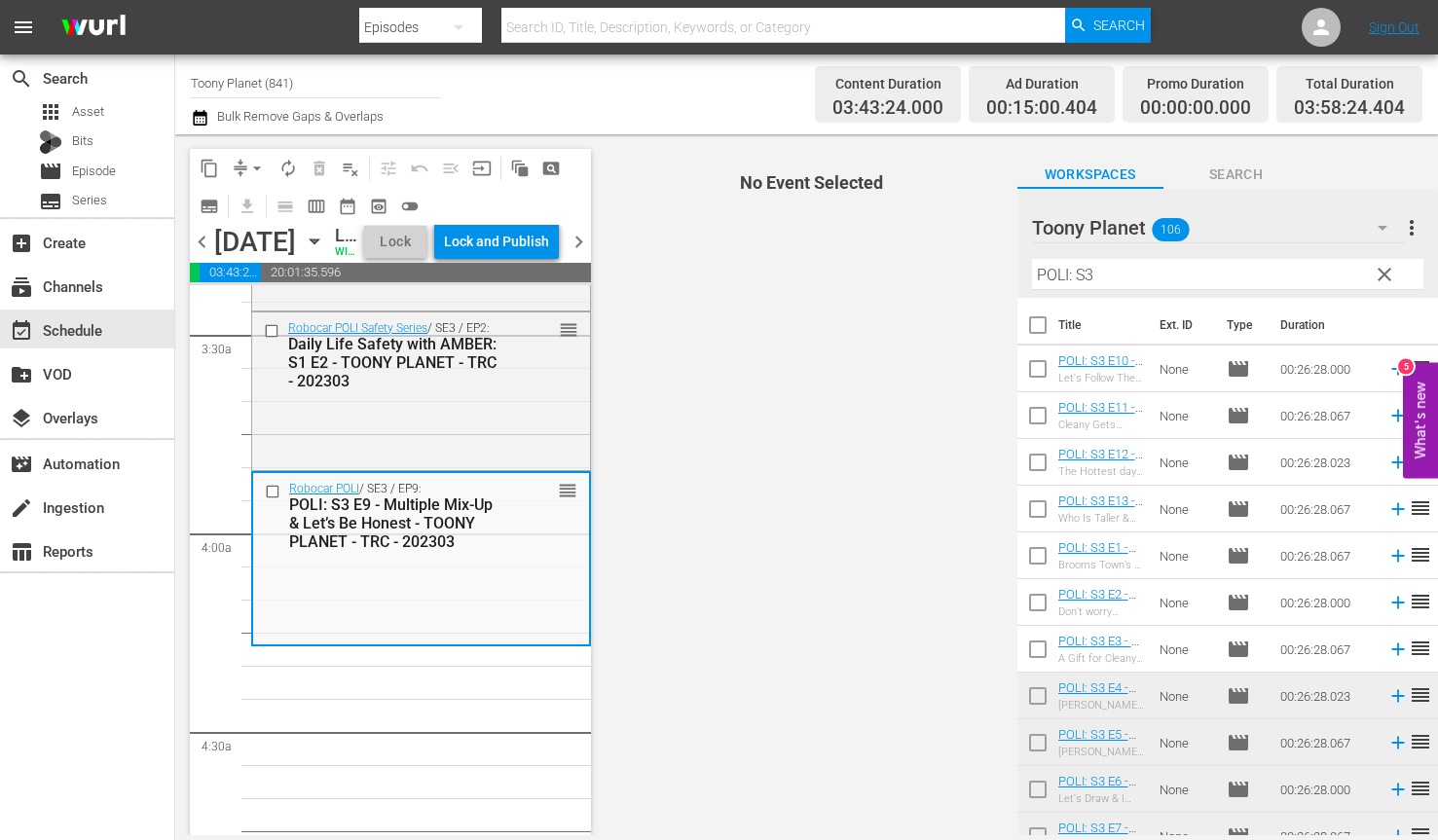 click at bounding box center [1038, 373] 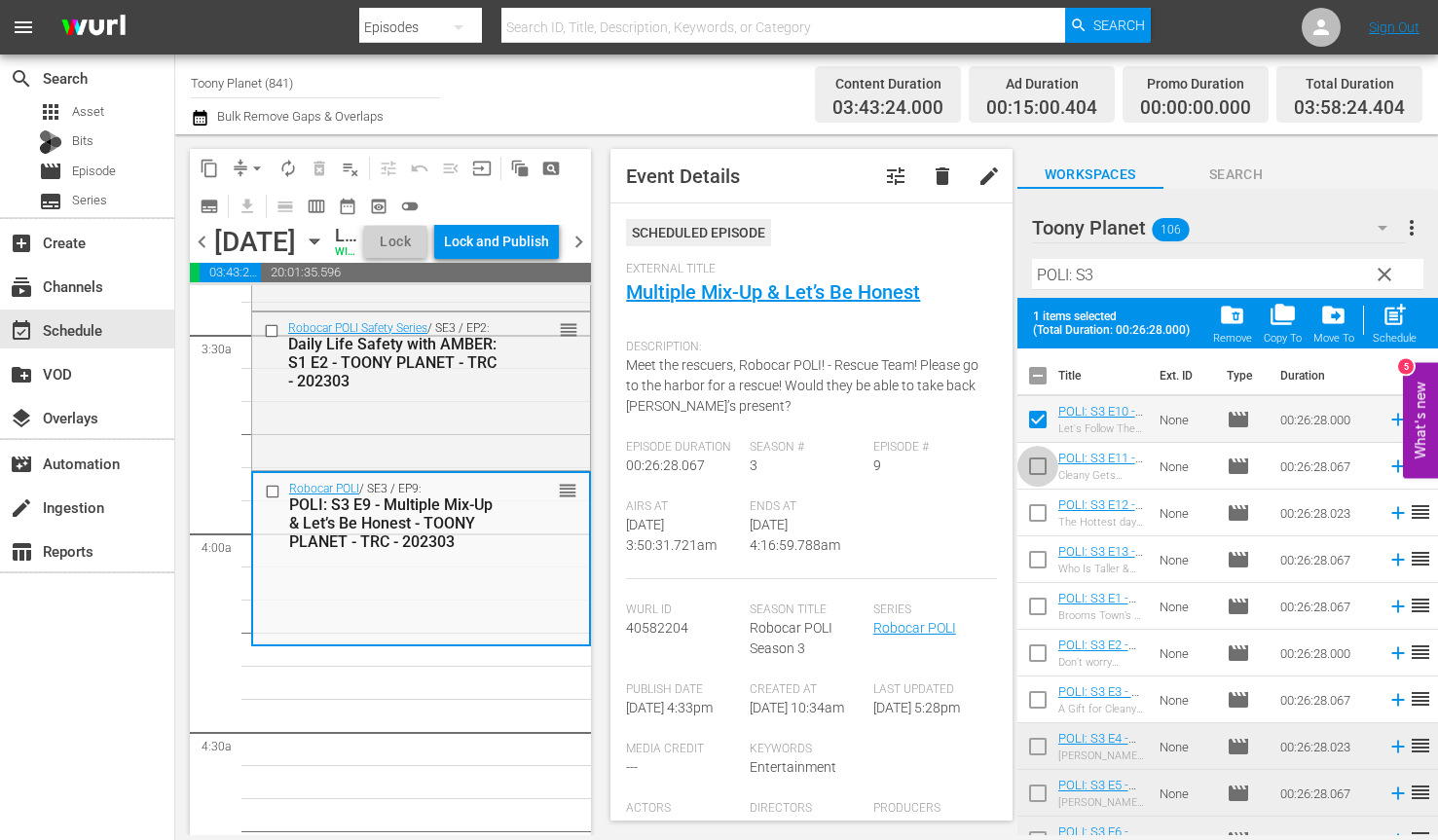 click at bounding box center [1038, 470] 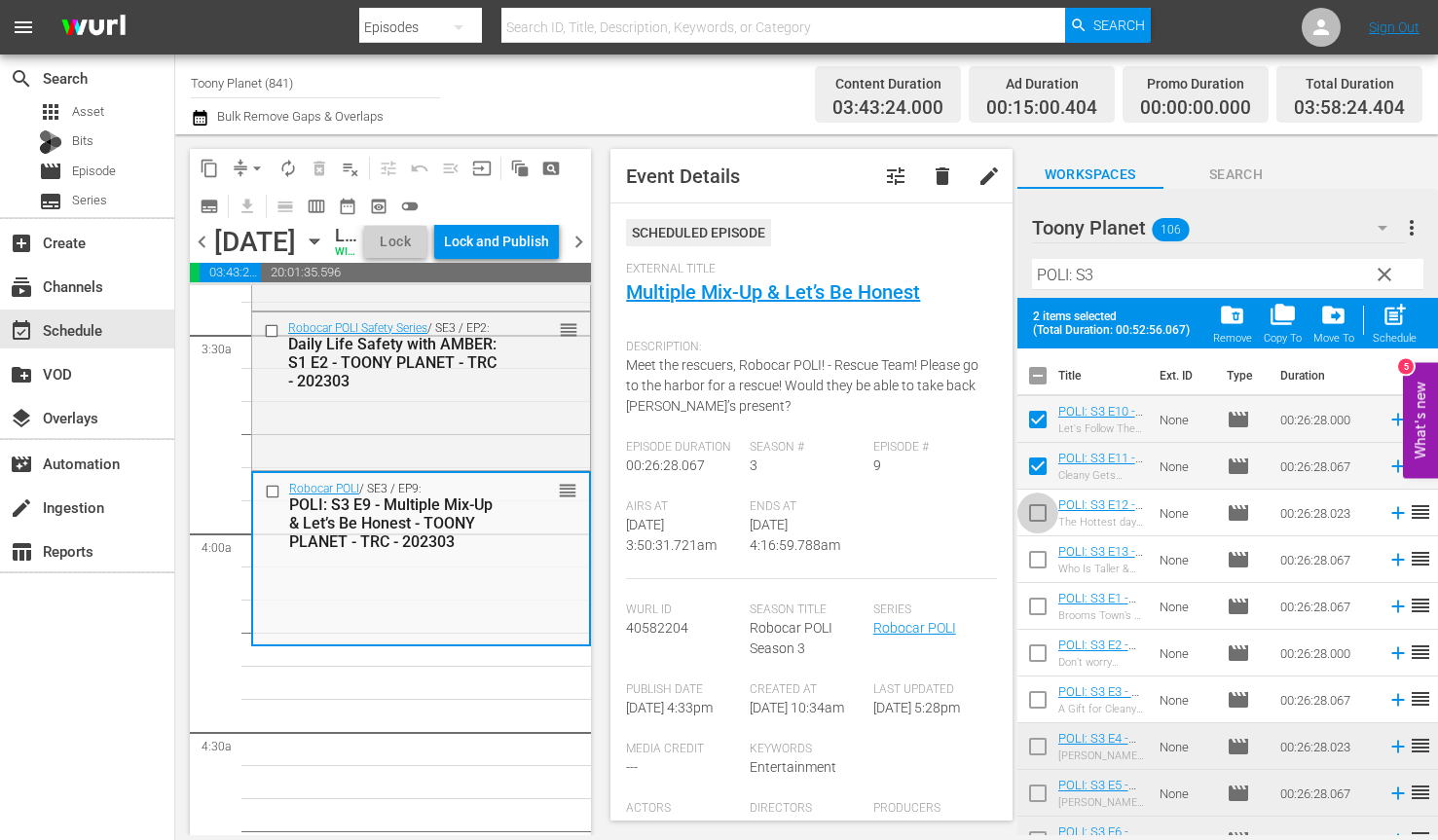 drag, startPoint x: 1038, startPoint y: 505, endPoint x: 1038, endPoint y: 532, distance: 27 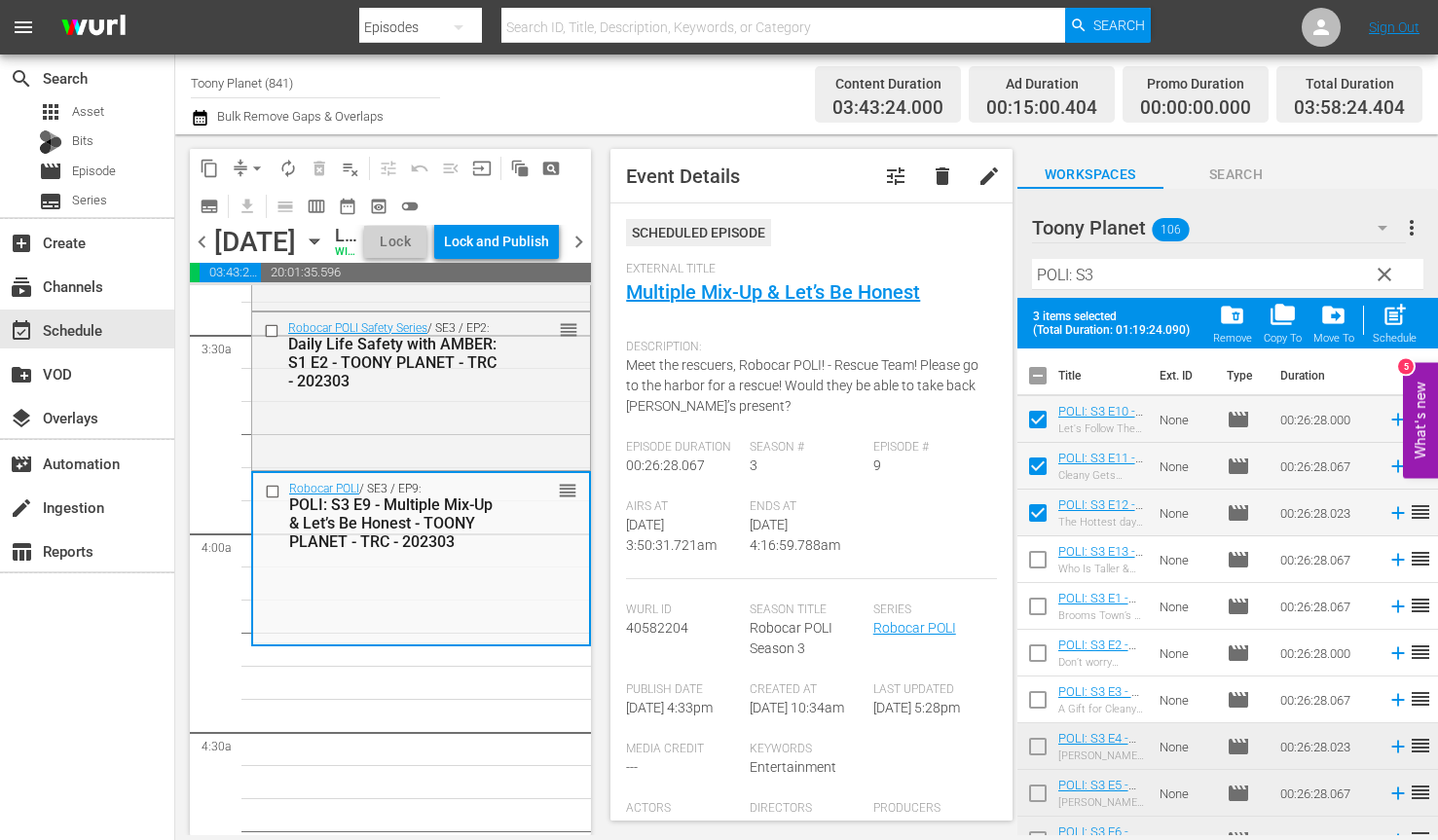 click at bounding box center [1038, 564] 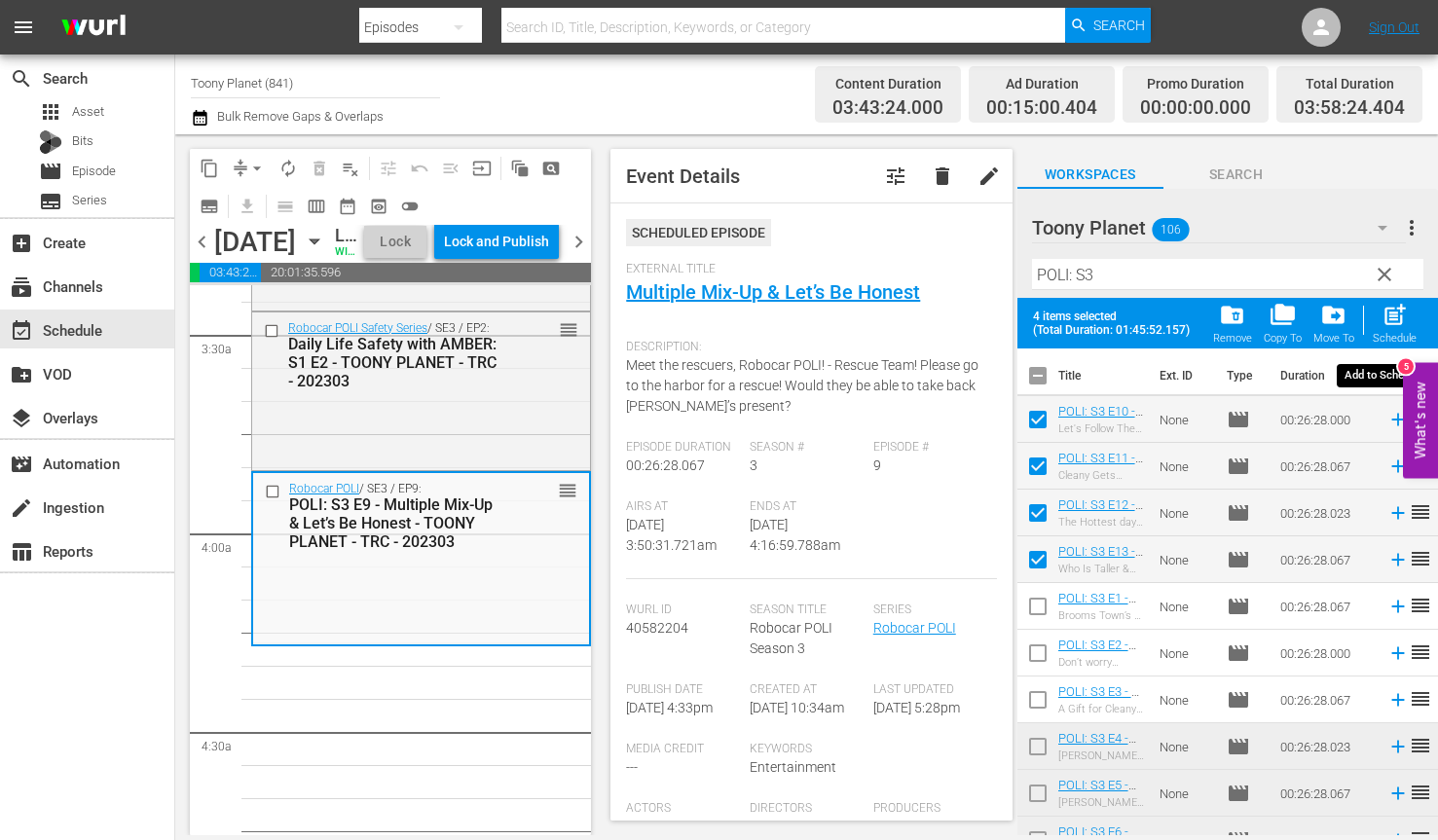 click on "post_add" at bounding box center [1394, 314] 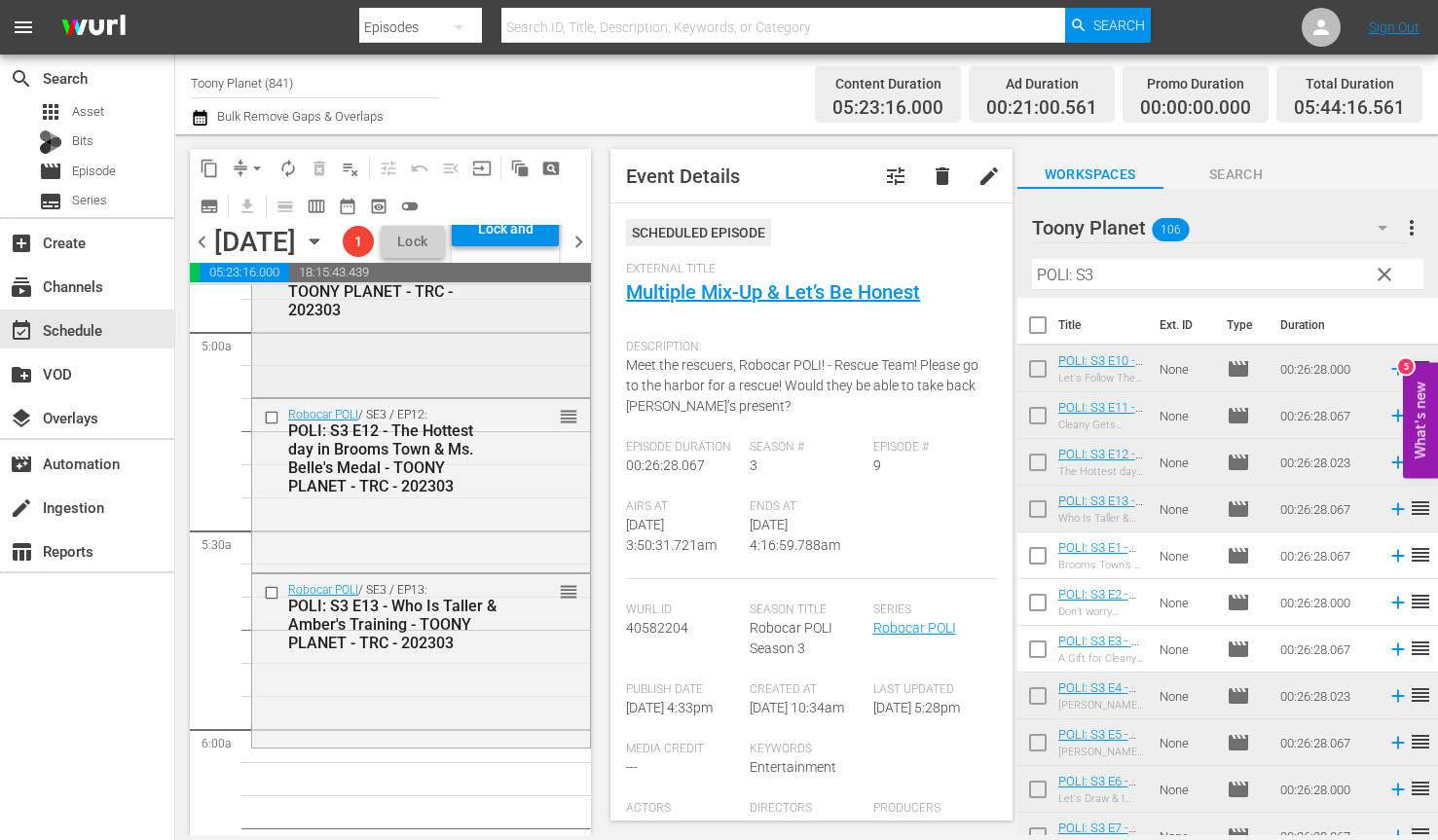 scroll, scrollTop: 2239, scrollLeft: 0, axis: vertical 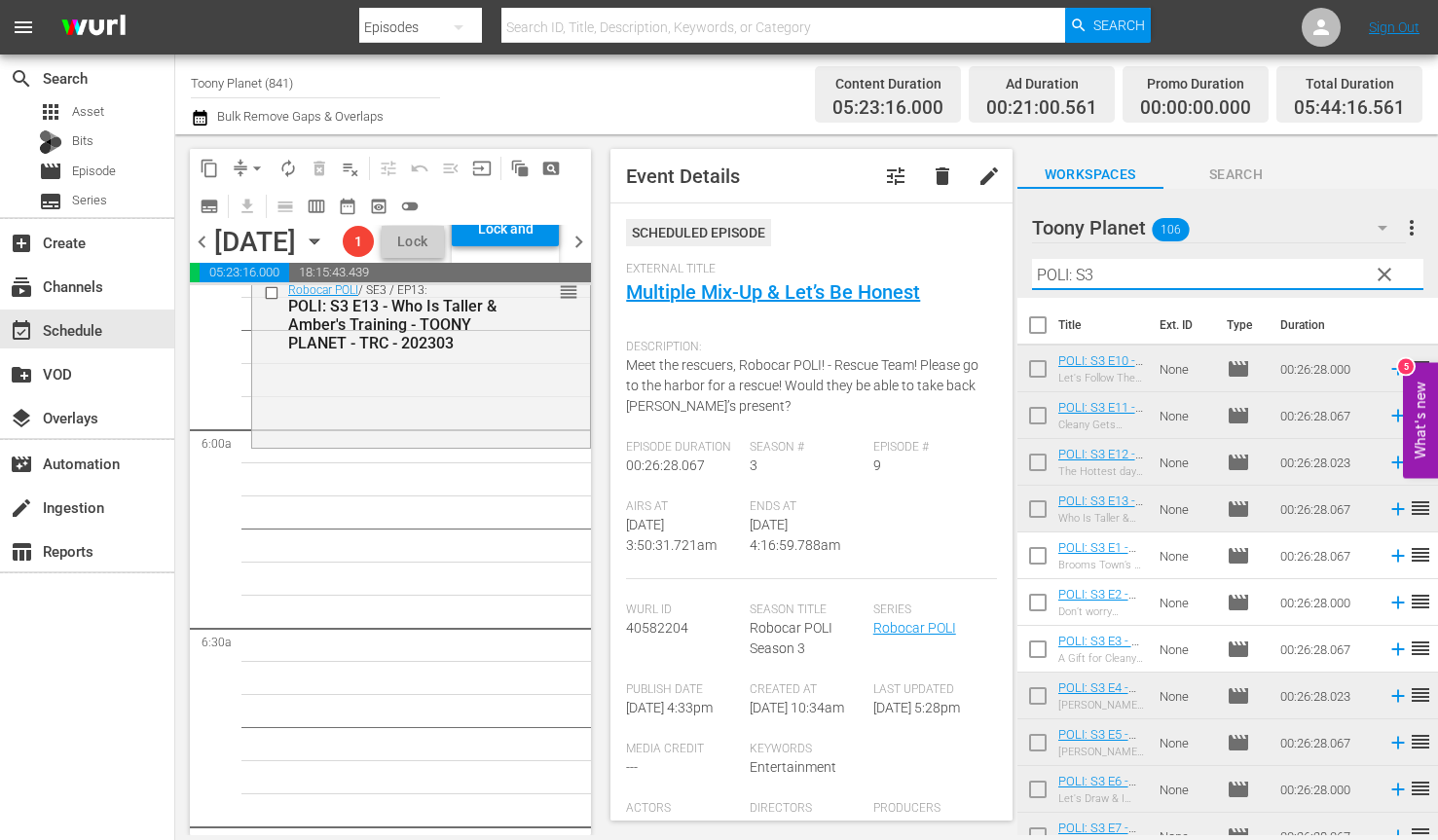 drag, startPoint x: 1083, startPoint y: 275, endPoint x: 905, endPoint y: 272, distance: 178.02528 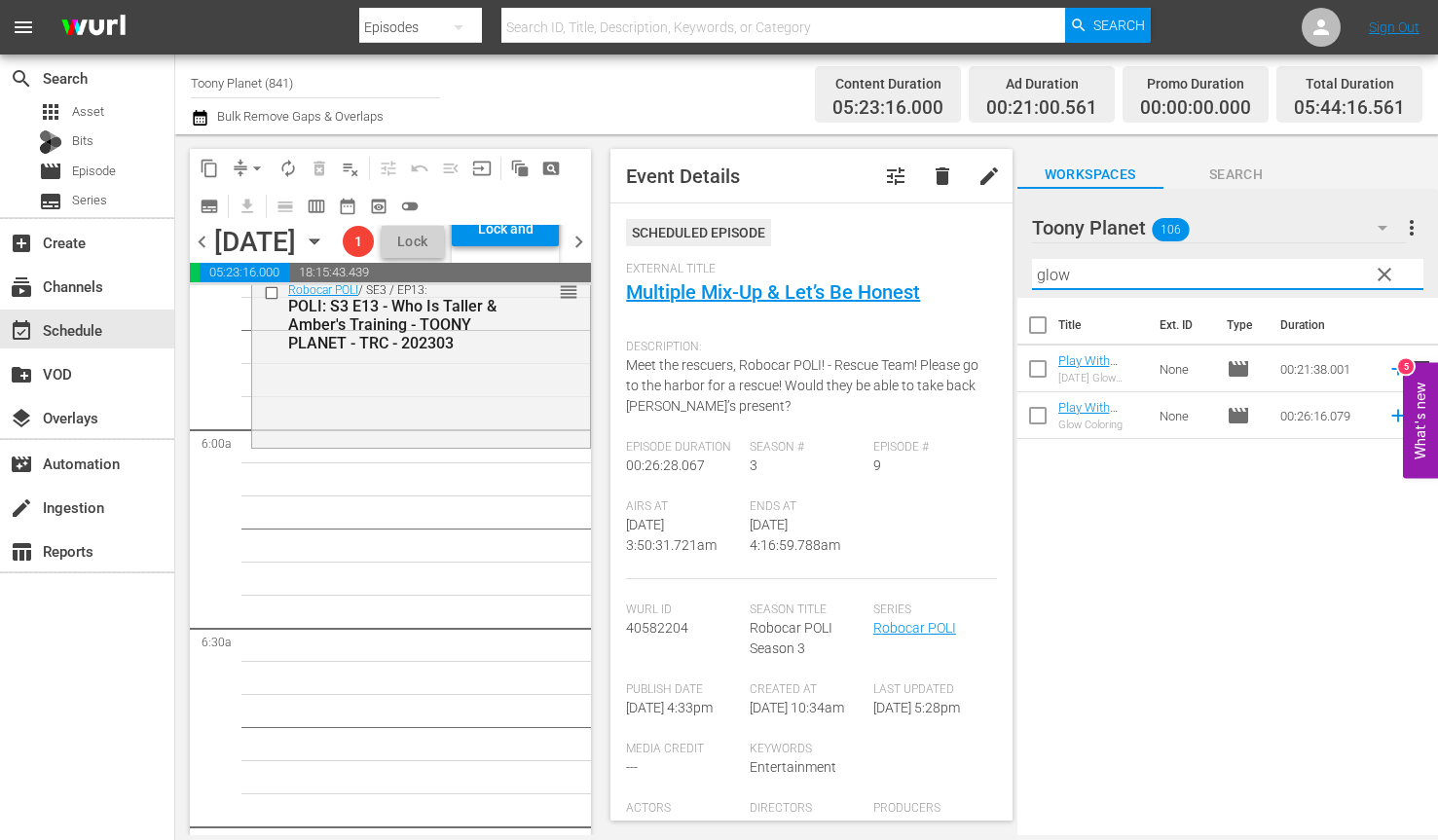 click on "Title Ext. ID Type Duration Play With Robocar POLI - Halloween Glow coloring - Toony Planet - TRC - 202405 Halloween Glow coloring None movie 00:21:38.001 reorder Play With Robocar POLI: S1 E1 - Glow Coloring - Toony Planet -  TRC - 202405 Glow Coloring None movie 00:26:16.079 reorder" at bounding box center [1228, 567] 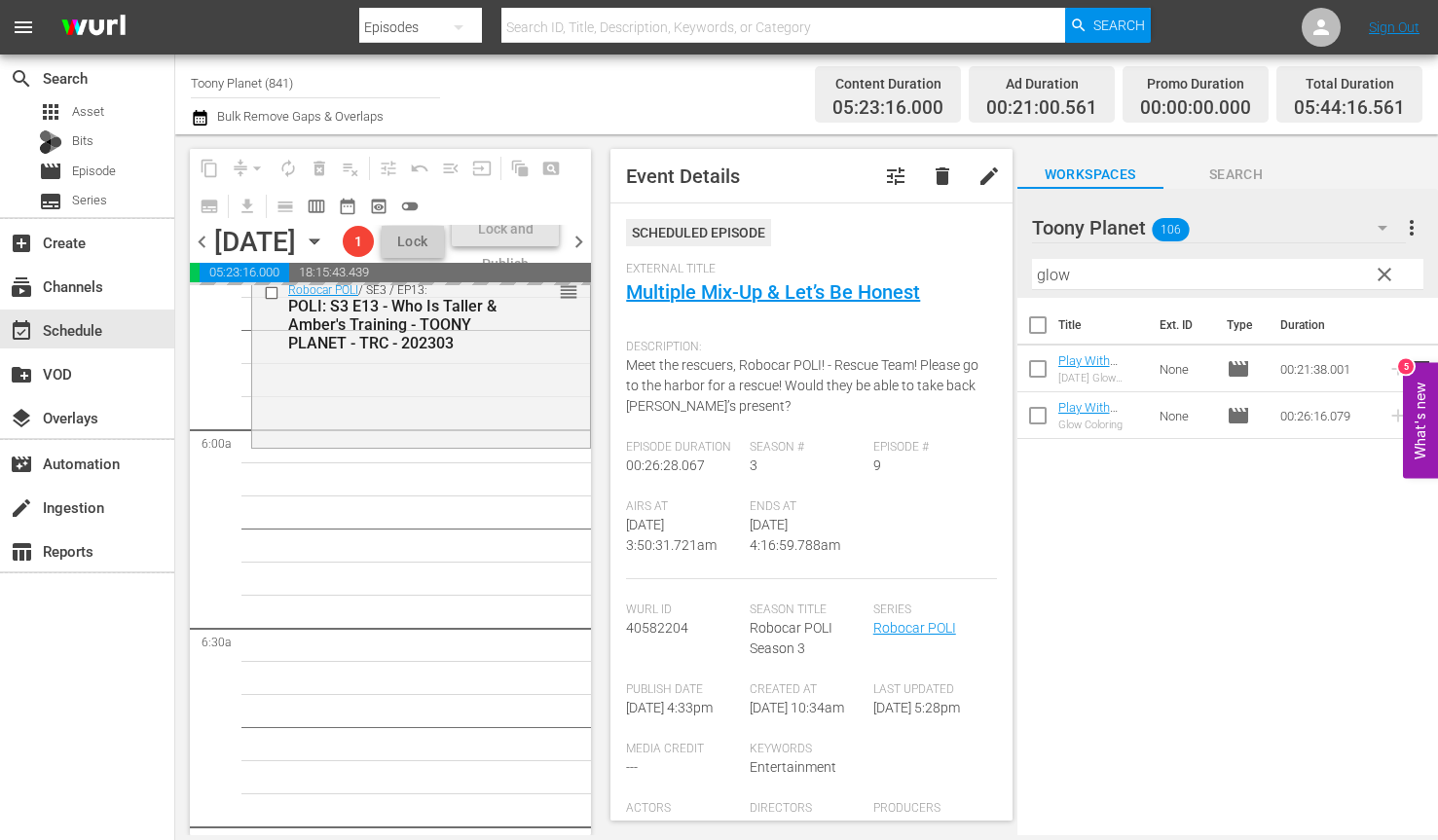drag, startPoint x: 1078, startPoint y: 413, endPoint x: 309, endPoint y: 14, distance: 866.34981 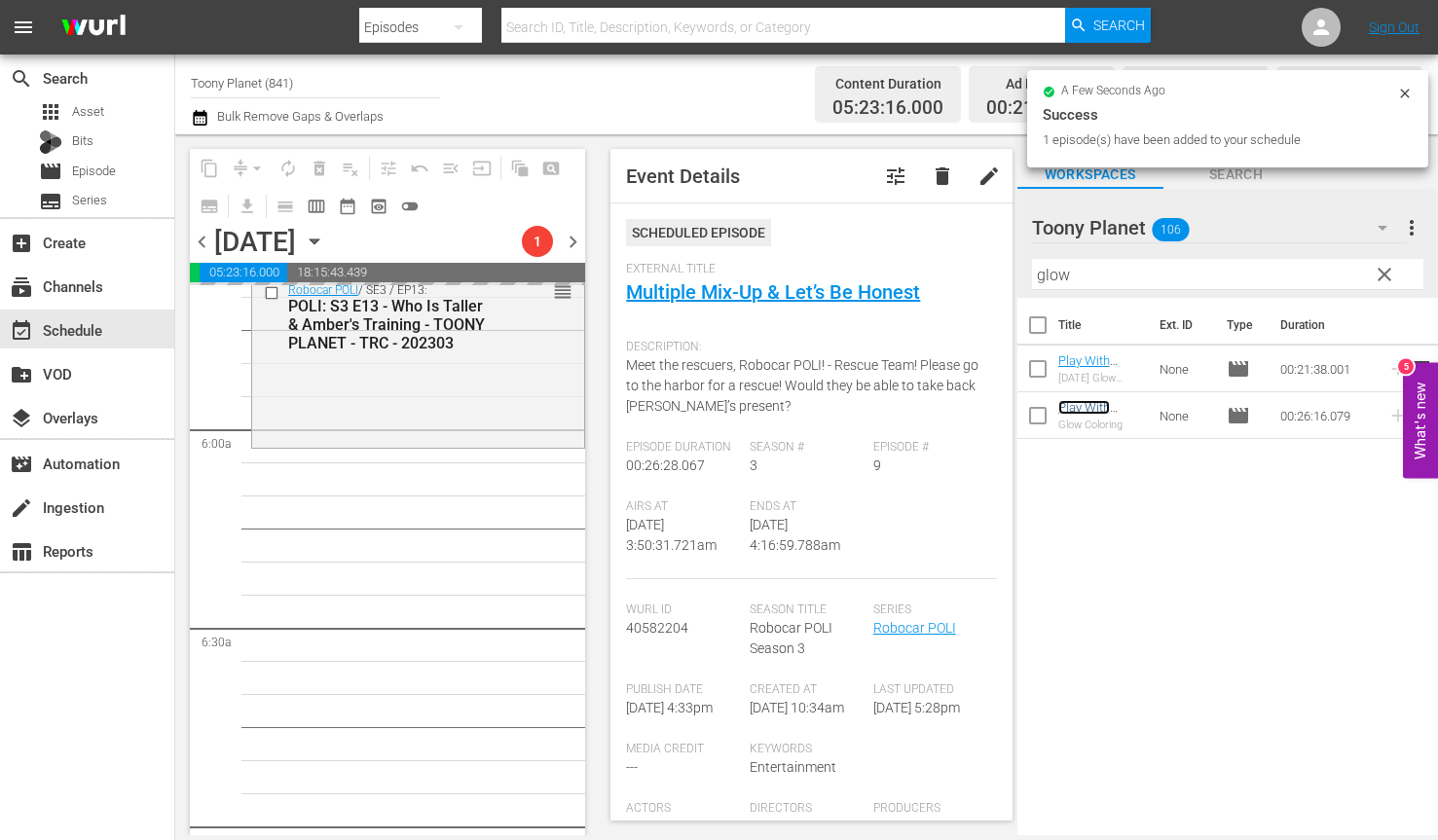 scroll, scrollTop: 2274, scrollLeft: 0, axis: vertical 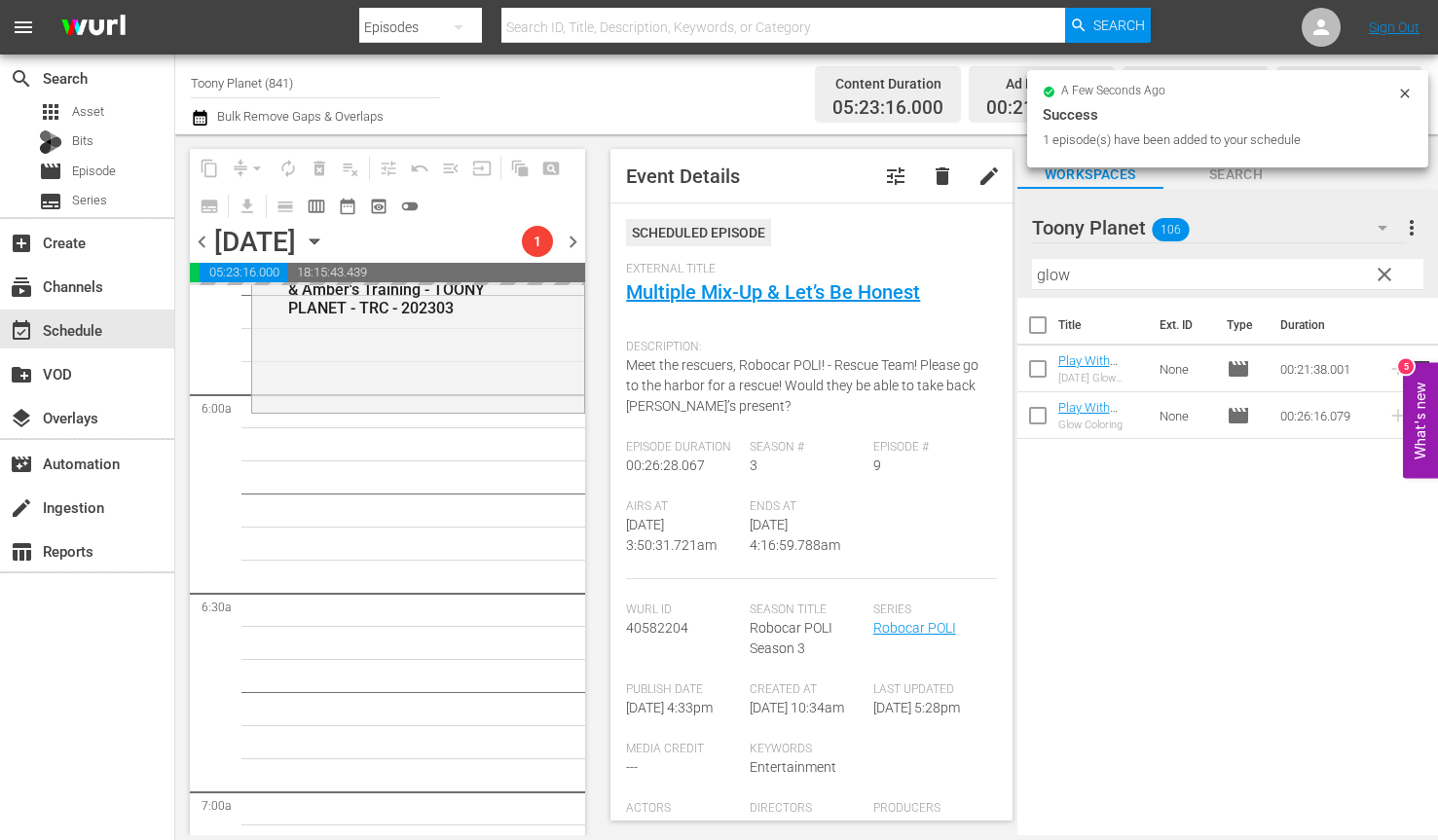 click on "Robocar POLI SongSong Museum  / SE1 / EP5:
Robocar POLI SongSong Museum: S1 E5 - TOONY PLANET - TRC - 202303 reorder Robocar POLI  / SE3 / EP5:
POLI: S3 E5 - Micky’s Lonely & Drawing Lines - TOONY PLANET - TRC - 202303 reorder Robocar POLI  / SE3 / EP7:
POLI: S3 E7 - Please Stop My Hiccups & Poli's Secret - TOONY PLANET - TRC - 202303 reorder Robocar POLI  / SE3 / EP9:
POLI: S3 E9 - Multiple Mix-Up & Let’s Be Honest - TOONY PLANET - TRC - 202303 reorder Robocar POLI  / SE3 / EP11:
POLI: S3 E11 - Cleany Gets Angry & Max Gets a Fish - TOONY PLANET - TRC - 202303 reorder Robocar POLI  / SE3 / EP13:
POLI: S3 E13 - Who Is Taller & Amber's Training - TOONY PLANET - TRC - 202303 reorder Robocar POLI  / SE3 / EP4:
POLI: S3 E4 - Terry's New Friend & Helly's Pinwheel - TOONY PLANET - TRC - 202303 reorder Robocar POLI  / SE3 / EP8:
POLI: S3 E8 - The Invitation & Spooky Plays Sick - TOONY PLANET - TRC - 202303 reorder Robocar POLI  / SE3 / EP12:
reorder Robocar POLI  / SE3 / EP6:
reorder reorder" at bounding box center [418, 2777] 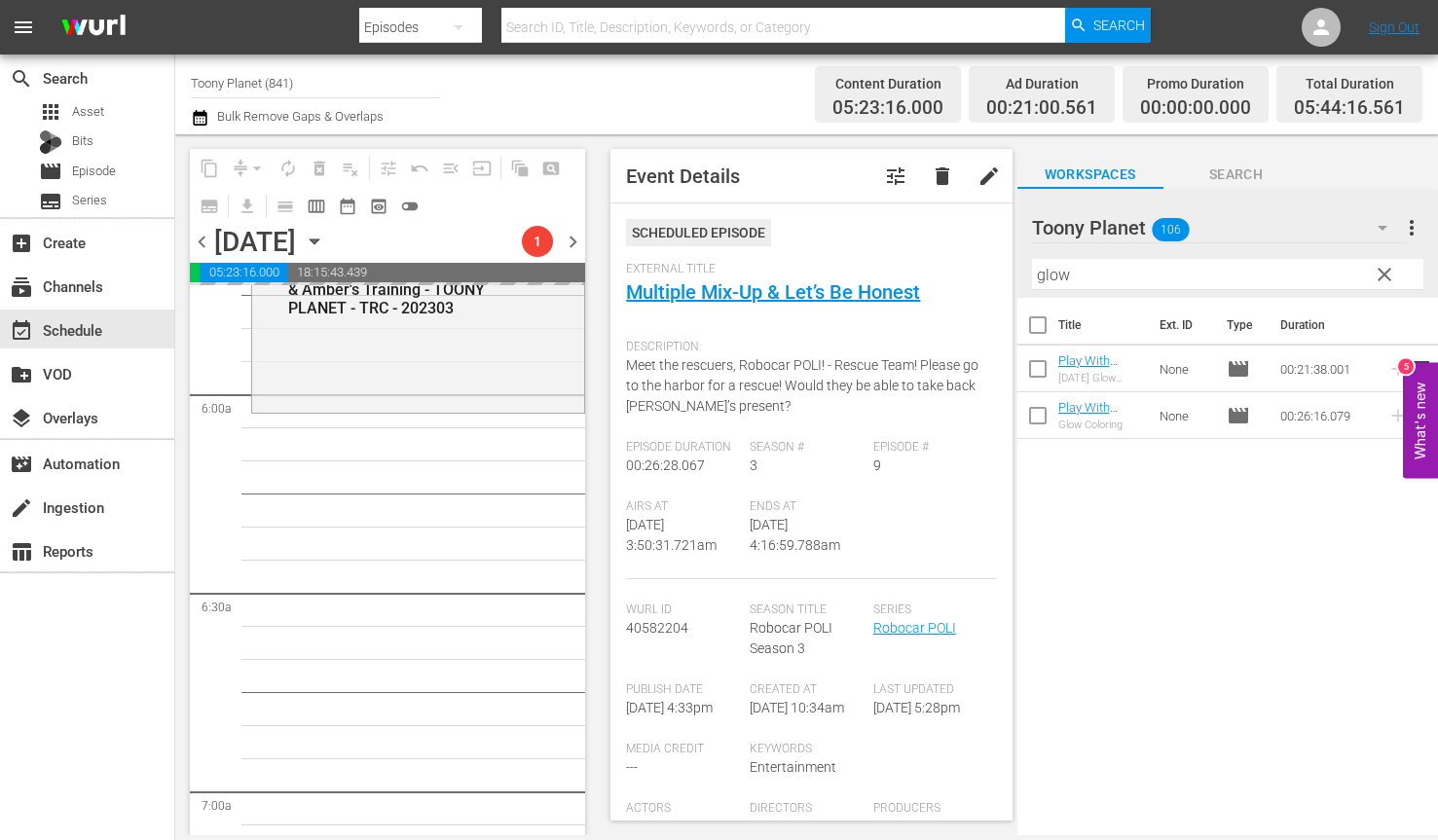 click on "Robocar POLI SongSong Museum  / SE1 / EP5:
Robocar POLI SongSong Museum: S1 E5 - TOONY PLANET - TRC - 202303 reorder Robocar POLI  / SE3 / EP5:
POLI: S3 E5 - Micky’s Lonely & Drawing Lines - TOONY PLANET - TRC - 202303 reorder Robocar POLI  / SE3 / EP7:
POLI: S3 E7 - Please Stop My Hiccups & Poli's Secret - TOONY PLANET - TRC - 202303 reorder Robocar POLI  / SE3 / EP9:
POLI: S3 E9 - Multiple Mix-Up & Let’s Be Honest - TOONY PLANET - TRC - 202303 reorder Robocar POLI  / SE3 / EP11:
POLI: S3 E11 - Cleany Gets Angry & Max Gets a Fish - TOONY PLANET - TRC - 202303 reorder Robocar POLI  / SE3 / EP13:
POLI: S3 E13 - Who Is Taller & Amber's Training - TOONY PLANET - TRC - 202303 reorder Robocar POLI  / SE3 / EP4:
POLI: S3 E4 - Terry's New Friend & Helly's Pinwheel - TOONY PLANET - TRC - 202303 reorder Robocar POLI  / SE3 / EP8:
POLI: S3 E8 - The Invitation & Spooky Plays Sick - TOONY PLANET - TRC - 202303 reorder Robocar POLI  / SE3 / EP12:
reorder Robocar POLI  / SE3 / EP6:
reorder reorder" at bounding box center (418, 2777) 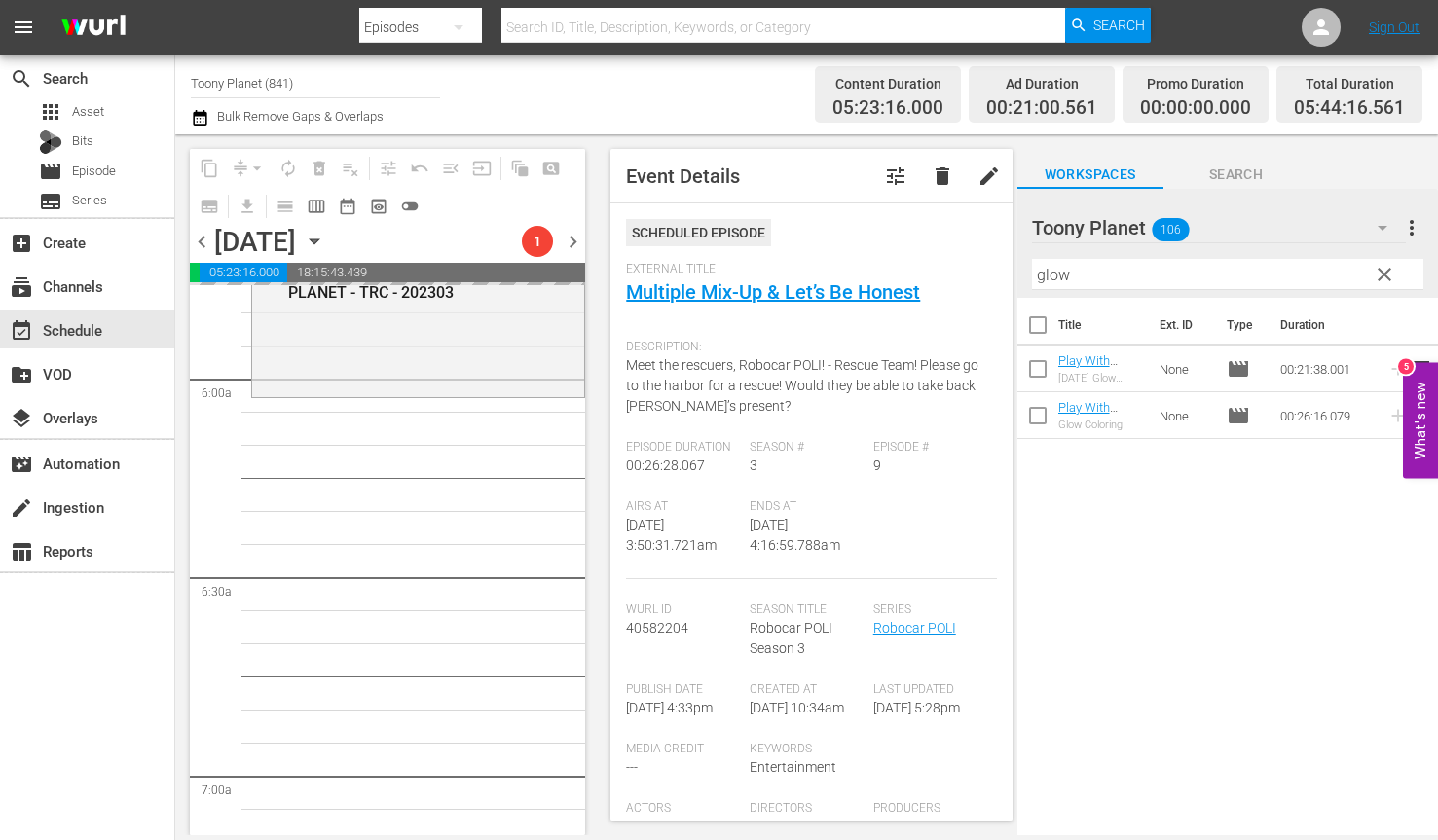 scroll, scrollTop: 2292, scrollLeft: 0, axis: vertical 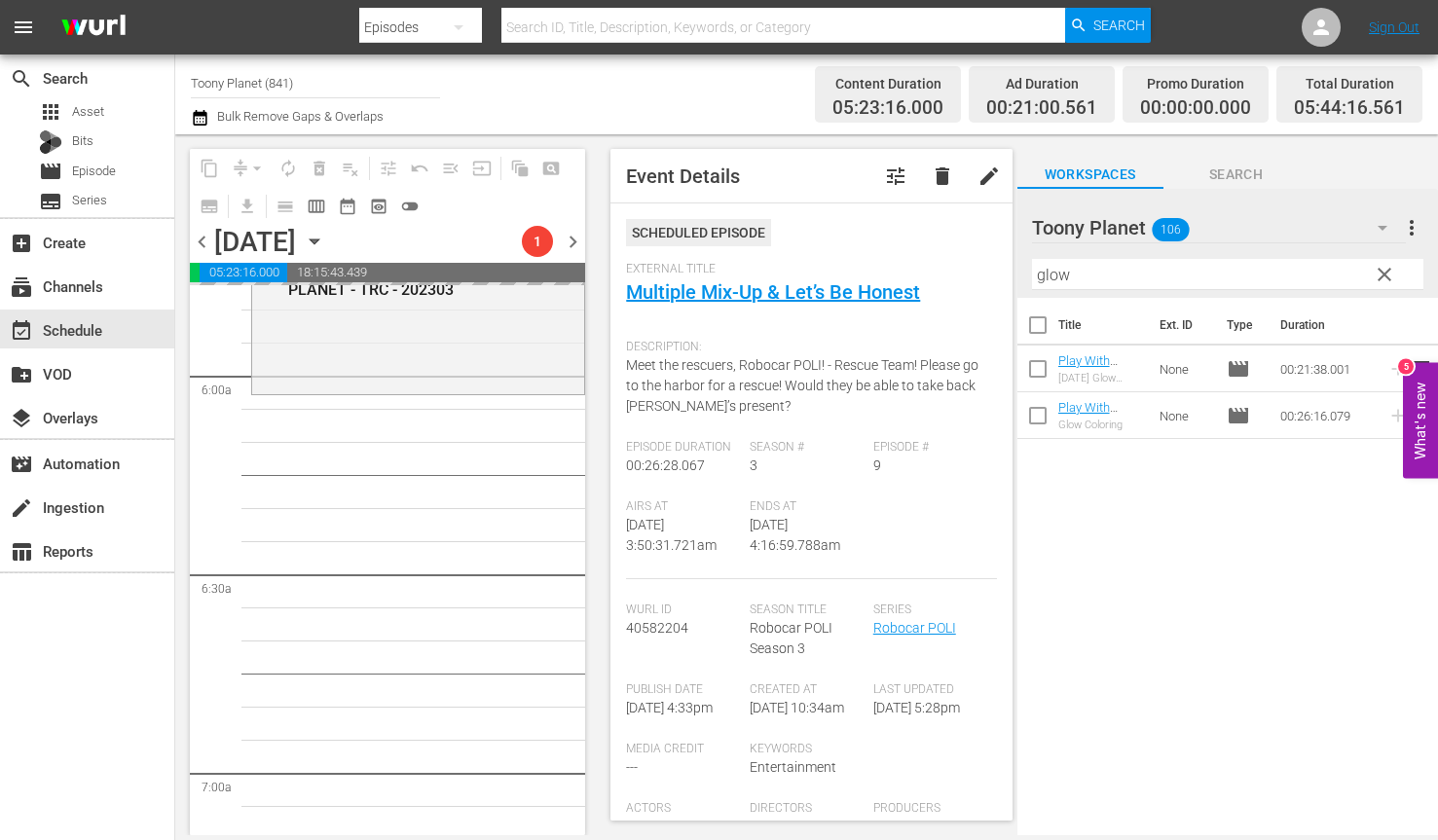 click on "Robocar POLI SongSong Museum  / SE1 / EP5:
Robocar POLI SongSong Museum: S1 E5 - TOONY PLANET - TRC - 202303 reorder Robocar POLI  / SE3 / EP5:
POLI: S3 E5 - Micky’s Lonely & Drawing Lines - TOONY PLANET - TRC - 202303 reorder Robocar POLI  / SE3 / EP7:
POLI: S3 E7 - Please Stop My Hiccups & Poli's Secret - TOONY PLANET - TRC - 202303 reorder Robocar POLI  / SE3 / EP9:
POLI: S3 E9 - Multiple Mix-Up & Let’s Be Honest - TOONY PLANET - TRC - 202303 reorder Robocar POLI  / SE3 / EP11:
POLI: S3 E11 - Cleany Gets Angry & Max Gets a Fish - TOONY PLANET - TRC - 202303 reorder Robocar POLI  / SE3 / EP13:
POLI: S3 E13 - Who Is Taller & Amber's Training - TOONY PLANET - TRC - 202303 reorder Robocar POLI  / SE3 / EP4:
POLI: S3 E4 - Terry's New Friend & Helly's Pinwheel - TOONY PLANET - TRC - 202303 reorder Robocar POLI  / SE3 / EP8:
POLI: S3 E8 - The Invitation & Spooky Plays Sick - TOONY PLANET - TRC - 202303 reorder Robocar POLI  / SE3 / EP12:
reorder Robocar POLI  / SE3 / EP6:
reorder reorder" at bounding box center (418, 2758) 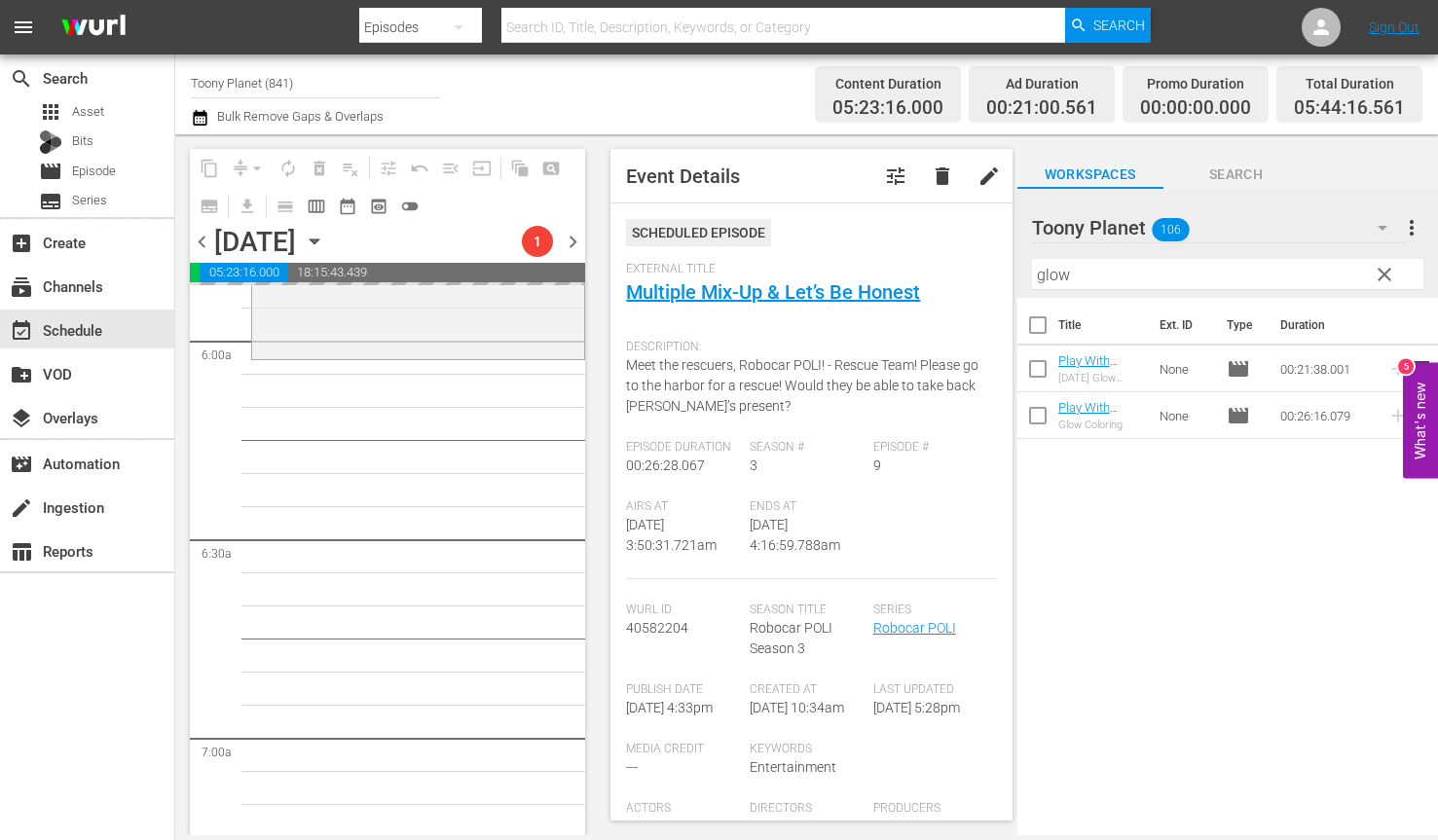 scroll, scrollTop: 2334, scrollLeft: 0, axis: vertical 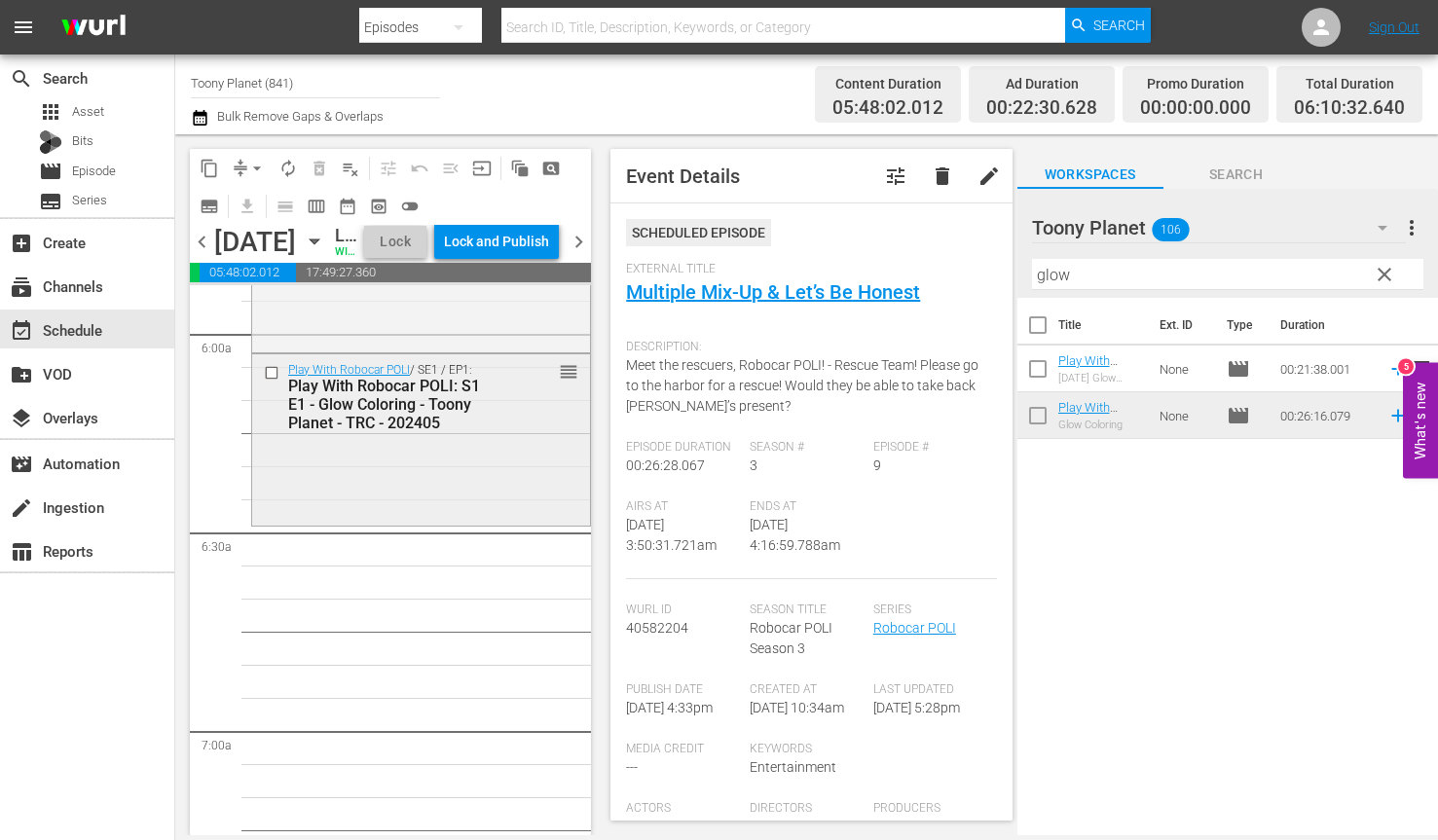 click on "Play With  Robocar POLI  / SE1 / EP1:
Play With Robocar POLI: S1 E1 - Glow Coloring - Toony Planet -  TRC - 202405 reorder" at bounding box center (421, 438) 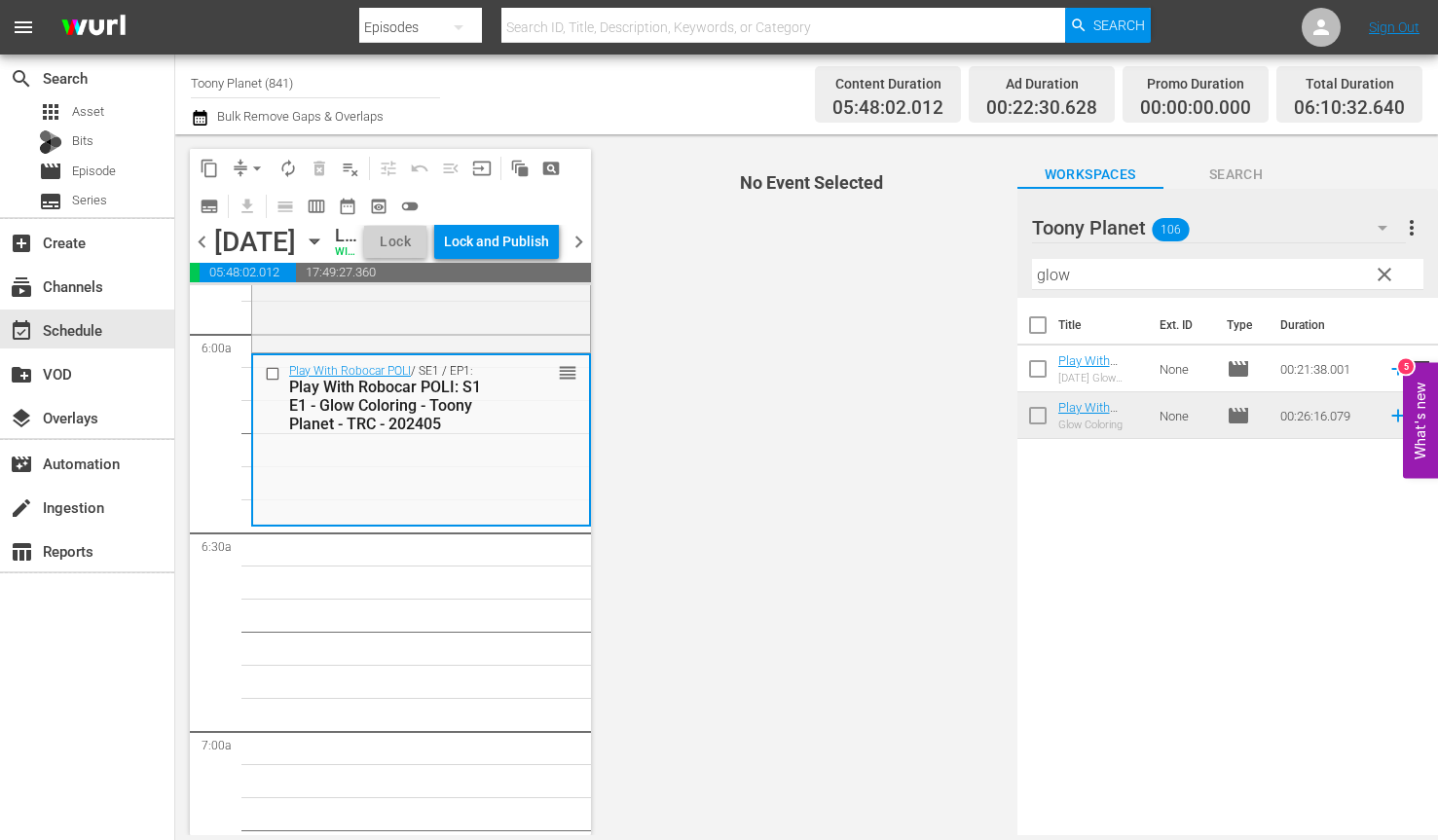 click on "content_copy compress arrow_drop_down autorenew_outlined delete_forever_outlined playlist_remove_outlined tune_outlined undo_outined menu_open input auto_awesome_motion_outlined pageview_outlined subtitles_outlined get_app calendar_view_day_outlined calendar_view_week_outlined date_range_outlined preview_outlined toggle_off chevron_left Thursday, July 17th July 17th Lineup WILL DELIVER: 7/16 @ 5p (local) Lock Lock and Publish chevron_right 00:22:30.628 00:00:00.000 05:48:02.012 17:49:27.360 Select Event Terry's New Friend & Helly's Pinwheel Delete Event Select Event Micky’s Lonely & Drawing Lines Delete Event Select Event Let's Draw & I Need A Friend Delete Event Select Event Please Stop My Hiccups & Poli's Secret Delete Event Select Event The Invitation & Spooky Plays Sick Delete Event Select Event Robocar POLI SongSong Museum Delete Event Select Event Daily Life Safety with AMBER Delete Event Select Event Daily Life Safety with AMBER Delete Event Select Event Multiple Mix-Up & Let’s Be Honest S N A P" at bounding box center (806, 485) 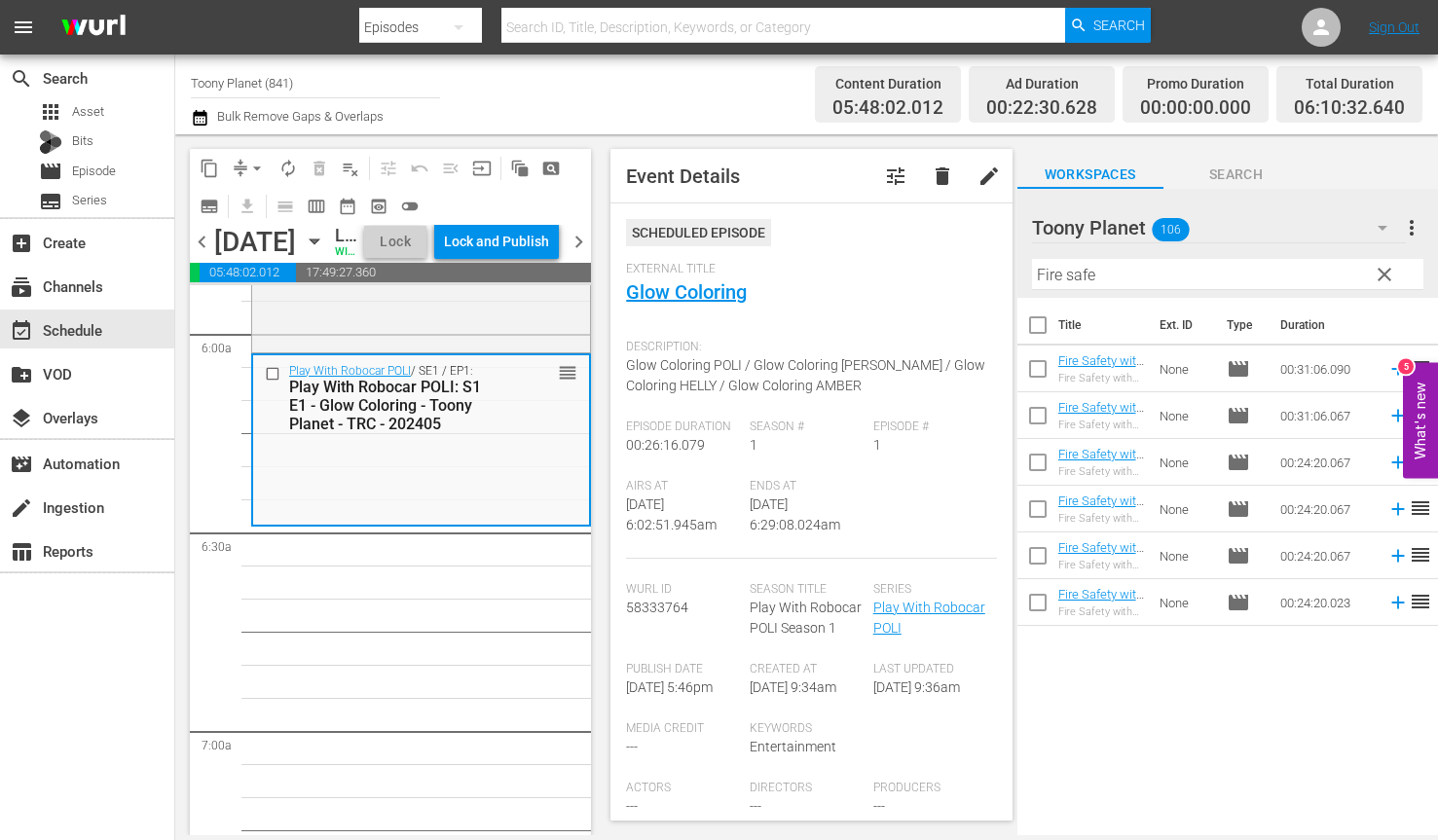 drag, startPoint x: 445, startPoint y: 643, endPoint x: 823, endPoint y: 603, distance: 380.11051 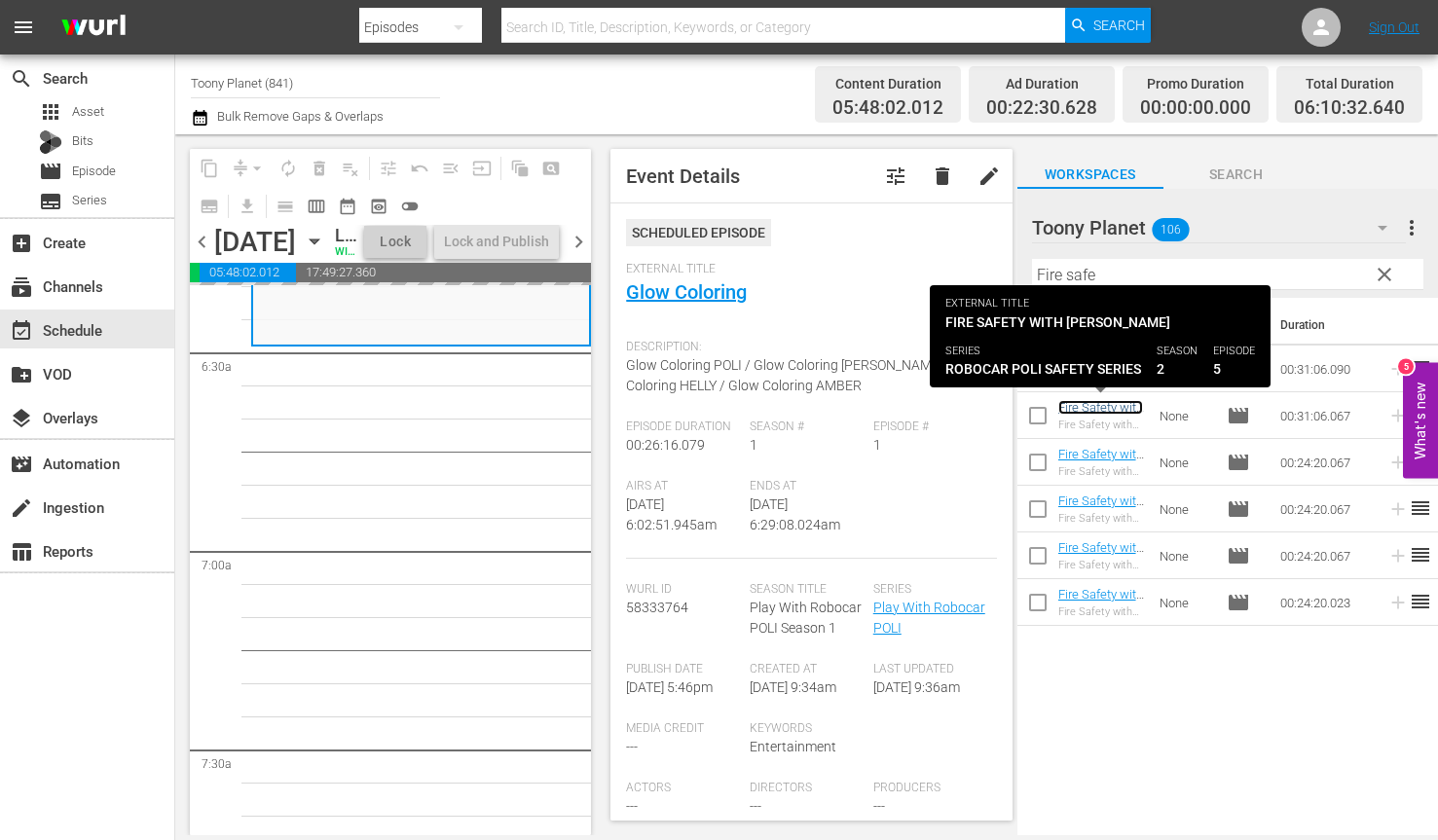 scroll, scrollTop: 2515, scrollLeft: 0, axis: vertical 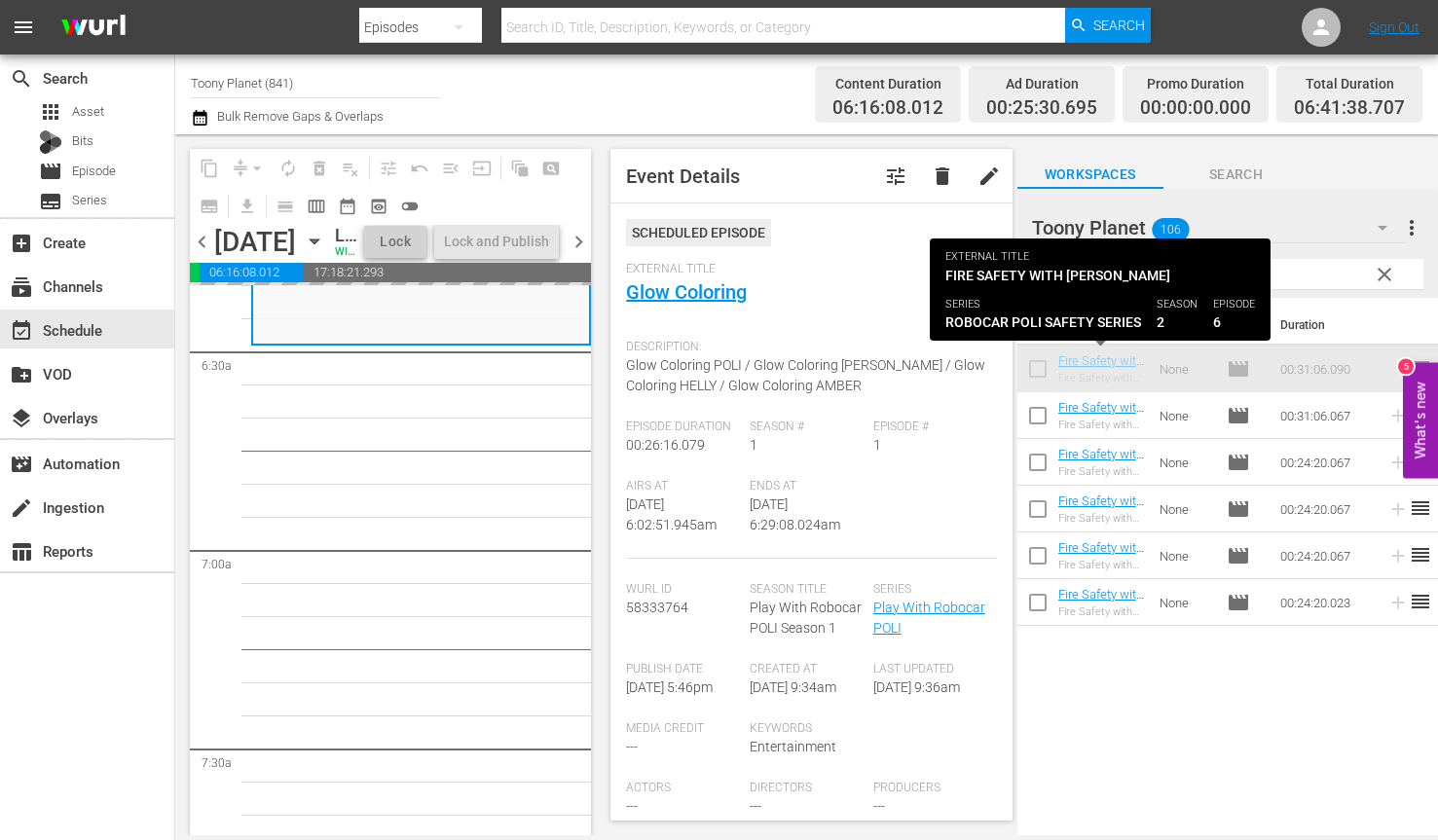 click on "Robocar POLI SongSong Museum  / SE1 / EP5:
Robocar POLI SongSong Museum: S1 E5 - TOONY PLANET - TRC - 202303 reorder Robocar POLI  / SE3 / EP5:
POLI: S3 E5 - Micky’s Lonely & Drawing Lines - TOONY PLANET - TRC - 202303 reorder Robocar POLI  / SE3 / EP7:
POLI: S3 E7 - Please Stop My Hiccups & Poli's Secret - TOONY PLANET - TRC - 202303 reorder Robocar POLI  / SE3 / EP9:
POLI: S3 E9 - Multiple Mix-Up & Let’s Be Honest - TOONY PLANET - TRC - 202303 reorder Robocar POLI  / SE3 / EP11:
POLI: S3 E11 - Cleany Gets Angry & Max Gets a Fish - TOONY PLANET - TRC - 202303 reorder Robocar POLI  / SE3 / EP13:
POLI: S3 E13 - Who Is Taller & Amber's Training - TOONY PLANET - TRC - 202303 reorder Robocar POLI  / SE3 / EP4:
POLI: S3 E4 - Terry's New Friend & Helly's Pinwheel - TOONY PLANET - TRC - 202303 reorder Robocar POLI  / SE3 / EP8:
POLI: S3 E8 - The Invitation & Spooky Plays Sick - TOONY PLANET - TRC - 202303 reorder Robocar POLI  / SE3 / EP12:
reorder Robocar POLI  / SE3 / EP6:
reorder reorder" at bounding box center (421, 2536) 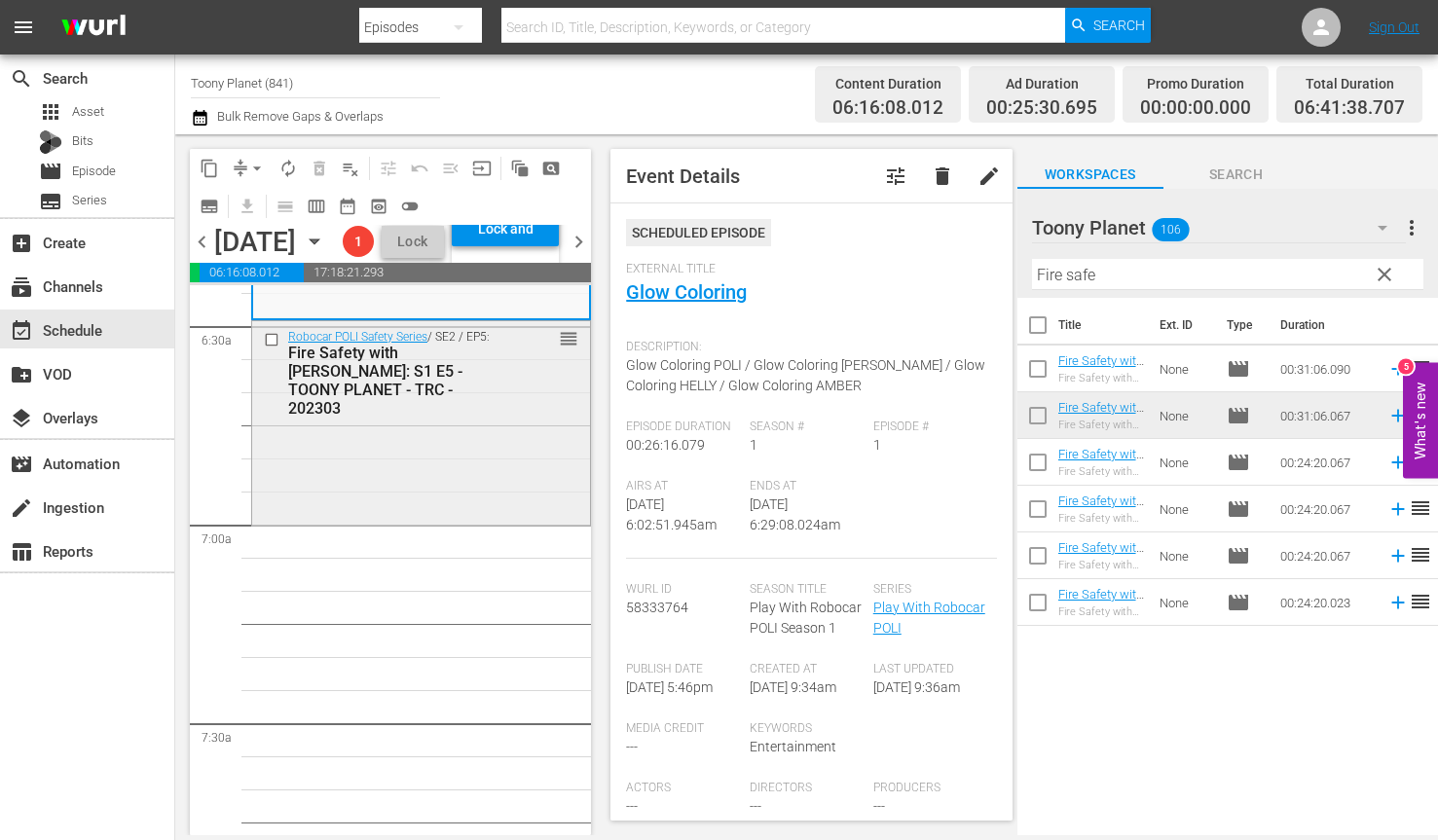 scroll, scrollTop: 2542, scrollLeft: 0, axis: vertical 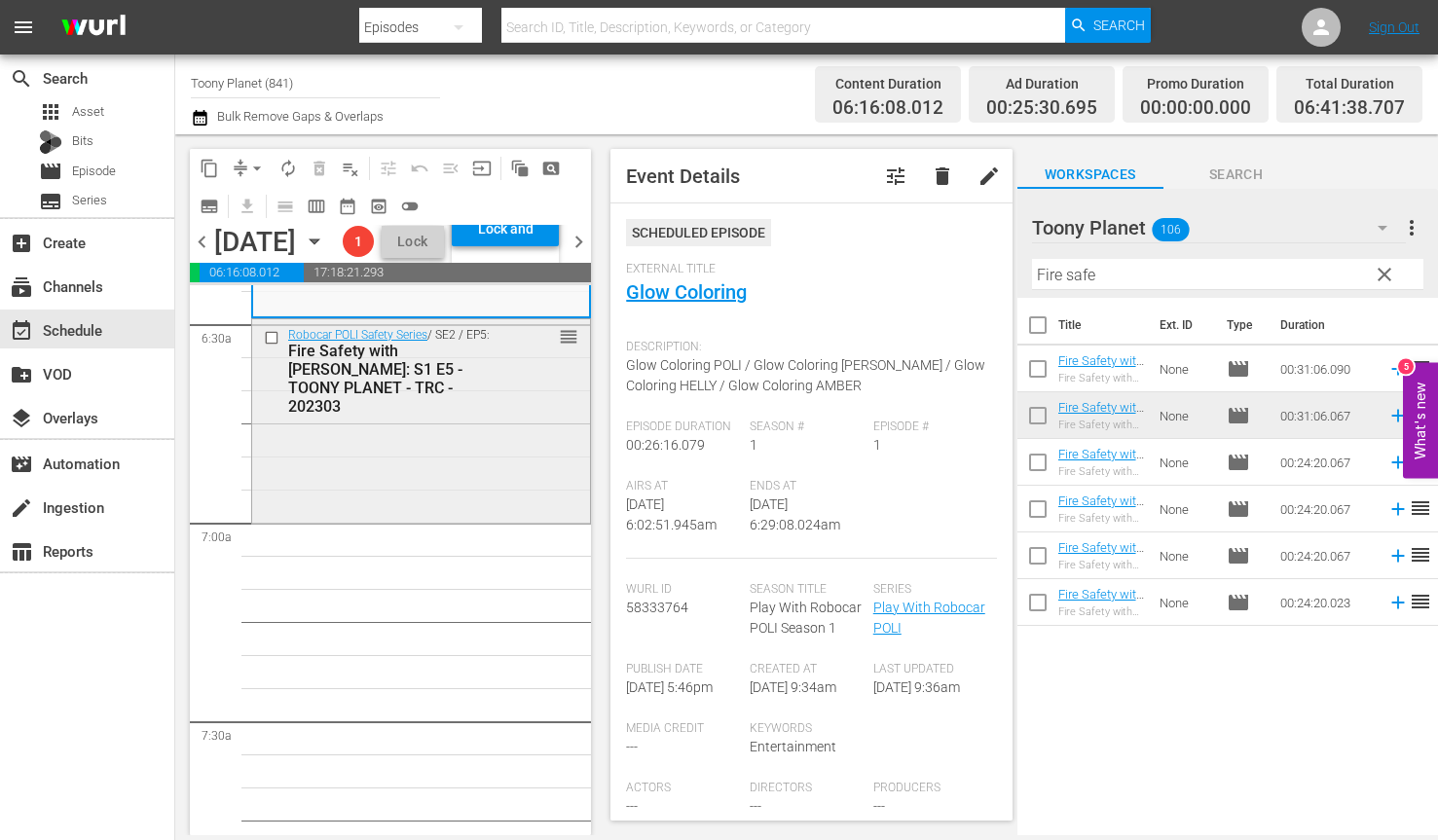 click on "Robocar POLI Safety Series  / SE2 / EP5:
Fire Safety with ROY: S1 E5 - TOONY PLANET - TRC - 202303 reorder" at bounding box center [421, 419] 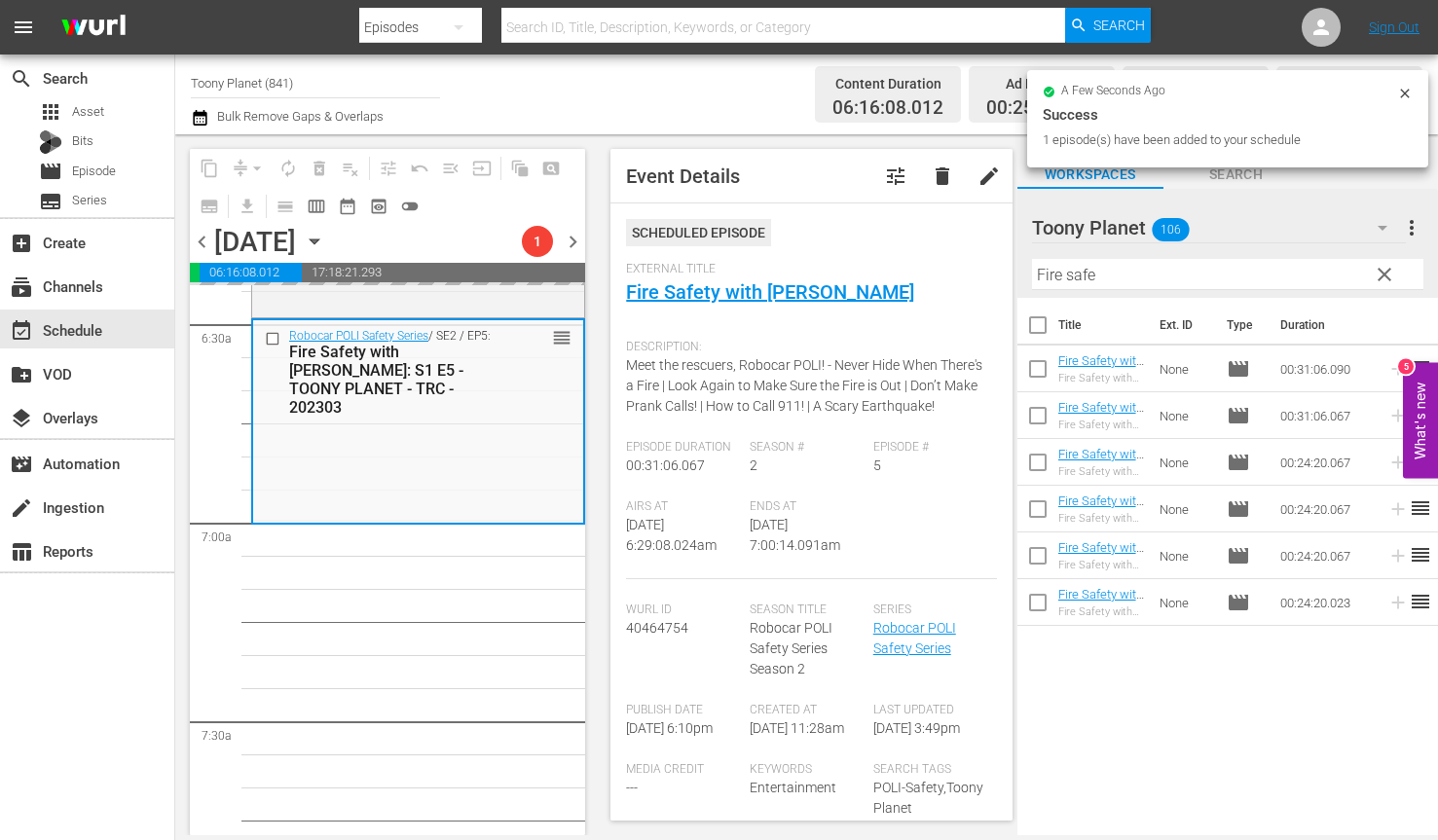 drag, startPoint x: 1081, startPoint y: 366, endPoint x: 405, endPoint y: 4, distance: 766.8246 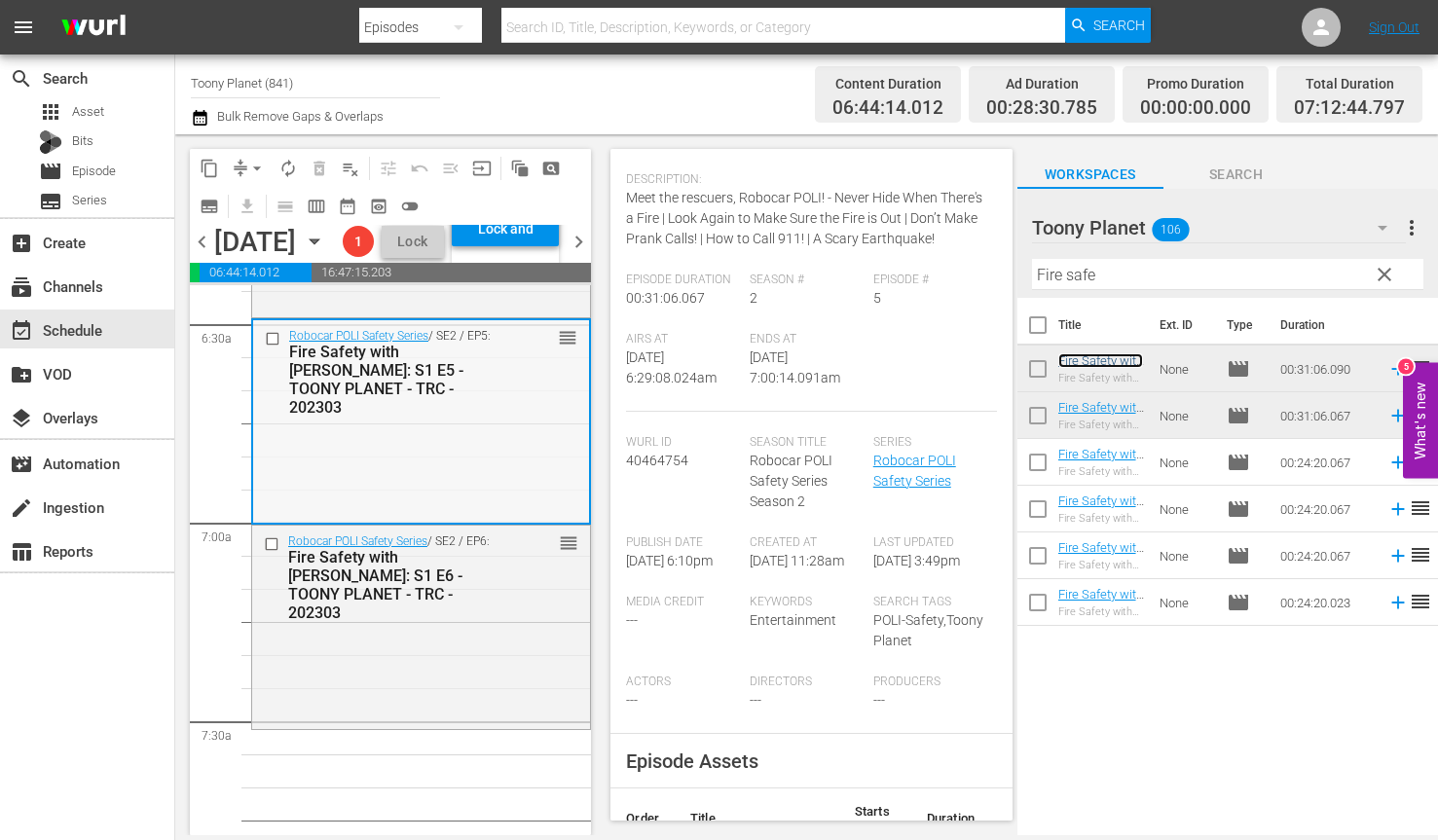 scroll, scrollTop: 265, scrollLeft: 0, axis: vertical 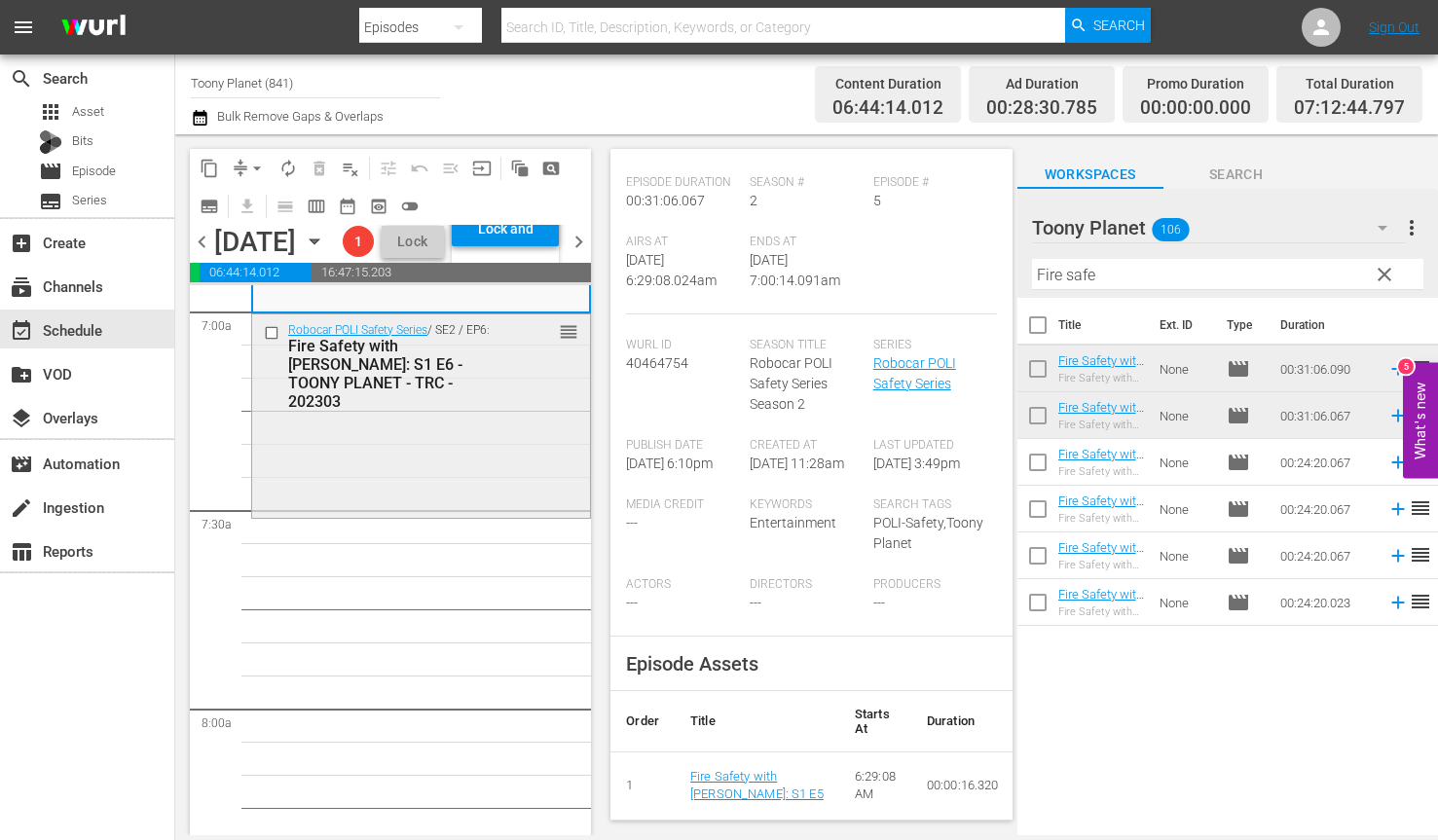 click on "Robocar POLI SongSong Museum  / SE1 / EP5:
Robocar POLI SongSong Museum: S1 E5 - TOONY PLANET - TRC - 202303 reorder Robocar POLI Safety Series  / SE2 / EP6:
Fire Safety with ROY: S1 E6 - TOONY PLANET - TRC - 202303 reorder Robocar POLI Safety Series  / SE2 / EP5:
Fire Safety with ROY: S1 E5 - TOONY PLANET - TRC - 202303 reorder Robocar POLI  / SE3 / EP5:
POLI: S3 E5 - Micky’s Lonely & Drawing Lines - TOONY PLANET - TRC - 202303 reorder Robocar POLI  / SE3 / EP7:
POLI: S3 E7 - Please Stop My Hiccups & Poli's Secret - TOONY PLANET - TRC - 202303 reorder Robocar POLI  / SE3 / EP9:
POLI: S3 E9 - Multiple Mix-Up & Let’s Be Honest - TOONY PLANET - TRC - 202303 reorder Robocar POLI  / SE3 / EP11:
POLI: S3 E11 - Cleany Gets Angry & Max Gets a Fish - TOONY PLANET - TRC - 202303 reorder Robocar POLI  / SE3 / EP13:
POLI: S3 E13 - Who Is Taller & Amber's Training - TOONY PLANET - TRC - 202303 reorder Robocar POLI  / SE3 / EP4:
reorder Robocar POLI  / SE3 / EP8:
reorder Robocar POLI reorder" at bounding box center (421, 2297) 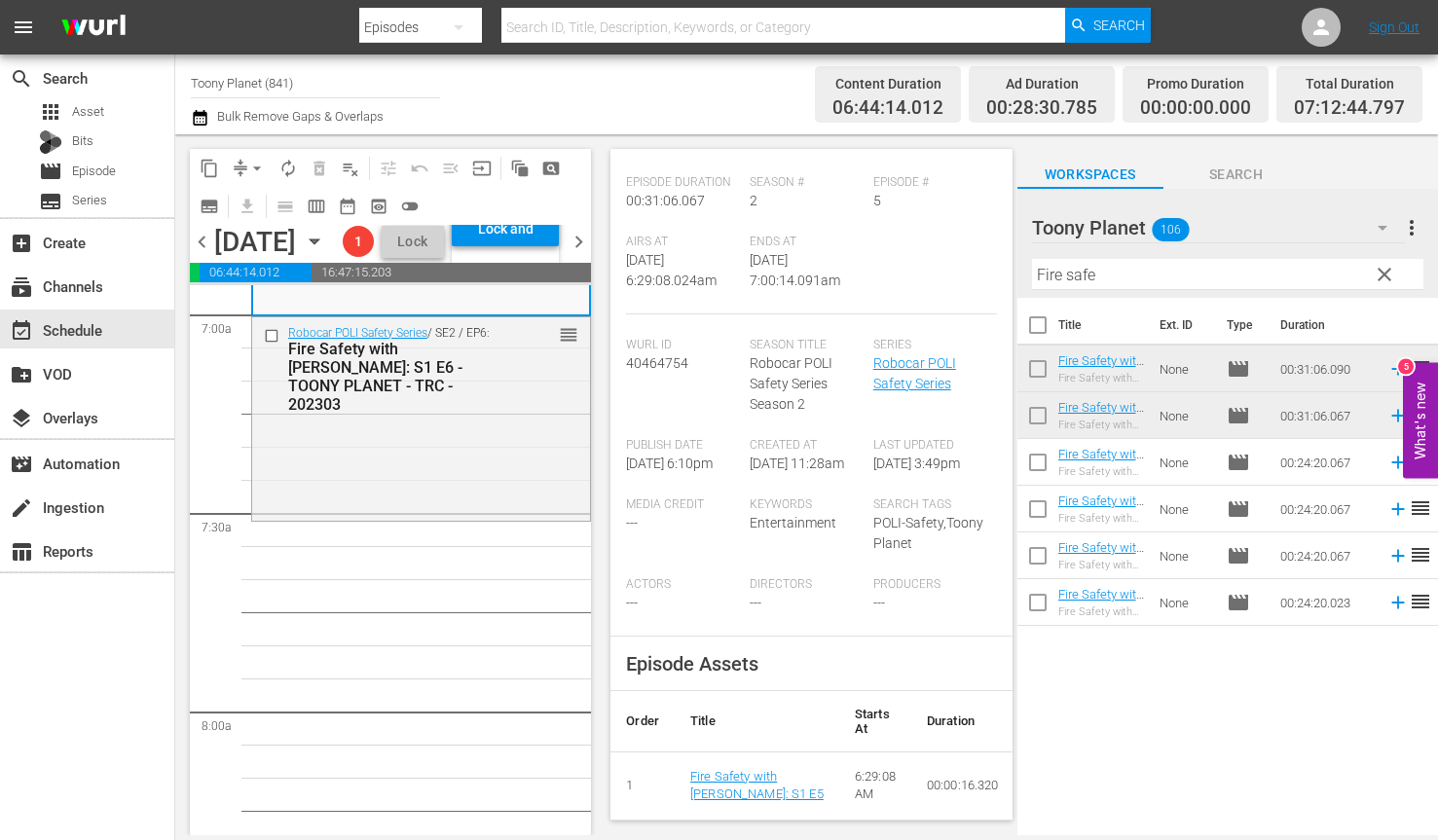 drag, startPoint x: 461, startPoint y: 478, endPoint x: 733, endPoint y: 386, distance: 287.1376 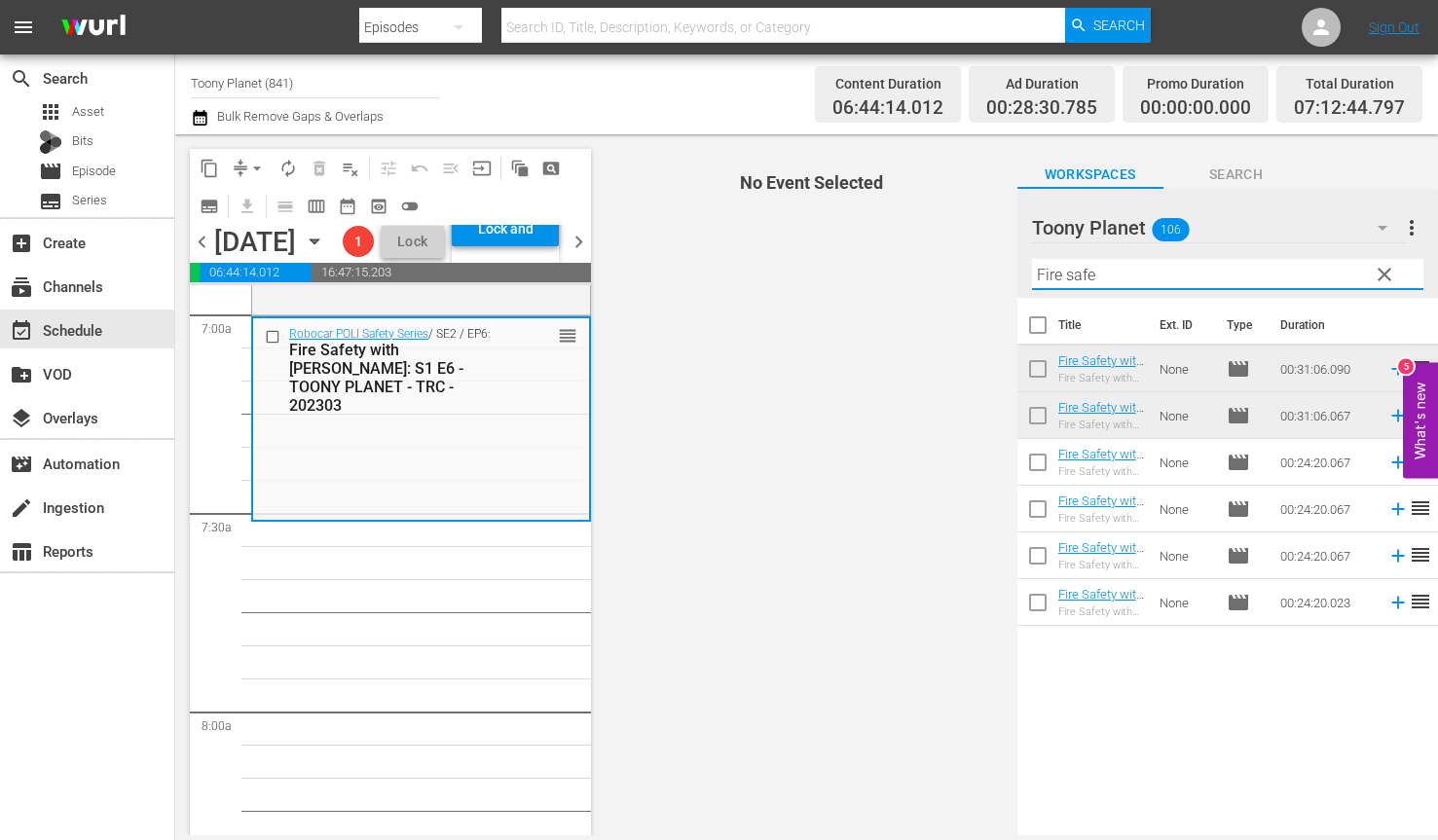 drag, startPoint x: 1030, startPoint y: 280, endPoint x: 917, endPoint y: 270, distance: 113.441615 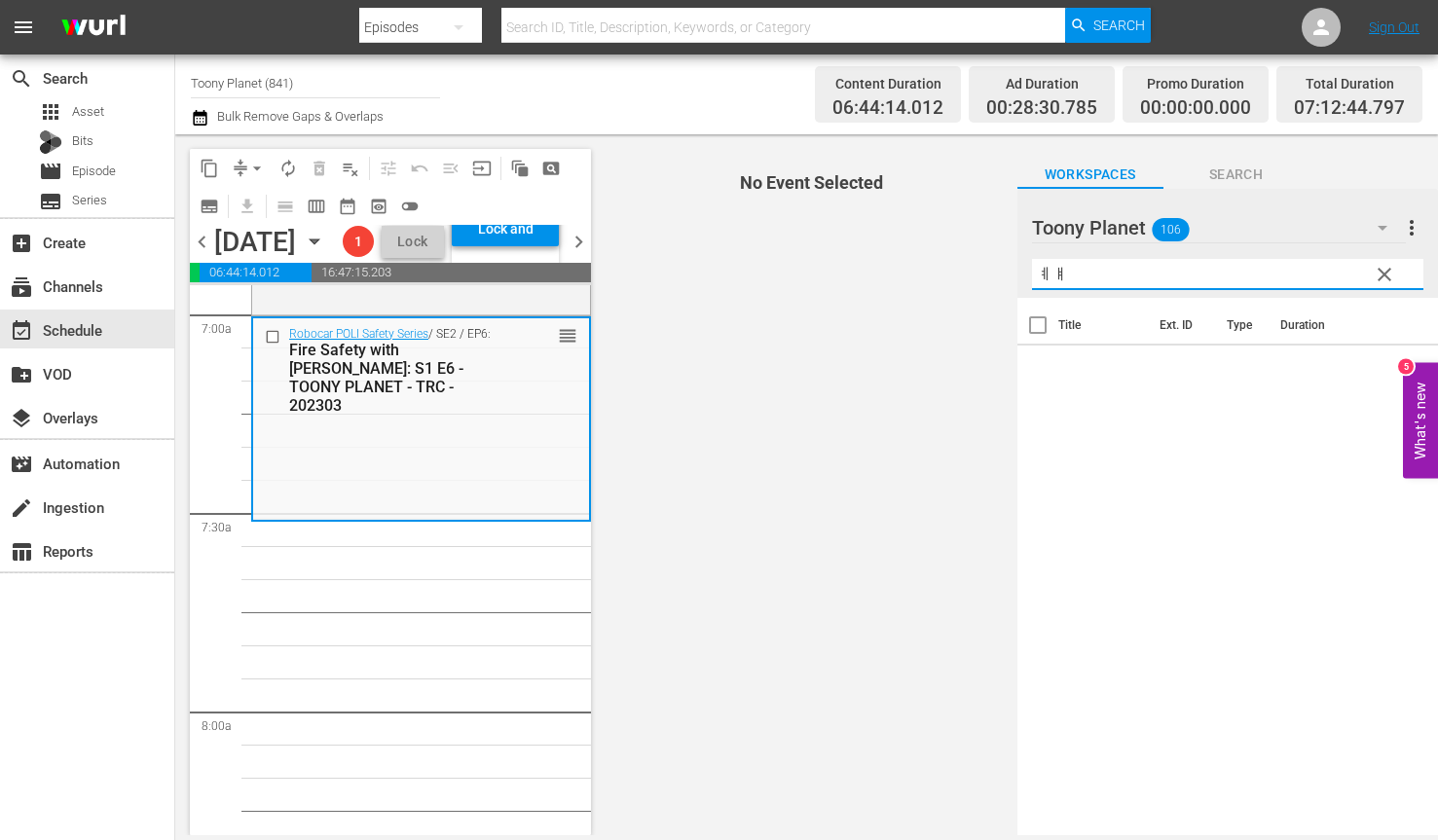 type on "ㅖ" 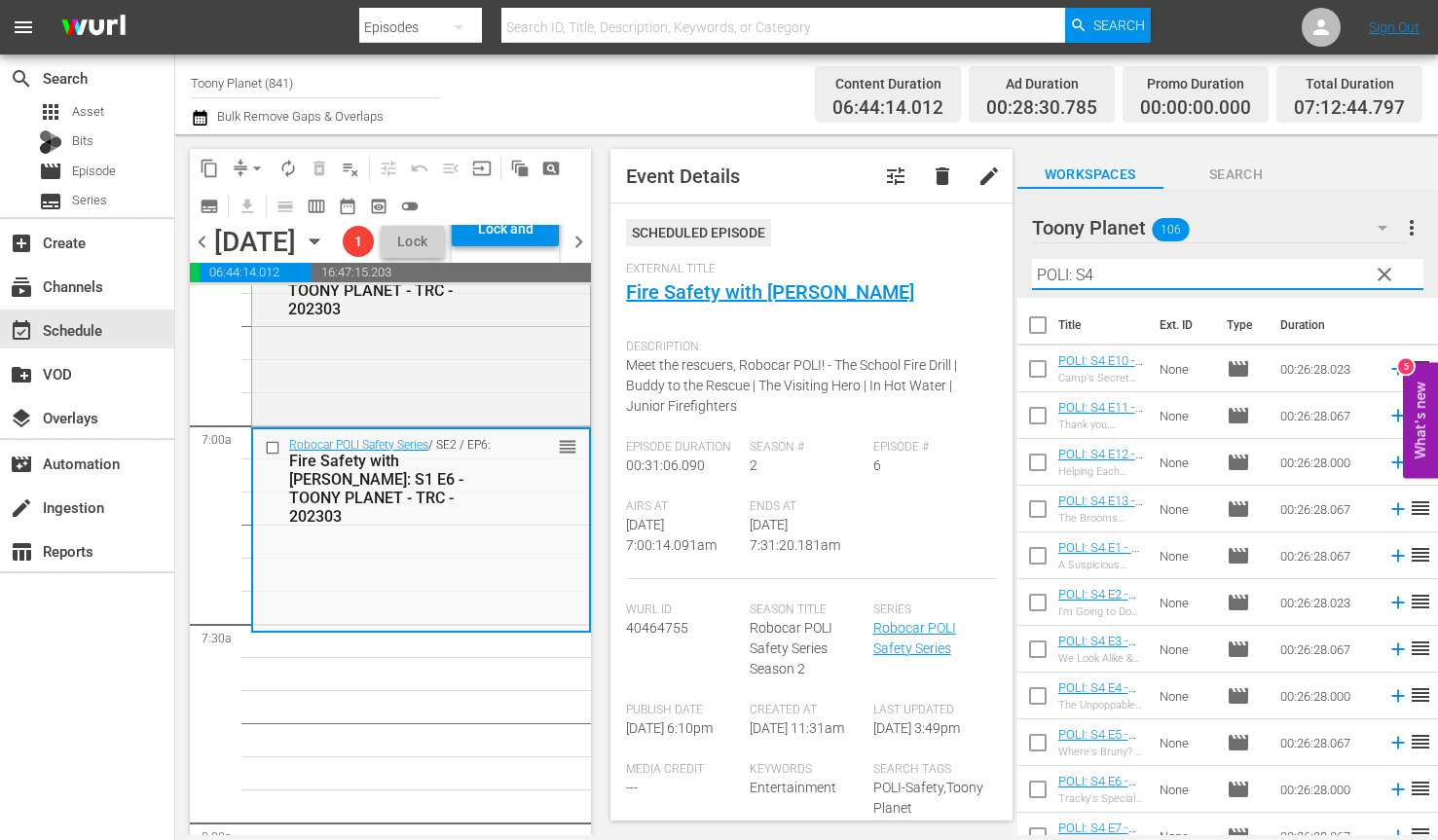 scroll, scrollTop: 2721, scrollLeft: 0, axis: vertical 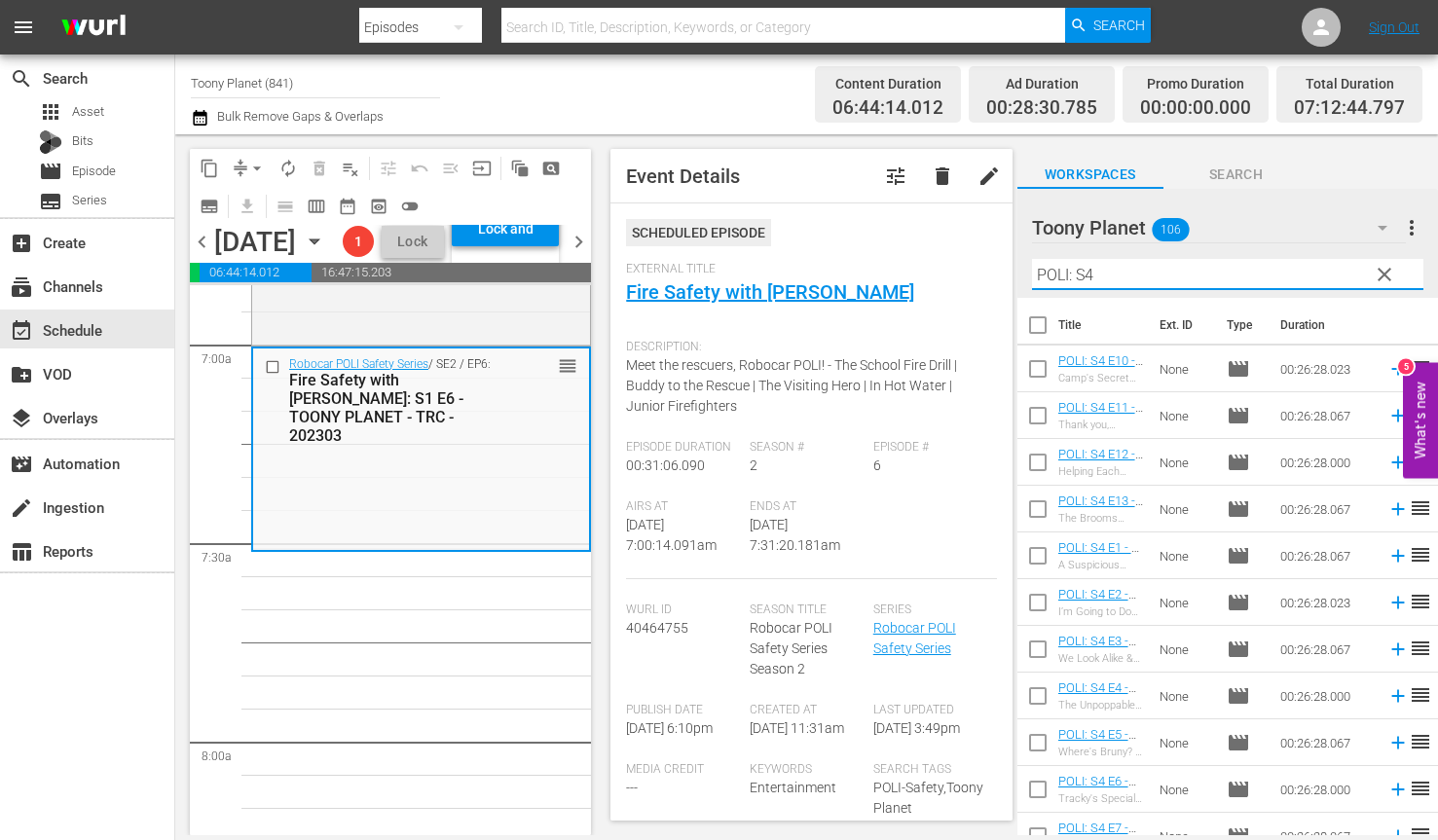 type on "POLI: S4" 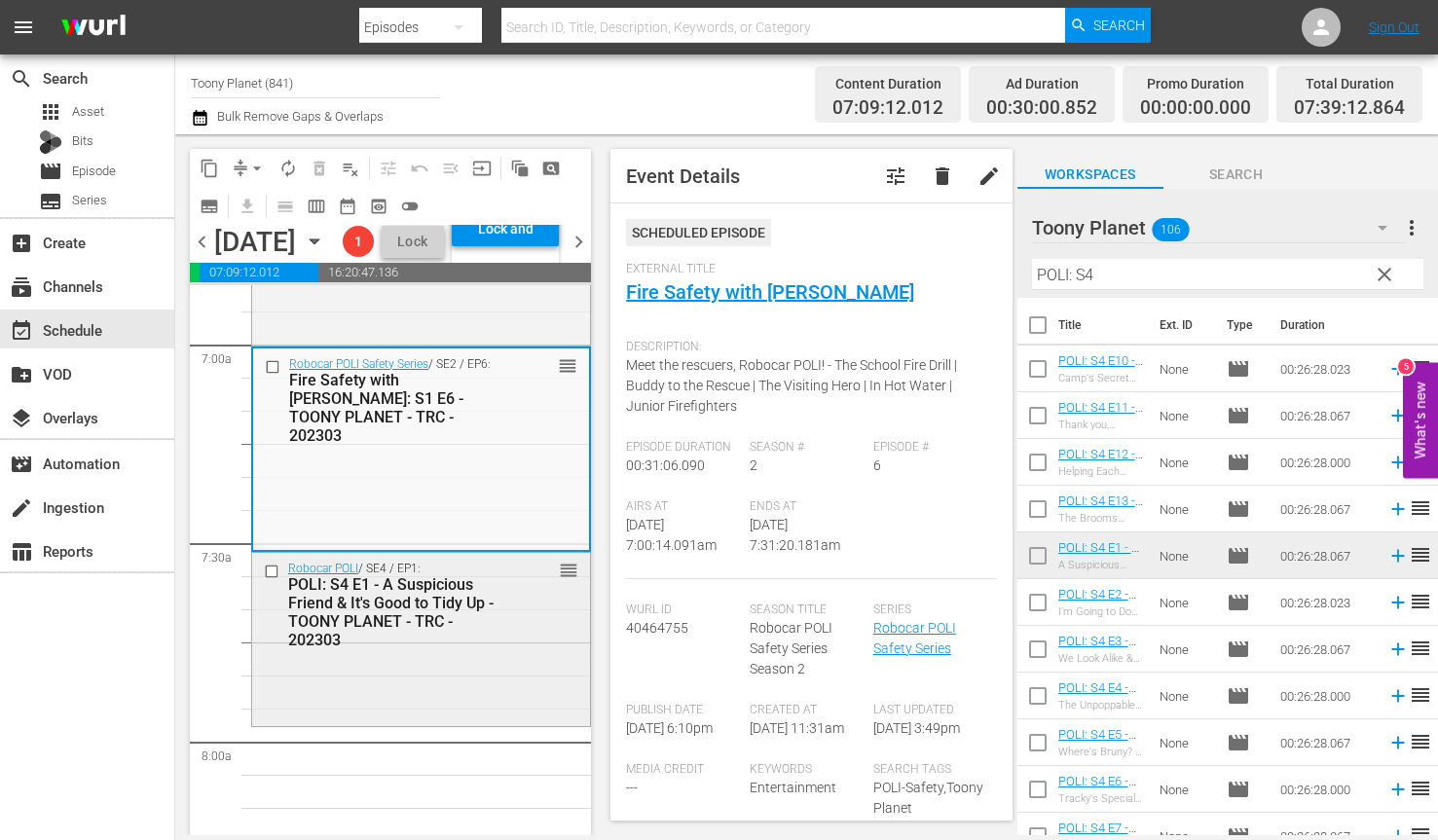click on "Robocar POLI  / SE4 / EP1:
POLI: S4 E1 - A Suspicious Friend & It's Good to Tidy Up - TOONY PLANET - TRC - 202303 reorder" at bounding box center (421, 604) 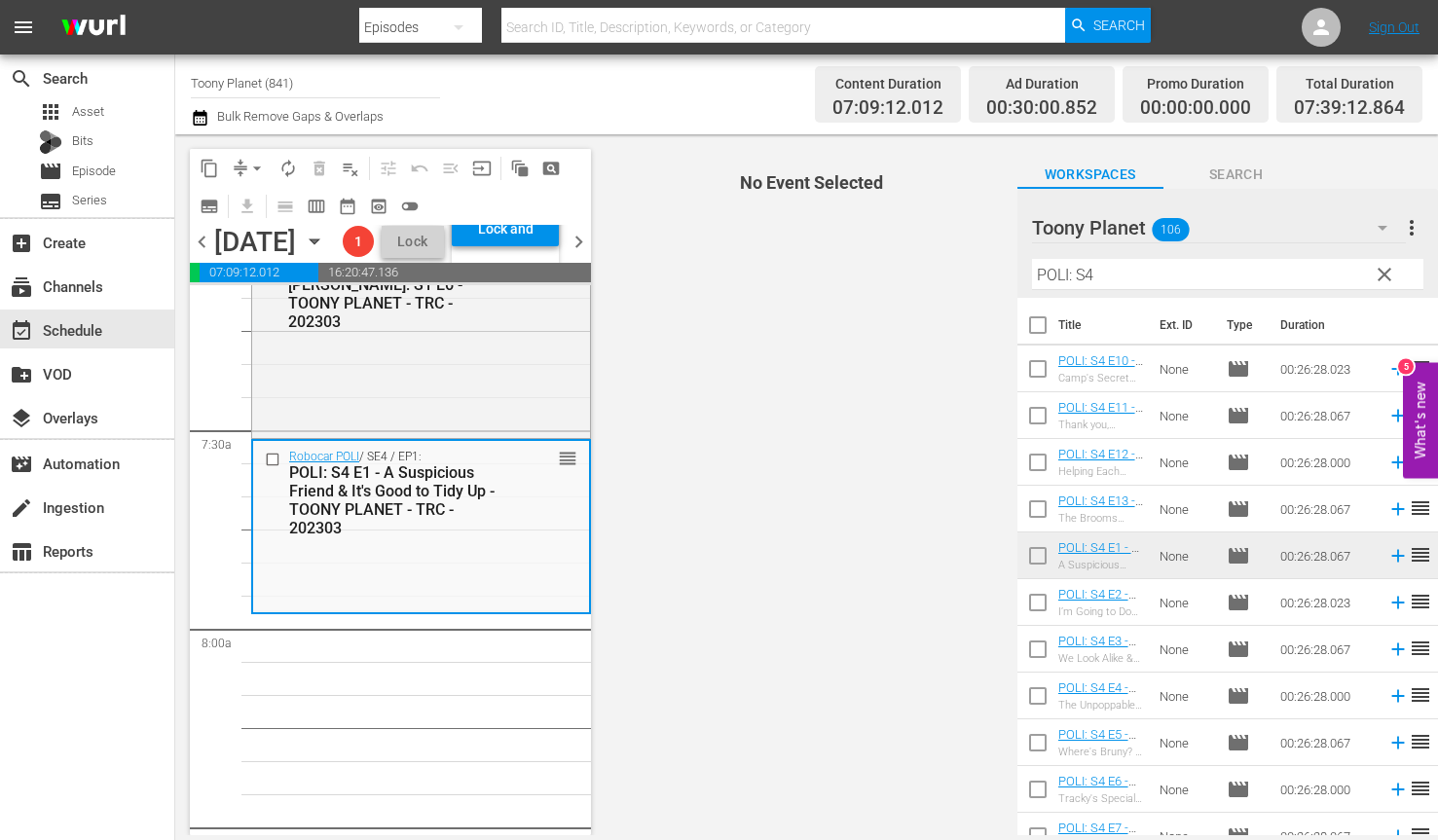 scroll, scrollTop: 2867, scrollLeft: 0, axis: vertical 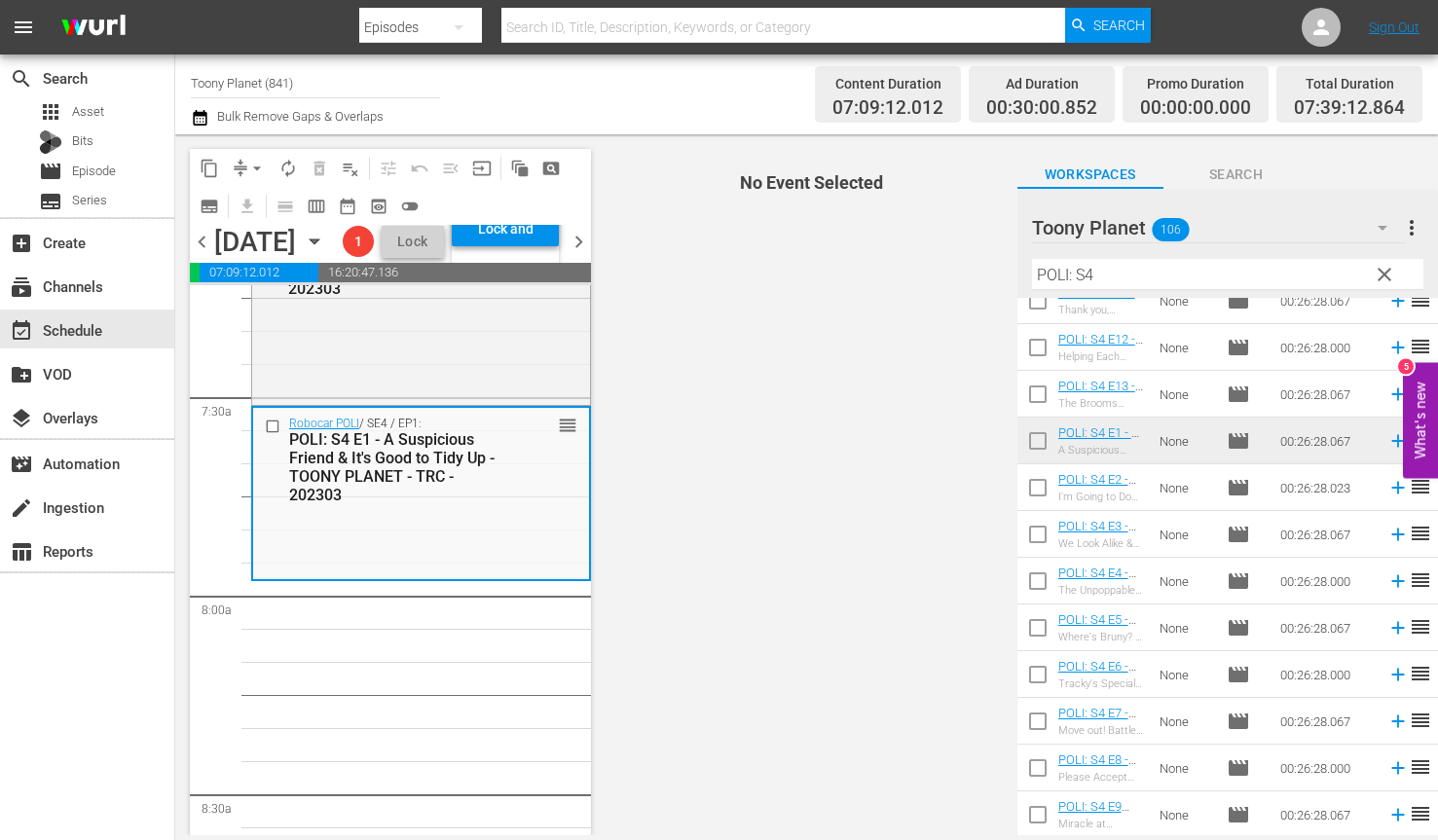 click at bounding box center [1038, 492] 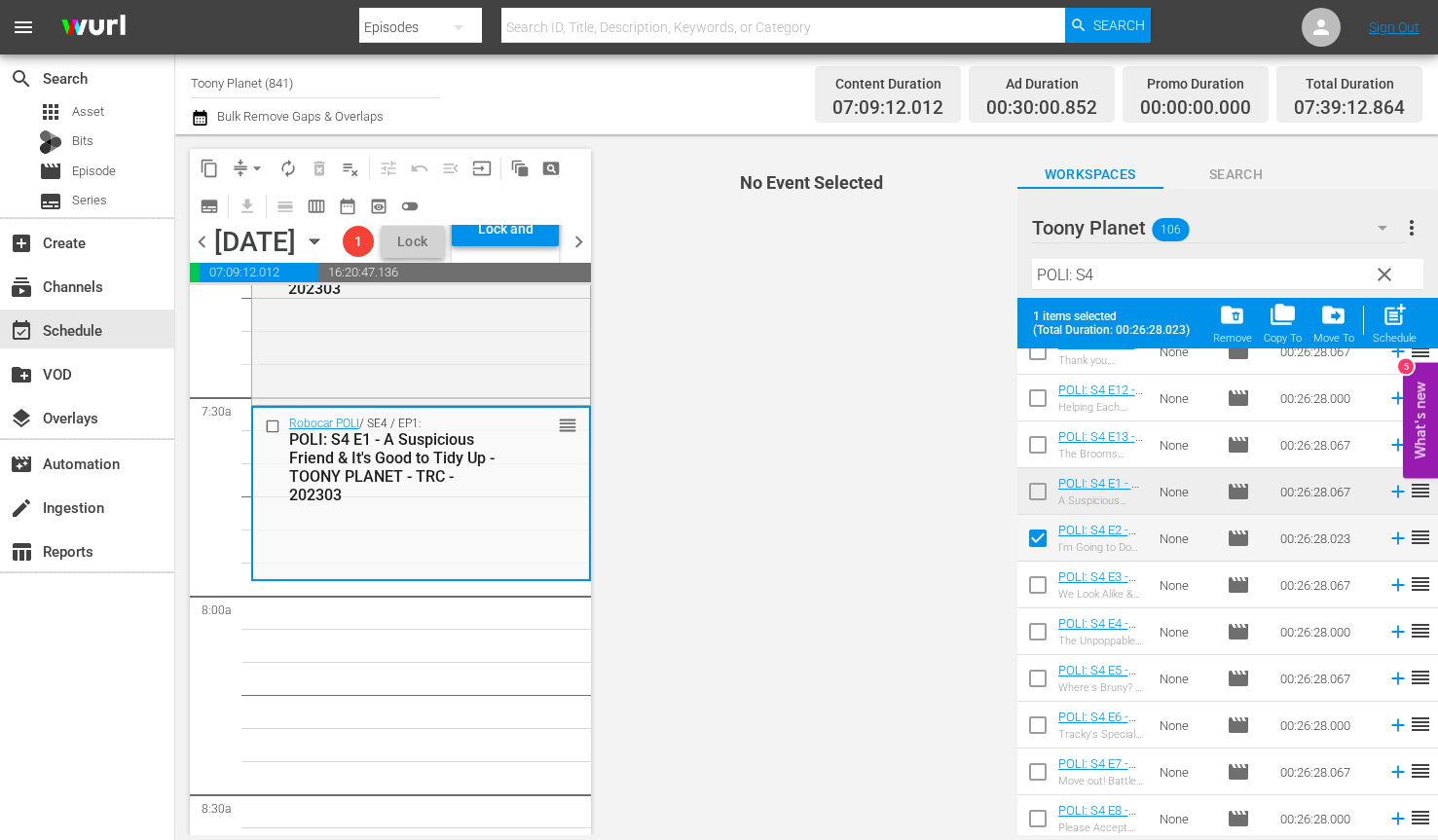 click at bounding box center [1038, 589] 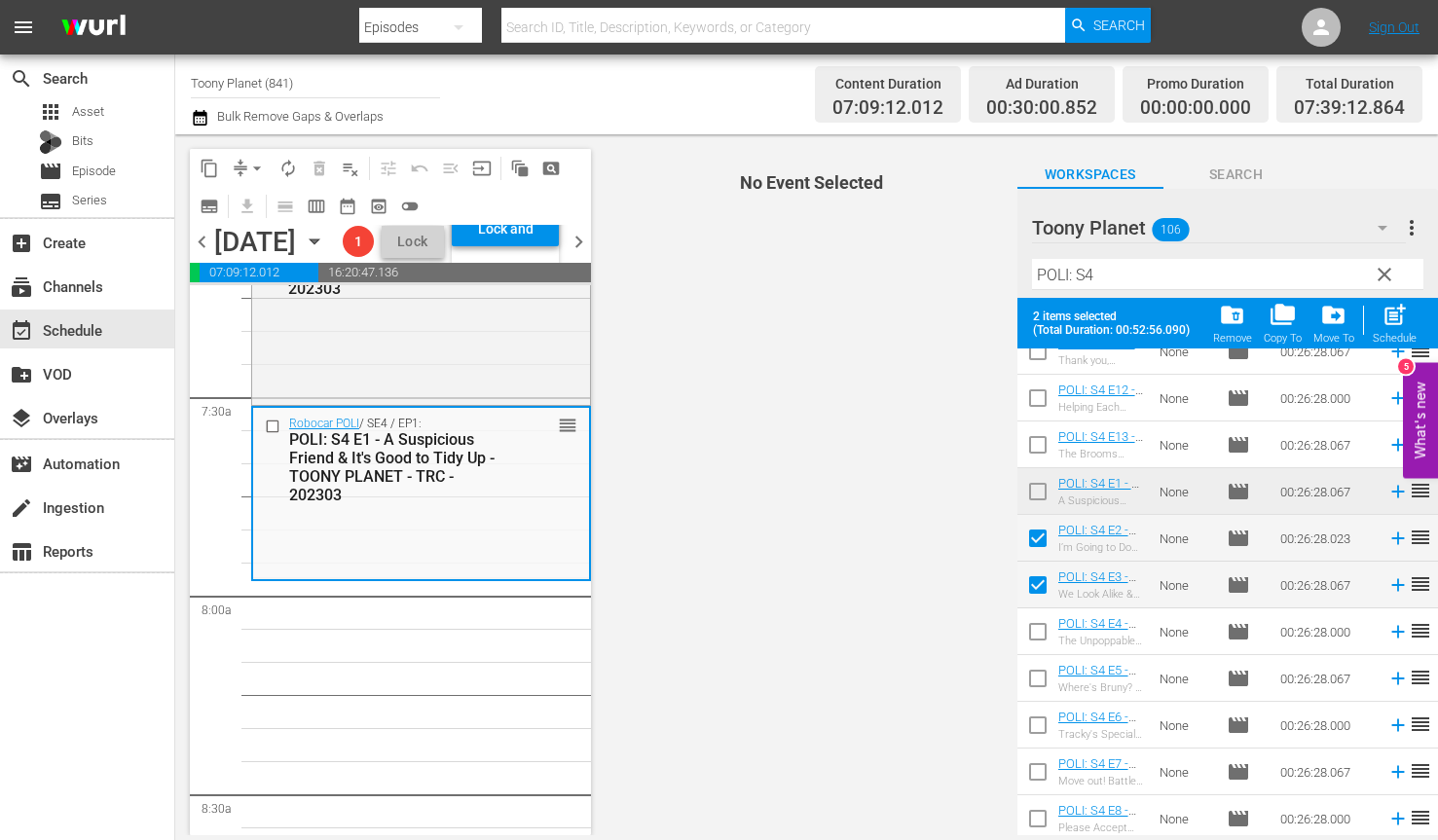 scroll, scrollTop: 165, scrollLeft: 0, axis: vertical 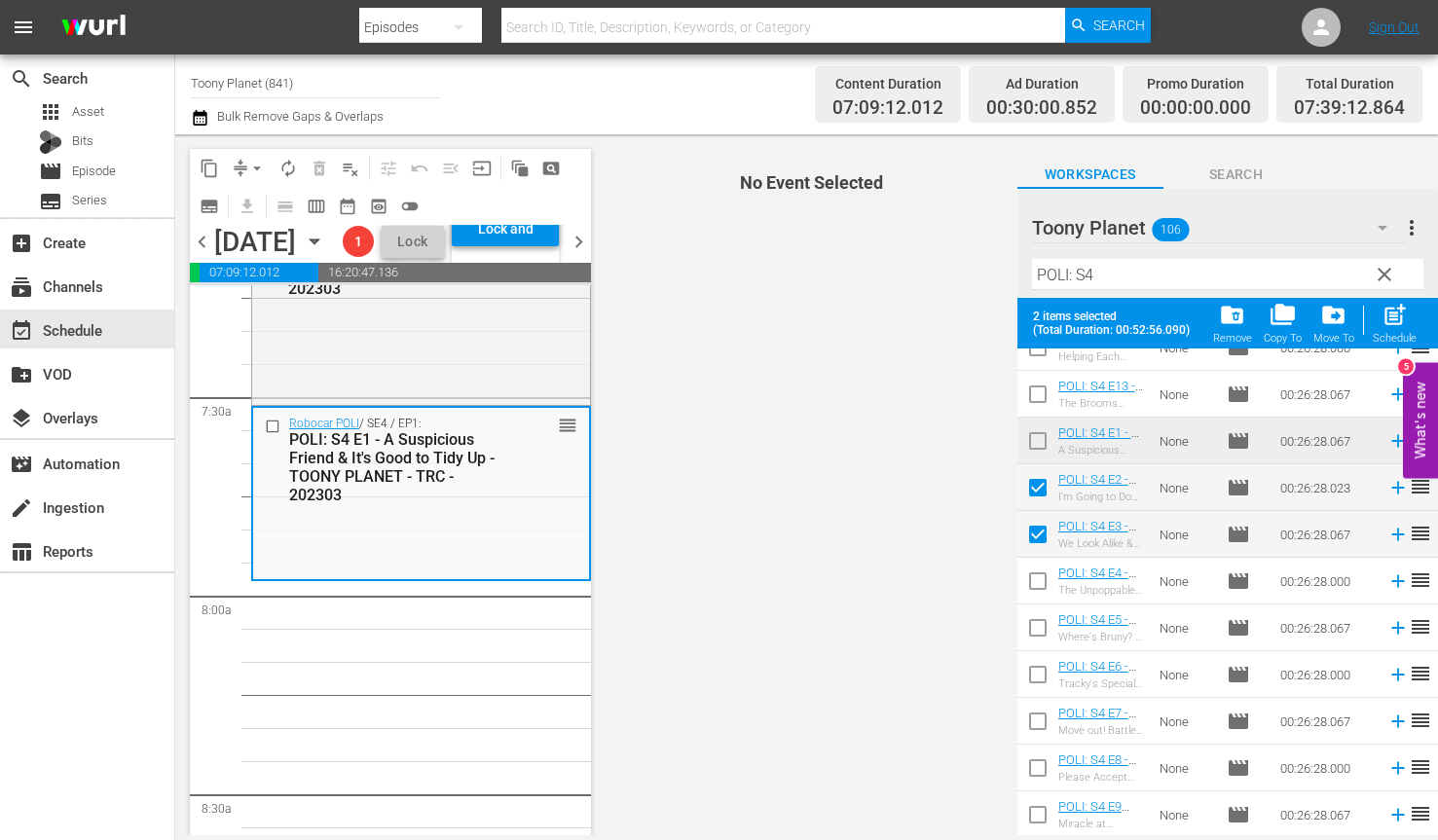 click at bounding box center (1038, 585) 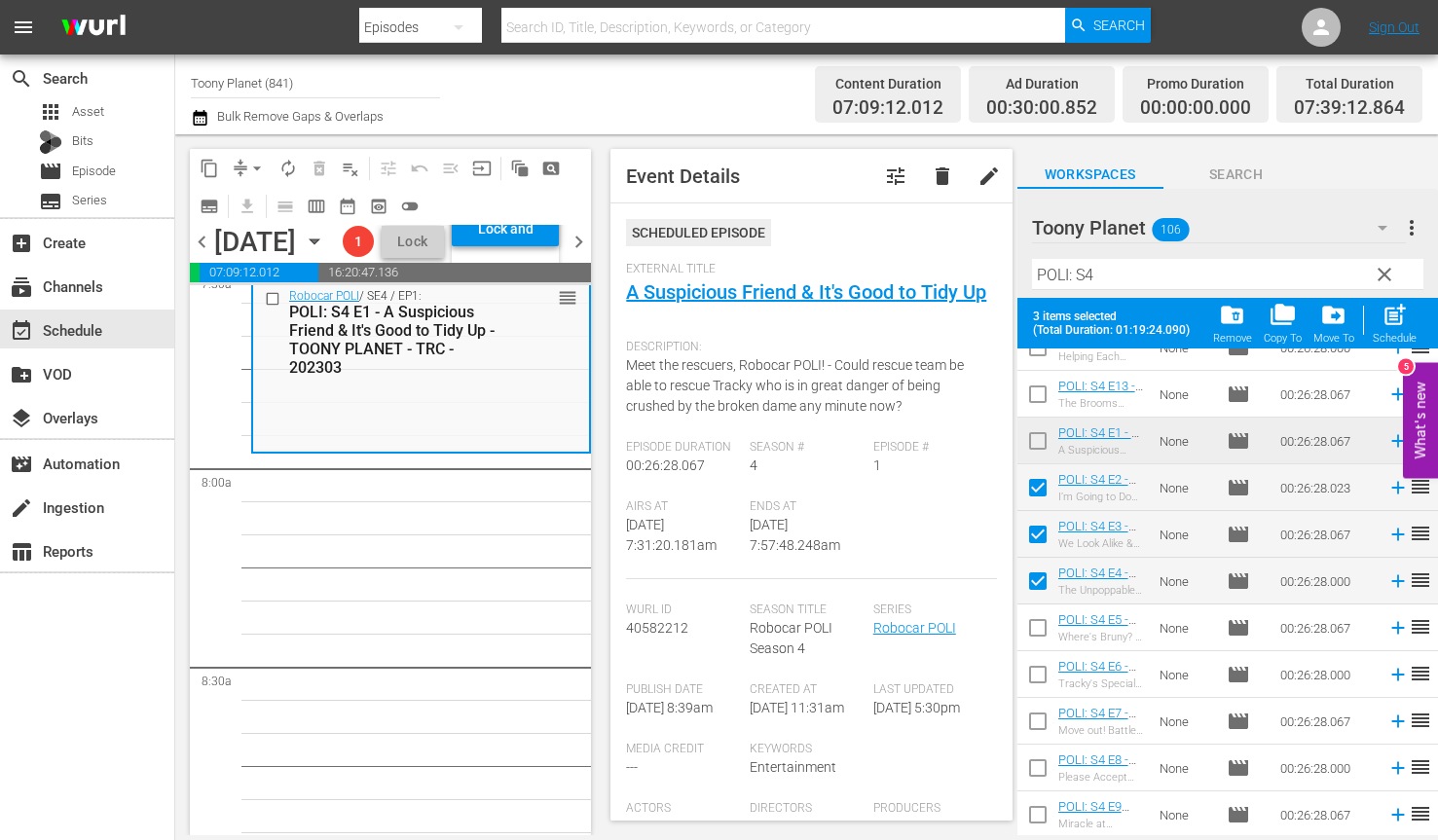 scroll, scrollTop: 2971, scrollLeft: 0, axis: vertical 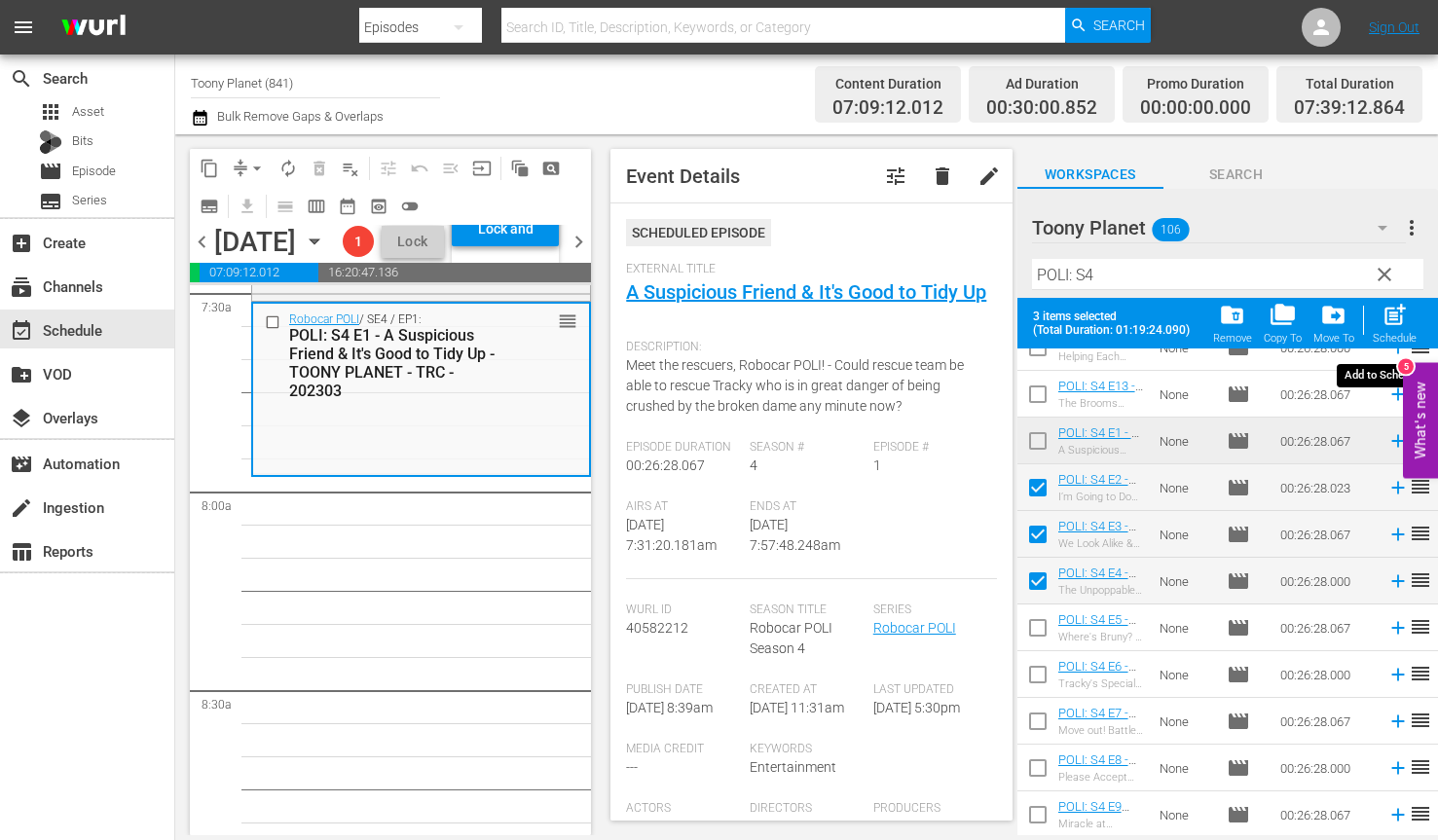 click on "post_add" at bounding box center (1394, 314) 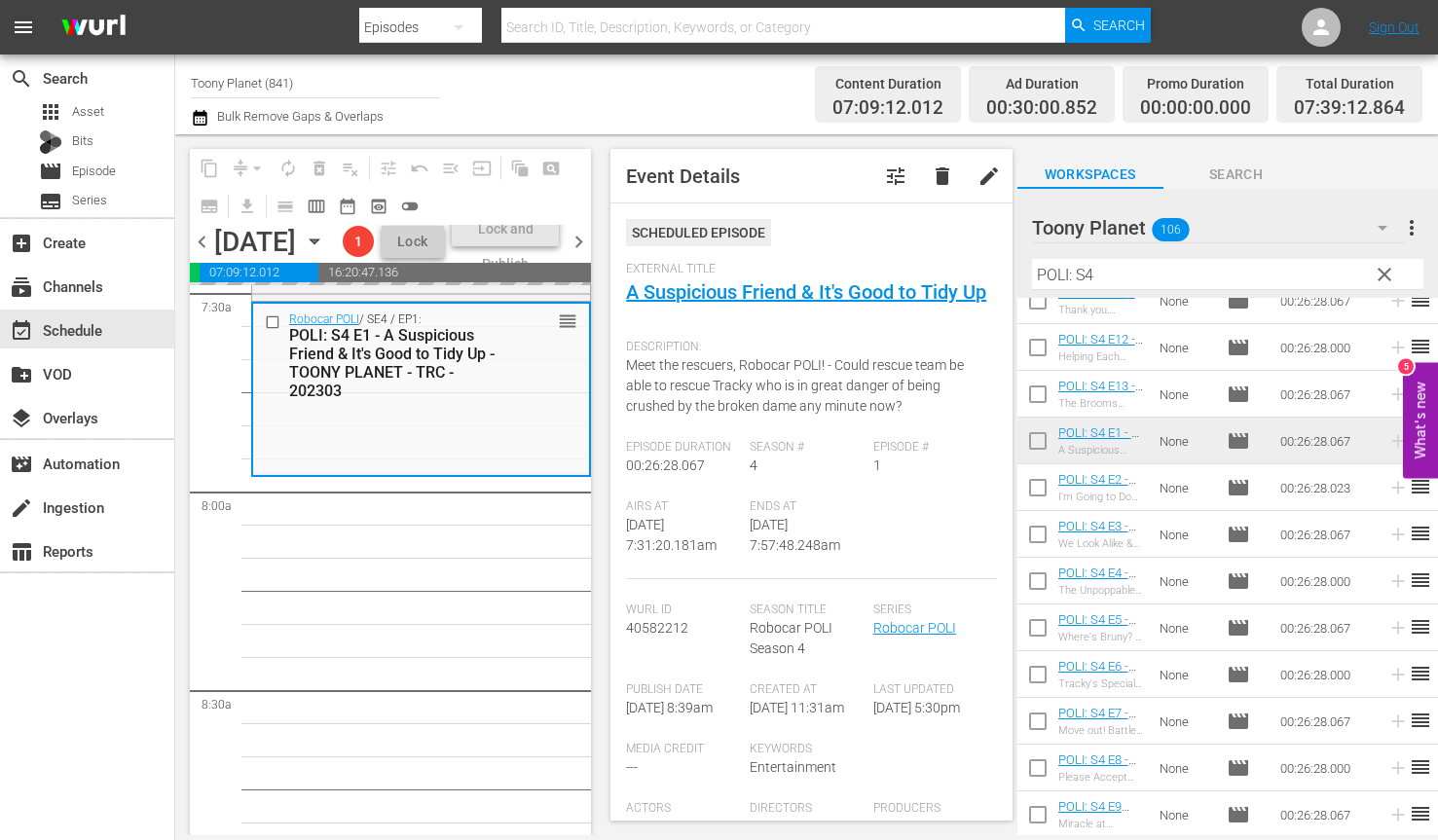 scroll, scrollTop: 115, scrollLeft: 0, axis: vertical 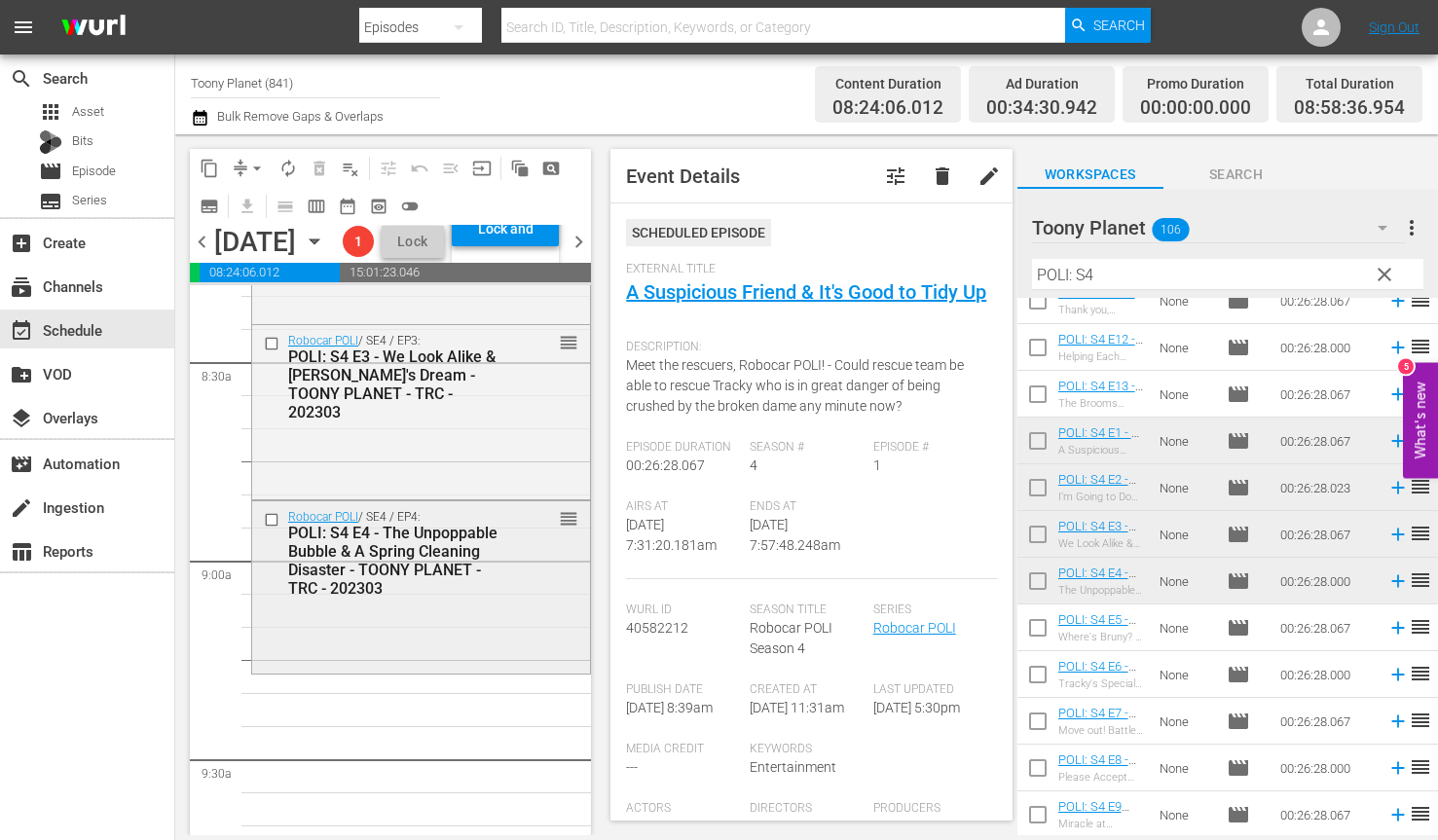 click on "Robocar POLI  / SE4 / EP4:
POLI: S4 E4 - The Unpoppable Bubble & A Spring Cleaning Disaster - TOONY PLANET - TRC - 202303 reorder" at bounding box center [421, 586] 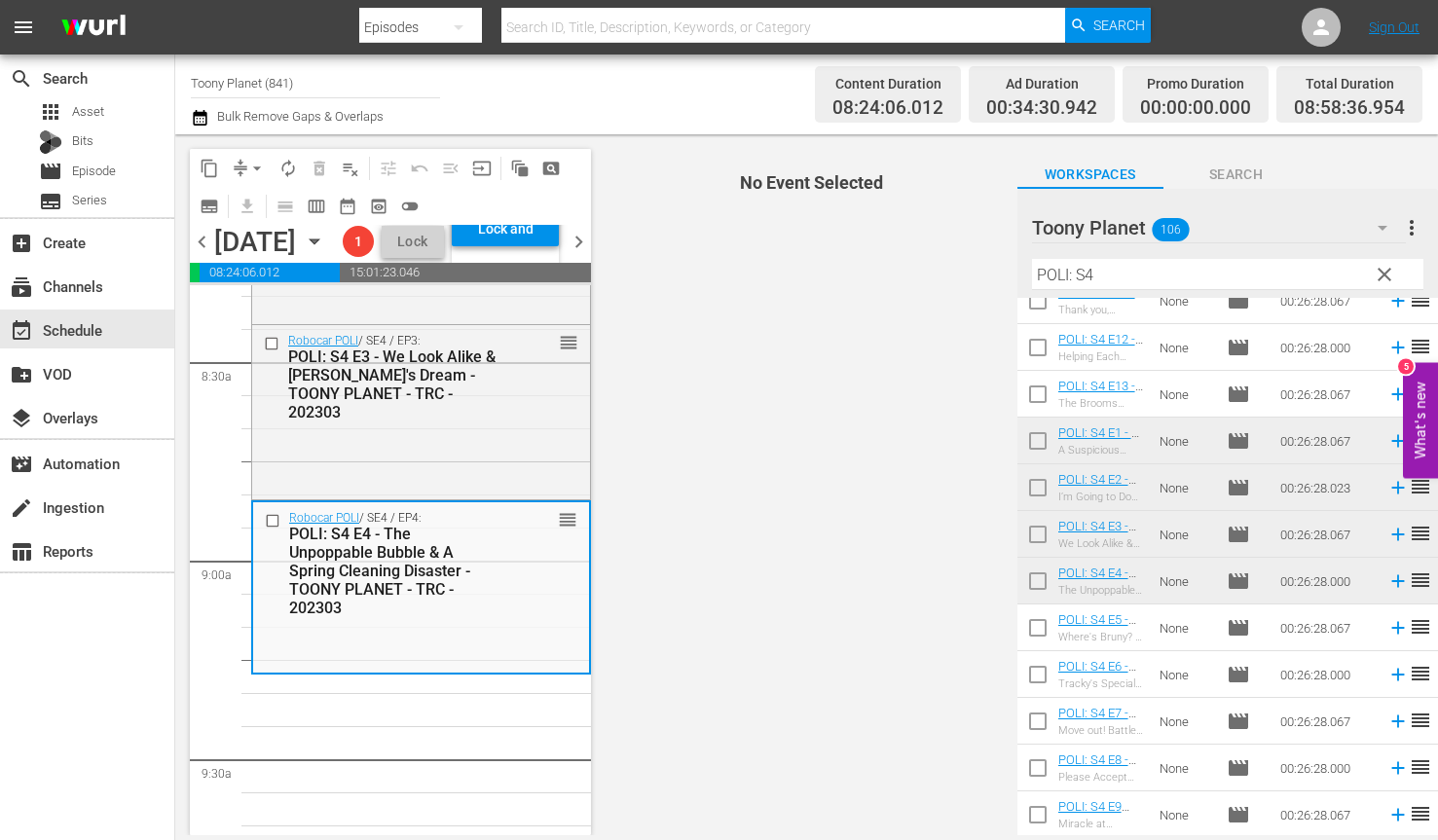 scroll, scrollTop: 3351, scrollLeft: 0, axis: vertical 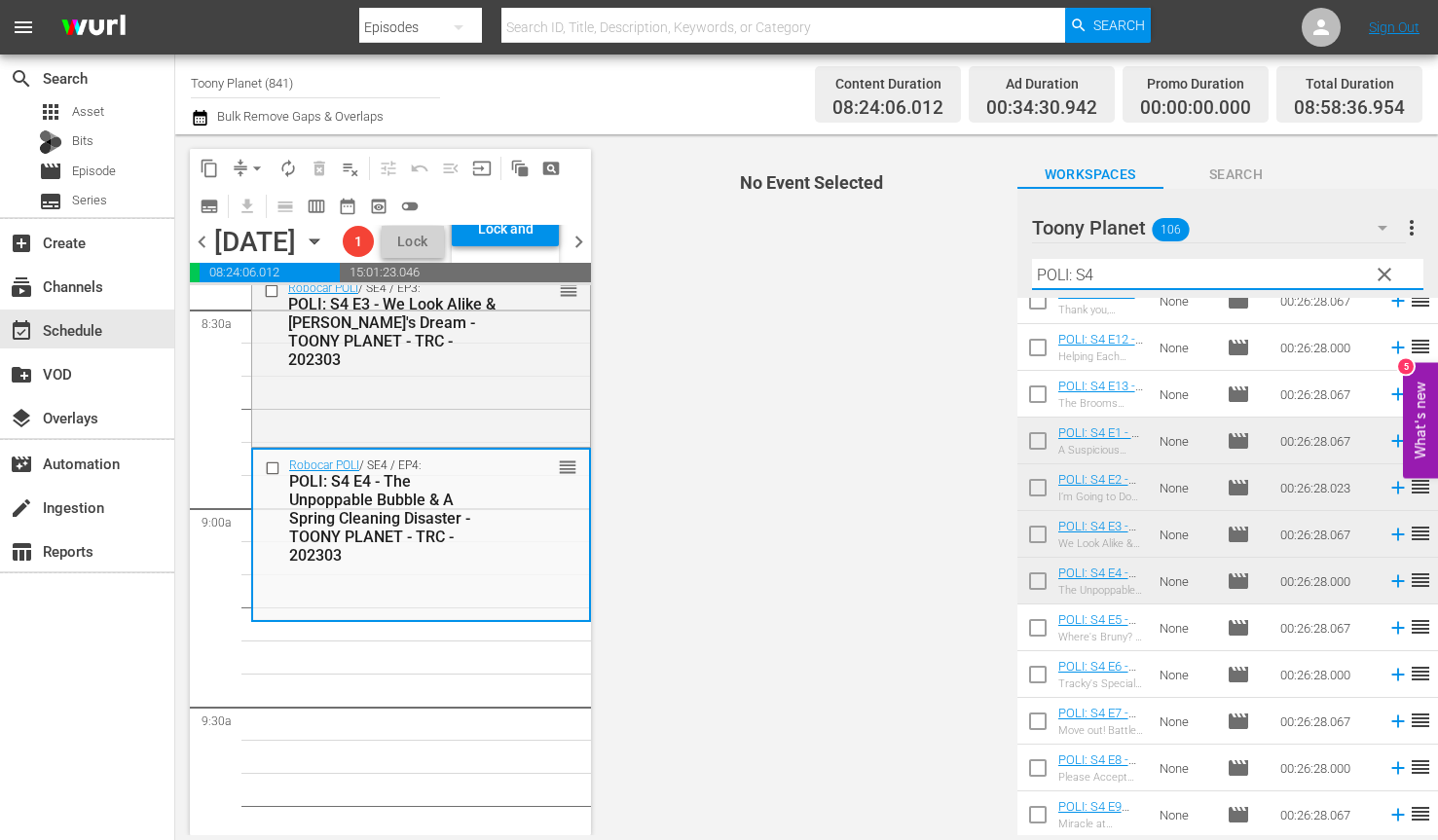 drag, startPoint x: 1185, startPoint y: 263, endPoint x: 1026, endPoint y: 264, distance: 159.00314 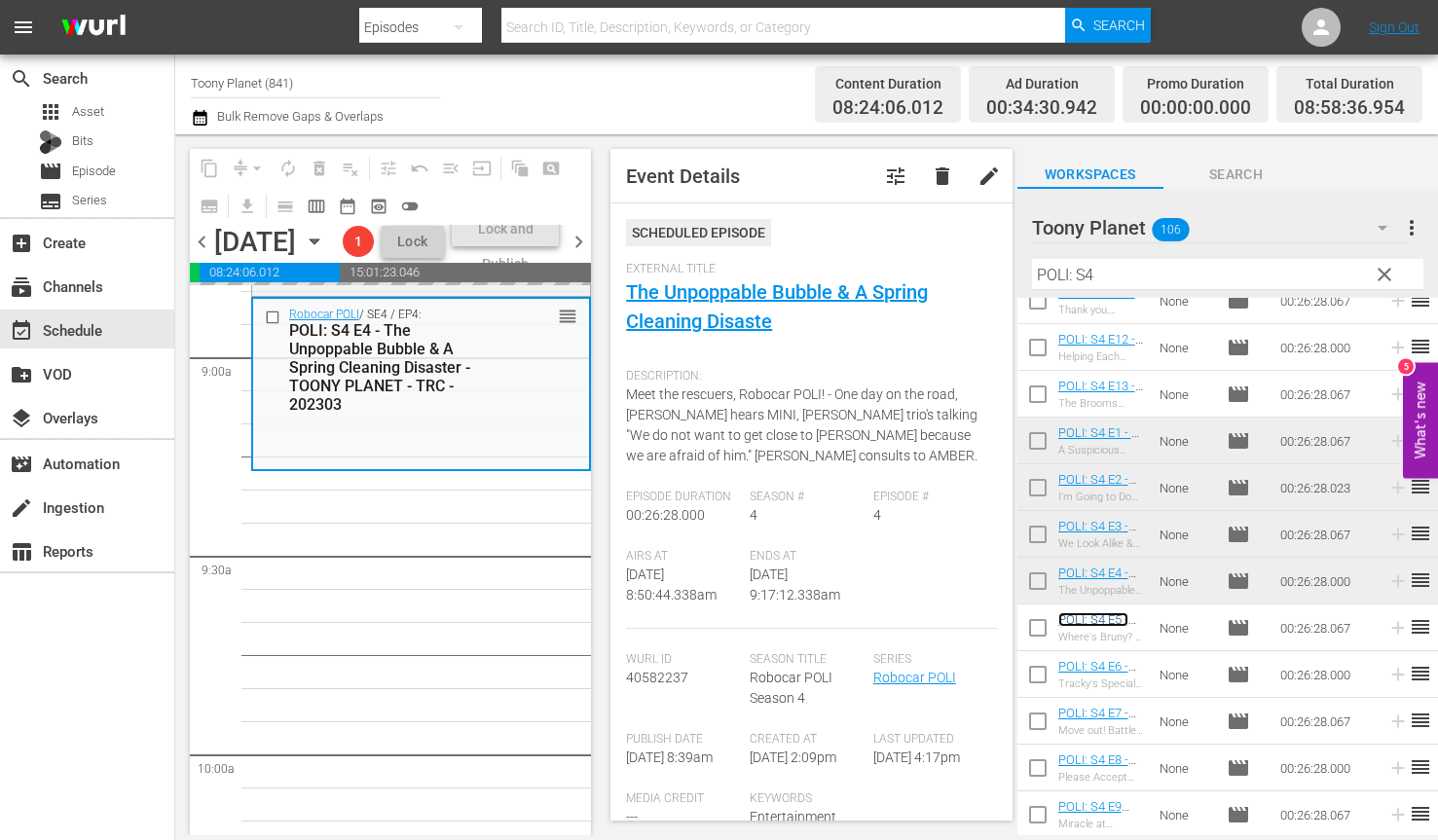 scroll, scrollTop: 3515, scrollLeft: 0, axis: vertical 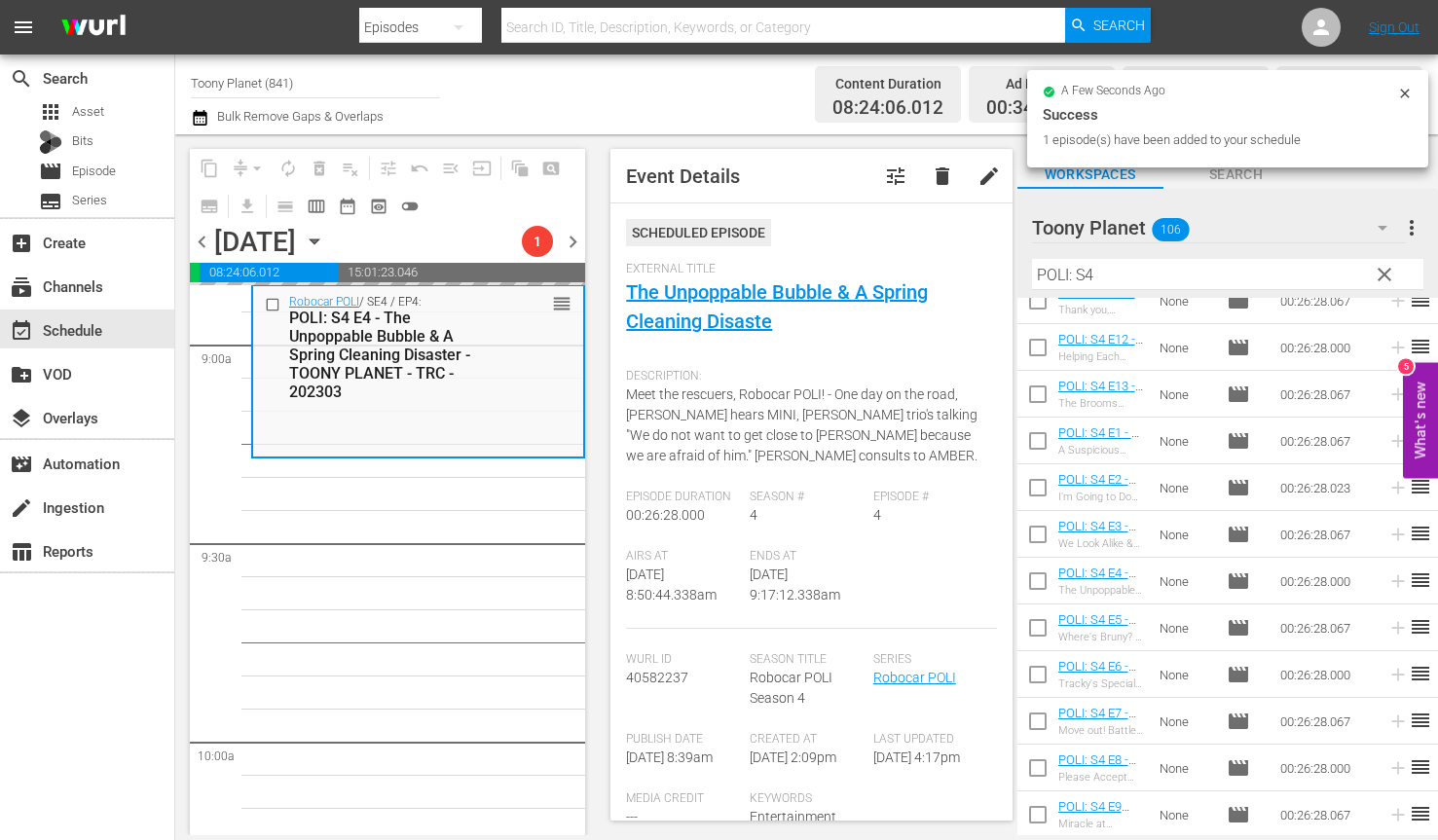 click on "Robocar POLI SongSong Museum  / SE1 / EP5:
Robocar POLI SongSong Museum: S1 E5 - TOONY PLANET - TRC - 202303 reorder Robocar POLI Safety Series  / SE2 / EP6:
Fire Safety with ROY: S1 E6 - TOONY PLANET - TRC - 202303 reorder Robocar POLI Safety Series  / SE2 / EP5:
Fire Safety with ROY: S1 E5 - TOONY PLANET - TRC - 202303 reorder Robocar POLI  / SE3 / EP5:
POLI: S3 E5 - Micky’s Lonely & Drawing Lines - TOONY PLANET - TRC - 202303 reorder Robocar POLI  / SE3 / EP7:
POLI: S3 E7 - Please Stop My Hiccups & Poli's Secret - TOONY PLANET - TRC - 202303 reorder Robocar POLI  / SE3 / EP9:
POLI: S3 E9 - Multiple Mix-Up & Let’s Be Honest - TOONY PLANET - TRC - 202303 reorder Robocar POLI  / SE3 / EP11:
POLI: S3 E11 - Cleany Gets Angry & Max Gets a Fish - TOONY PLANET - TRC - 202303 reorder Robocar POLI  / SE3 / EP13:
POLI: S3 E13 - Who Is Taller & Amber's Training - TOONY PLANET - TRC - 202303 reorder Robocar POLI  / SE4 / EP1:
reorder Robocar POLI  / SE4 / EP3:
reorder Robocar POLI reorder" at bounding box center [418, 1536] 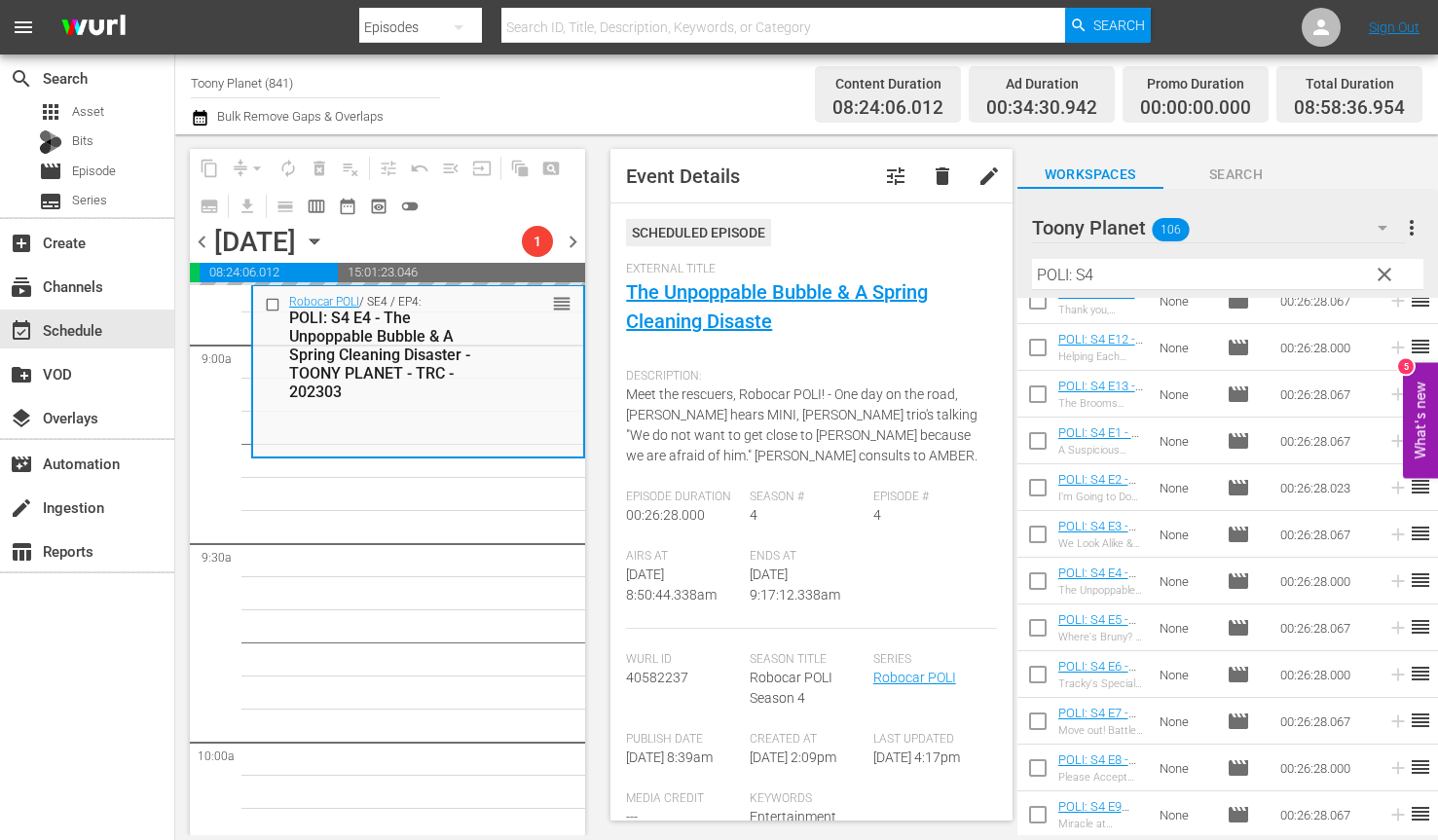 click on "Robocar POLI SongSong Museum  / SE1 / EP5:
Robocar POLI SongSong Museum: S1 E5 - TOONY PLANET - TRC - 202303 reorder Robocar POLI Safety Series  / SE2 / EP6:
Fire Safety with ROY: S1 E6 - TOONY PLANET - TRC - 202303 reorder Robocar POLI Safety Series  / SE2 / EP5:
Fire Safety with ROY: S1 E5 - TOONY PLANET - TRC - 202303 reorder Robocar POLI  / SE3 / EP5:
POLI: S3 E5 - Micky’s Lonely & Drawing Lines - TOONY PLANET - TRC - 202303 reorder Robocar POLI  / SE3 / EP7:
POLI: S3 E7 - Please Stop My Hiccups & Poli's Secret - TOONY PLANET - TRC - 202303 reorder Robocar POLI  / SE3 / EP9:
POLI: S3 E9 - Multiple Mix-Up & Let’s Be Honest - TOONY PLANET - TRC - 202303 reorder Robocar POLI  / SE3 / EP11:
POLI: S3 E11 - Cleany Gets Angry & Max Gets a Fish - TOONY PLANET - TRC - 202303 reorder Robocar POLI  / SE3 / EP13:
POLI: S3 E13 - Who Is Taller & Amber's Training - TOONY PLANET - TRC - 202303 reorder Robocar POLI  / SE4 / EP1:
reorder Robocar POLI  / SE4 / EP3:
reorder Robocar POLI reorder" at bounding box center (418, 1536) 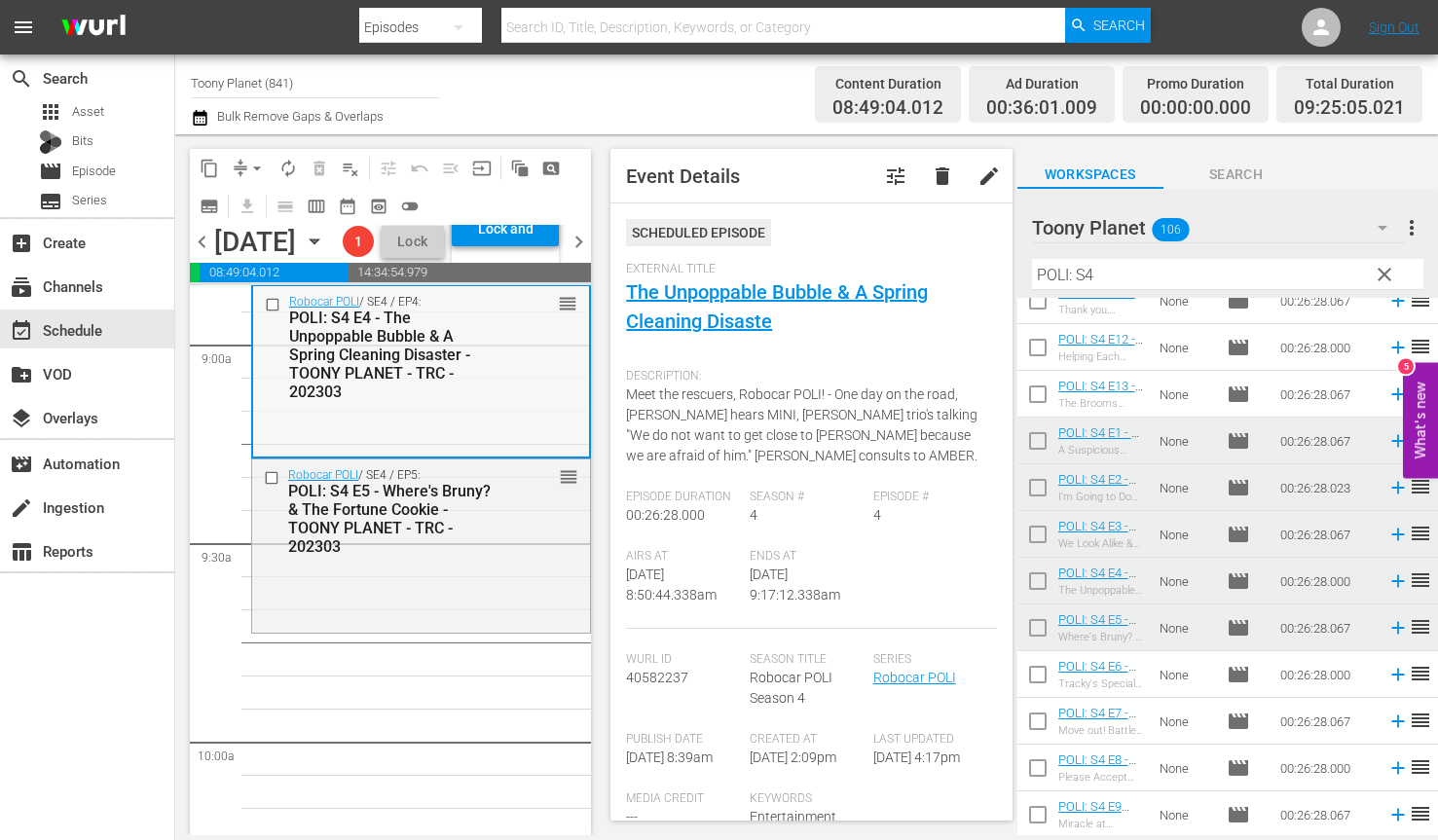 scroll, scrollTop: 3594, scrollLeft: 0, axis: vertical 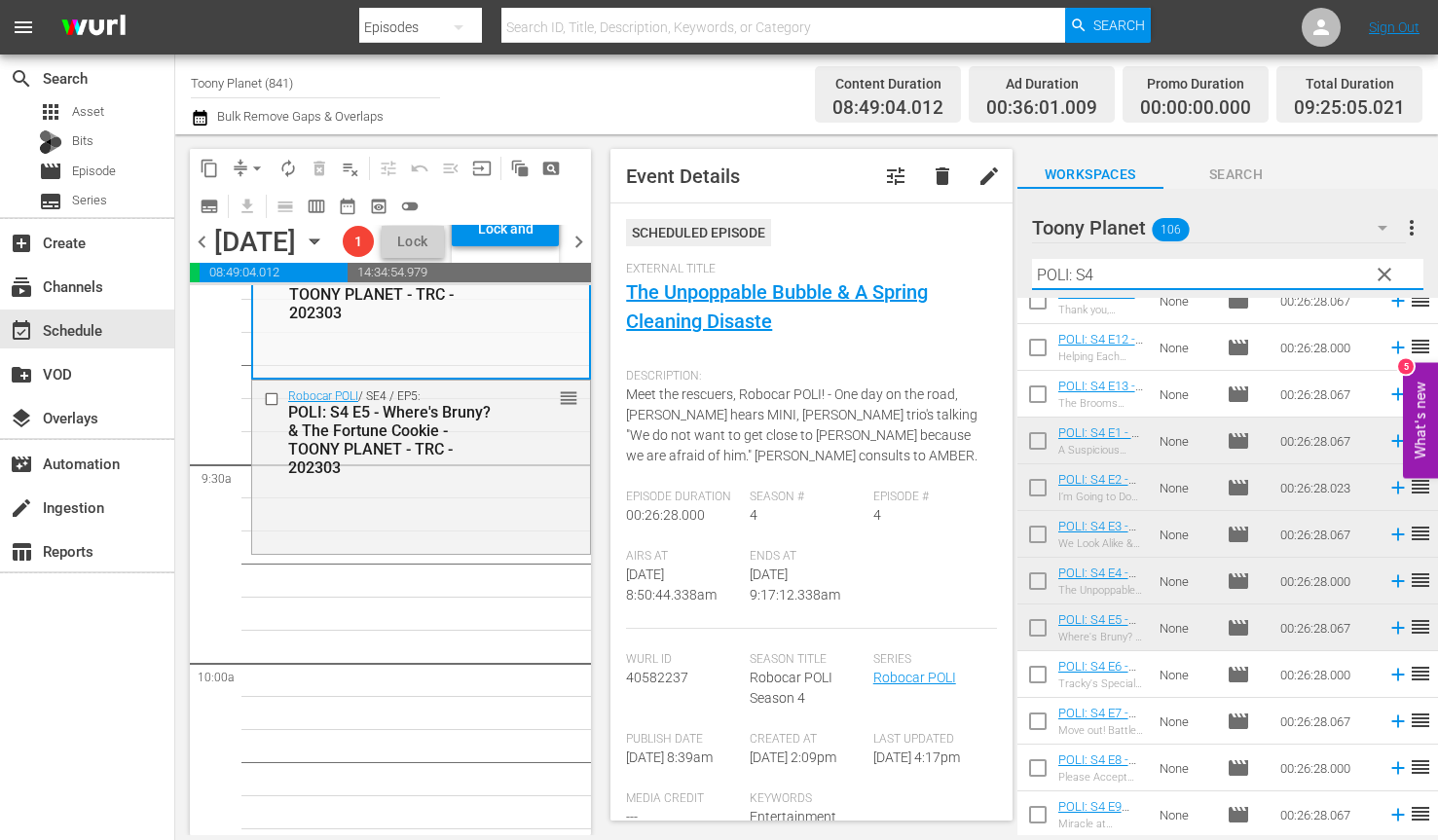 drag, startPoint x: 1100, startPoint y: 272, endPoint x: 932, endPoint y: 241, distance: 170.83618 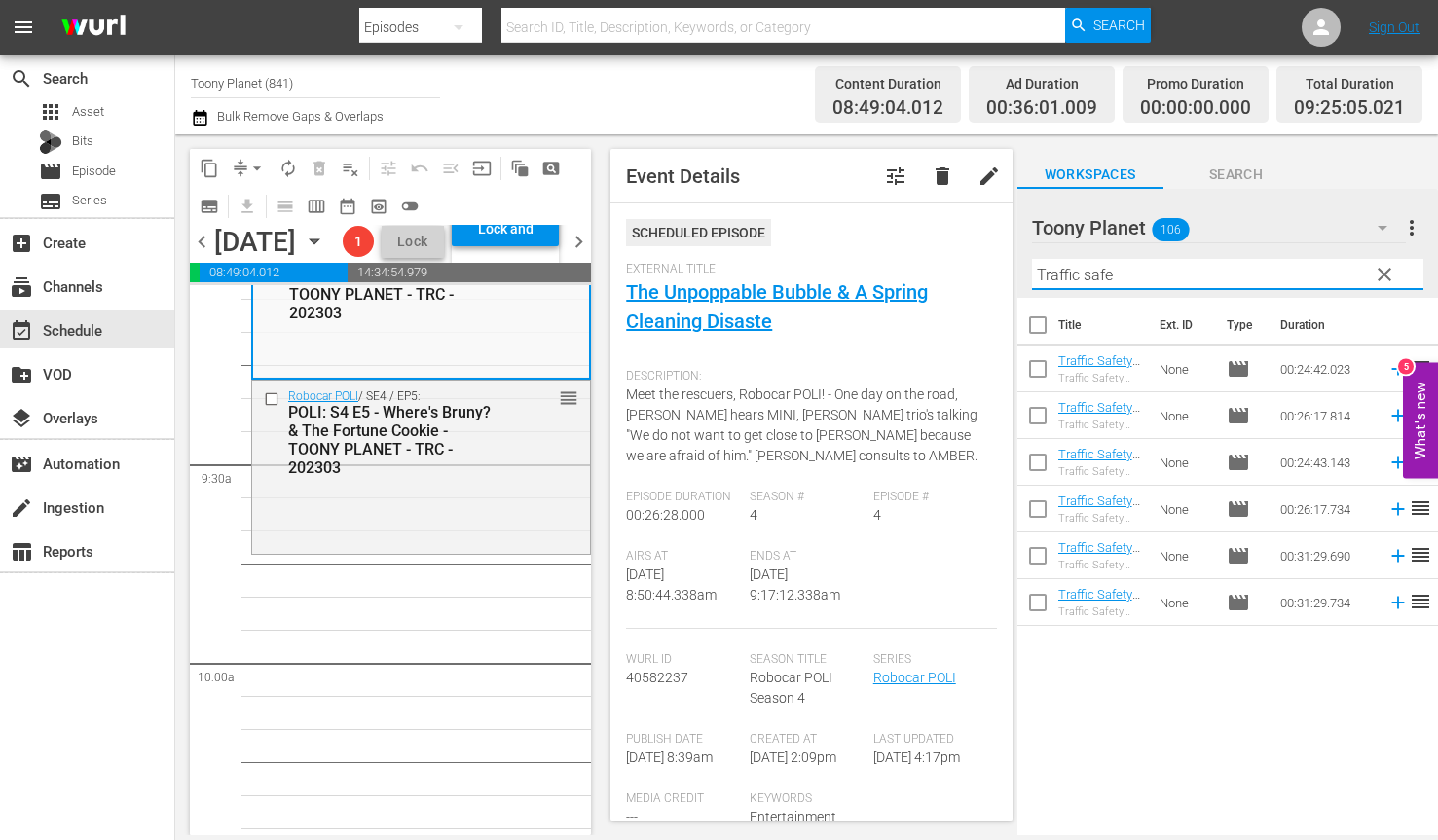 scroll, scrollTop: 0, scrollLeft: 0, axis: both 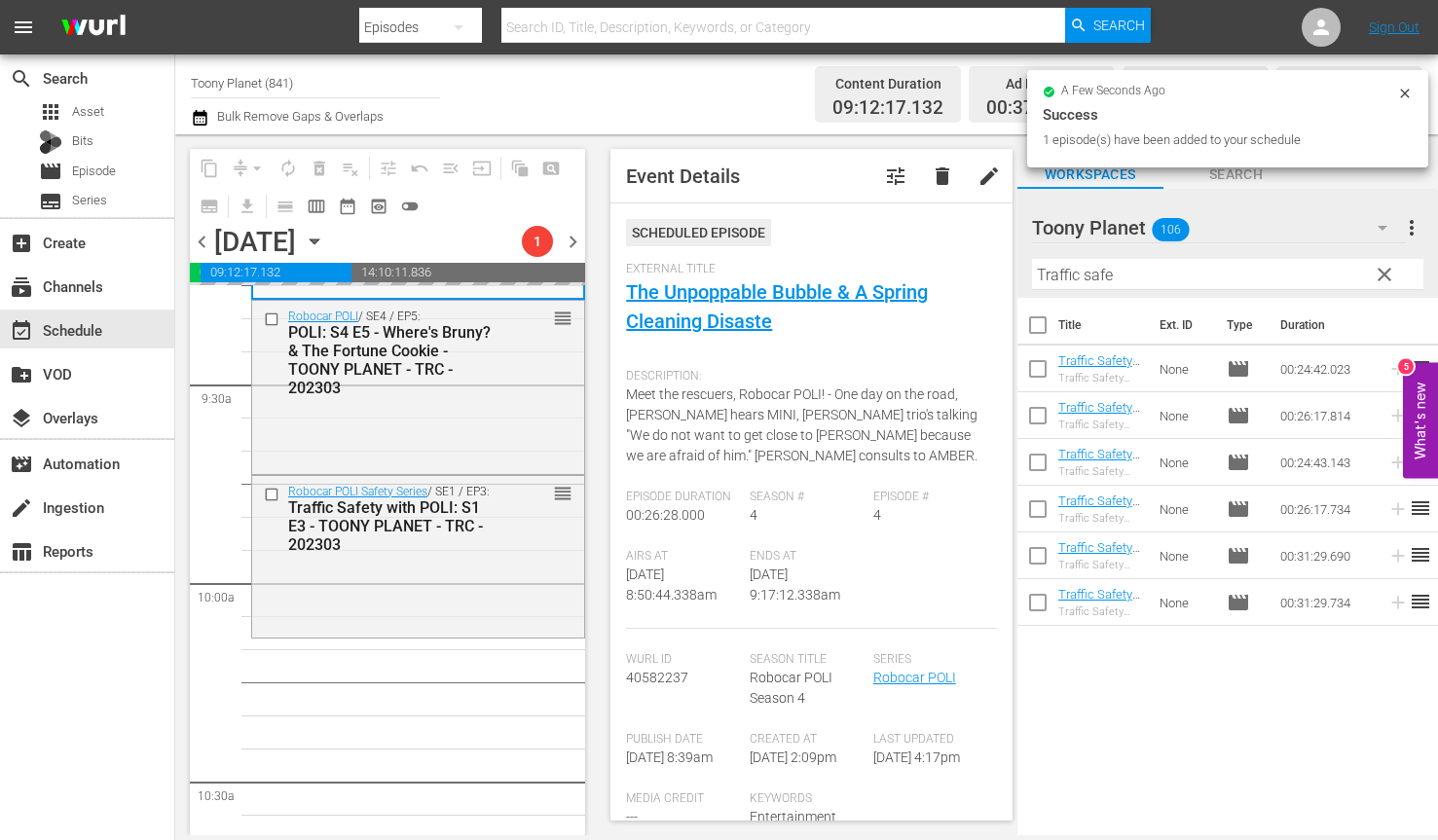click on "Traffic safe" at bounding box center (1228, 274) 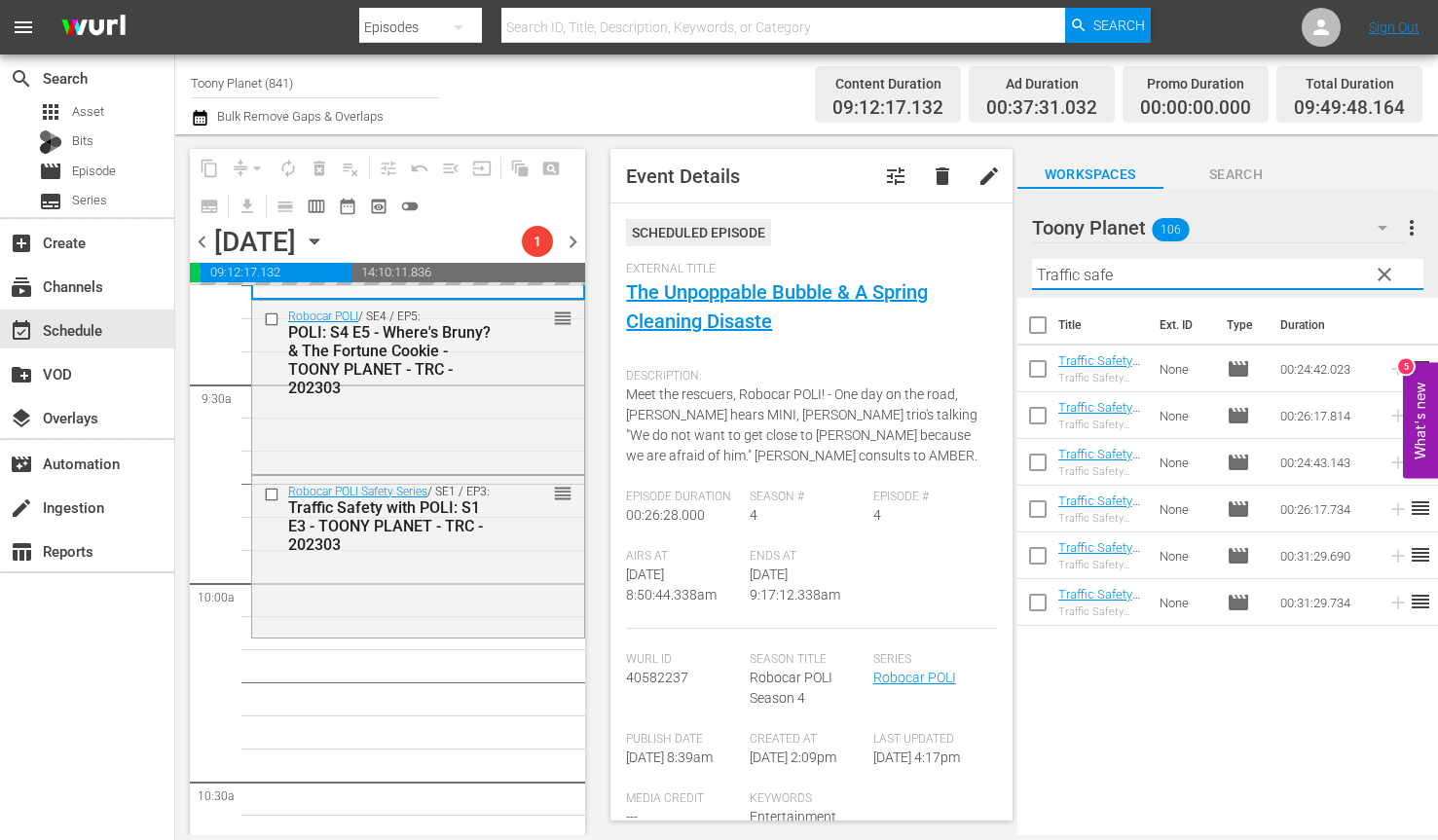drag, startPoint x: 1145, startPoint y: 274, endPoint x: 991, endPoint y: 261, distance: 154.54773 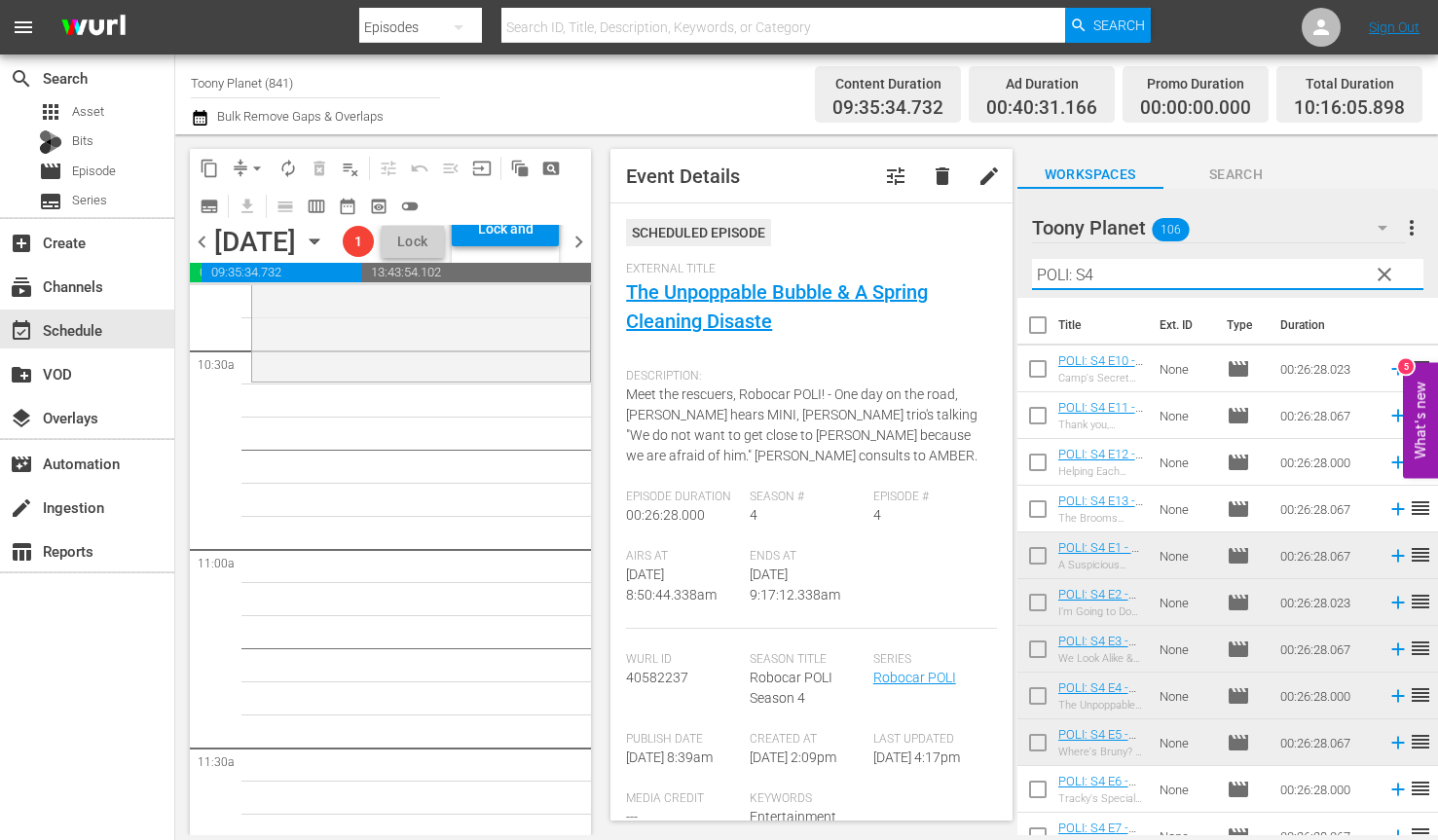 scroll, scrollTop: 4102, scrollLeft: 0, axis: vertical 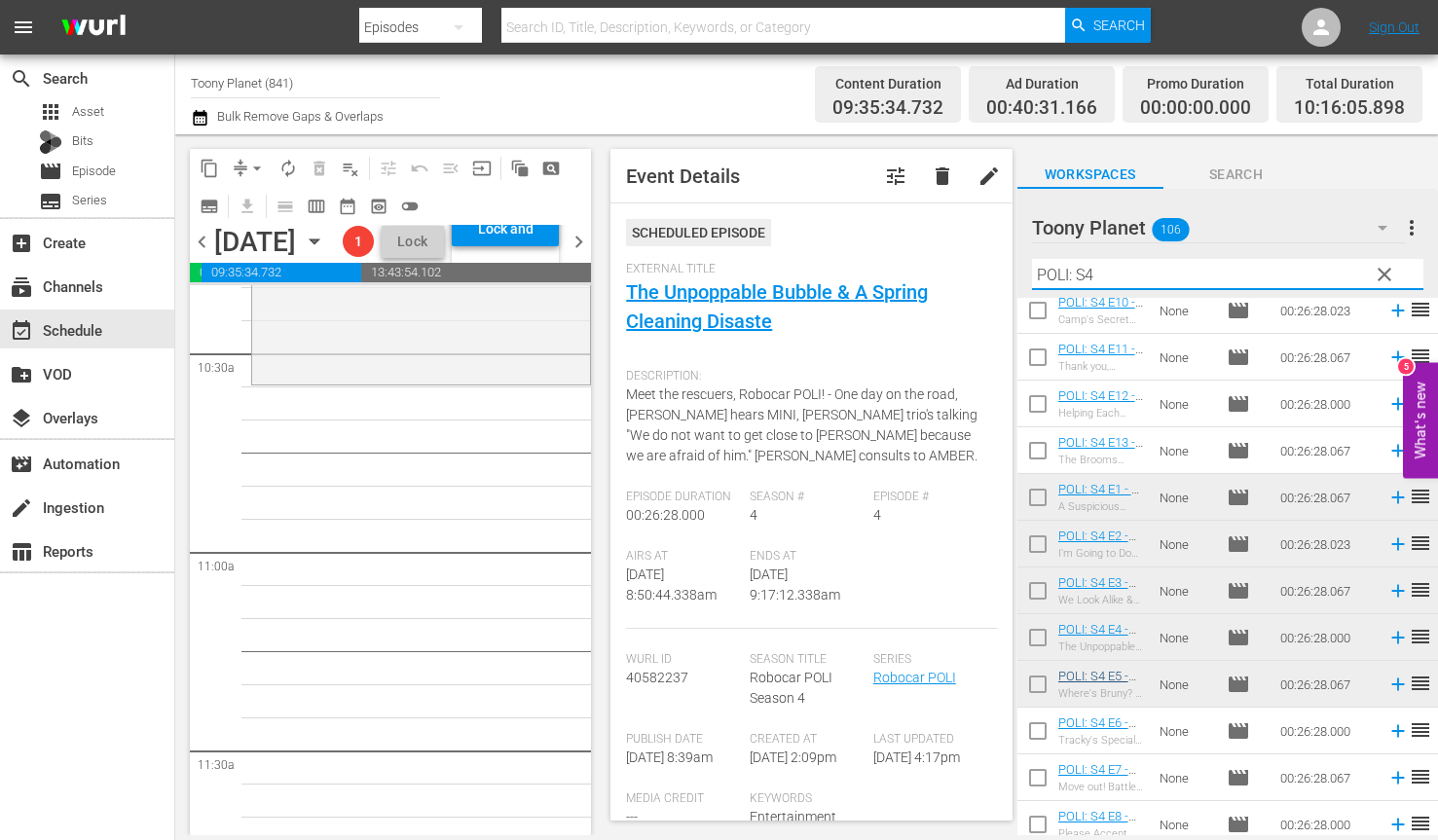 type on "POLI: S4" 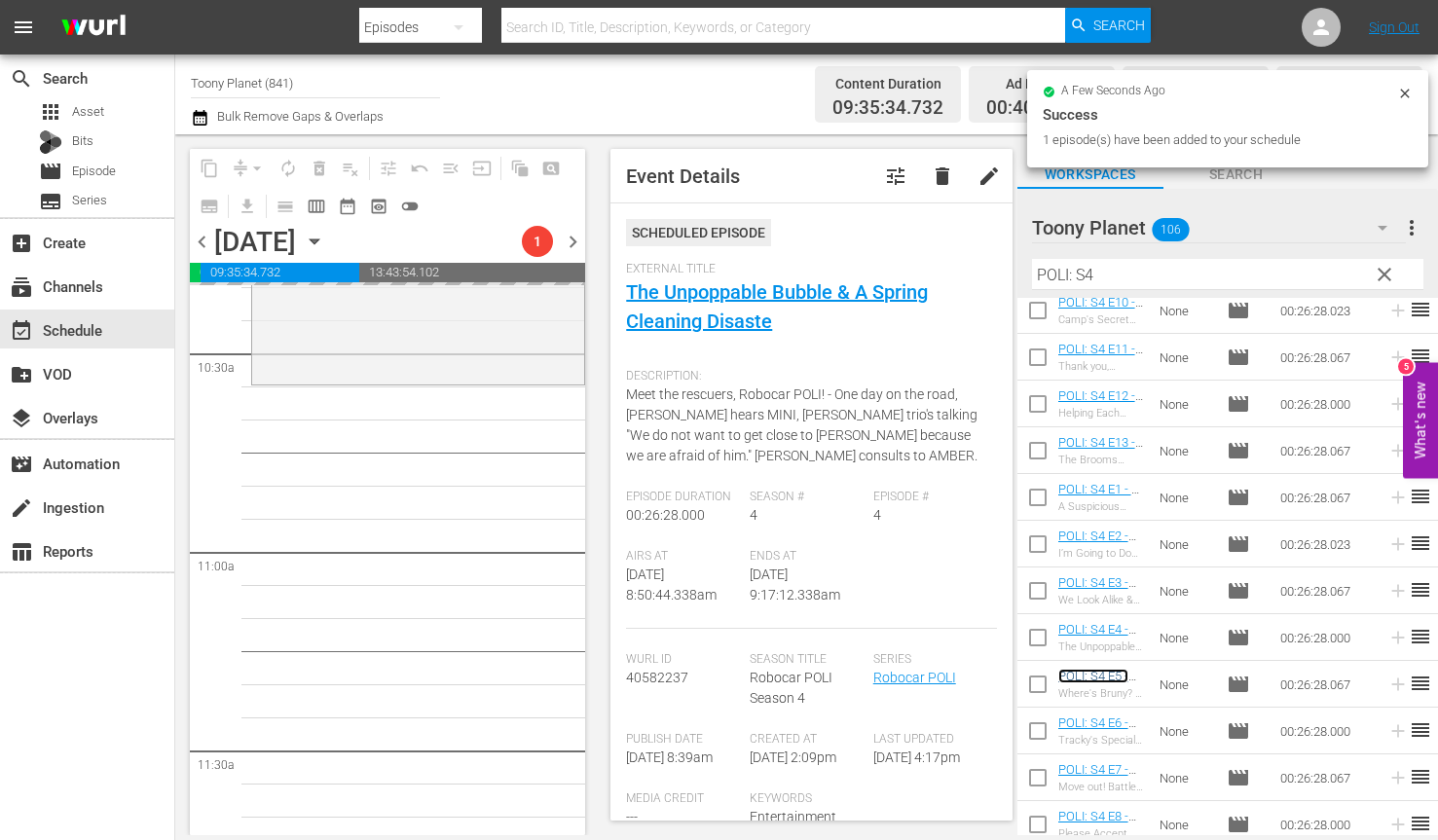 scroll, scrollTop: 115, scrollLeft: 0, axis: vertical 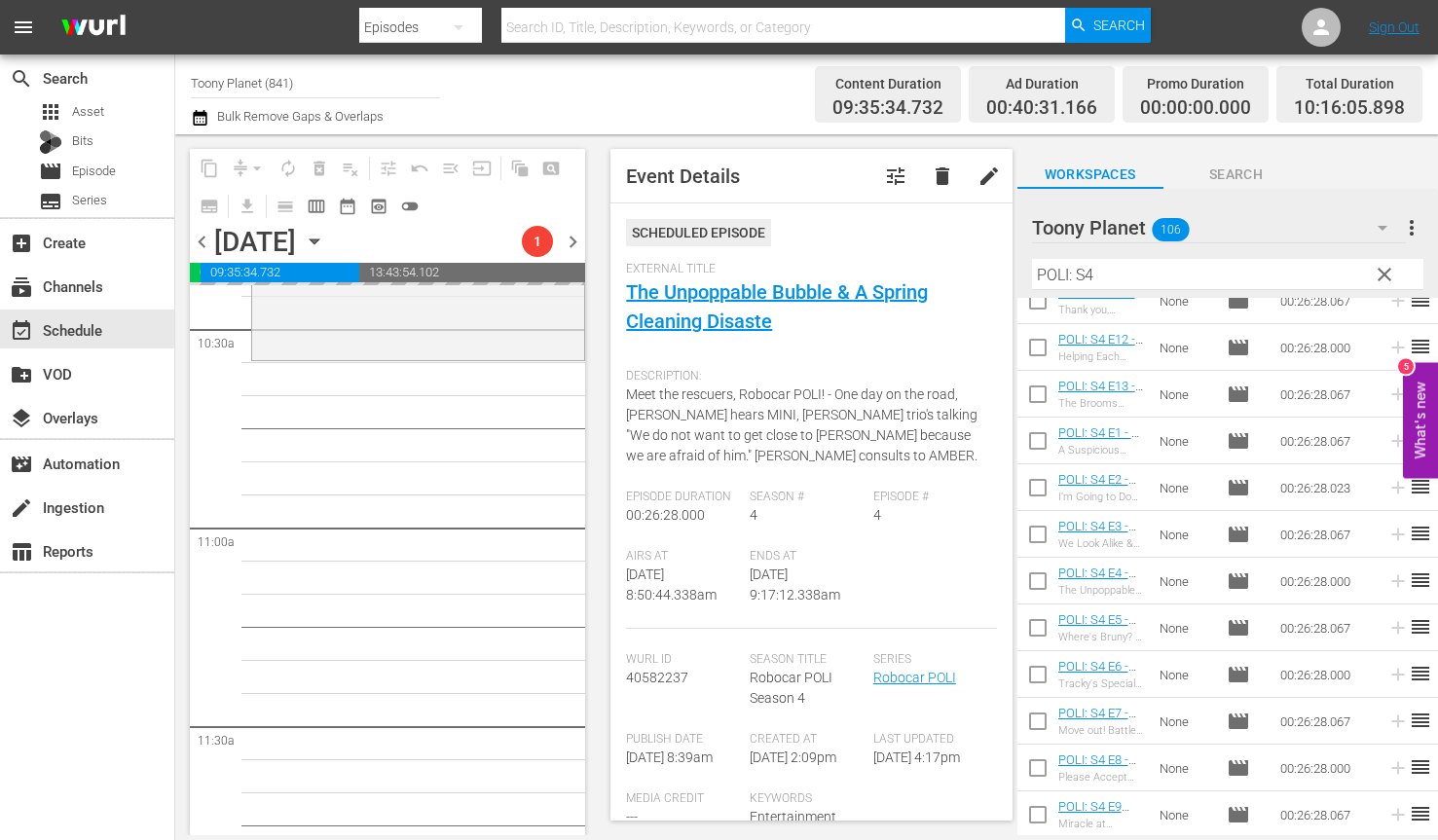 click on "Robocar POLI SongSong Museum  / SE1 / EP5:
Robocar POLI SongSong Museum: S1 E5 - TOONY PLANET - TRC - 202303 reorder Robocar POLI Safety Series  / SE2 / EP6:
Fire Safety with ROY: S1 E6 - TOONY PLANET - TRC - 202303 reorder Robocar POLI Safety Series  / SE2 / EP5:
Fire Safety with ROY: S1 E5 - TOONY PLANET - TRC - 202303 reorder Robocar POLI  / SE3 / EP5:
POLI: S3 E5 - Micky’s Lonely & Drawing Lines - TOONY PLANET - TRC - 202303 reorder Robocar POLI  / SE3 / EP7:
POLI: S3 E7 - Please Stop My Hiccups & Poli's Secret - TOONY PLANET - TRC - 202303 reorder Robocar POLI  / SE3 / EP9:
POLI: S3 E9 - Multiple Mix-Up & Let’s Be Honest - TOONY PLANET - TRC - 202303 reorder Robocar POLI  / SE3 / EP11:
POLI: S3 E11 - Cleany Gets Angry & Max Gets a Fish - TOONY PLANET - TRC - 202303 reorder Robocar POLI  / SE3 / EP13:
POLI: S3 E13 - Who Is Taller & Amber's Training - TOONY PLANET - TRC - 202303 reorder Robocar POLI  / SE4 / EP1:
reorder Robocar POLI  / SE4 / EP3:
reorder Robocar POLI reorder" at bounding box center [418, 925] 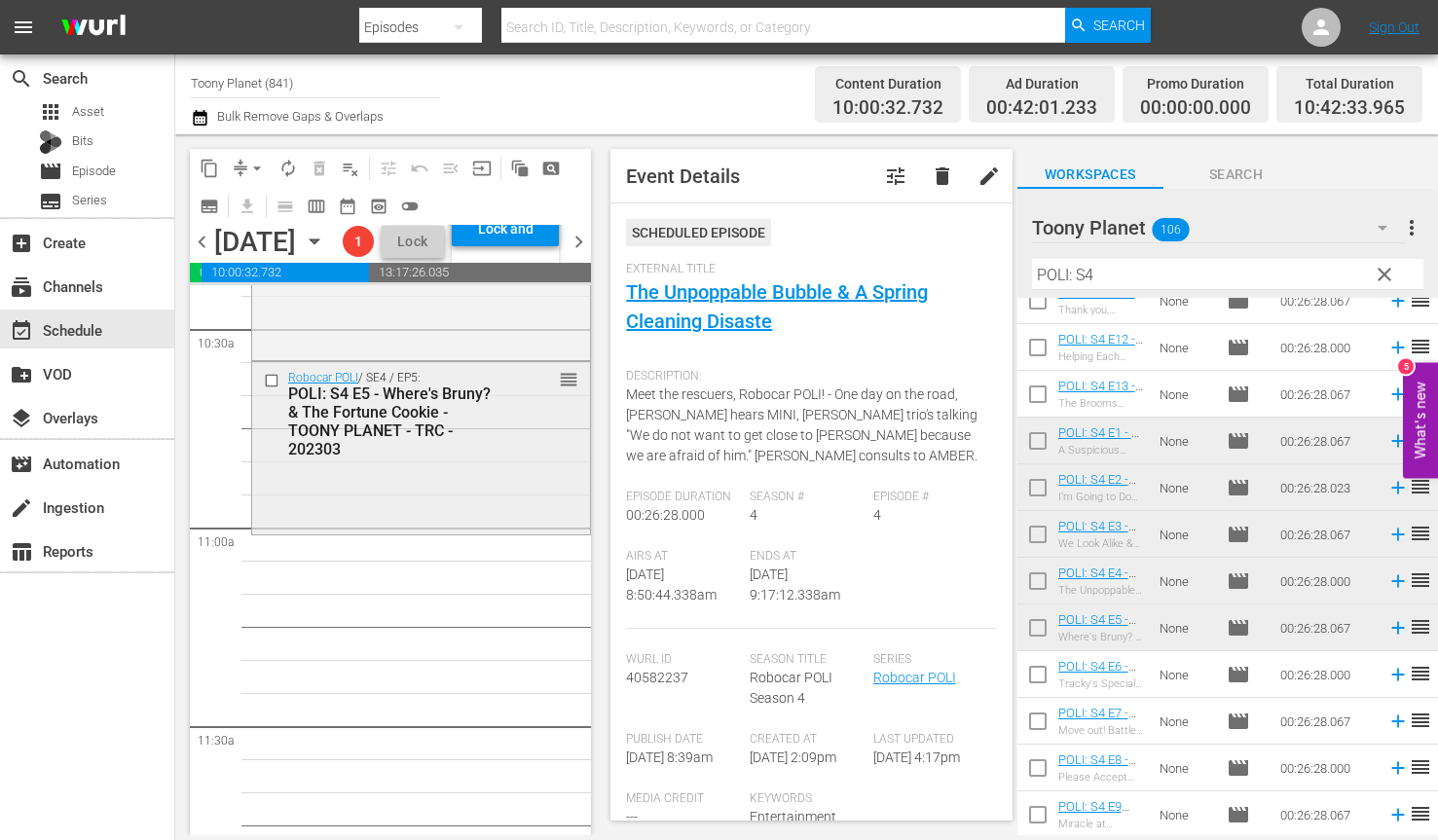 click on "Robocar POLI  / SE4 / EP5:
POLI: S4 E5 - Where's Bruny? & The Fortune Cookie - TOONY PLANET - TRC - 202303 reorder" at bounding box center (421, 447) 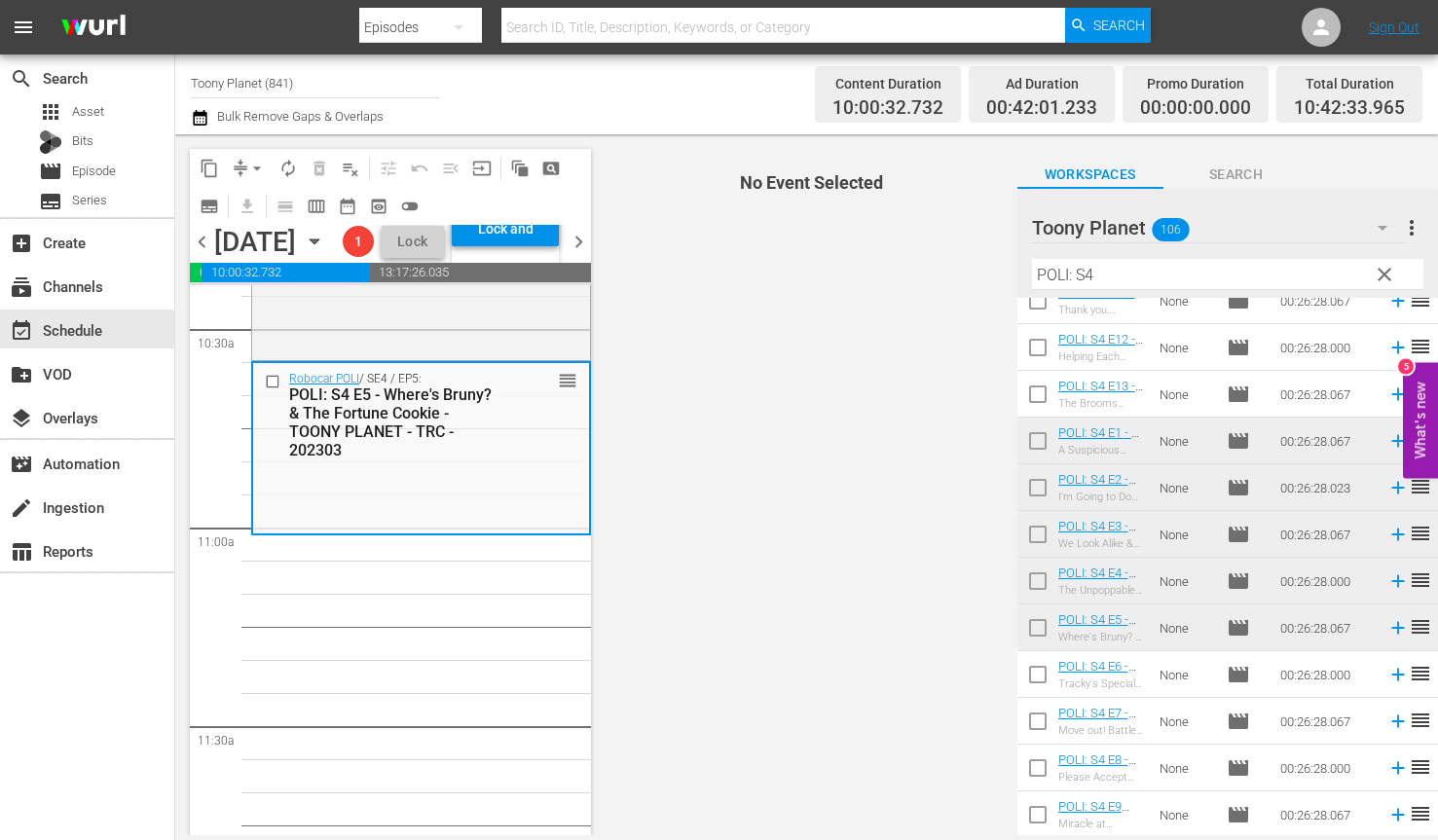 click on "Robocar POLI  / SE4 / EP5:
POLI: S4 E5 - Where's Bruny? & The Fortune Cookie - TOONY PLANET - TRC - 202303 reorder" at bounding box center (421, 448) 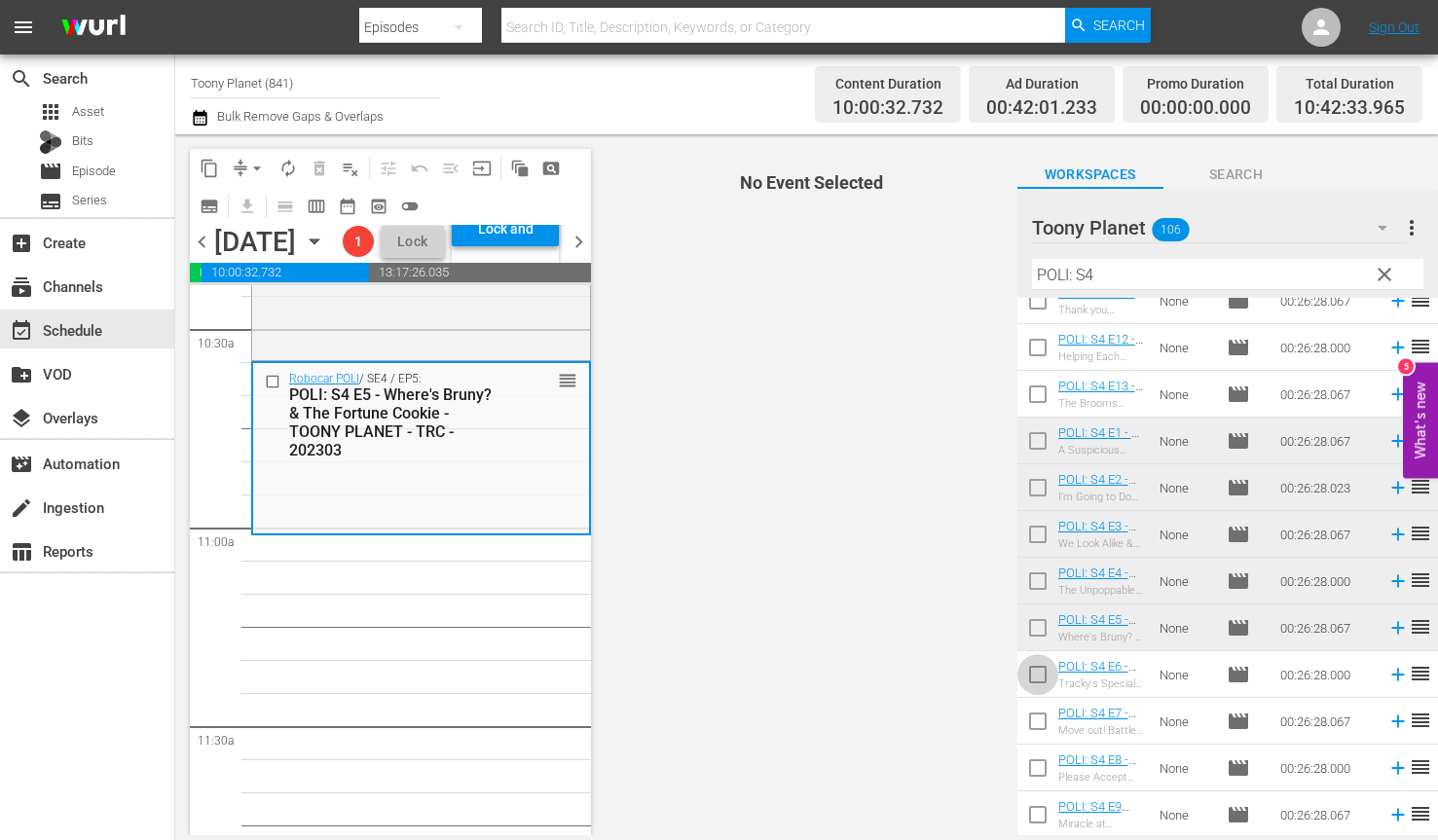 click at bounding box center (1038, 678) 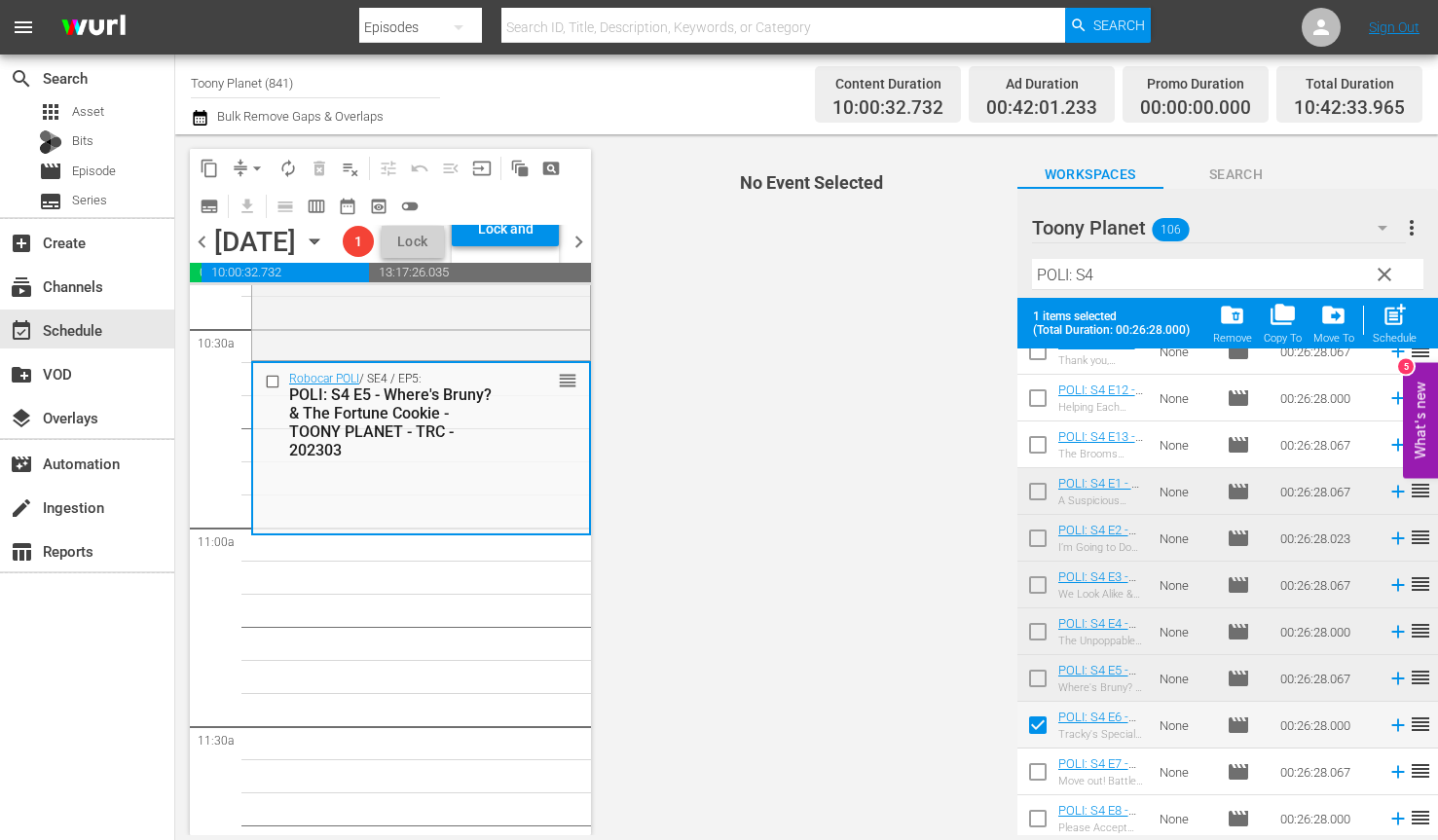scroll, scrollTop: 165, scrollLeft: 0, axis: vertical 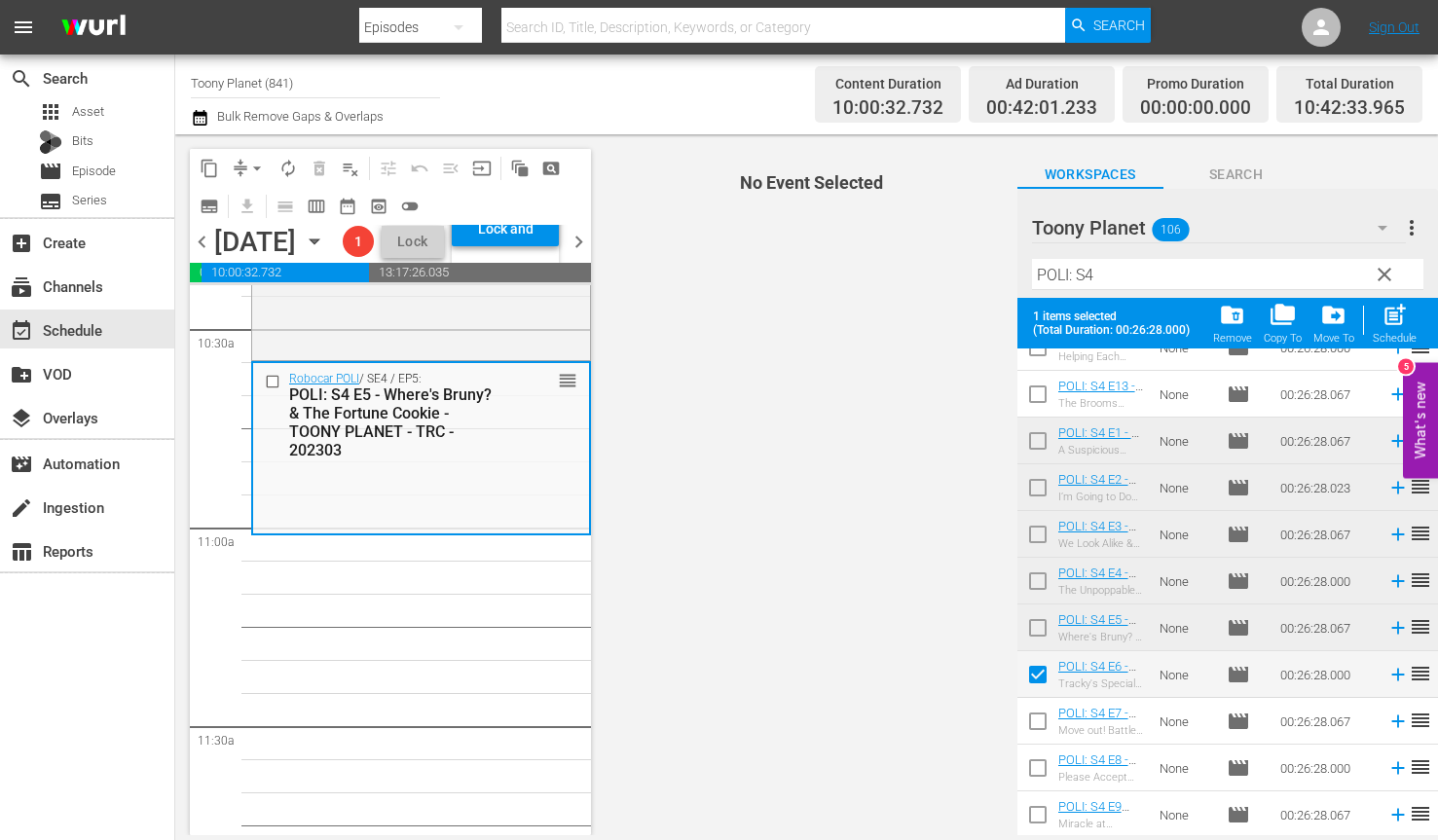 click at bounding box center (1038, 725) 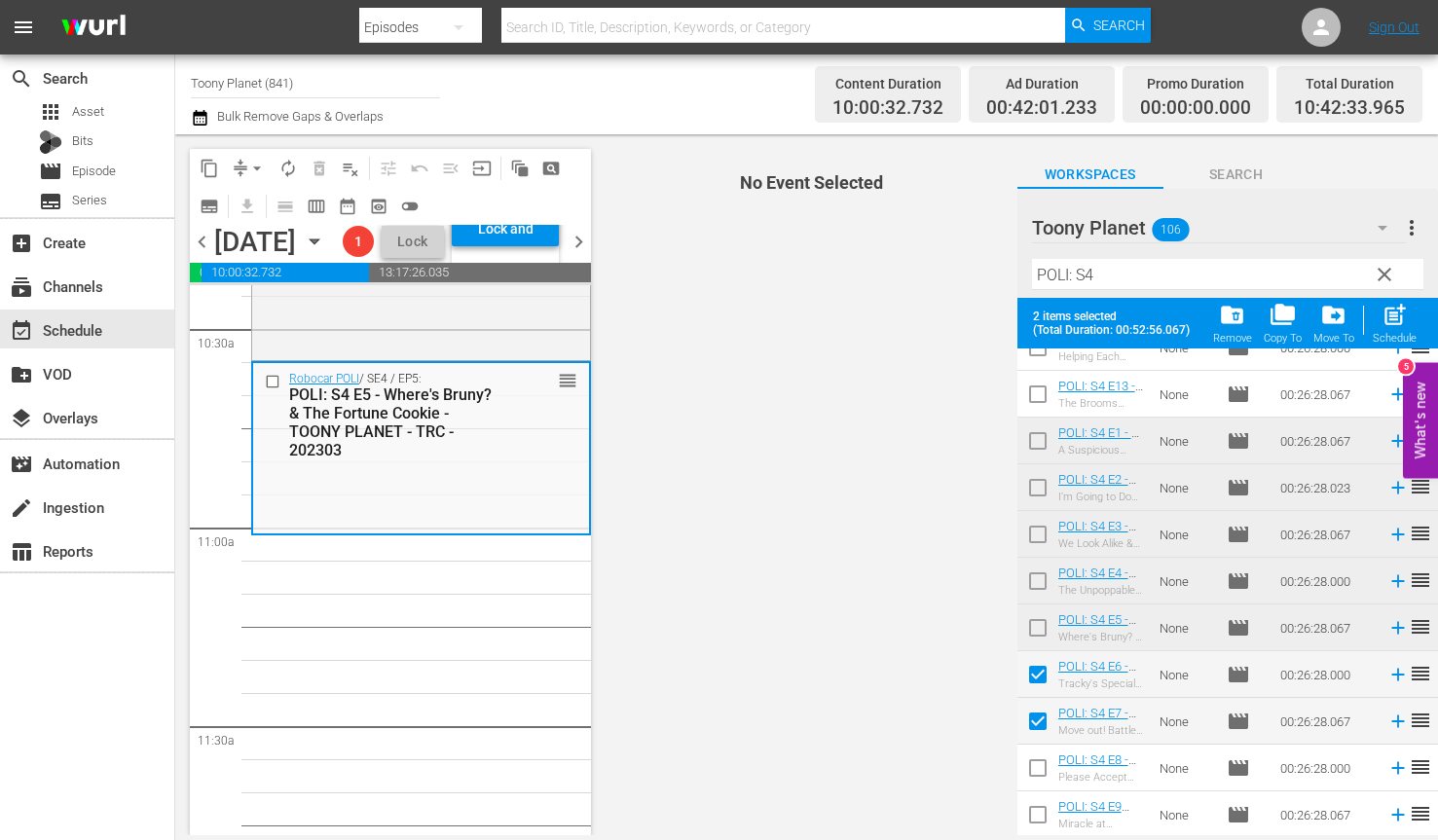 click on "post_add" at bounding box center (1394, 314) 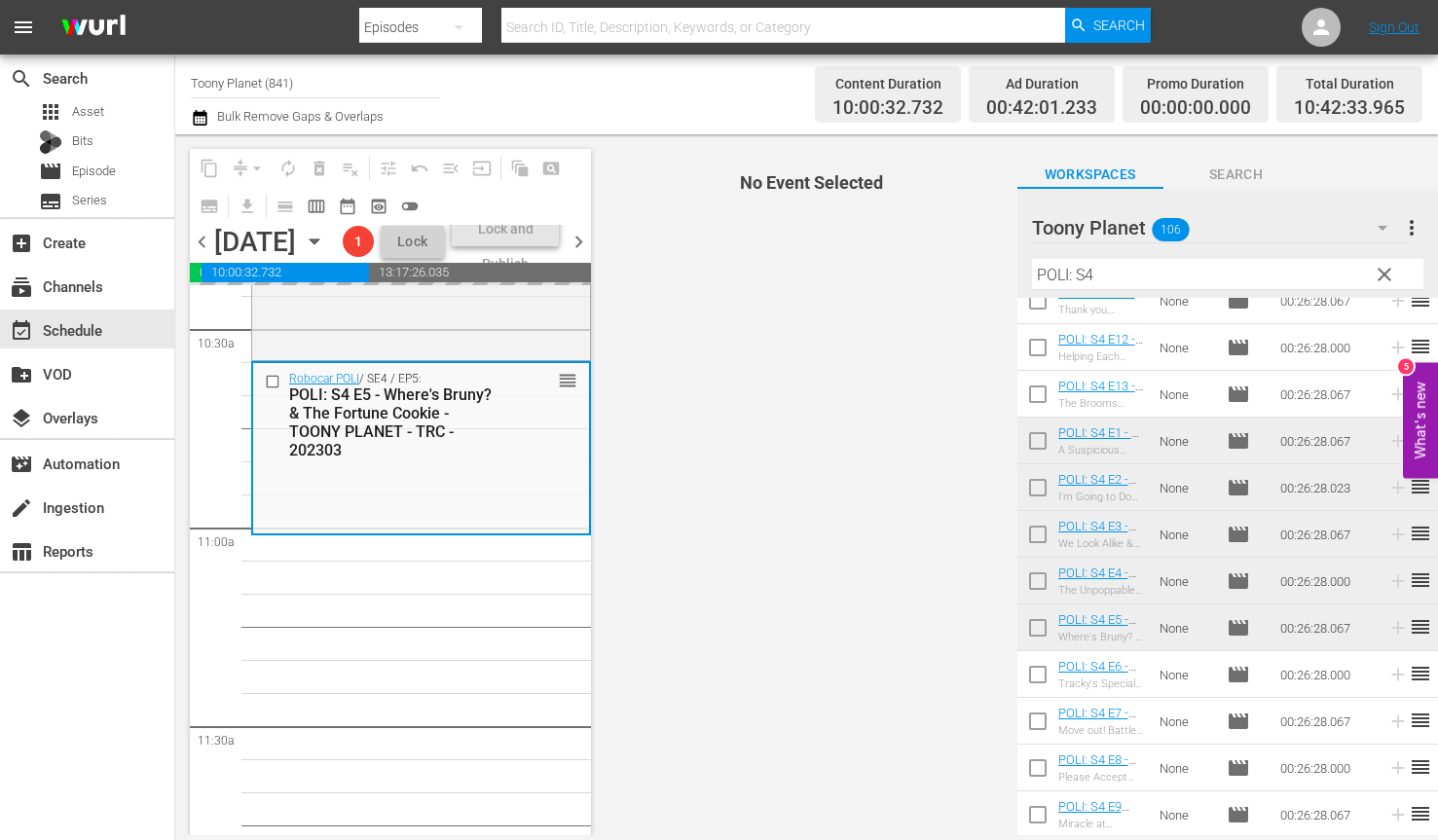 scroll, scrollTop: 115, scrollLeft: 0, axis: vertical 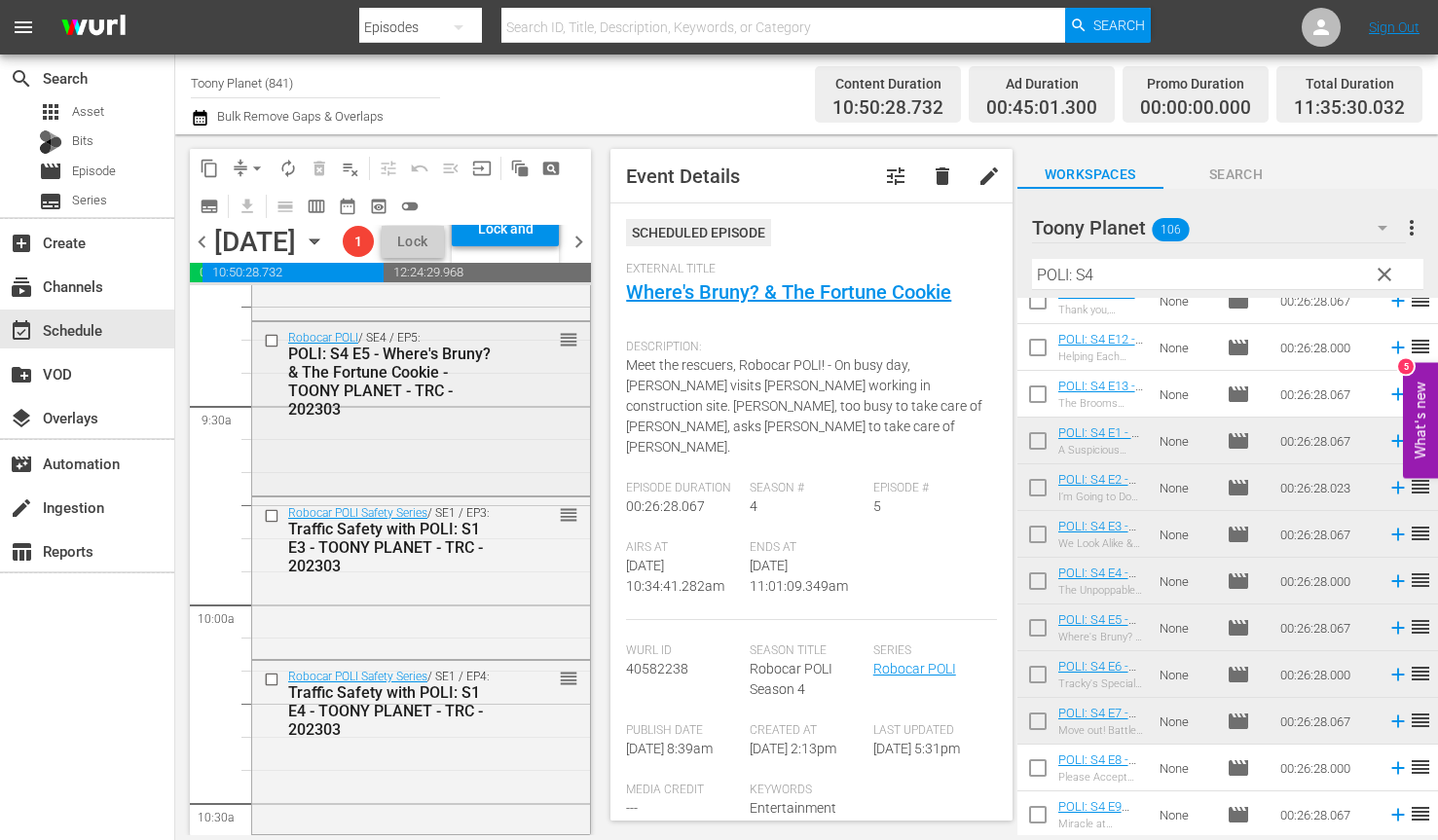 click on "Robocar POLI  / SE4 / EP5:
POLI: S4 E5 - Where's Bruny? & The Fortune Cookie - TOONY PLANET - TRC - 202303 reorder" at bounding box center (421, 407) 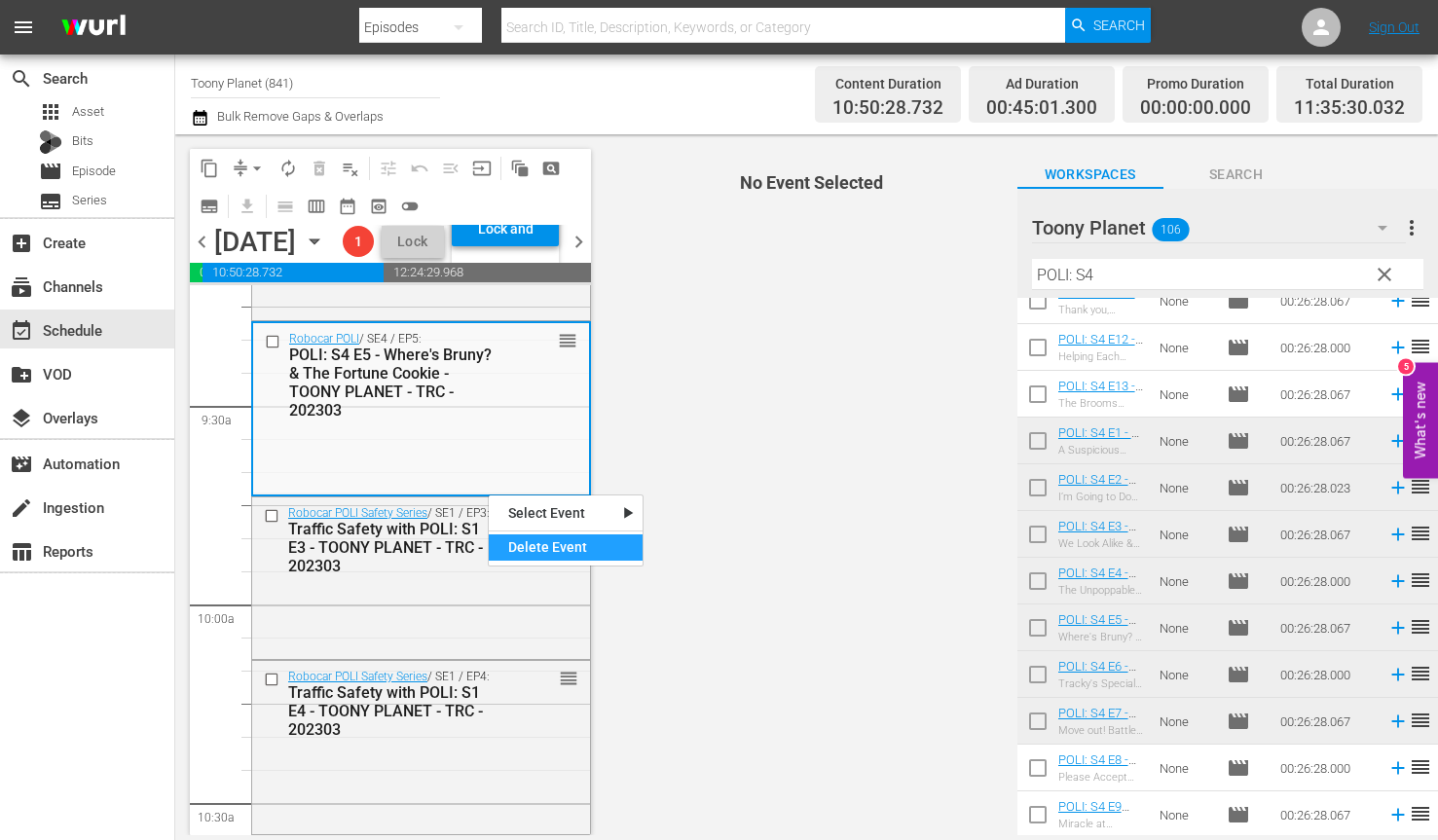 click on "Delete Event" at bounding box center [566, 547] 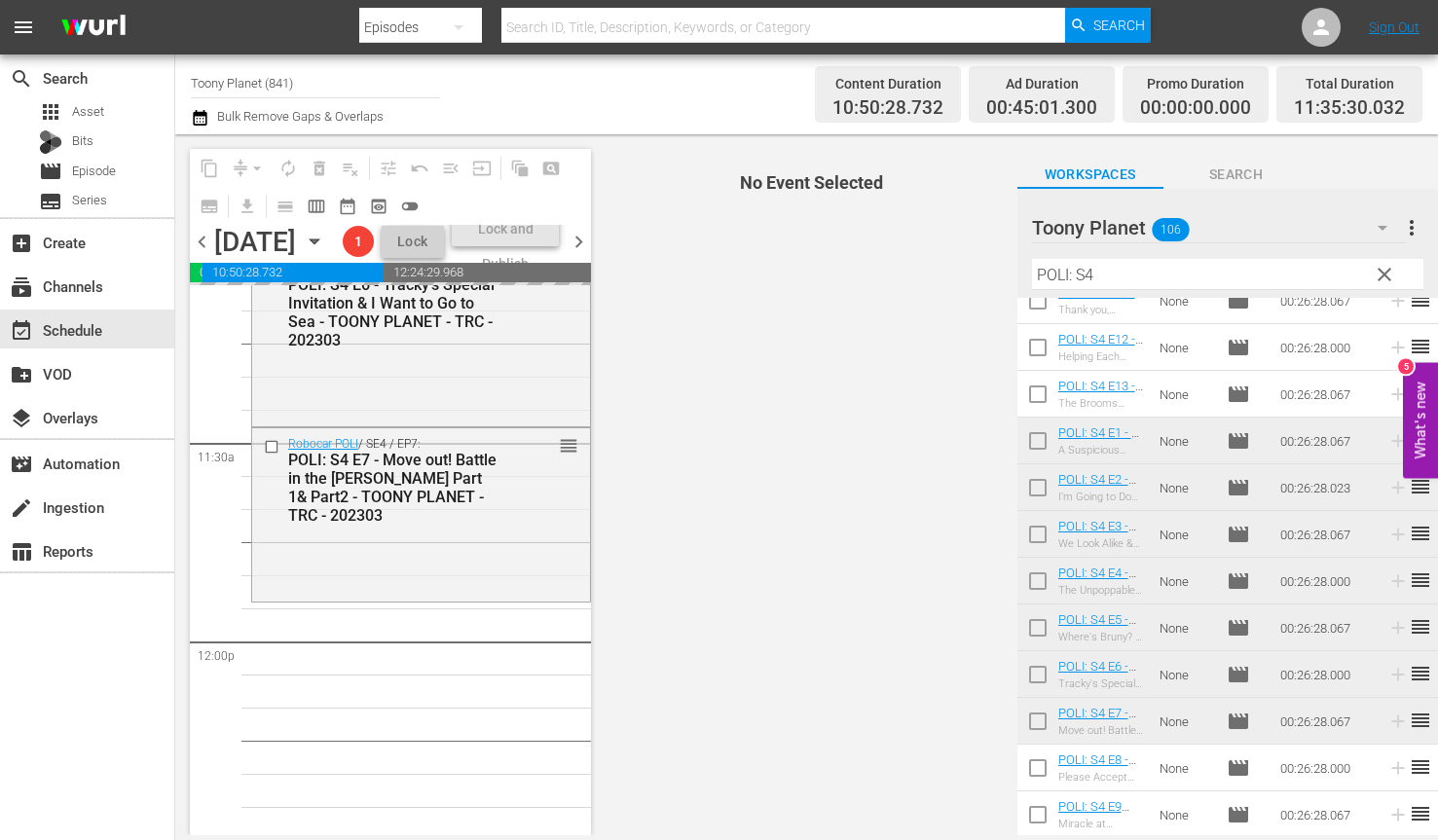 scroll, scrollTop: 4456, scrollLeft: 0, axis: vertical 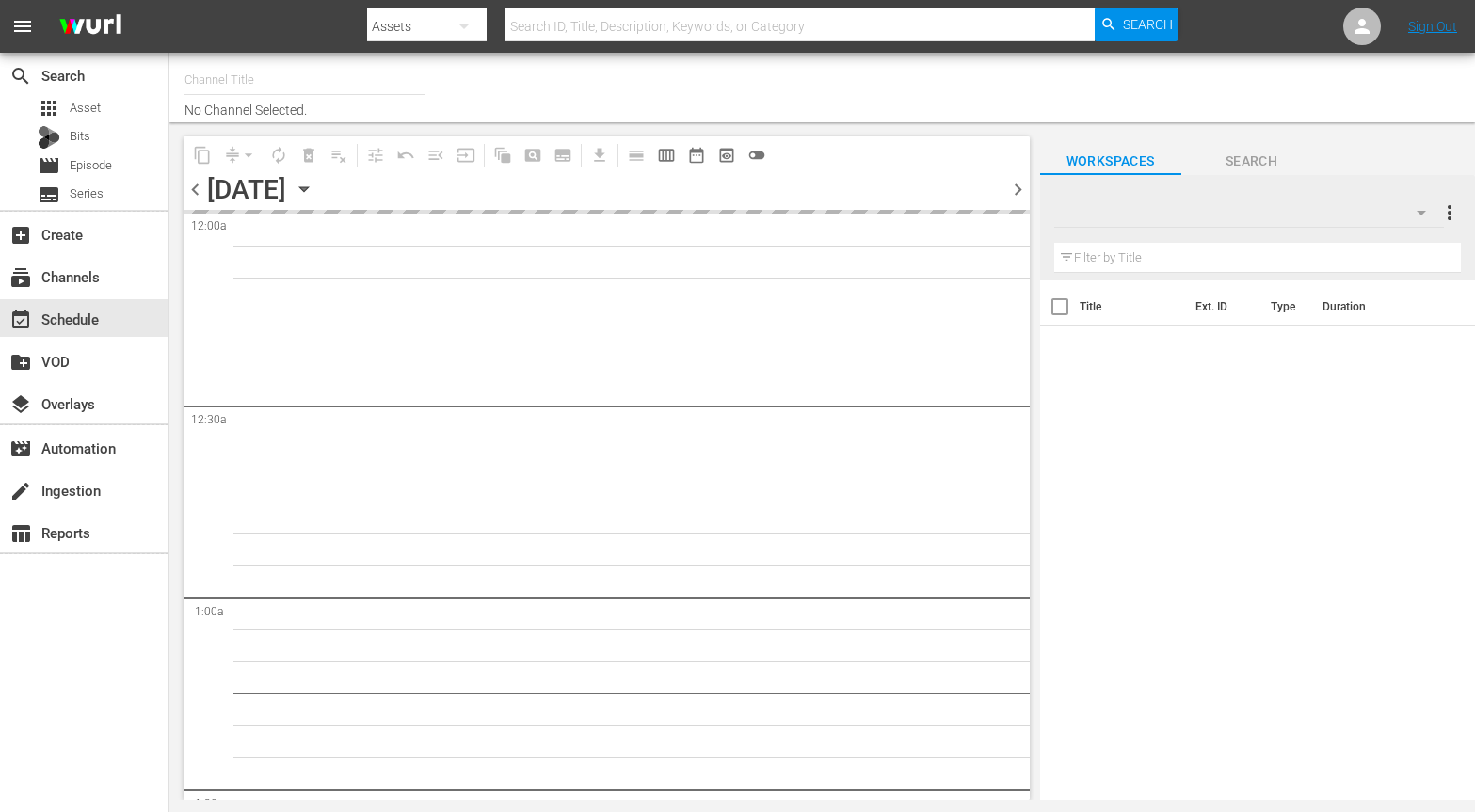 type on "Toony Planet (841)" 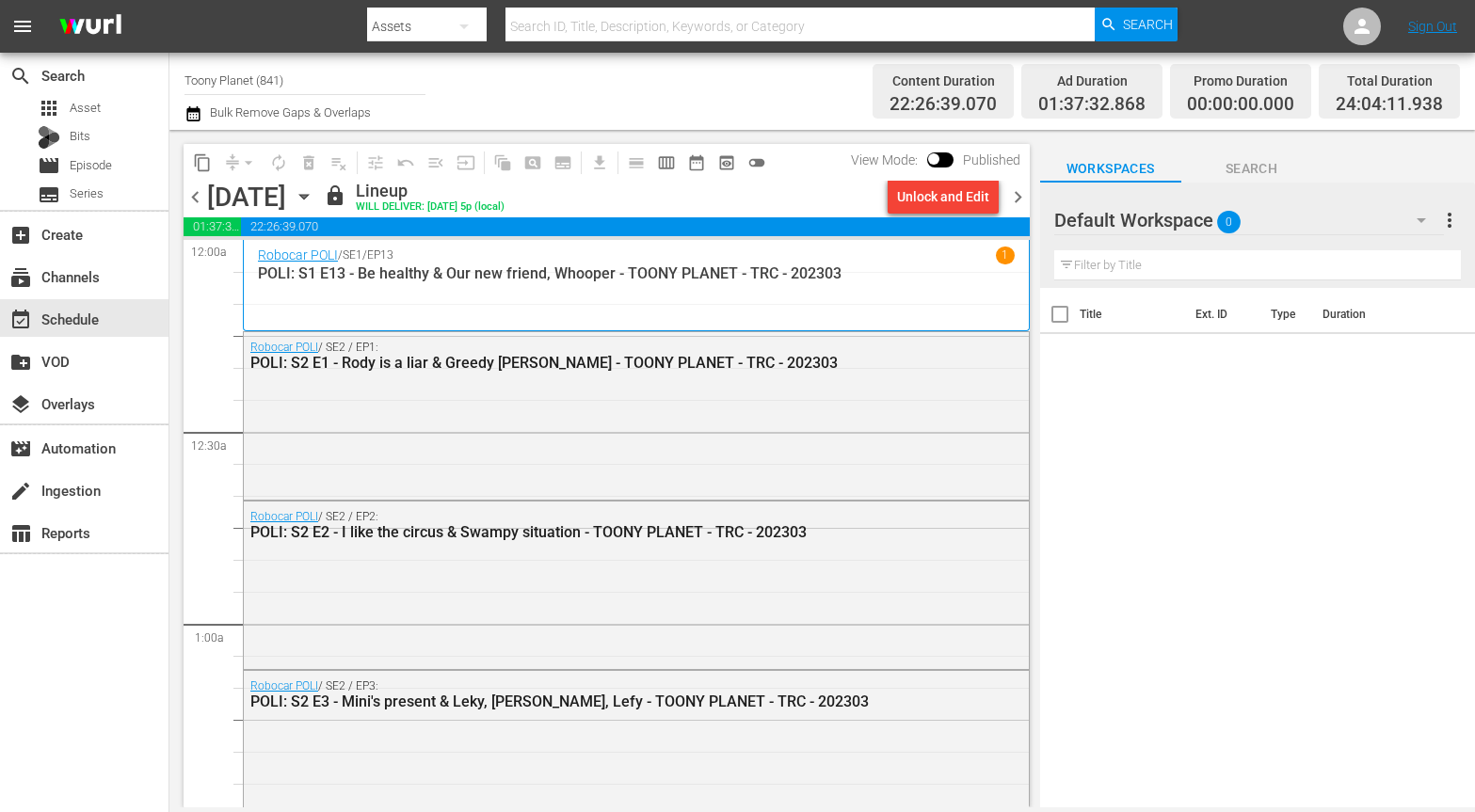 scroll, scrollTop: 0, scrollLeft: 0, axis: both 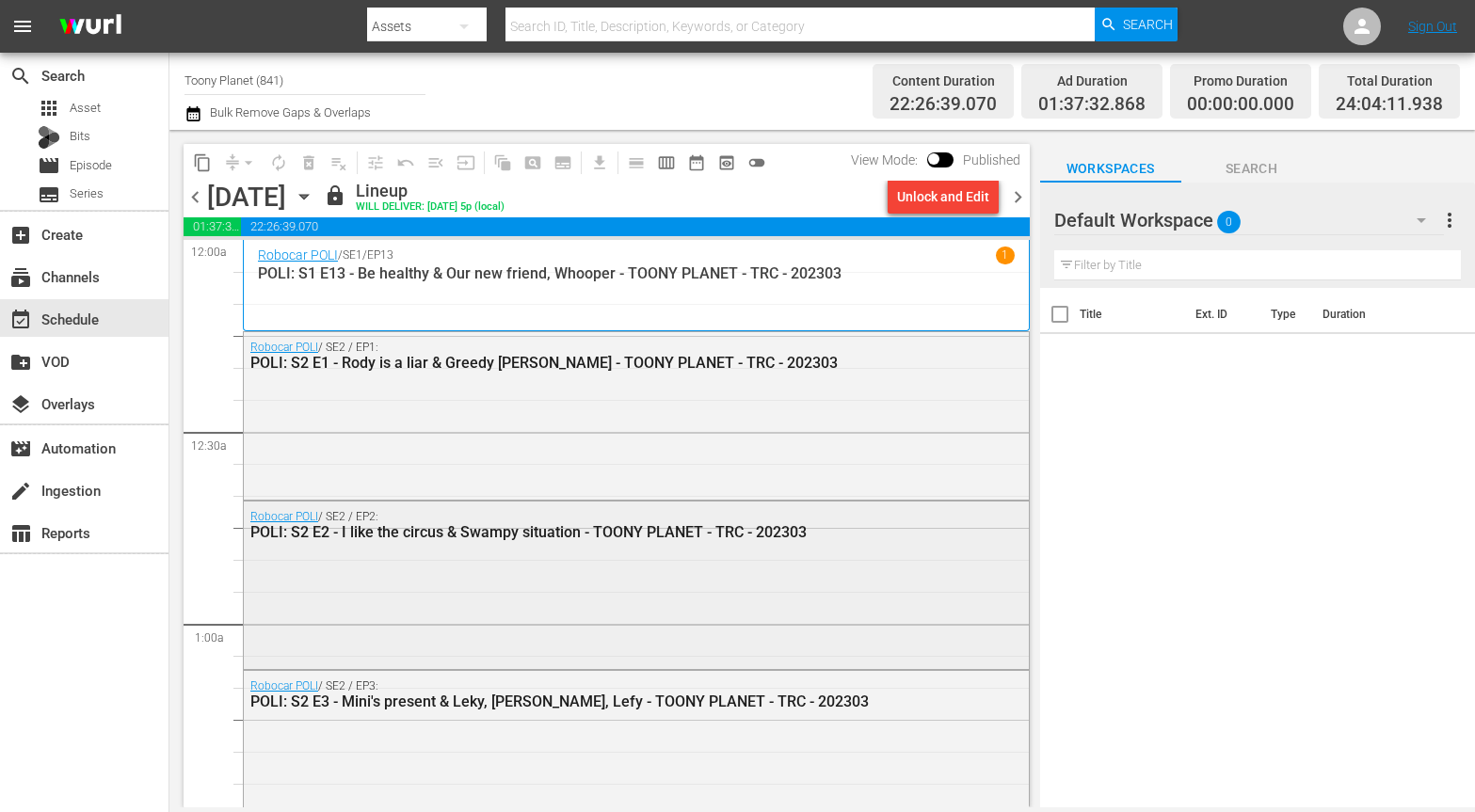 click on "POLI: S2 E2 - I like the circus & Swampy situation - TOONY PLANET - TRC - 202303" at bounding box center (585, 532) 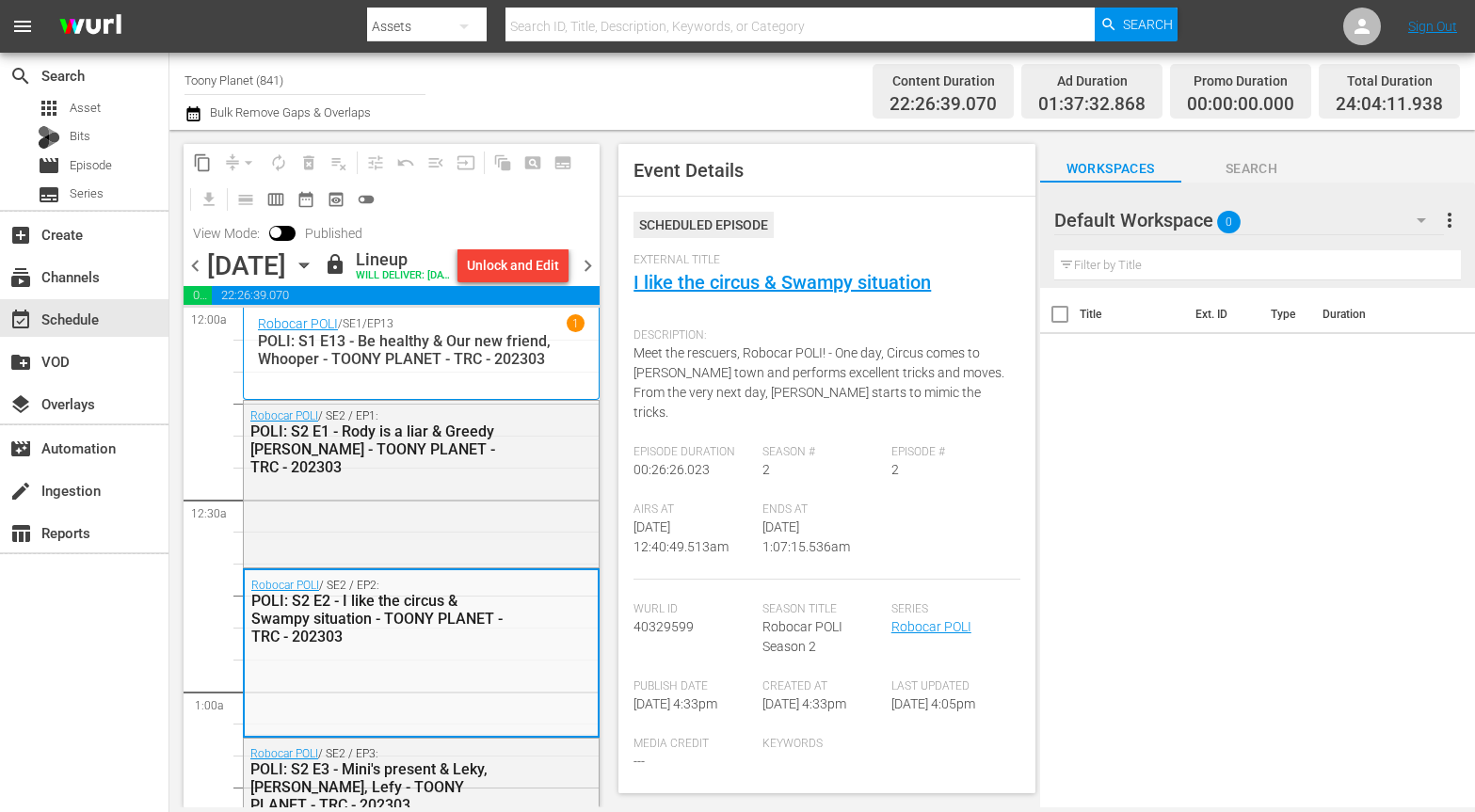 click at bounding box center [1122, 221] 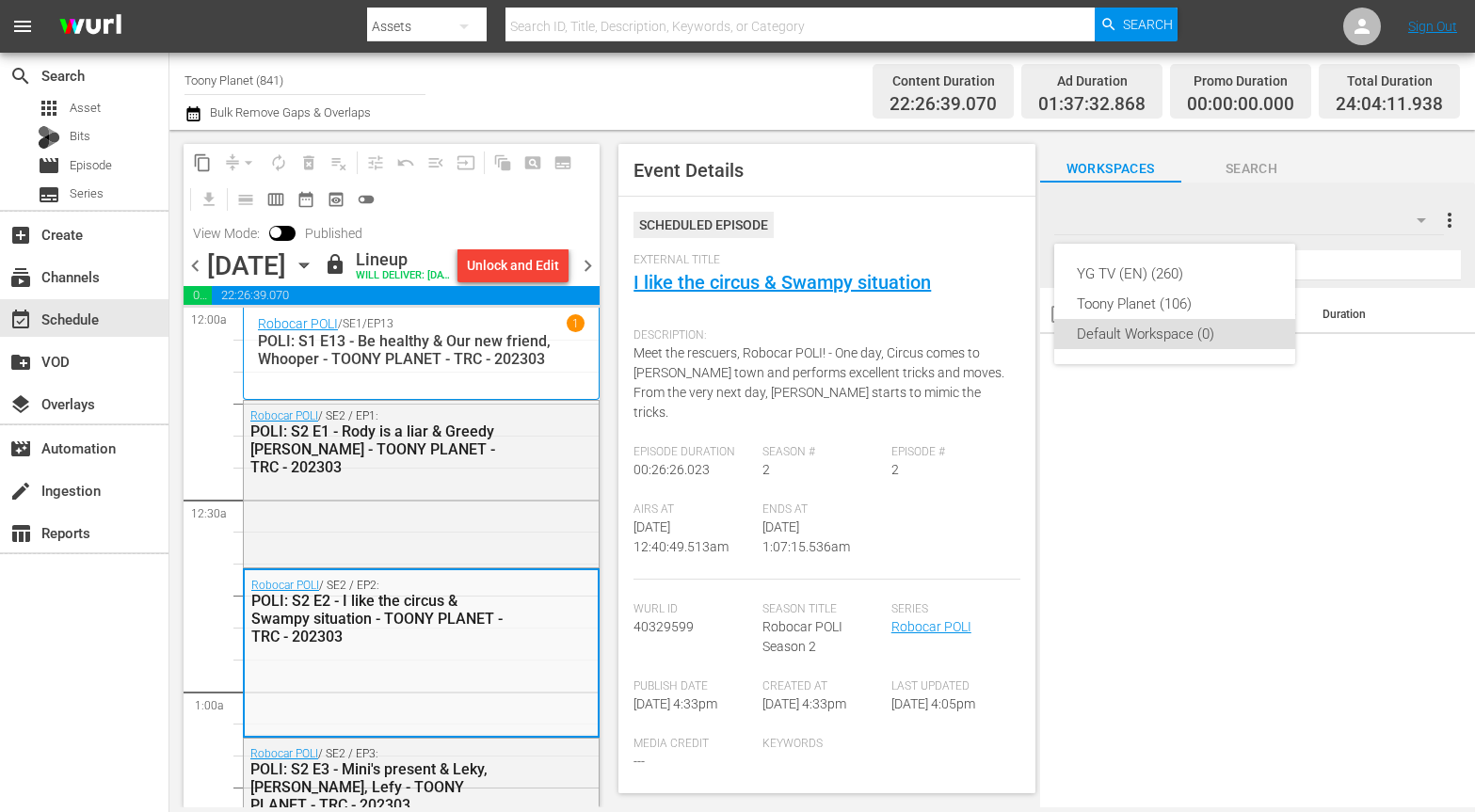 click on "YG TV (EN) (260) Toony Planet (106) Default Workspace (0)" at bounding box center (737, 406) 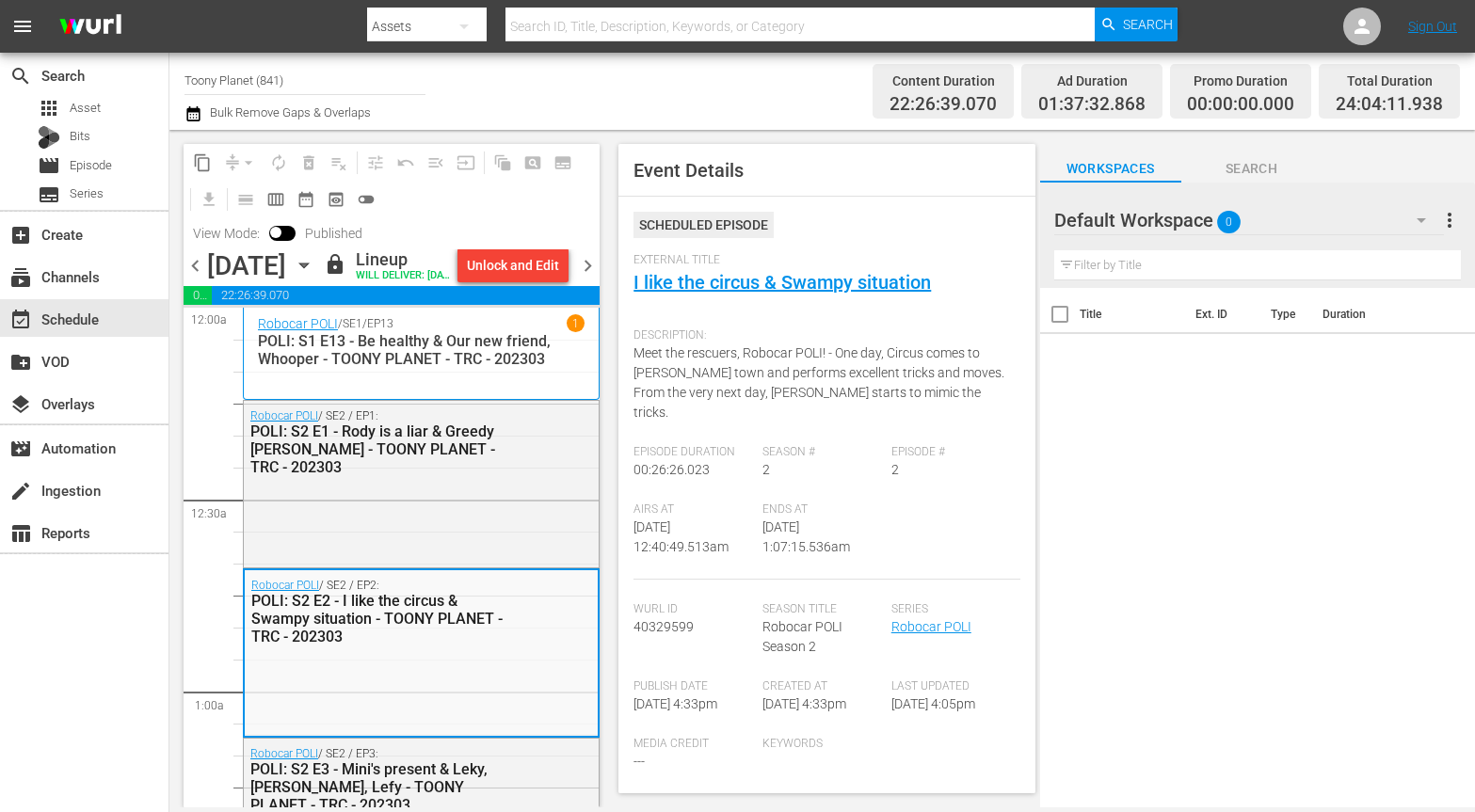 click on "Default Workspace 0" at bounding box center [1249, 220] 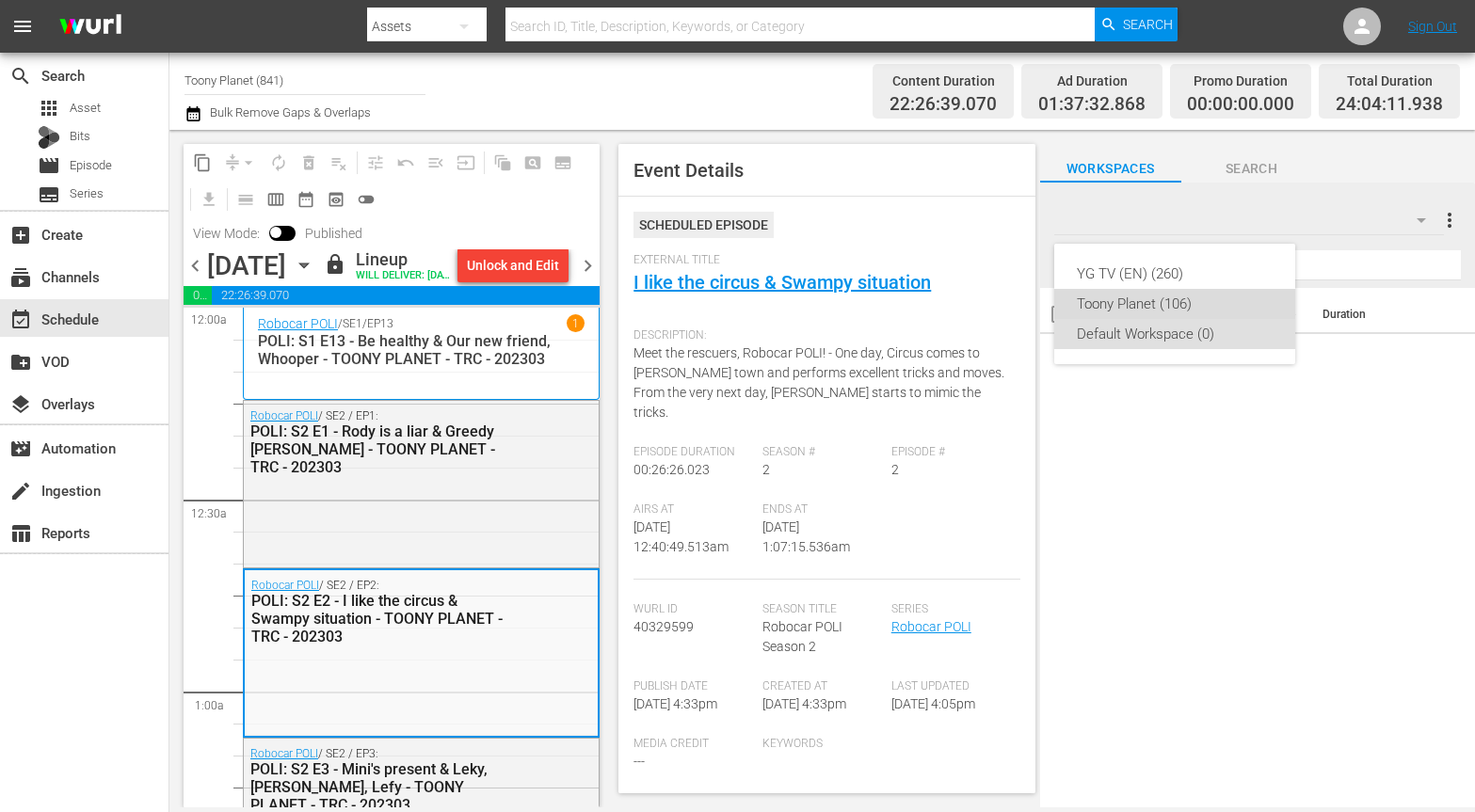 click on "Toony Planet (106)" at bounding box center (1175, 304) 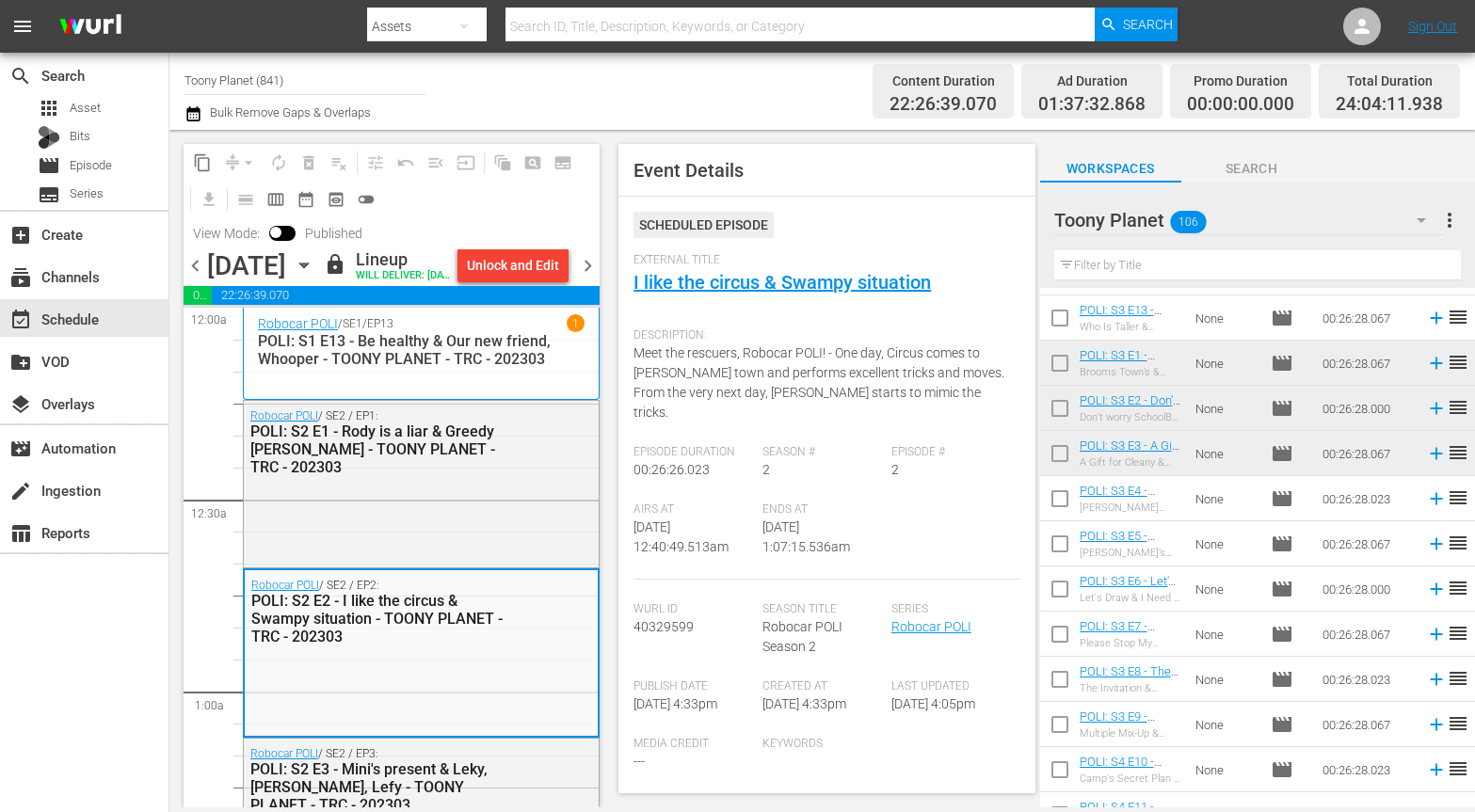 scroll, scrollTop: 2279, scrollLeft: 0, axis: vertical 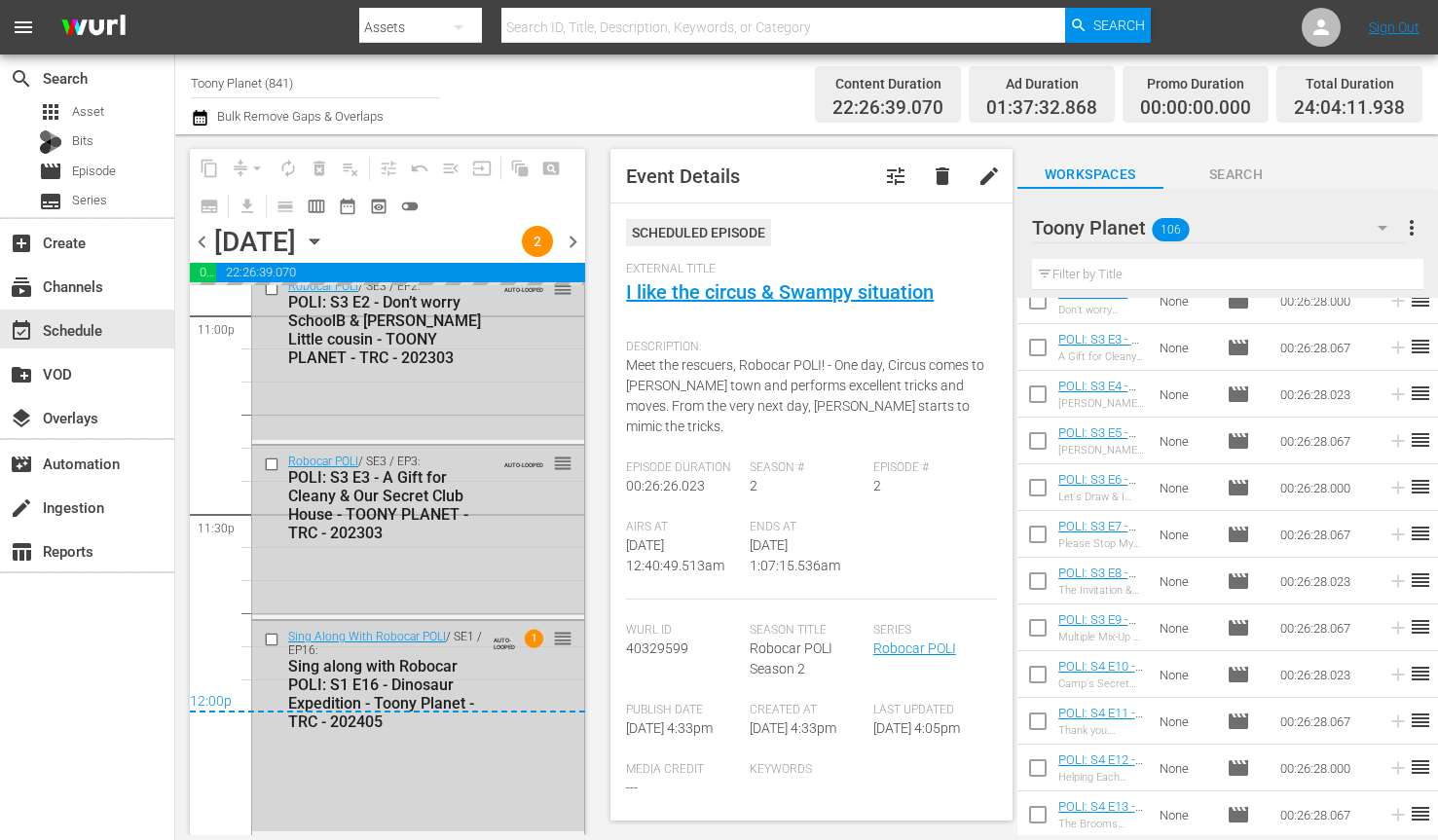 click at bounding box center [1228, 274] 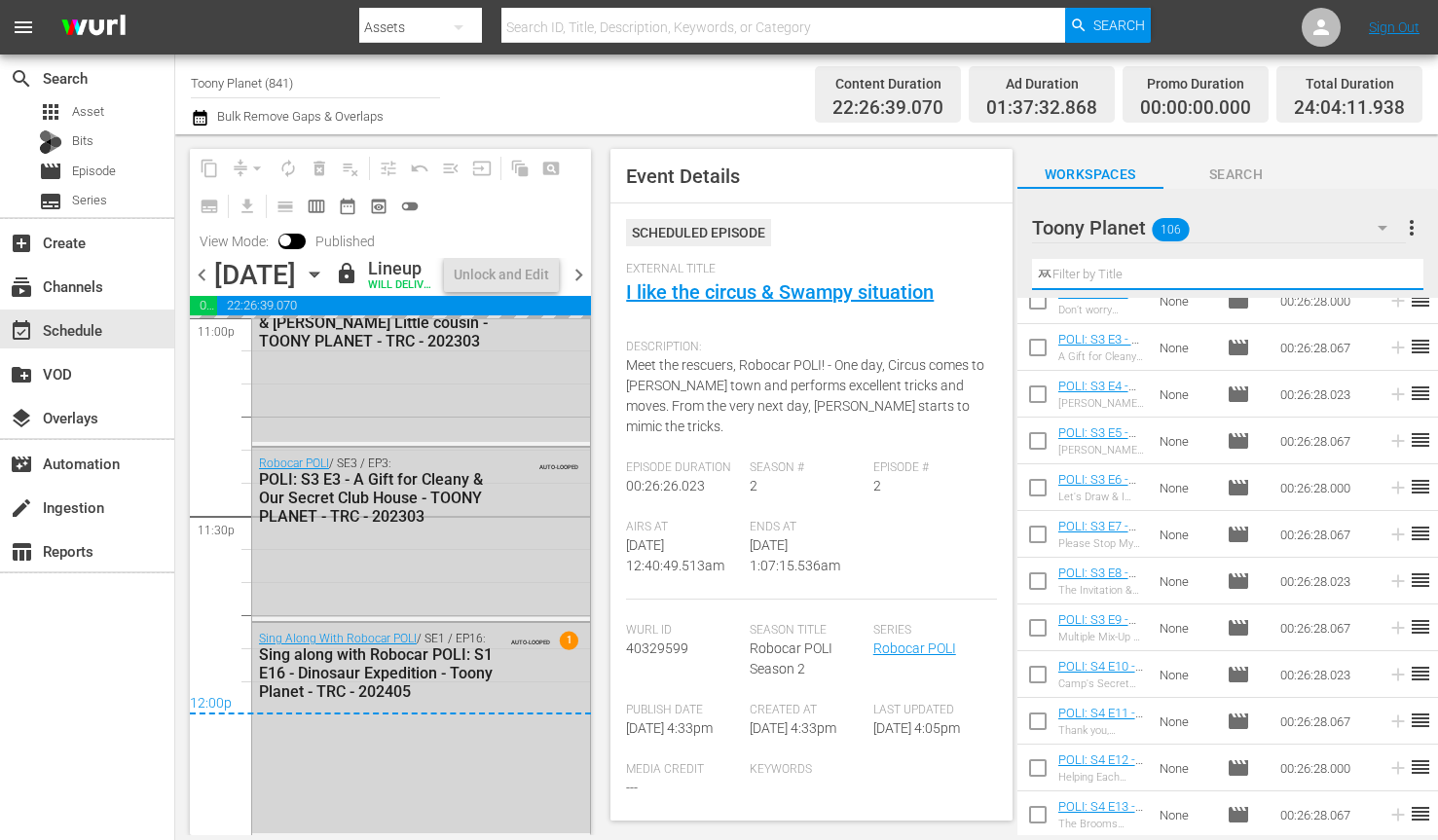 scroll, scrollTop: 9168, scrollLeft: 0, axis: vertical 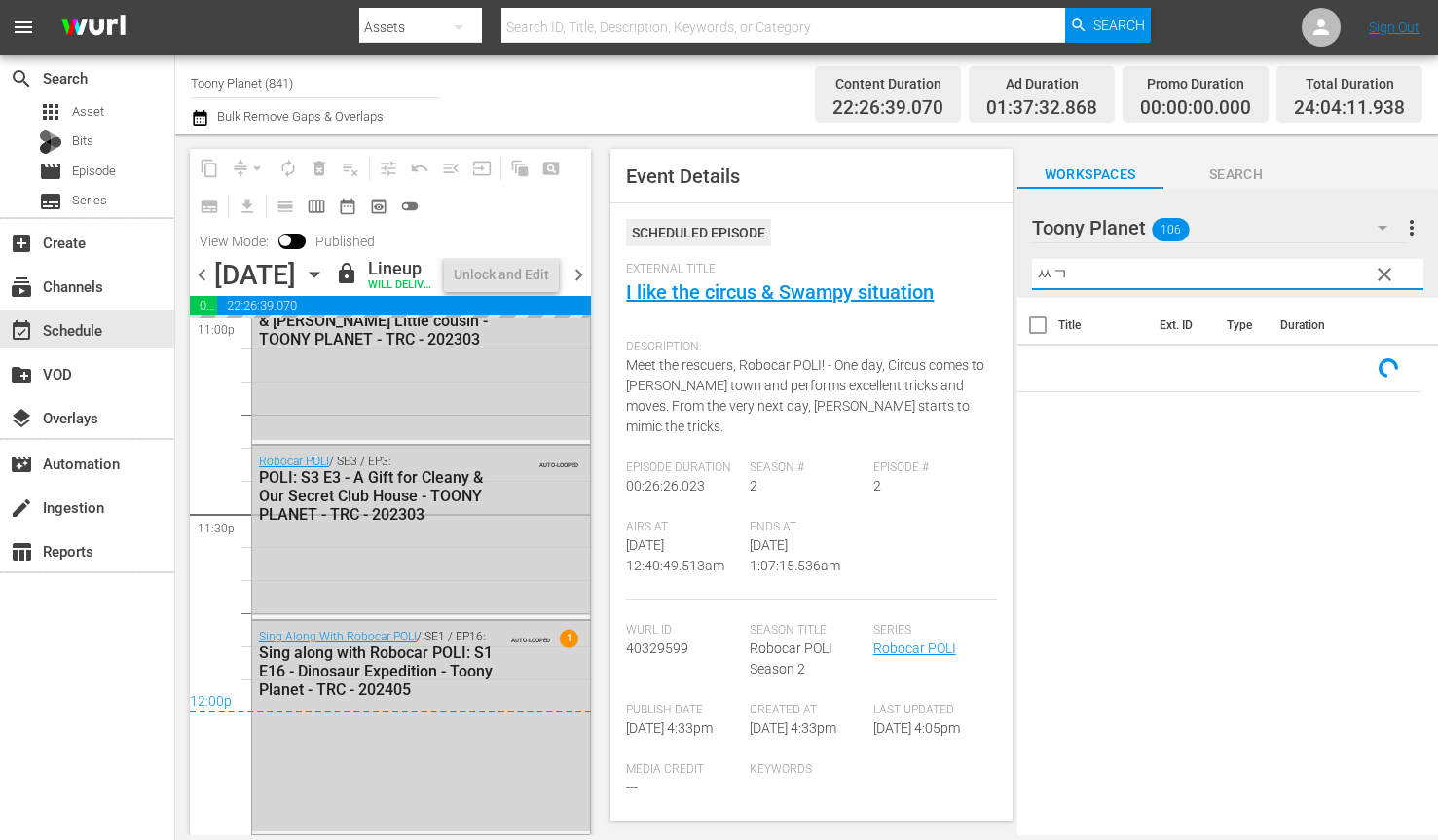 type on "ㅆ" 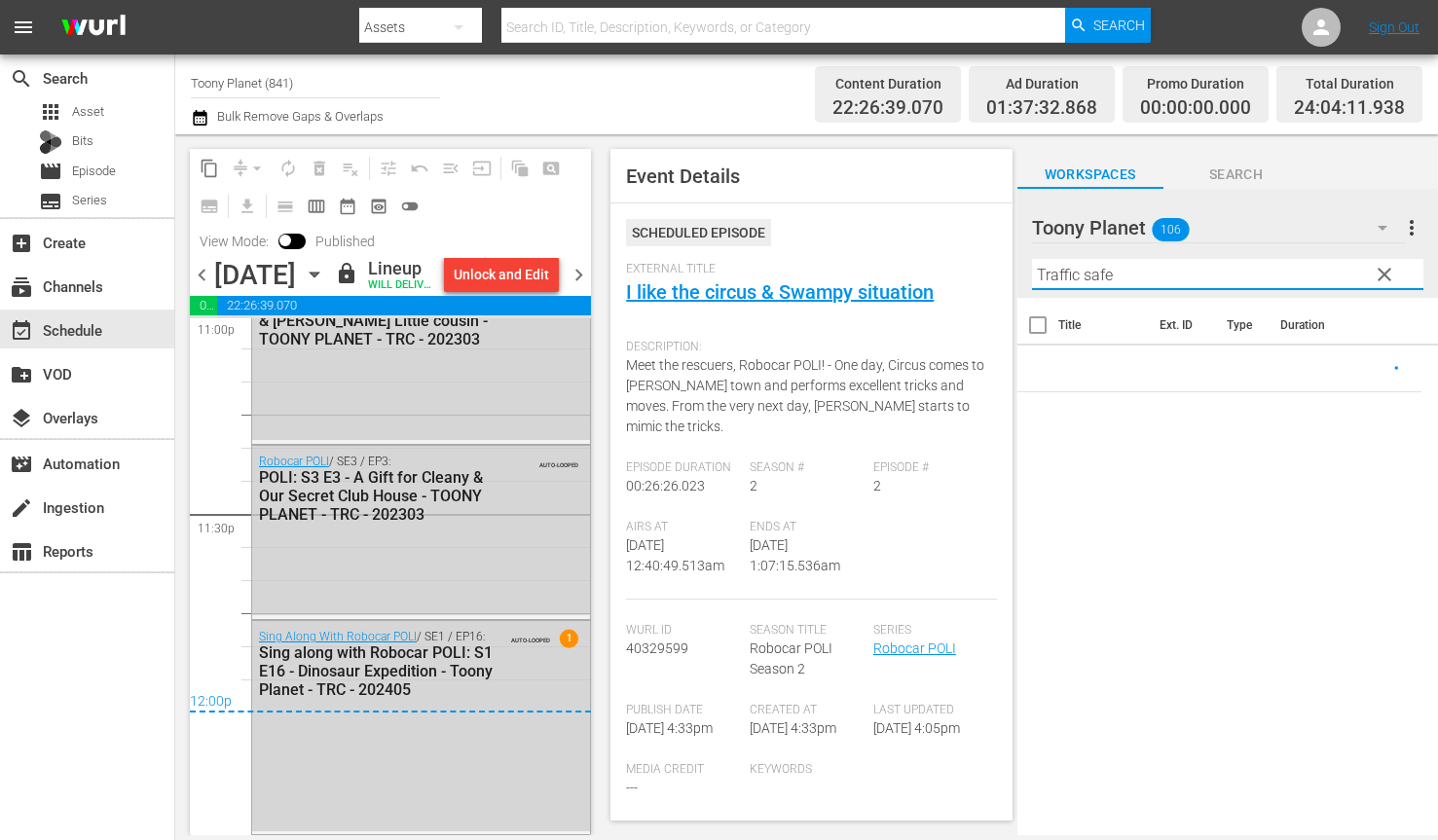 drag, startPoint x: 1161, startPoint y: 272, endPoint x: 925, endPoint y: 239, distance: 238.296 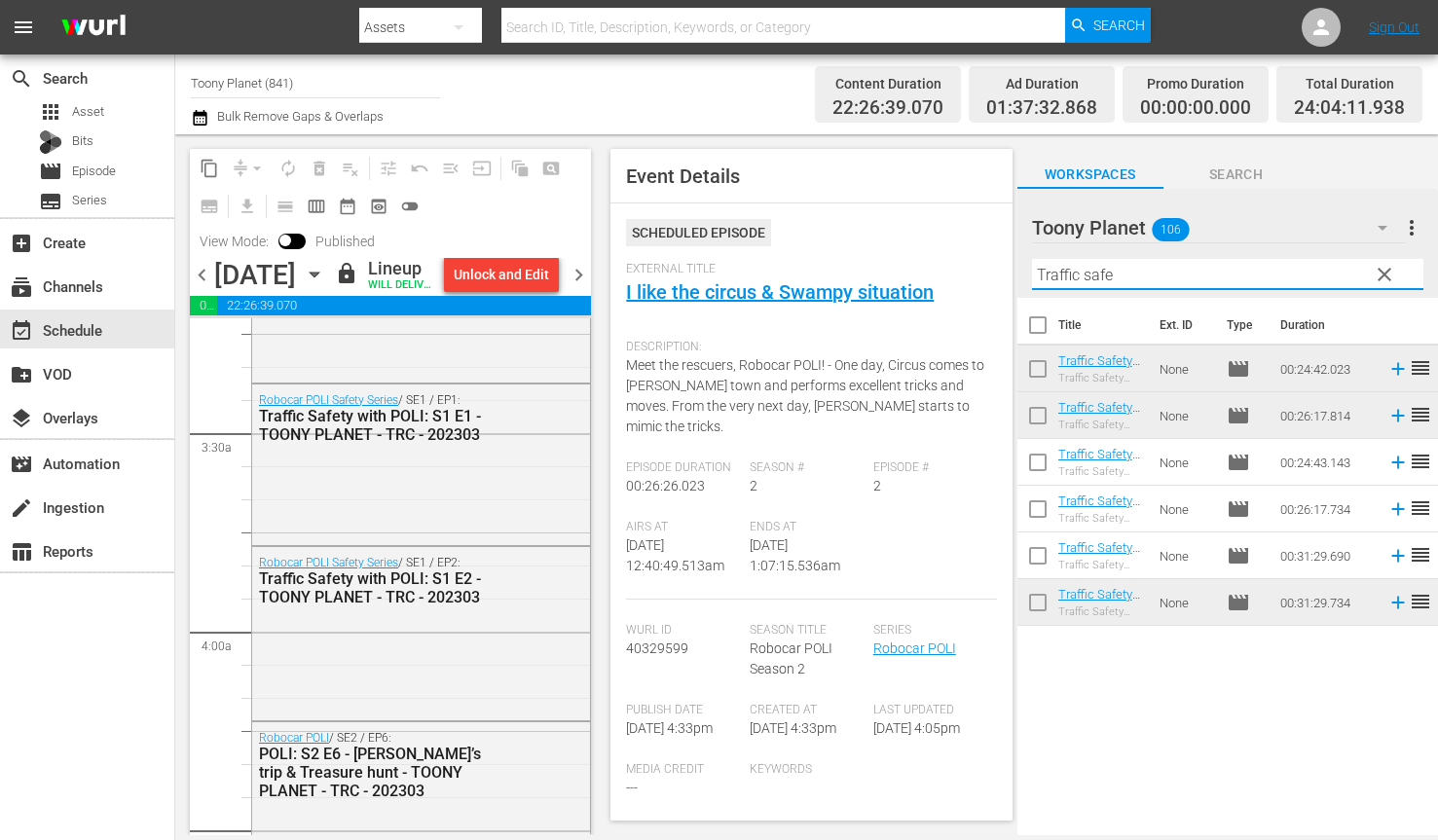 scroll, scrollTop: 1296, scrollLeft: 0, axis: vertical 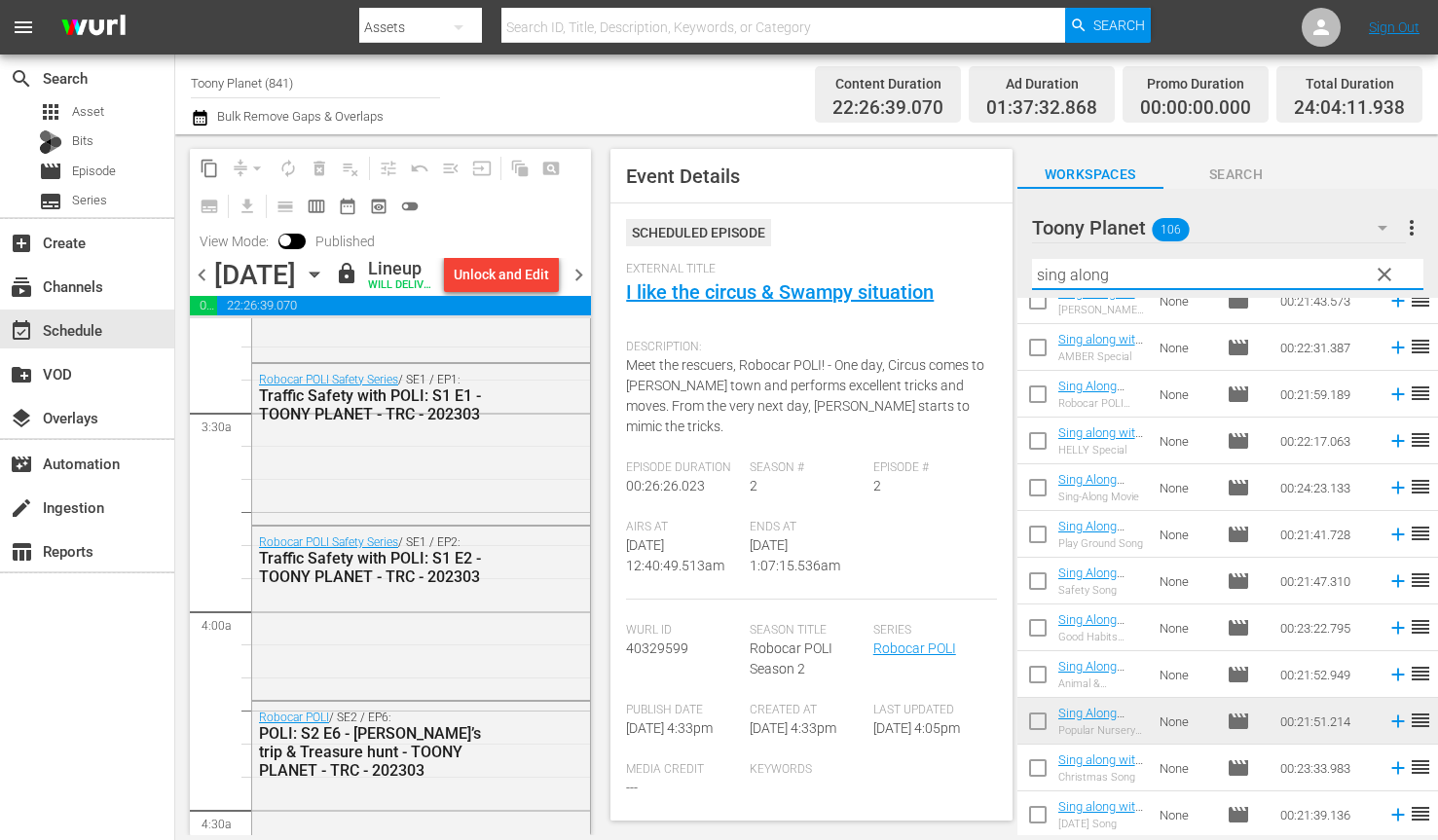 drag, startPoint x: 1145, startPoint y: 280, endPoint x: 1009, endPoint y: 257, distance: 137.93114 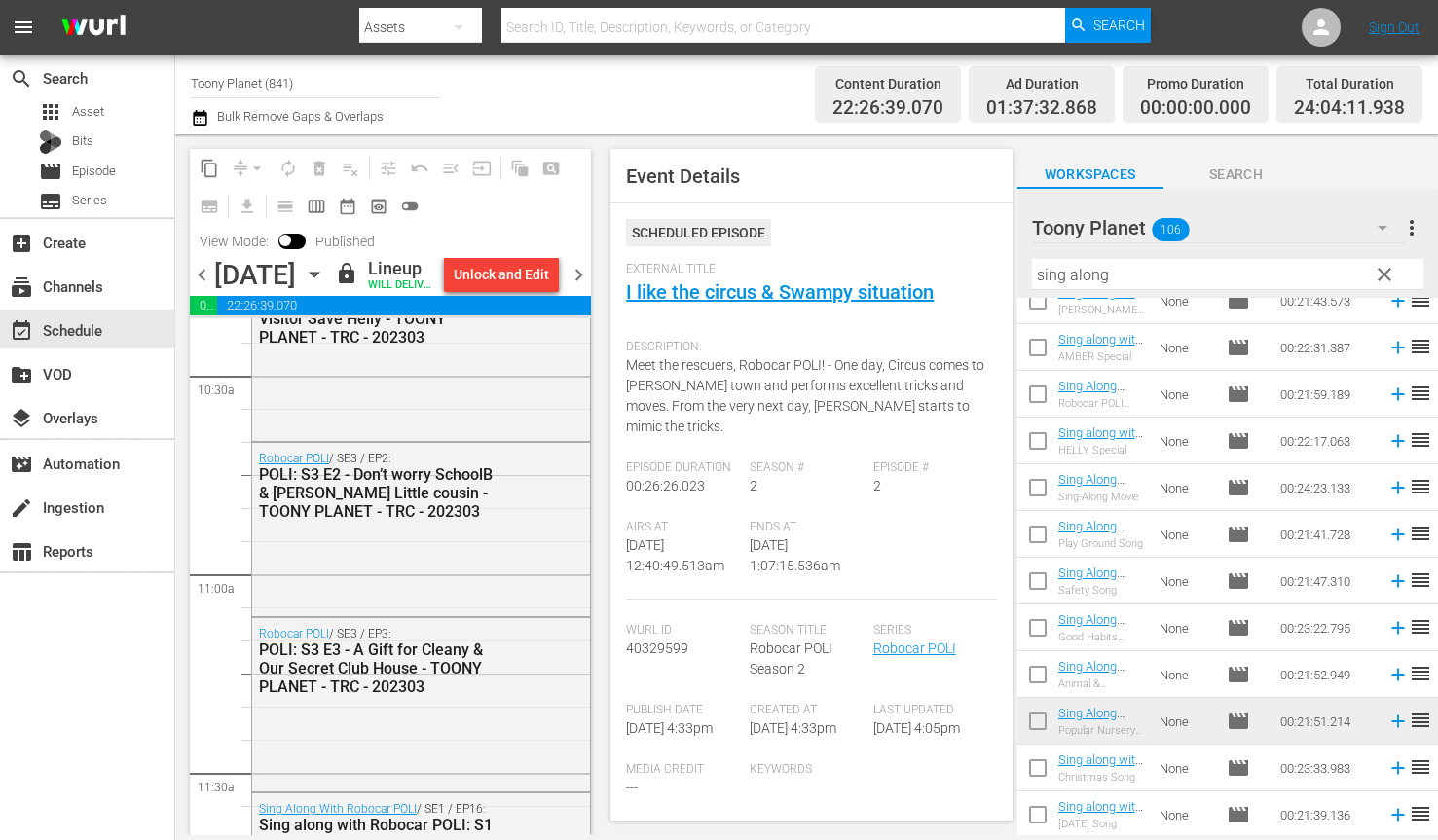 scroll, scrollTop: 4210, scrollLeft: 0, axis: vertical 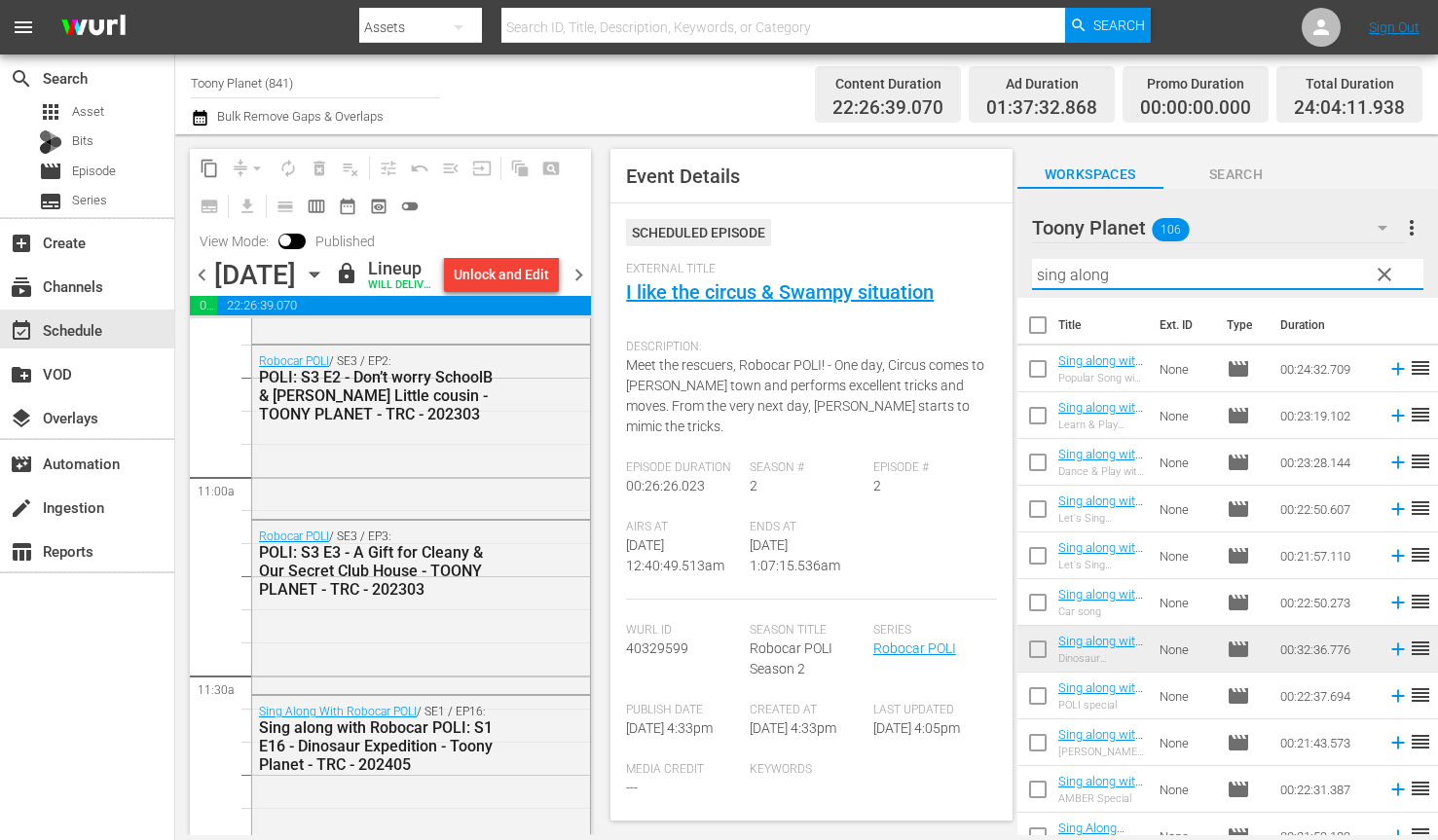 click on "chevron_right" at bounding box center [578, 274] 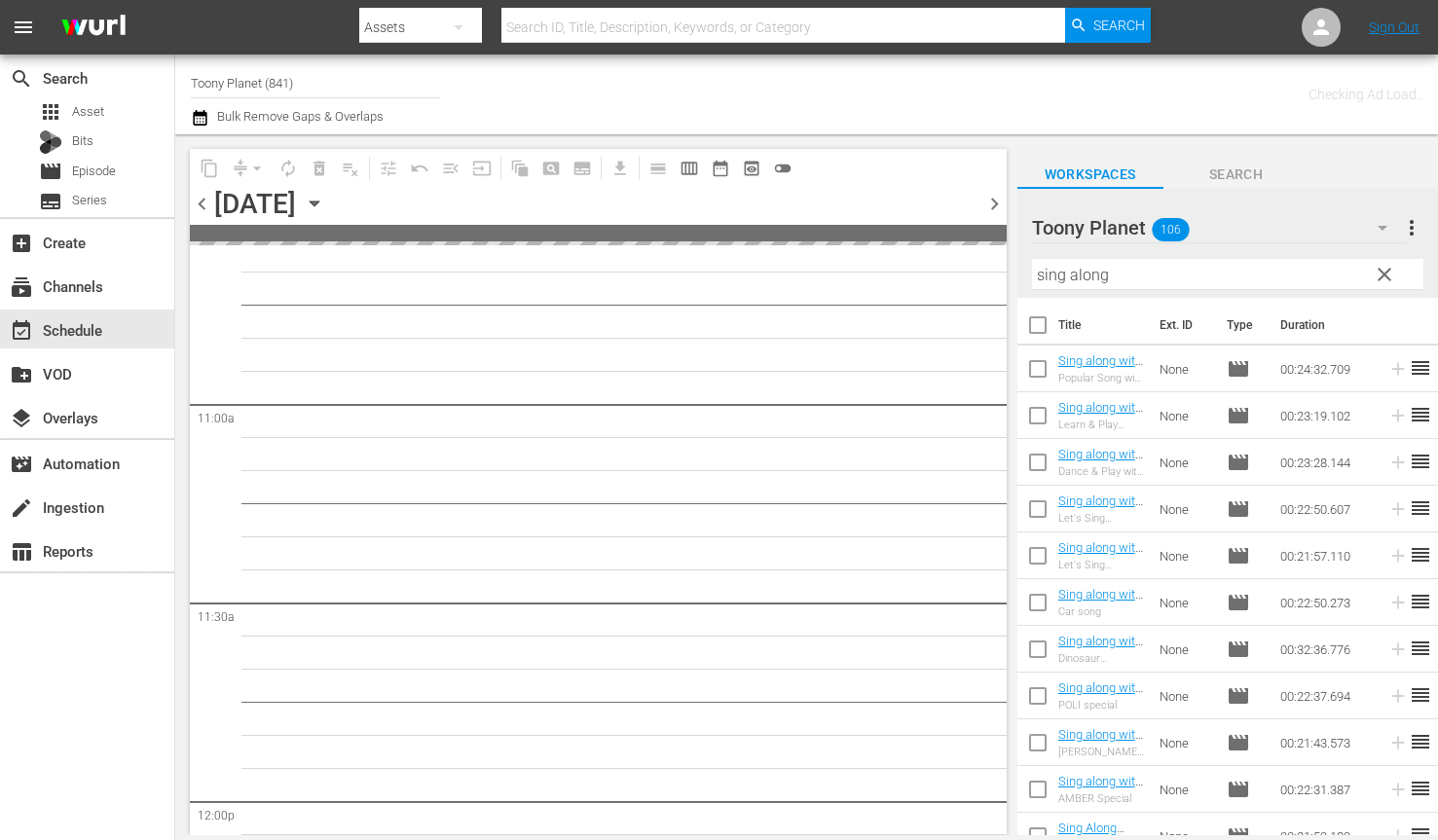 click on "chevron_right" at bounding box center (994, 203) 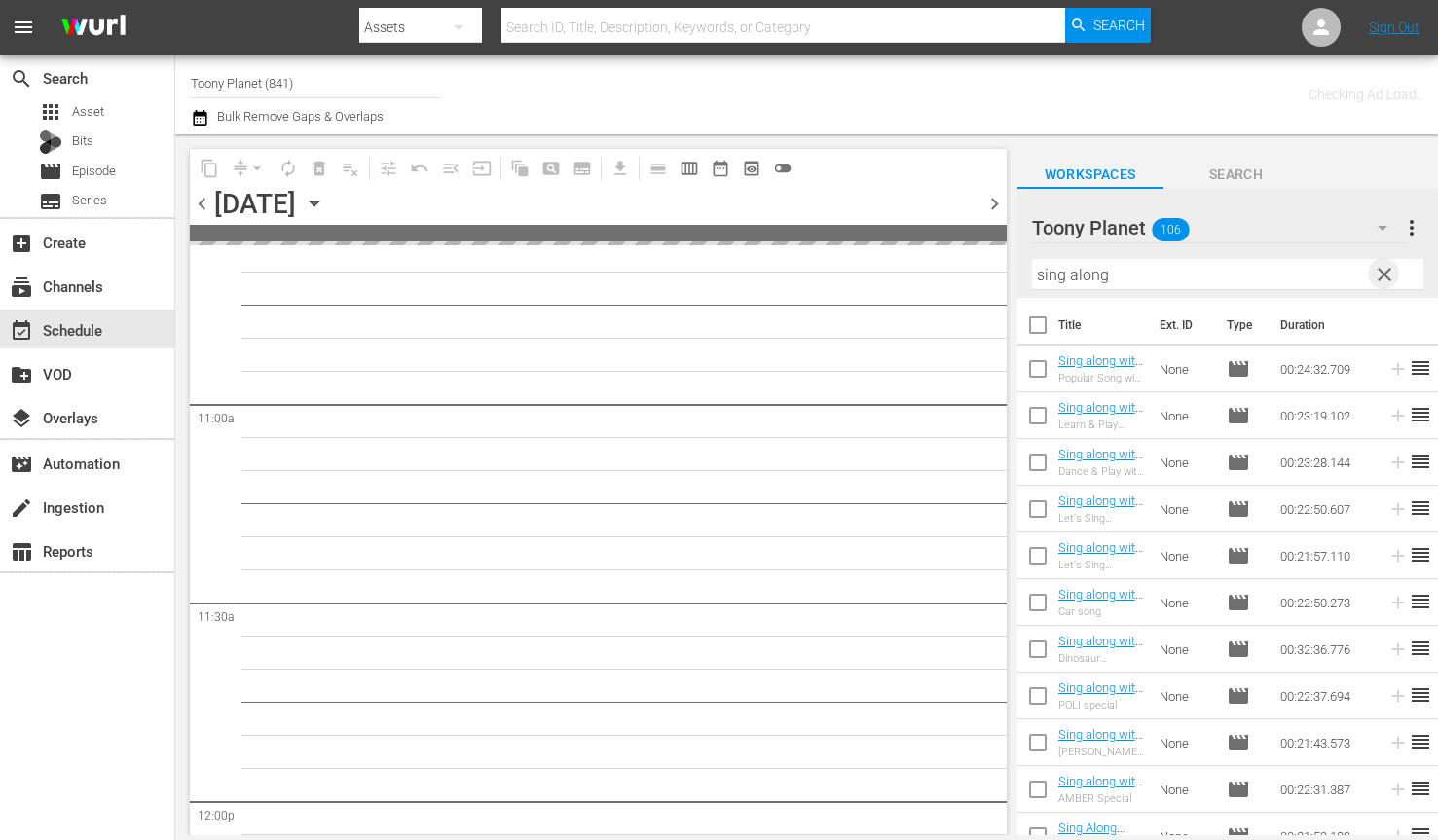 drag, startPoint x: 1385, startPoint y: 277, endPoint x: 1046, endPoint y: 91, distance: 386.6743 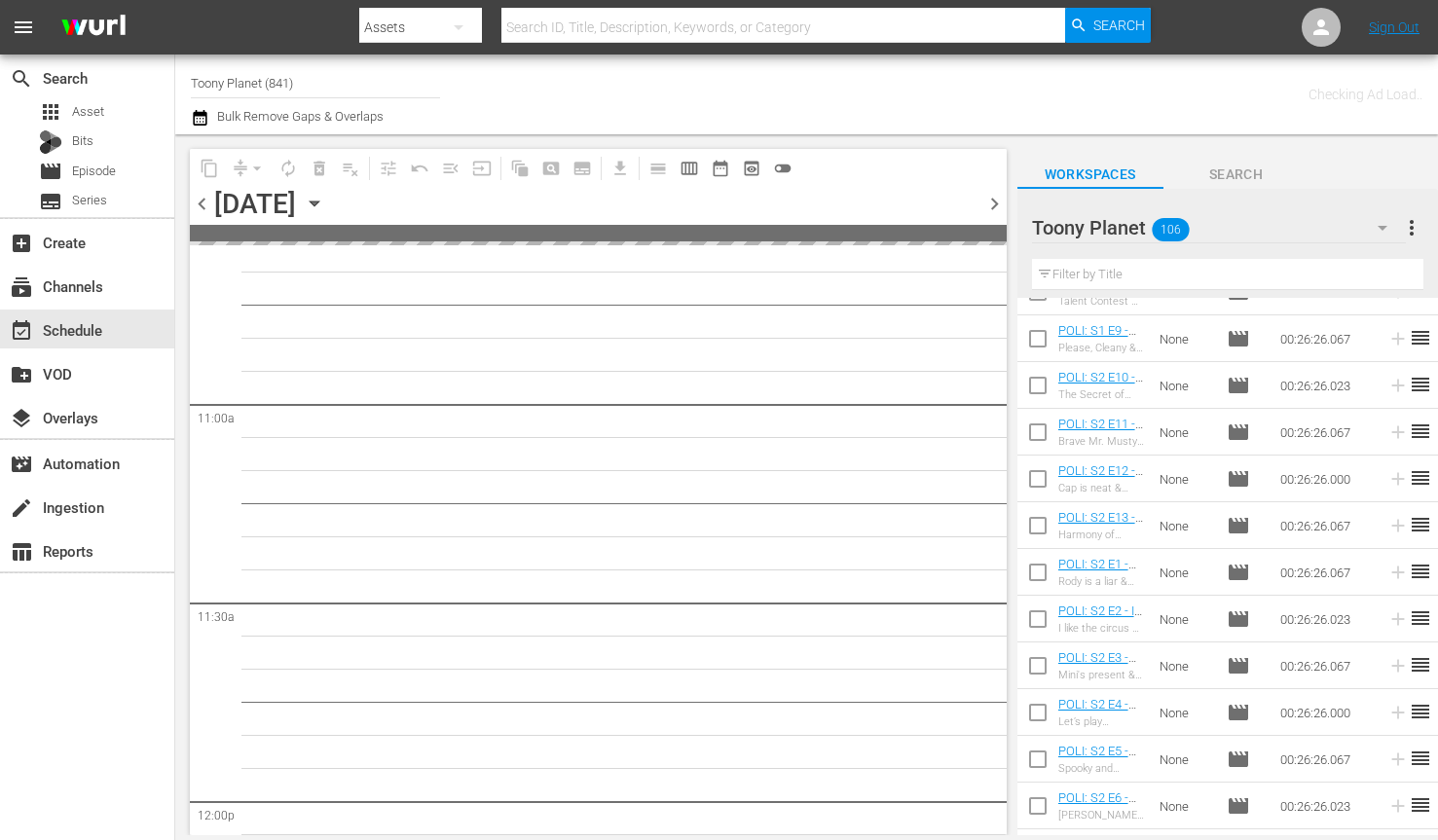 scroll, scrollTop: 0, scrollLeft: 0, axis: both 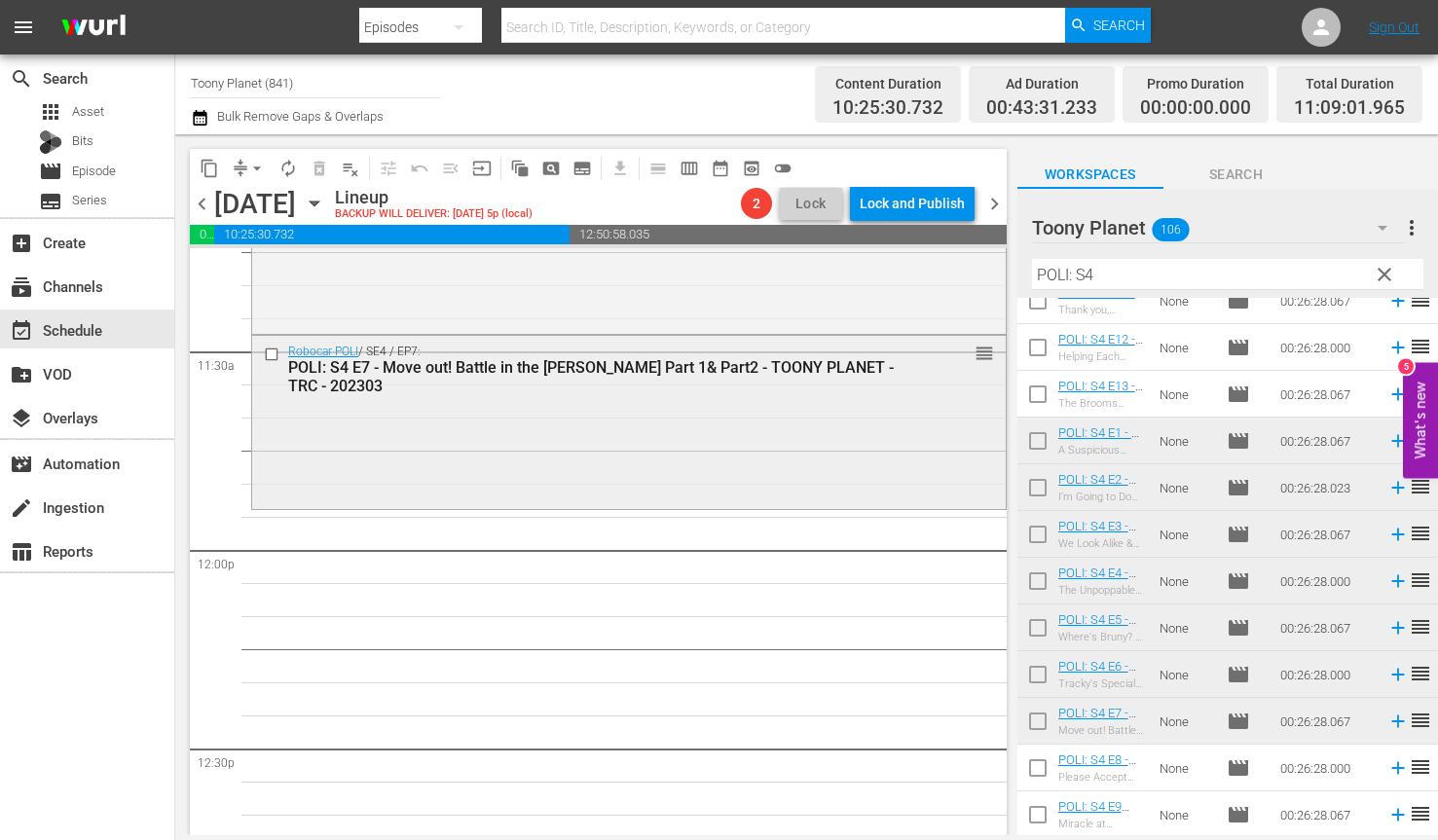 click on "Robocar POLI  / SE4 / EP7:
POLI: S4 E7 - Move out! Battle in the Woods Part 1& Part2 - TOONY PLANET - TRC - 202303 reorder" at bounding box center (629, 420) 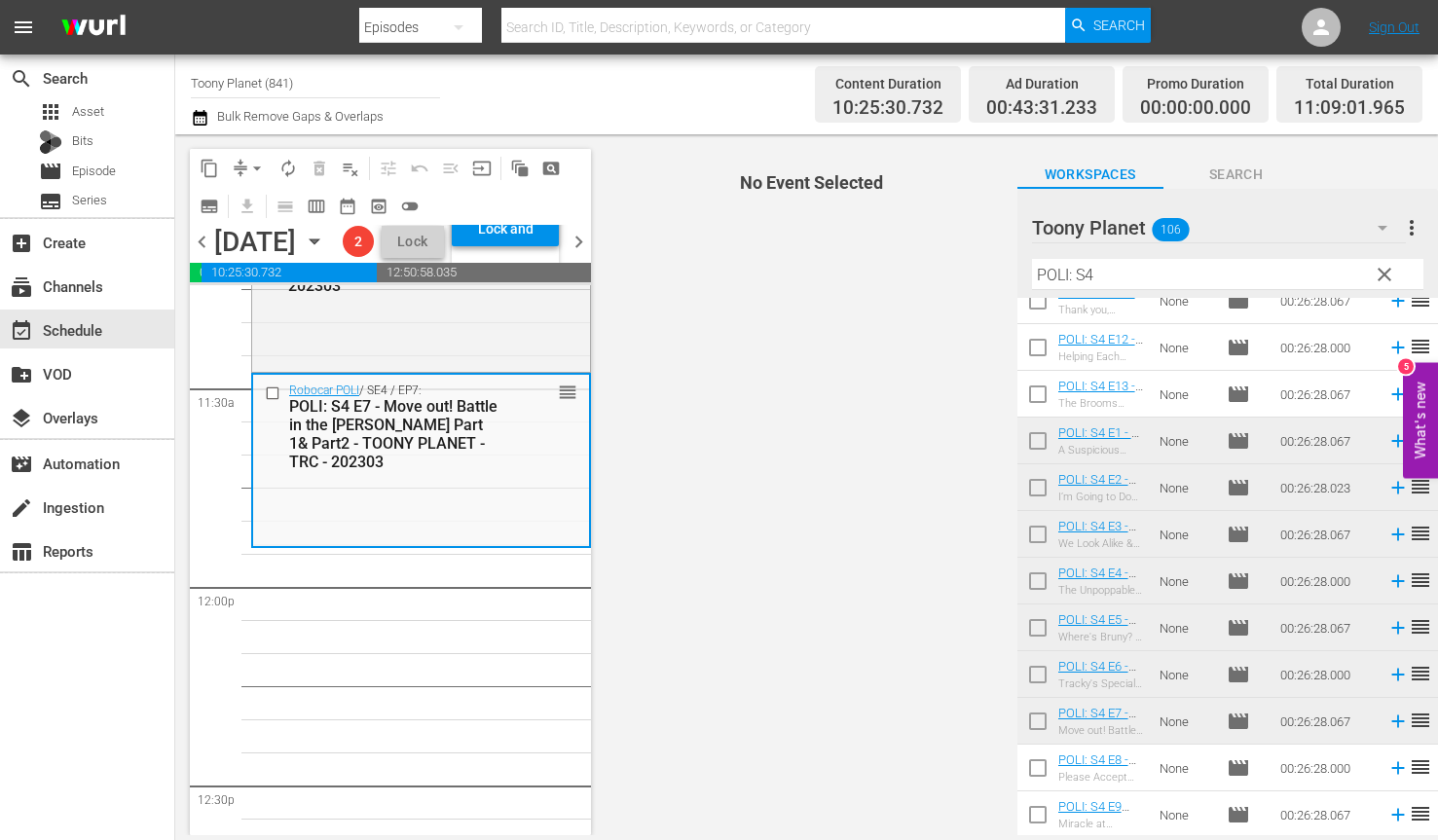 drag, startPoint x: 1144, startPoint y: 271, endPoint x: 949, endPoint y: 267, distance: 195.04 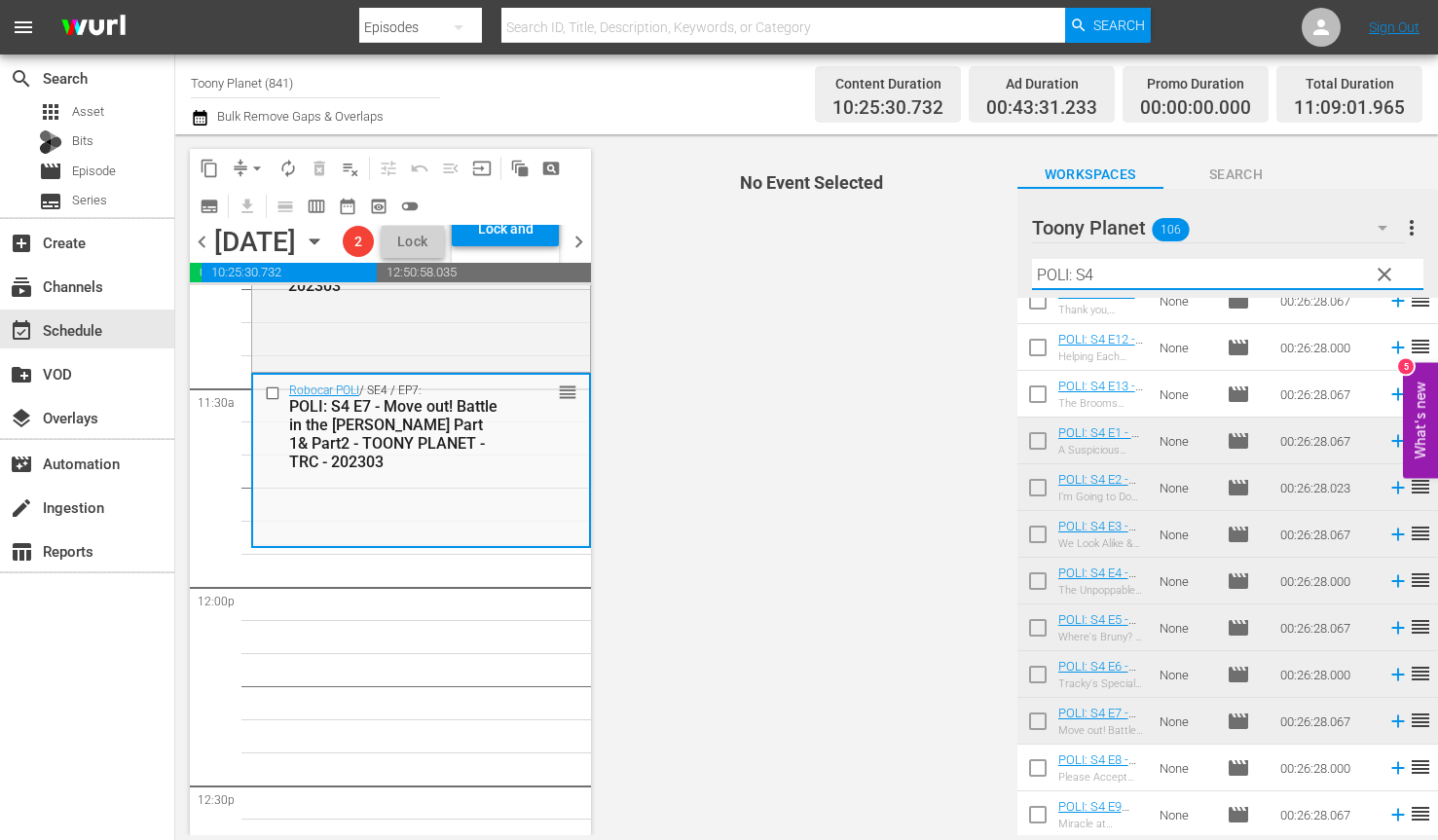 paste on "sing along" 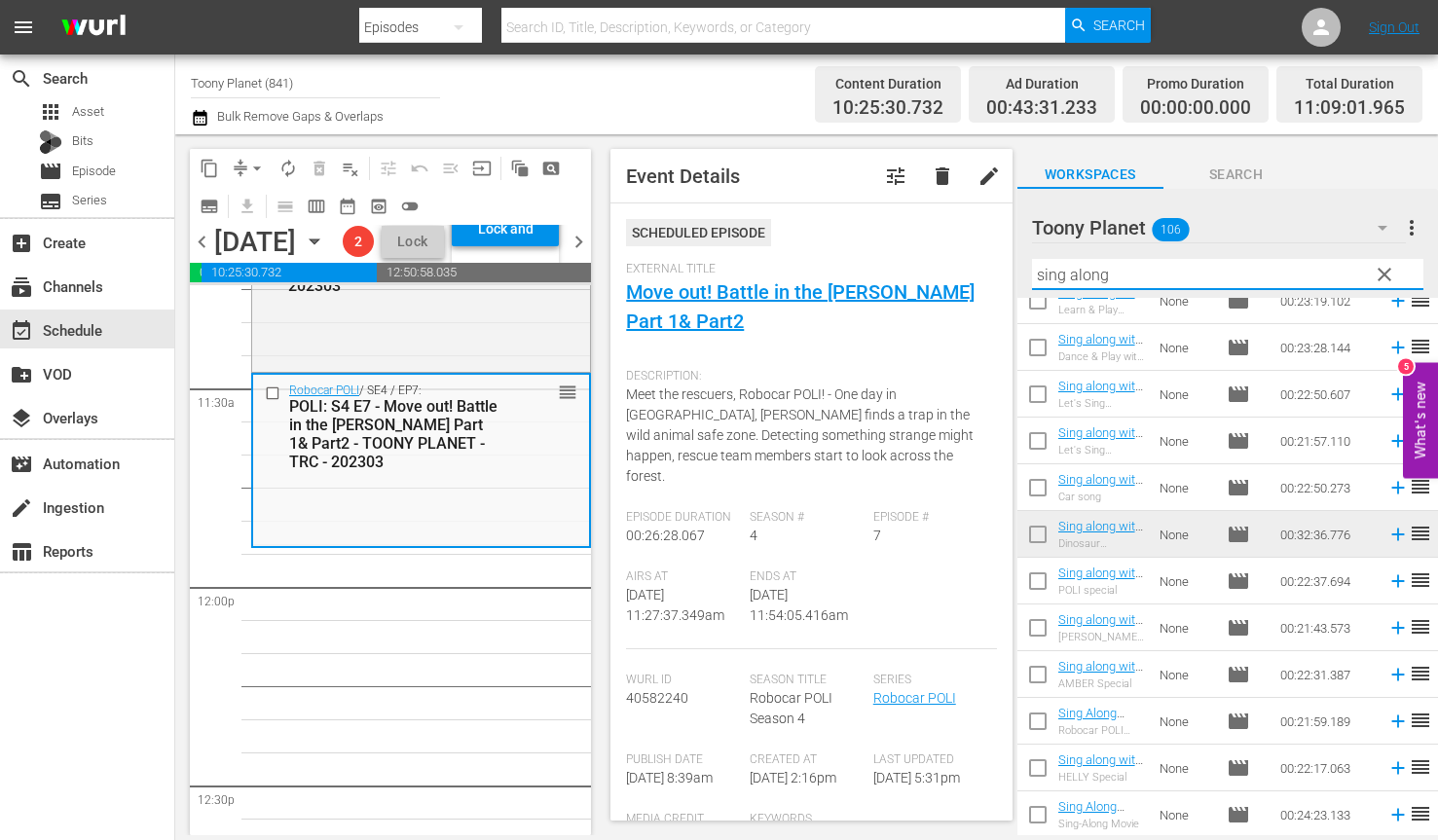 scroll, scrollTop: 0, scrollLeft: 0, axis: both 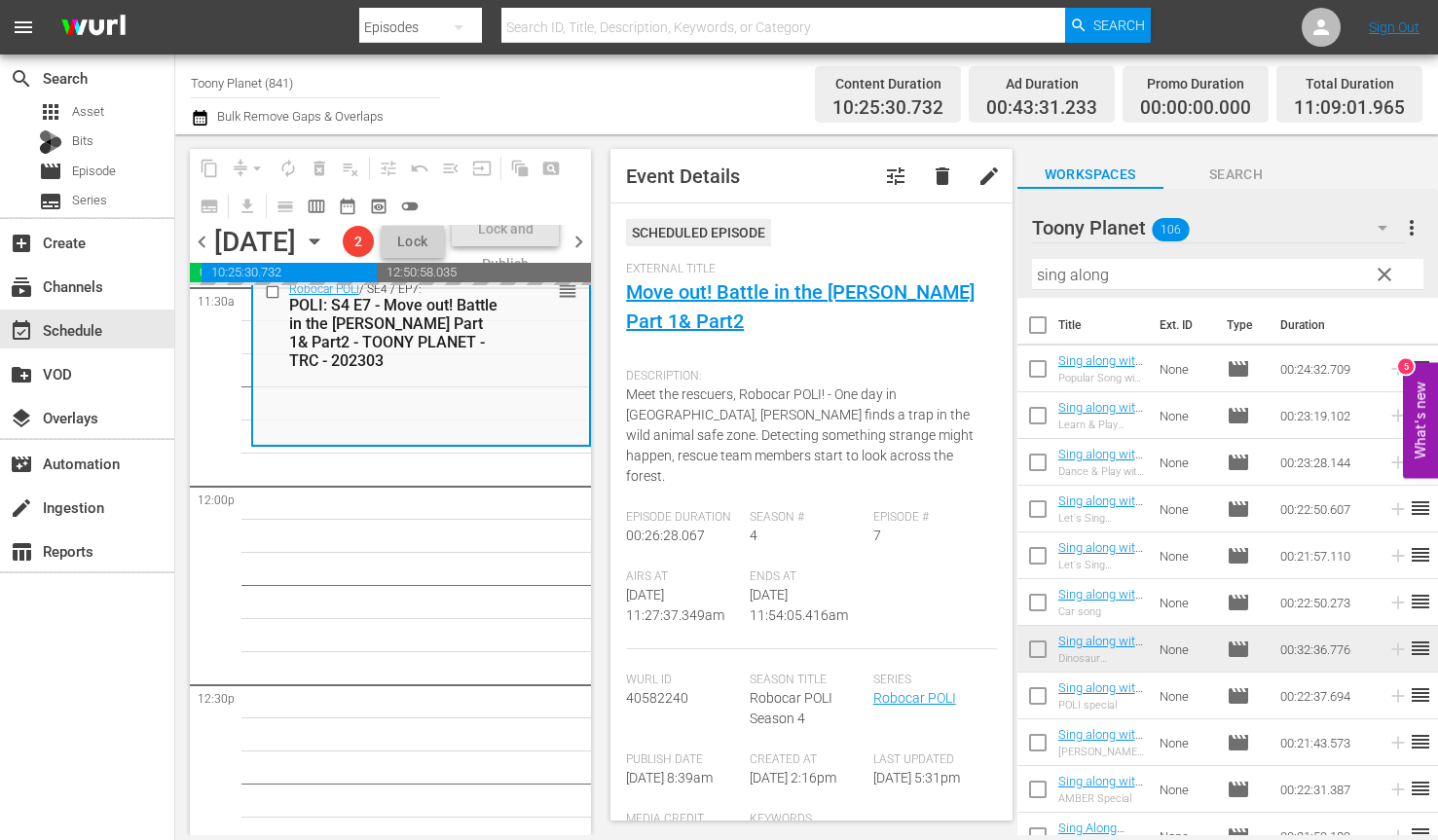 click on "Robocar POLI SongSong Museum  / SE1 / EP5:
Robocar POLI SongSong Museum: S1 E5 - TOONY PLANET - TRC - 202303 reorder Robocar POLI Safety Series  / SE2 / EP6:
Fire Safety with ROY: S1 E6 - TOONY PLANET - TRC - 202303 reorder Robocar POLI Safety Series  / SE2 / EP5:
Fire Safety with ROY: S1 E5 - TOONY PLANET - TRC - 202303 reorder Robocar POLI  / SE3 / EP5:
POLI: S3 E5 - Micky’s Lonely & Drawing Lines - TOONY PLANET - TRC - 202303 reorder Robocar POLI  / SE3 / EP7:
POLI: S3 E7 - Please Stop My Hiccups & Poli's Secret - TOONY PLANET - TRC - 202303 reorder Robocar POLI  / SE3 / EP9:
POLI: S3 E9 - Multiple Mix-Up & Let’s Be Honest - TOONY PLANET - TRC - 202303 reorder Robocar POLI  / SE3 / EP11:
POLI: S3 E11 - Cleany Gets Angry & Max Gets a Fish - TOONY PLANET - TRC - 202303 reorder Robocar POLI  / SE3 / EP13:
POLI: S3 E13 - Who Is Taller & Amber's Training - TOONY PLANET - TRC - 202303 reorder Robocar POLI  / SE4 / EP1:
reorder Robocar POLI  / SE4 / EP3:
reorder Robocar POLI reorder 1" at bounding box center [421, 486] 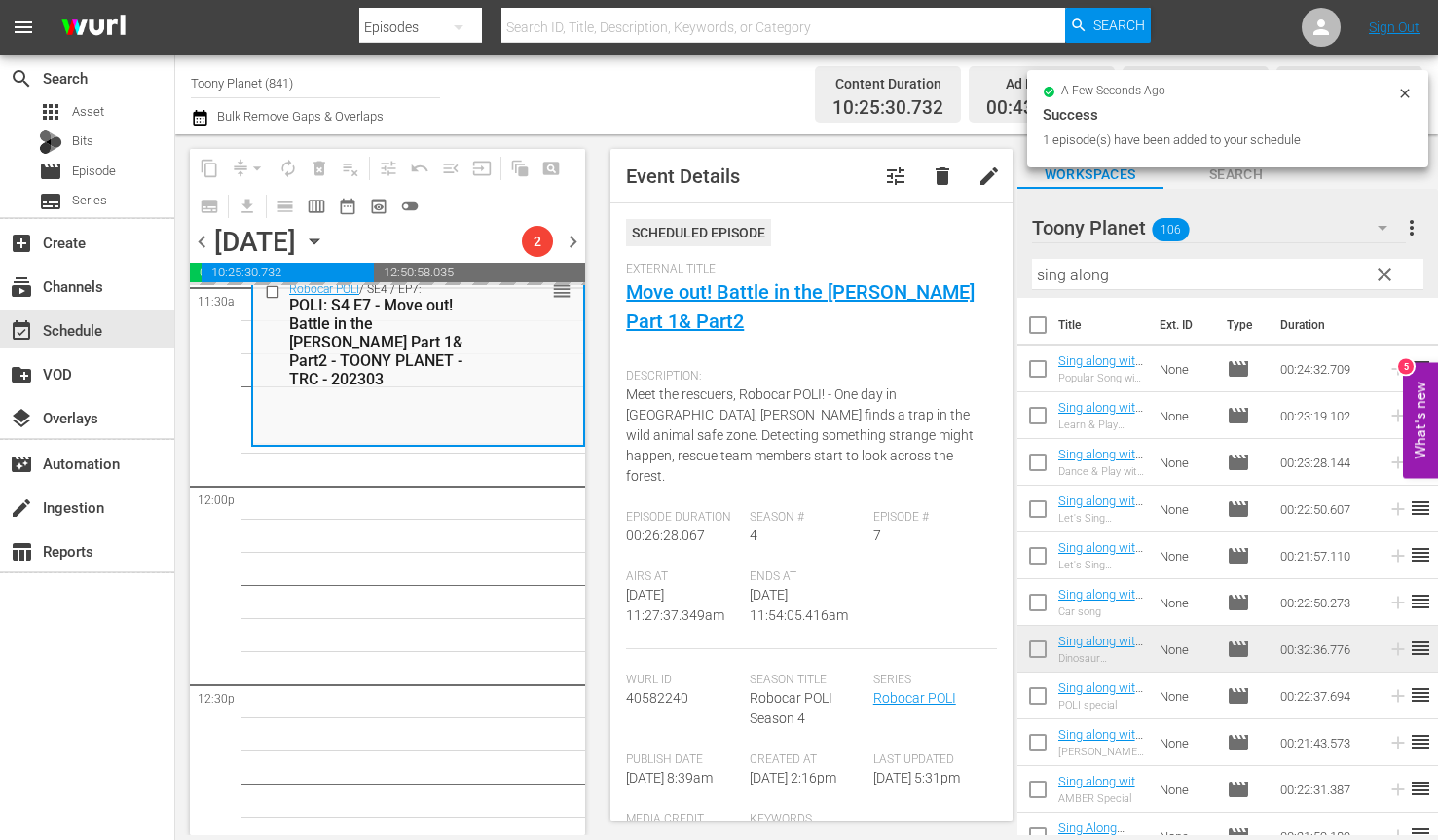 click on "Robocar POLI SongSong Museum  / SE1 / EP5:
Robocar POLI SongSong Museum: S1 E5 - TOONY PLANET - TRC - 202303 reorder Robocar POLI Safety Series  / SE2 / EP6:
Fire Safety with ROY: S1 E6 - TOONY PLANET - TRC - 202303 reorder Robocar POLI Safety Series  / SE2 / EP5:
Fire Safety with ROY: S1 E5 - TOONY PLANET - TRC - 202303 reorder Robocar POLI  / SE3 / EP5:
POLI: S3 E5 - Micky’s Lonely & Drawing Lines - TOONY PLANET - TRC - 202303 reorder Robocar POLI  / SE3 / EP7:
POLI: S3 E7 - Please Stop My Hiccups & Poli's Secret - TOONY PLANET - TRC - 202303 reorder Robocar POLI  / SE3 / EP9:
POLI: S3 E9 - Multiple Mix-Up & Let’s Be Honest - TOONY PLANET - TRC - 202303 reorder Robocar POLI  / SE3 / EP11:
POLI: S3 E11 - Cleany Gets Angry & Max Gets a Fish - TOONY PLANET - TRC - 202303 reorder Robocar POLI  / SE3 / EP13:
POLI: S3 E13 - Who Is Taller & Amber's Training - TOONY PLANET - TRC - 202303 reorder Robocar POLI  / SE4 / EP1:
reorder Robocar POLI  / SE4 / EP3:
reorder Robocar POLI reorder 1" at bounding box center [418, 486] 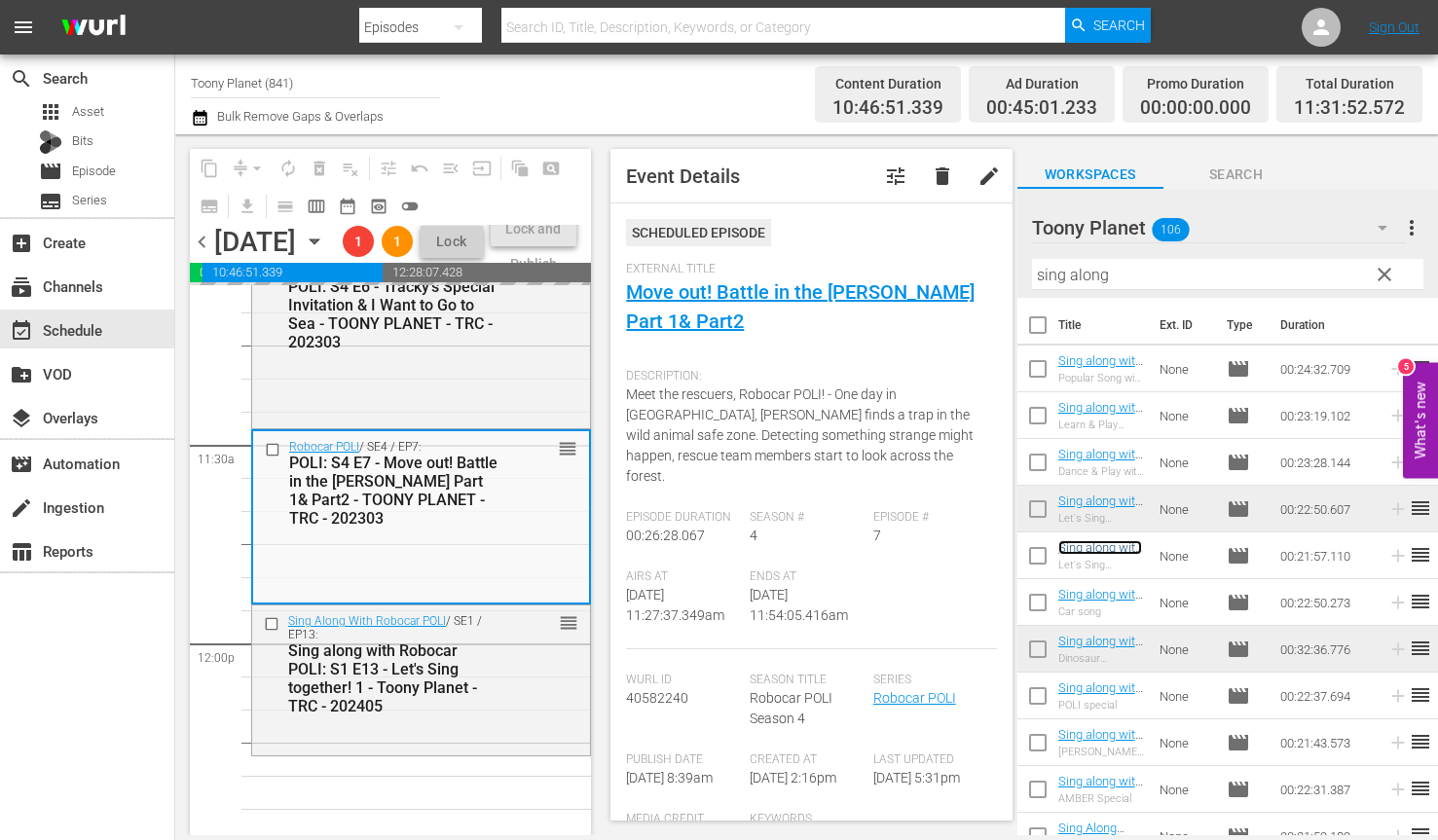 scroll, scrollTop: 4703, scrollLeft: 0, axis: vertical 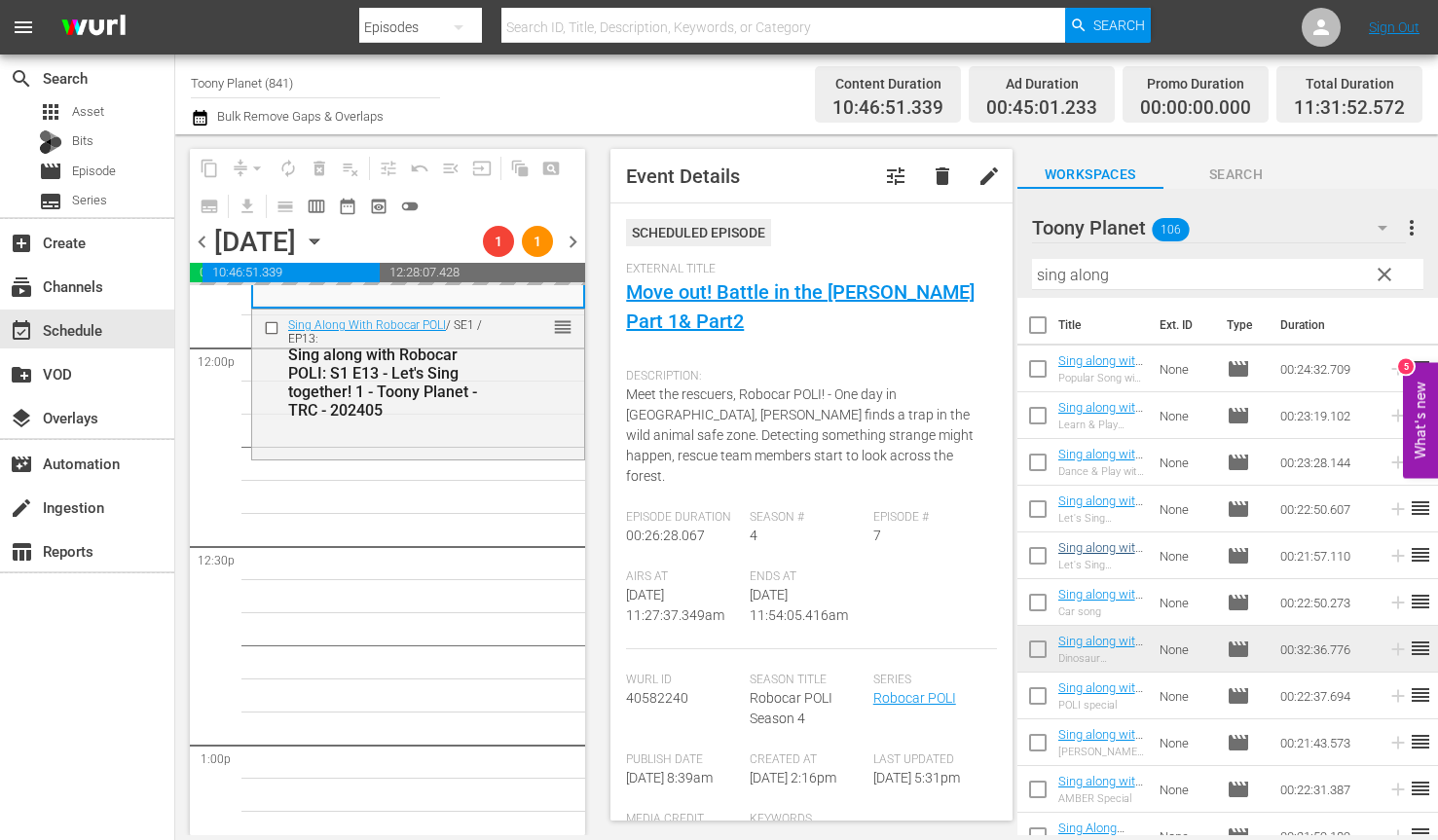 click on "Robocar POLI SongSong Museum  / SE1 / EP5:
Robocar POLI SongSong Museum: S1 E5 - TOONY PLANET - TRC - 202303 reorder Robocar POLI Safety Series  / SE2 / EP6:
Fire Safety with ROY: S1 E6 - TOONY PLANET - TRC - 202303 reorder Robocar POLI Safety Series  / SE2 / EP5:
Fire Safety with ROY: S1 E5 - TOONY PLANET - TRC - 202303 reorder Robocar POLI  / SE3 / EP5:
POLI: S3 E5 - Micky’s Lonely & Drawing Lines - TOONY PLANET - TRC - 202303 reorder Robocar POLI  / SE3 / EP7:
POLI: S3 E7 - Please Stop My Hiccups & Poli's Secret - TOONY PLANET - TRC - 202303 reorder Robocar POLI  / SE3 / EP9:
POLI: S3 E9 - Multiple Mix-Up & Let’s Be Honest - TOONY PLANET - TRC - 202303 reorder Robocar POLI  / SE3 / EP11:
POLI: S3 E11 - Cleany Gets Angry & Max Gets a Fish - TOONY PLANET - TRC - 202303 reorder Robocar POLI  / SE3 / EP13:
POLI: S3 E13 - Who Is Taller & Amber's Training - TOONY PLANET - TRC - 202303 reorder Robocar POLI  / SE4 / EP1:
reorder Robocar POLI  / SE4 / EP3:
reorder Robocar POLI reorder 1" at bounding box center (418, 347) 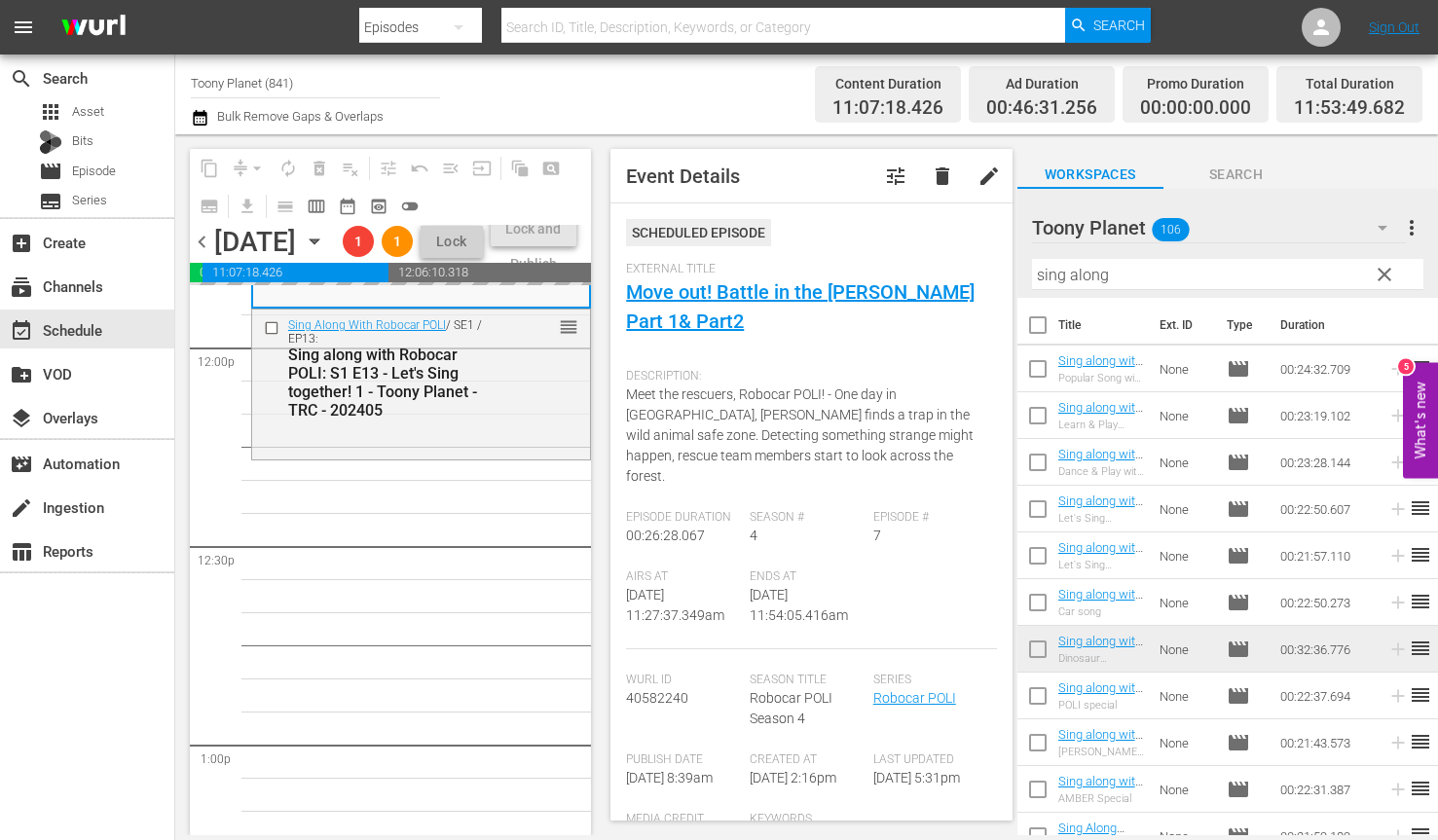 click on "Robocar POLI SongSong Museum  / SE1 / EP5:
Robocar POLI SongSong Museum: S1 E5 - TOONY PLANET - TRC - 202303 reorder Robocar POLI Safety Series  / SE2 / EP6:
Fire Safety with ROY: S1 E6 - TOONY PLANET - TRC - 202303 reorder Robocar POLI Safety Series  / SE2 / EP5:
Fire Safety with ROY: S1 E5 - TOONY PLANET - TRC - 202303 reorder Robocar POLI  / SE3 / EP5:
POLI: S3 E5 - Micky’s Lonely & Drawing Lines - TOONY PLANET - TRC - 202303 reorder Robocar POLI  / SE3 / EP7:
POLI: S3 E7 - Please Stop My Hiccups & Poli's Secret - TOONY PLANET - TRC - 202303 reorder Robocar POLI  / SE3 / EP9:
POLI: S3 E9 - Multiple Mix-Up & Let’s Be Honest - TOONY PLANET - TRC - 202303 reorder Robocar POLI  / SE3 / EP11:
POLI: S3 E11 - Cleany Gets Angry & Max Gets a Fish - TOONY PLANET - TRC - 202303 reorder Robocar POLI  / SE3 / EP13:
POLI: S3 E13 - Who Is Taller & Amber's Training - TOONY PLANET - TRC - 202303 reorder Robocar POLI  / SE4 / EP1:
reorder Robocar POLI  / SE4 / EP3:
reorder Robocar POLI reorder 1" at bounding box center (421, 347) 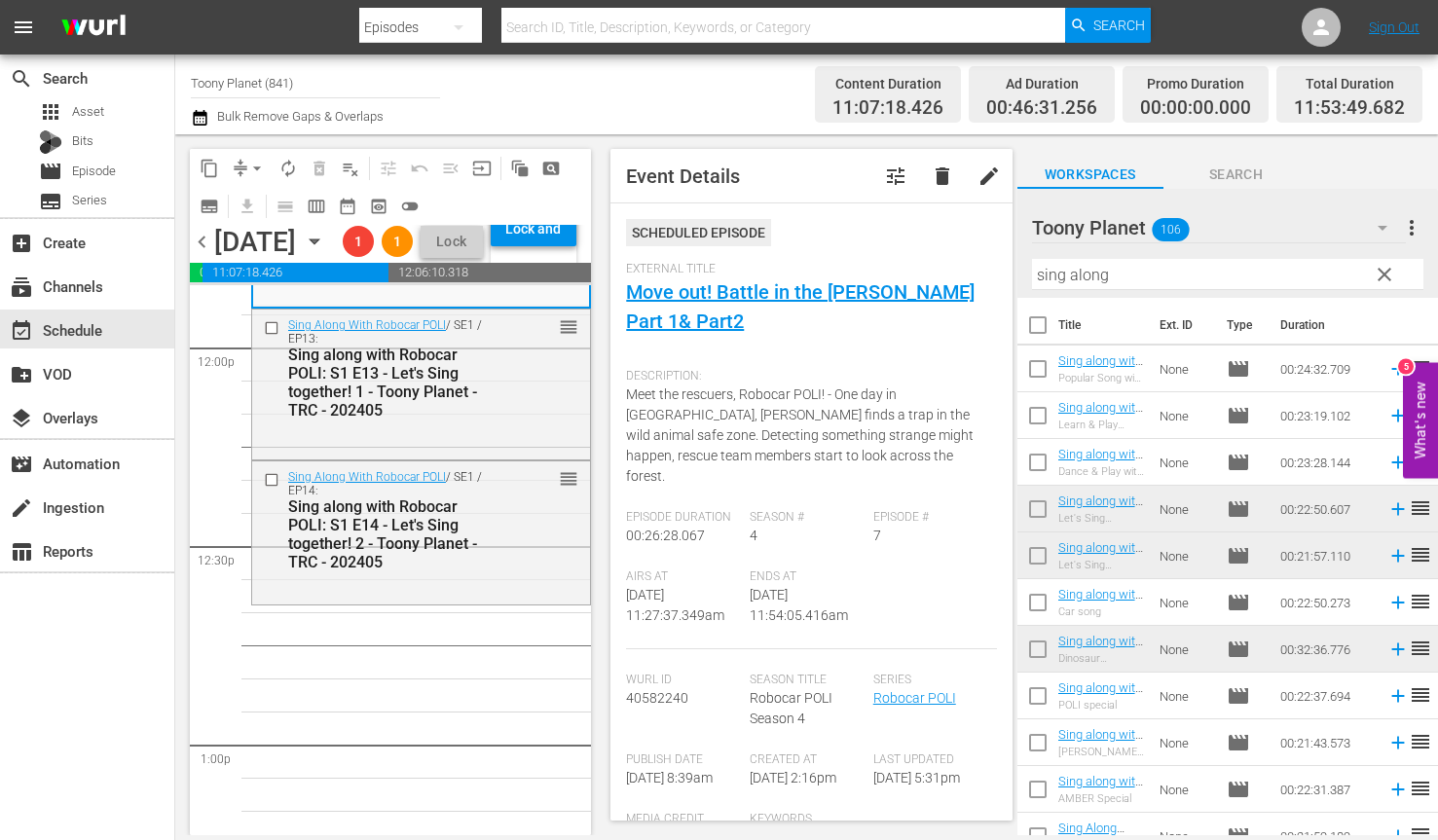 drag, startPoint x: 510, startPoint y: 567, endPoint x: 498, endPoint y: 591, distance: 26.832816 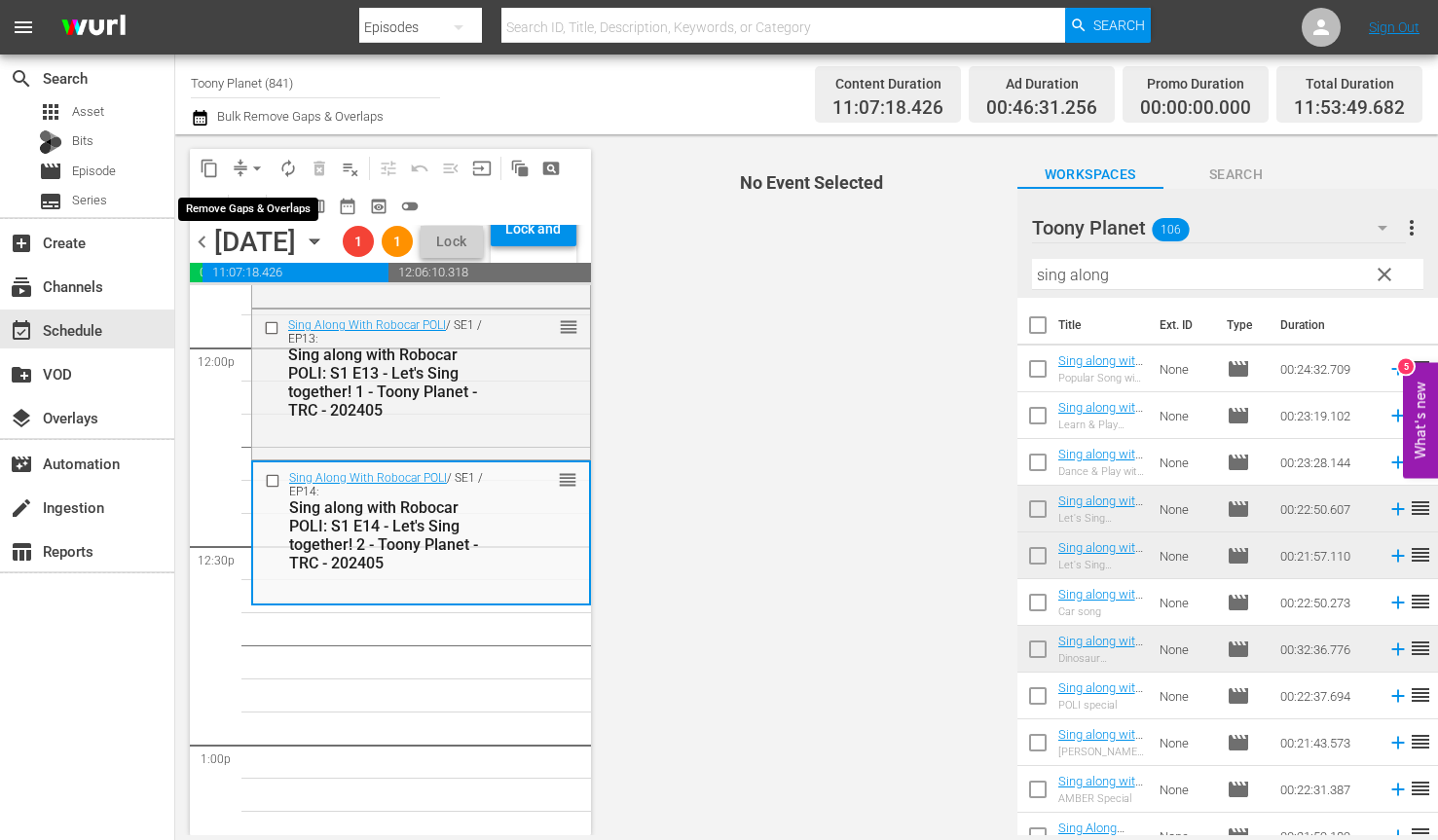 click on "arrow_drop_down" at bounding box center [257, 168] 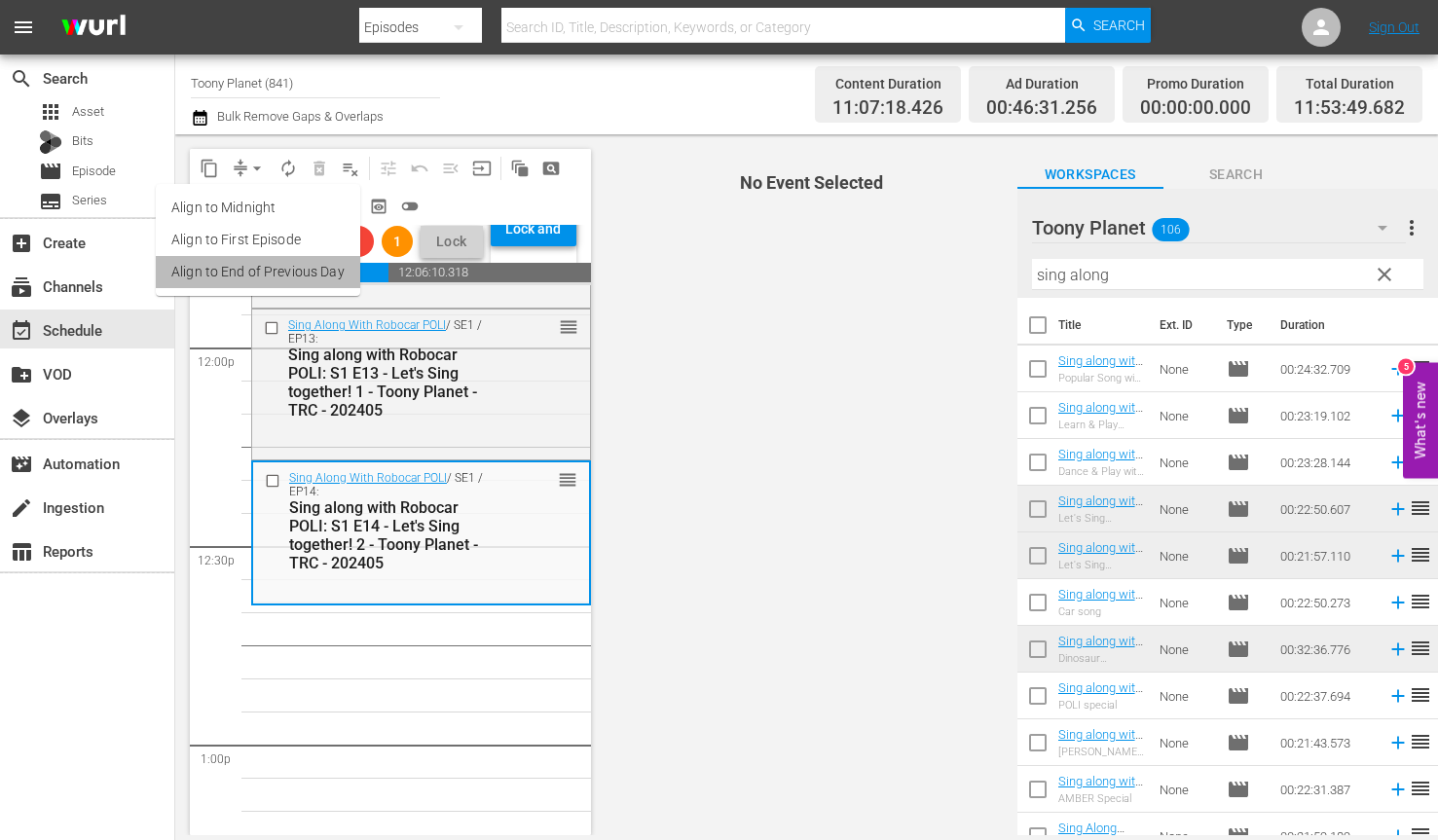click on "Align to End of Previous Day" at bounding box center [258, 272] 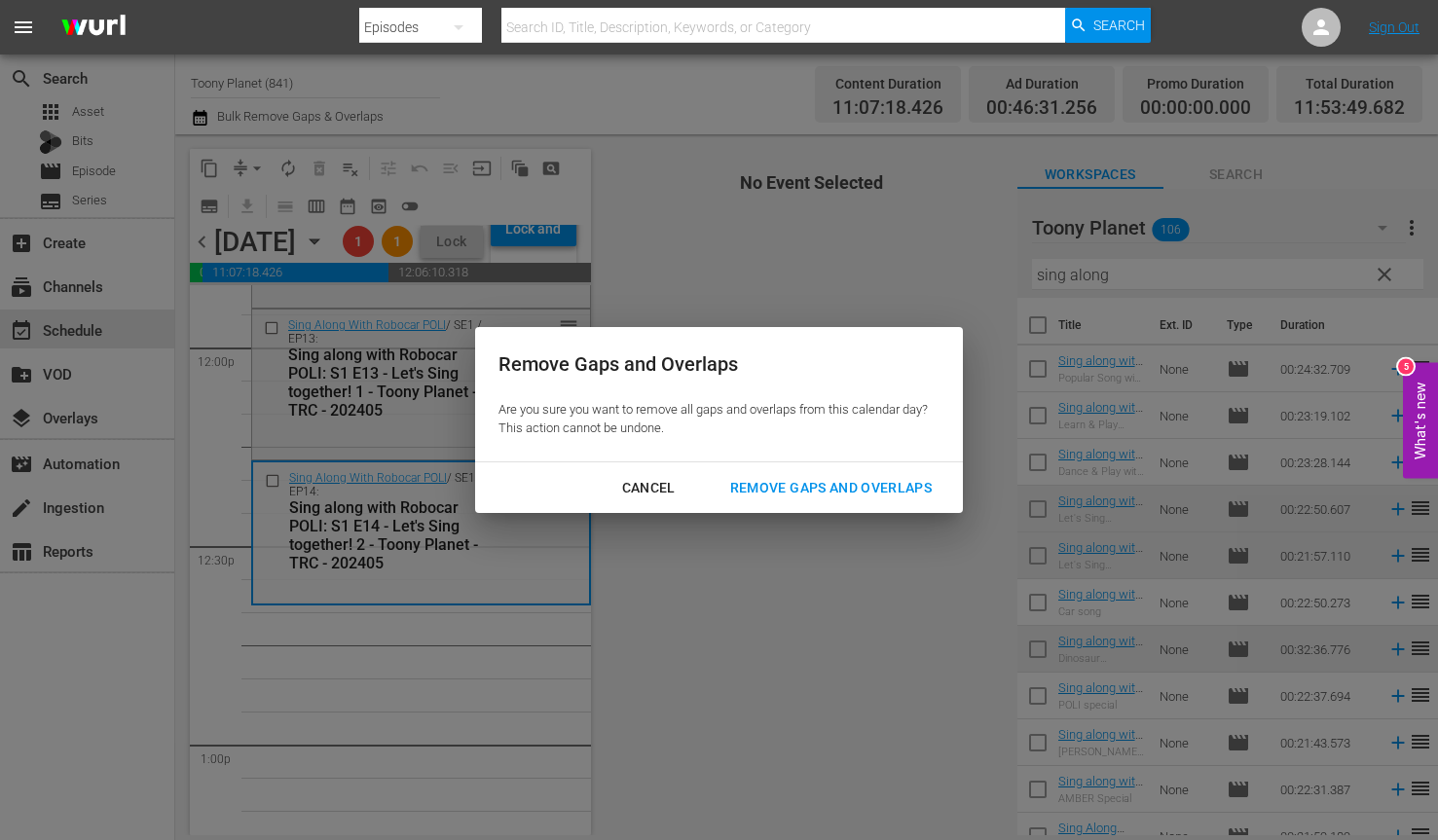 click on "Remove Gaps and Overlaps" at bounding box center (830, 488) 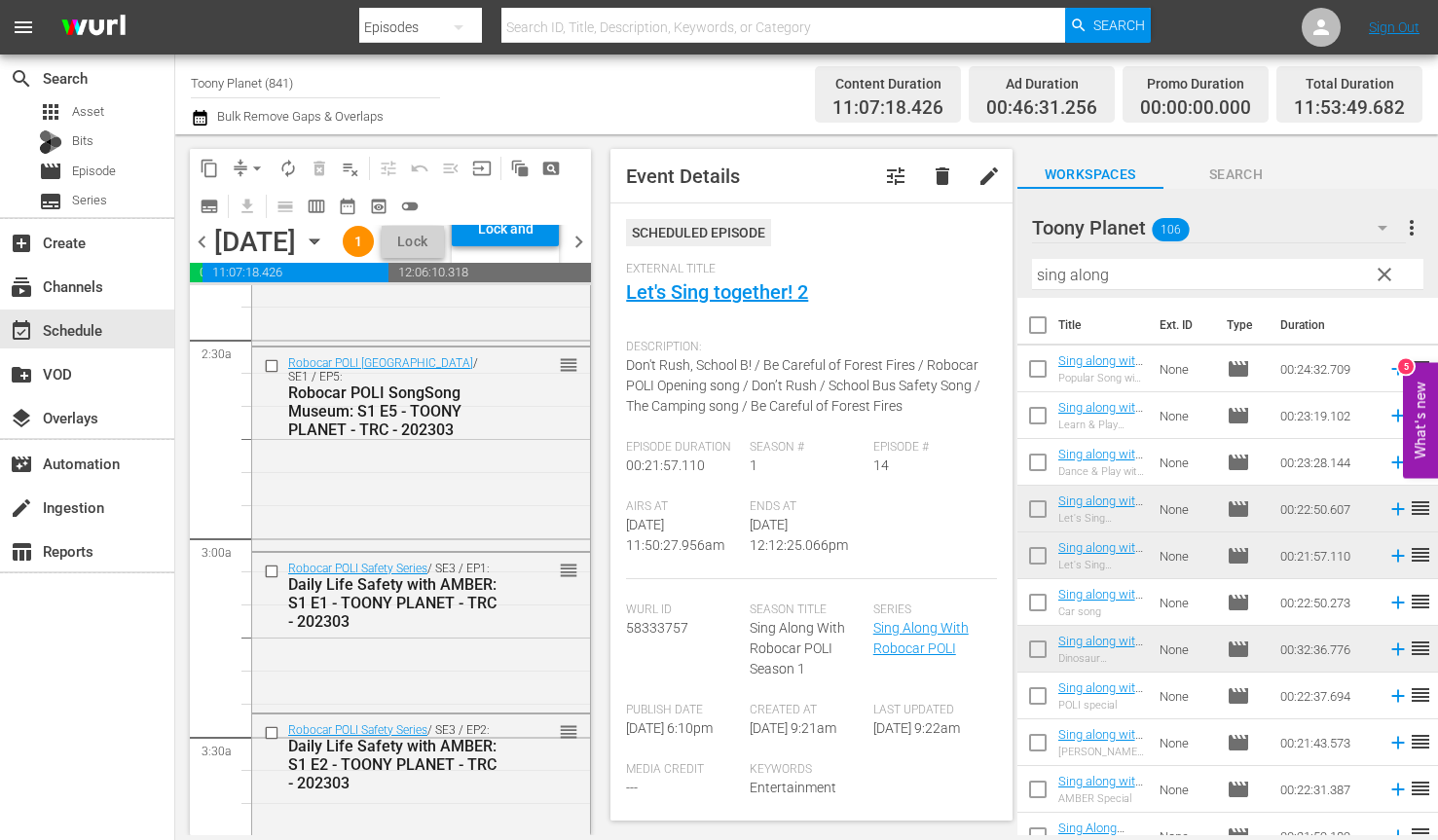 scroll, scrollTop: 0, scrollLeft: 0, axis: both 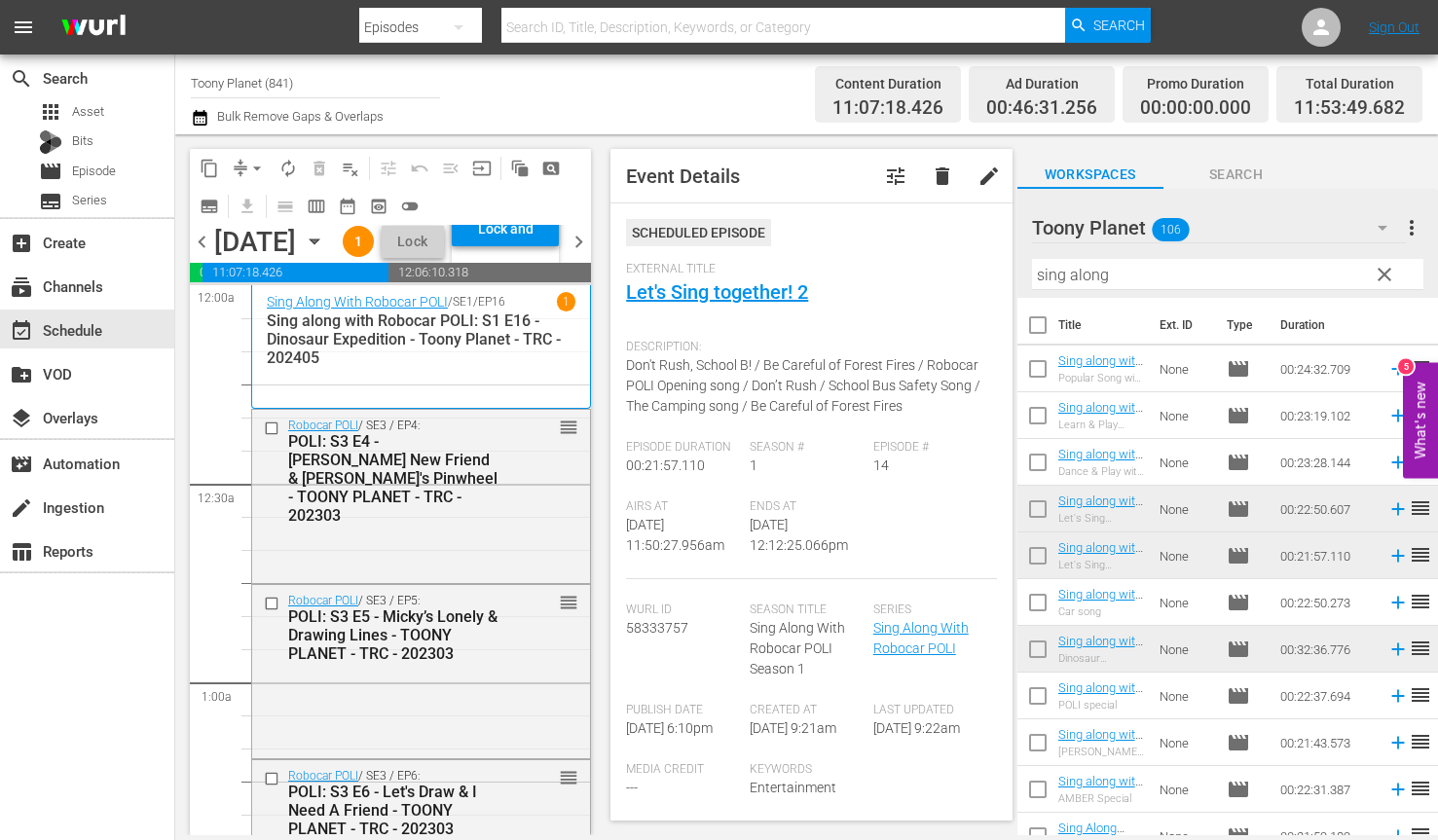click on "autorenew_outlined" at bounding box center (288, 168) 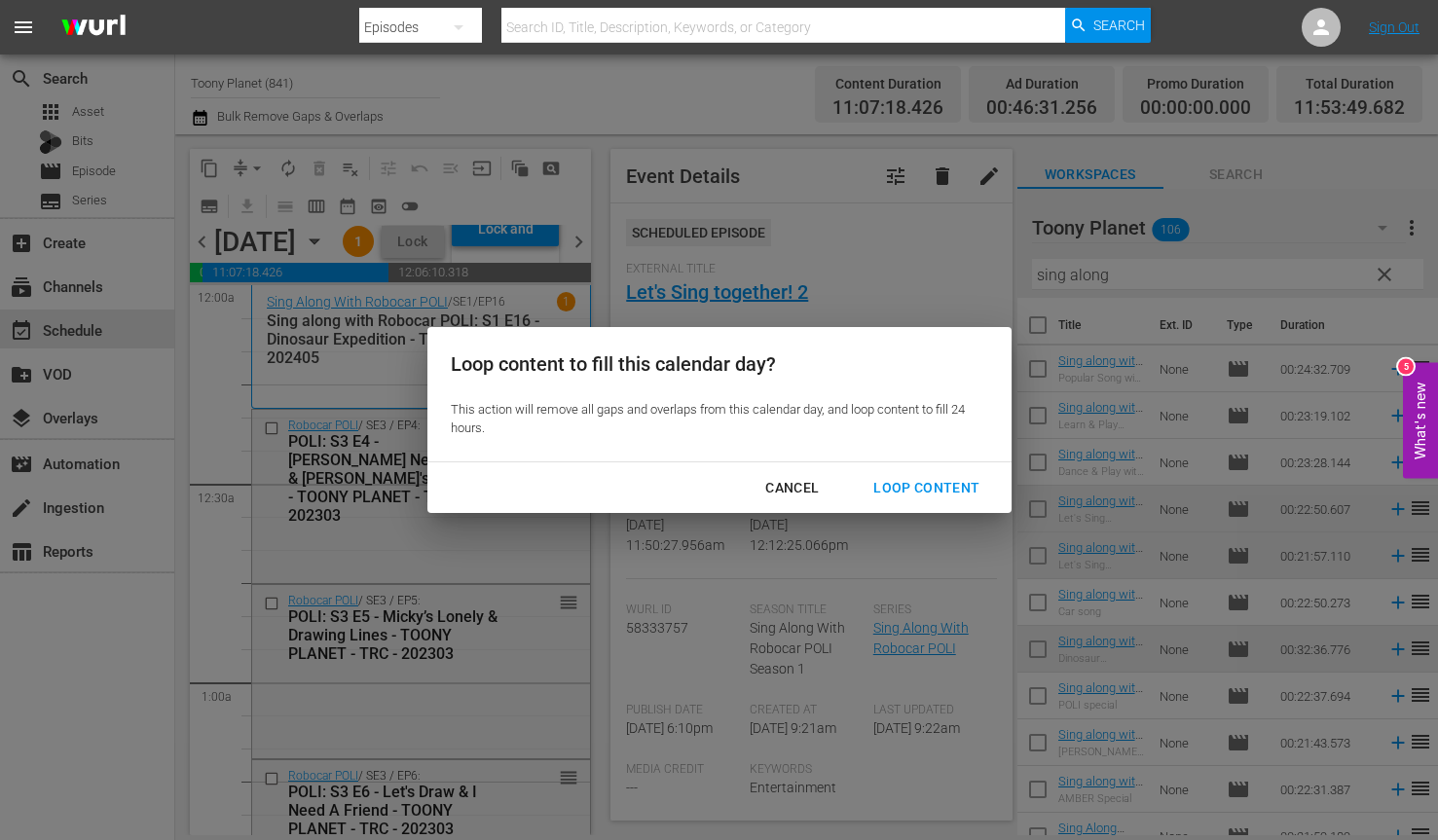 drag, startPoint x: 918, startPoint y: 484, endPoint x: 392, endPoint y: 599, distance: 538.42455 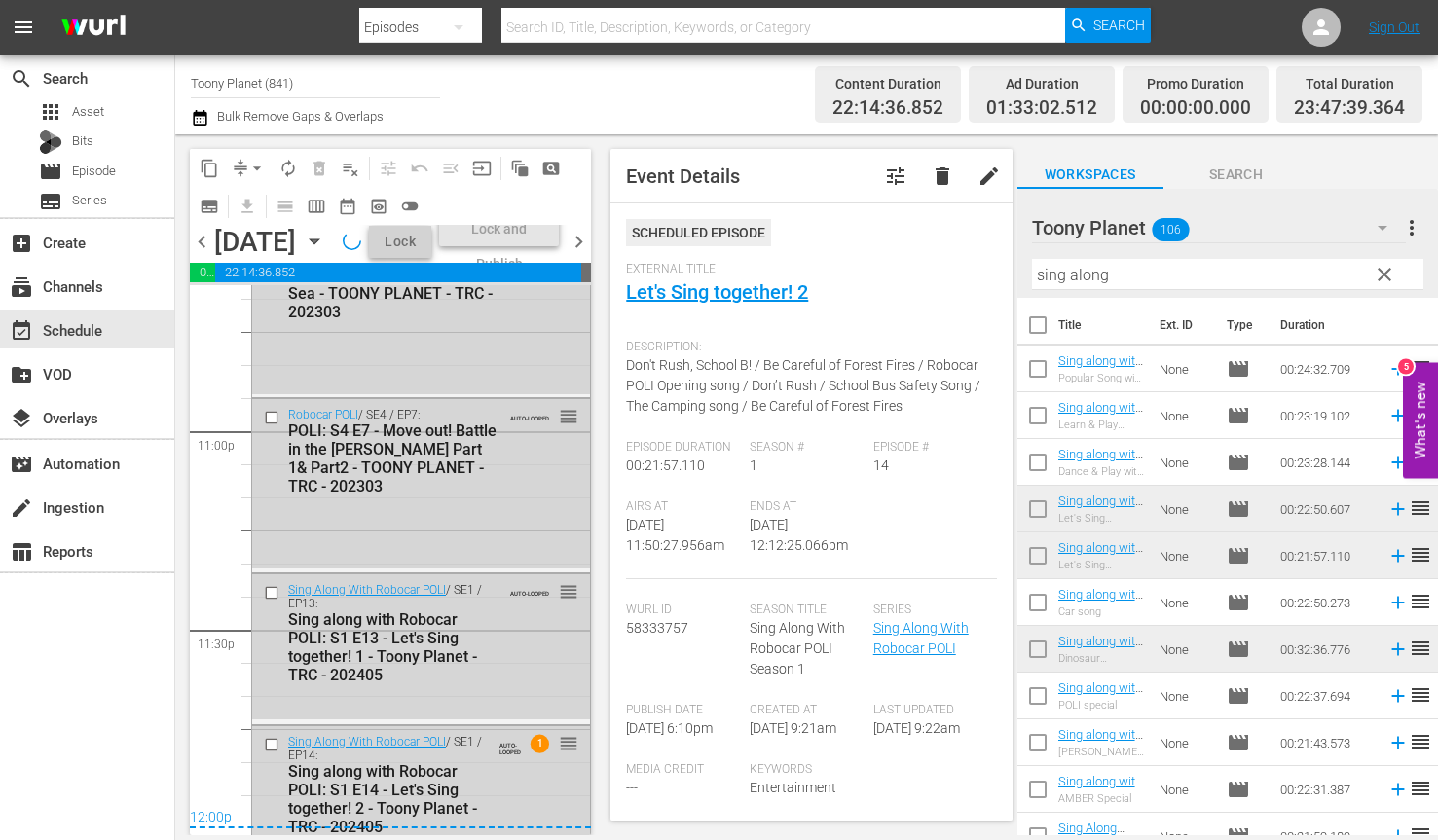 scroll, scrollTop: 9053, scrollLeft: 0, axis: vertical 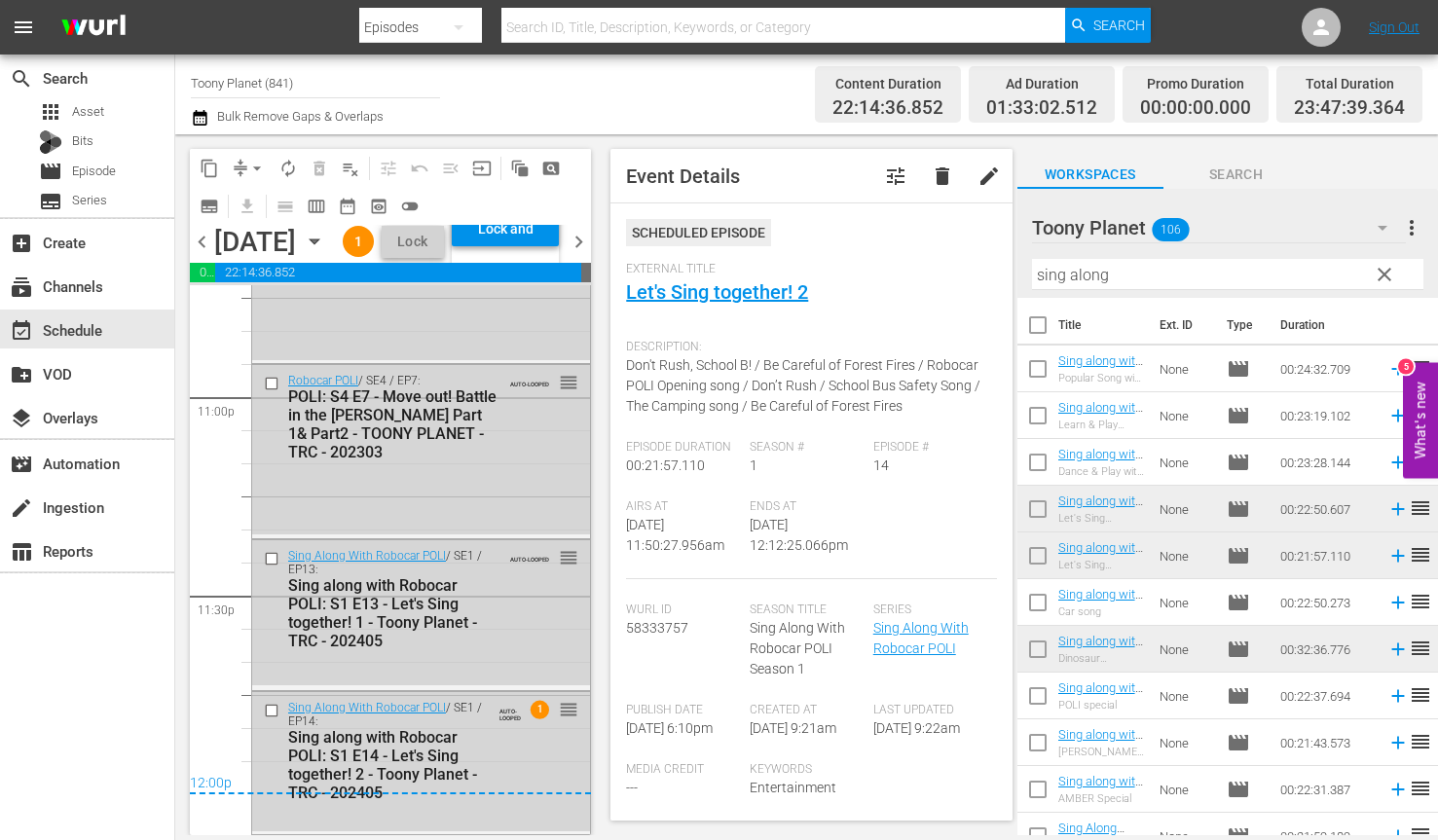 click on "Lock and Publish" at bounding box center [505, 229] 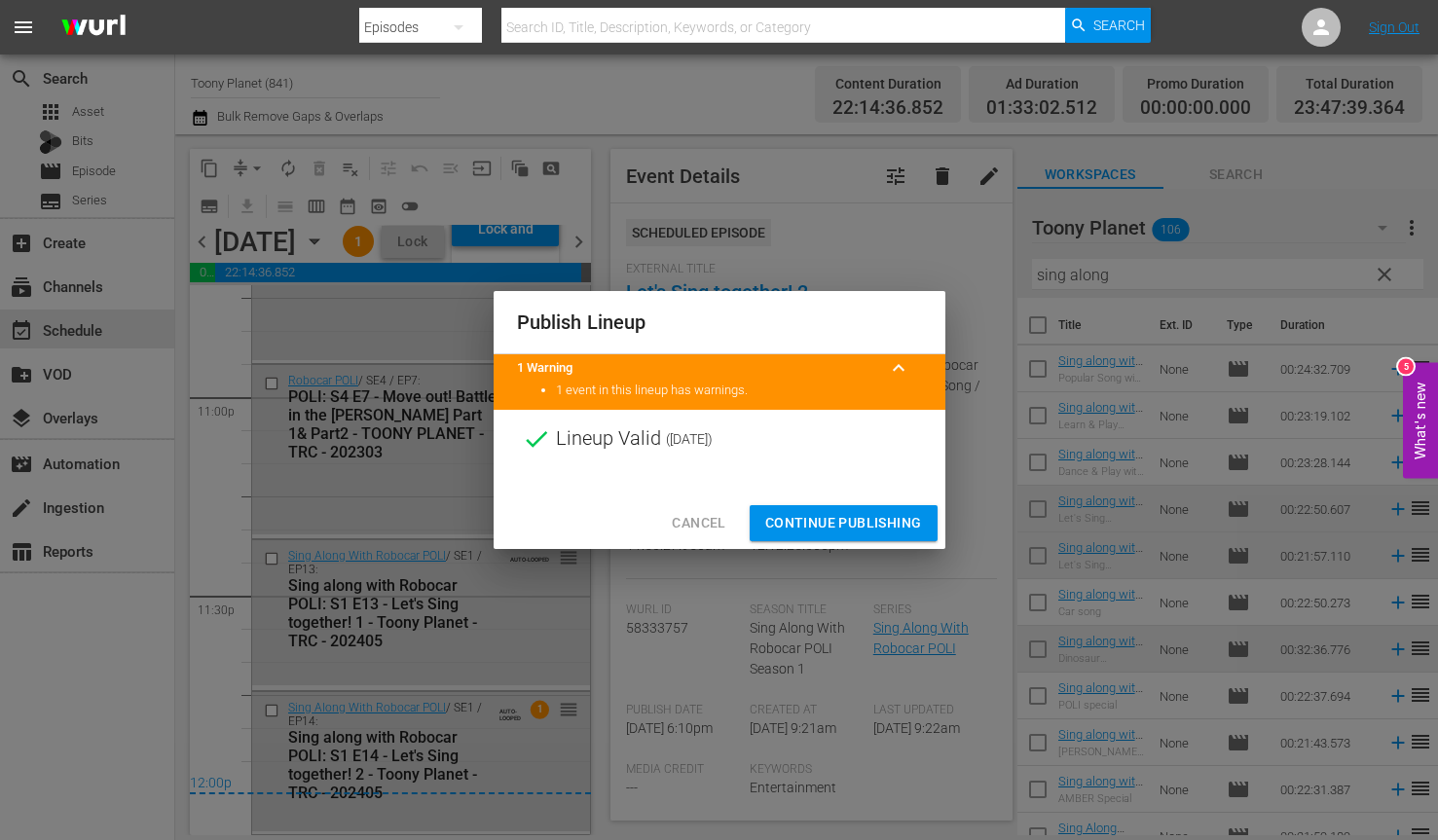 click on "Continue Publishing" at bounding box center (843, 523) 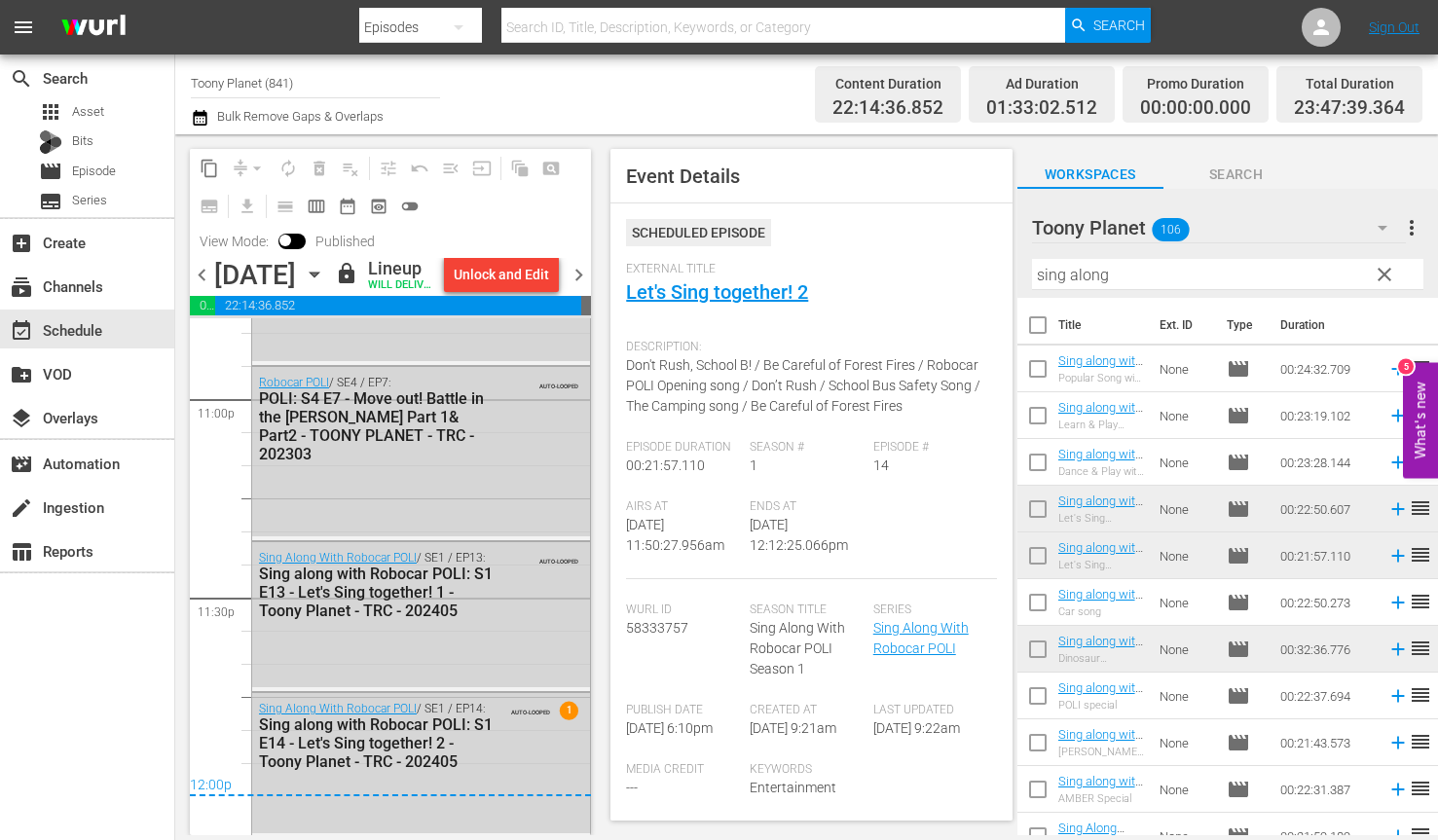 scroll, scrollTop: 442, scrollLeft: 0, axis: vertical 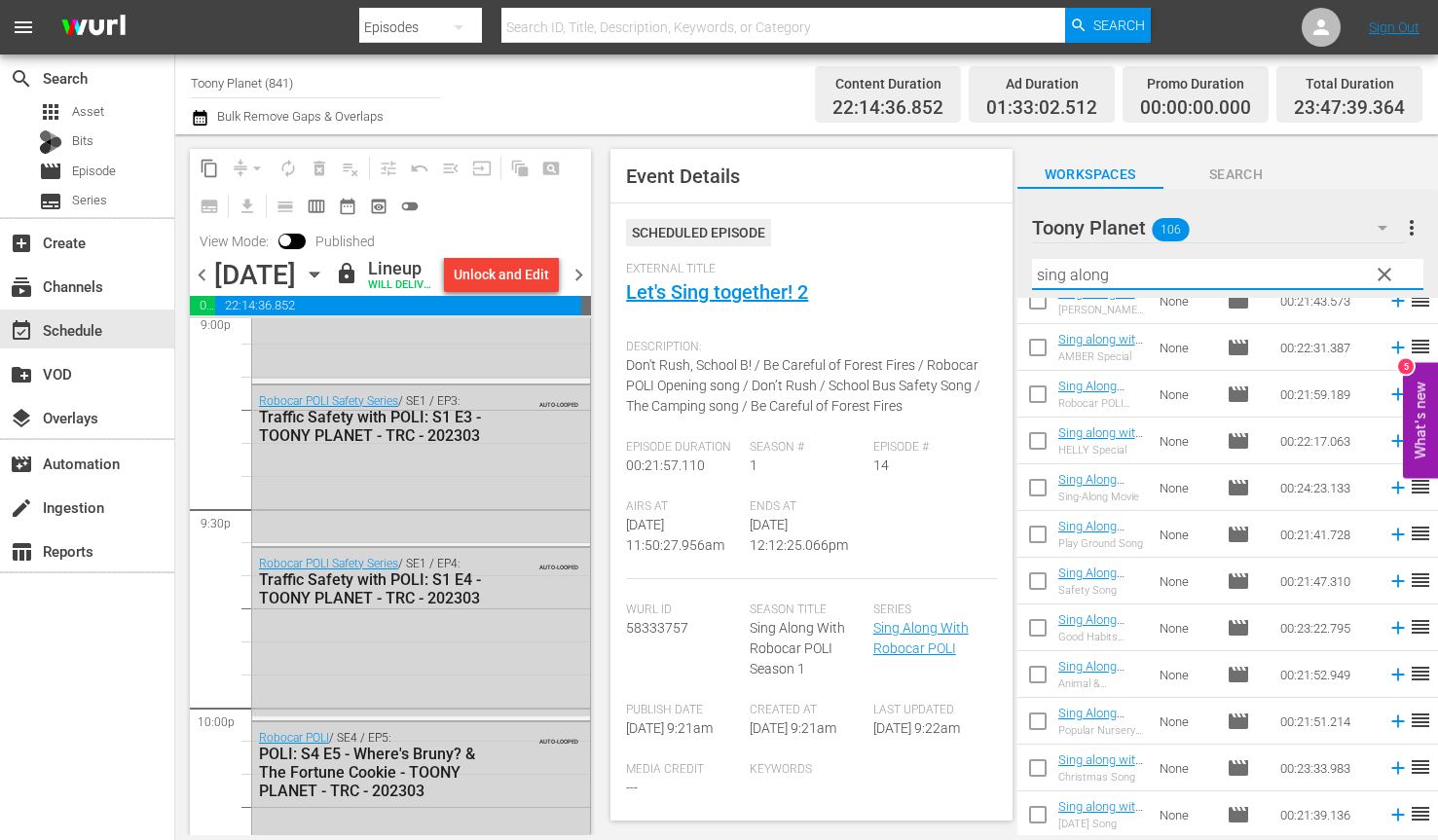 drag, startPoint x: 1006, startPoint y: 272, endPoint x: 962, endPoint y: 281, distance: 44.91102 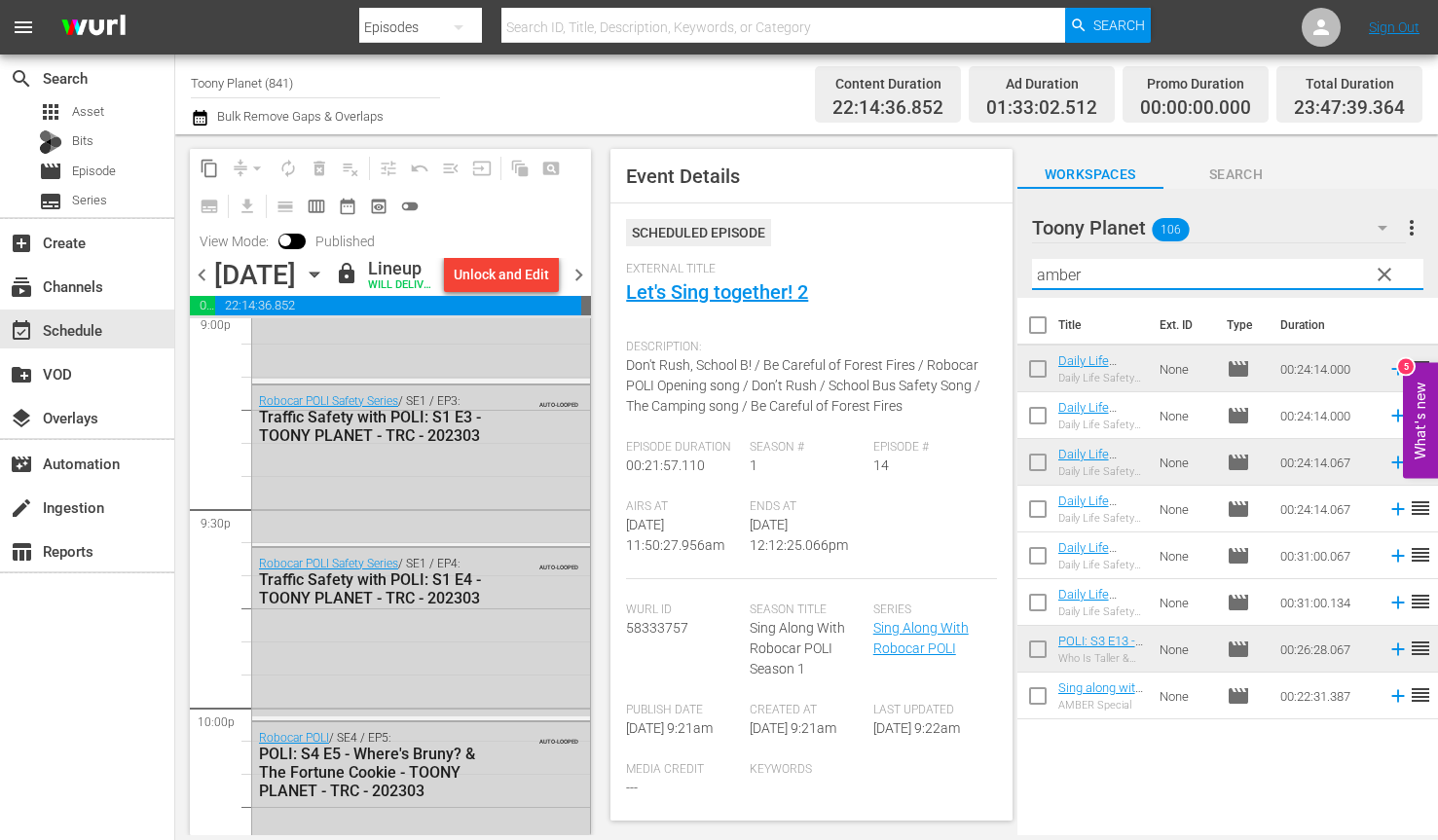 scroll, scrollTop: 0, scrollLeft: 0, axis: both 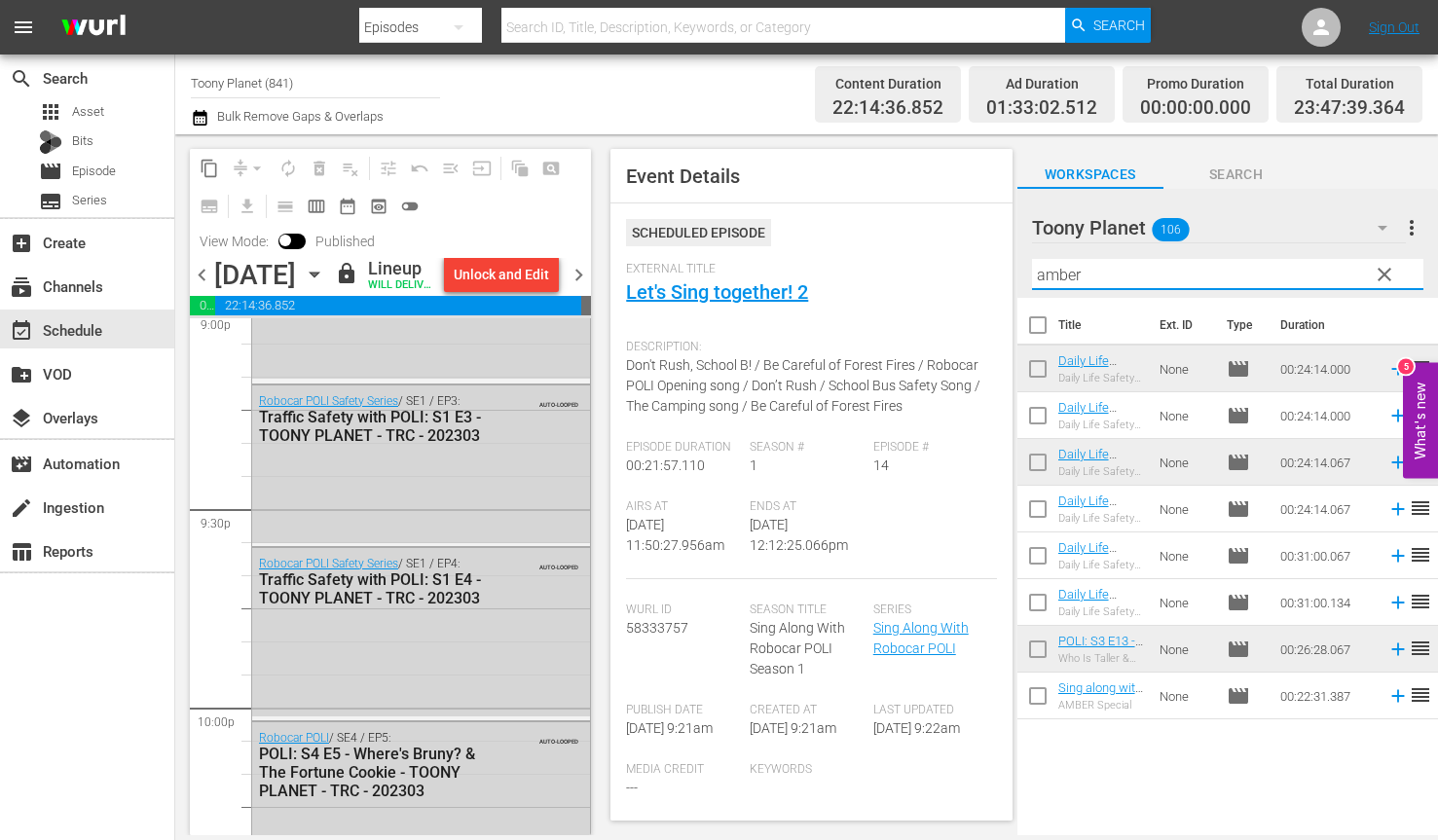 type on "amber" 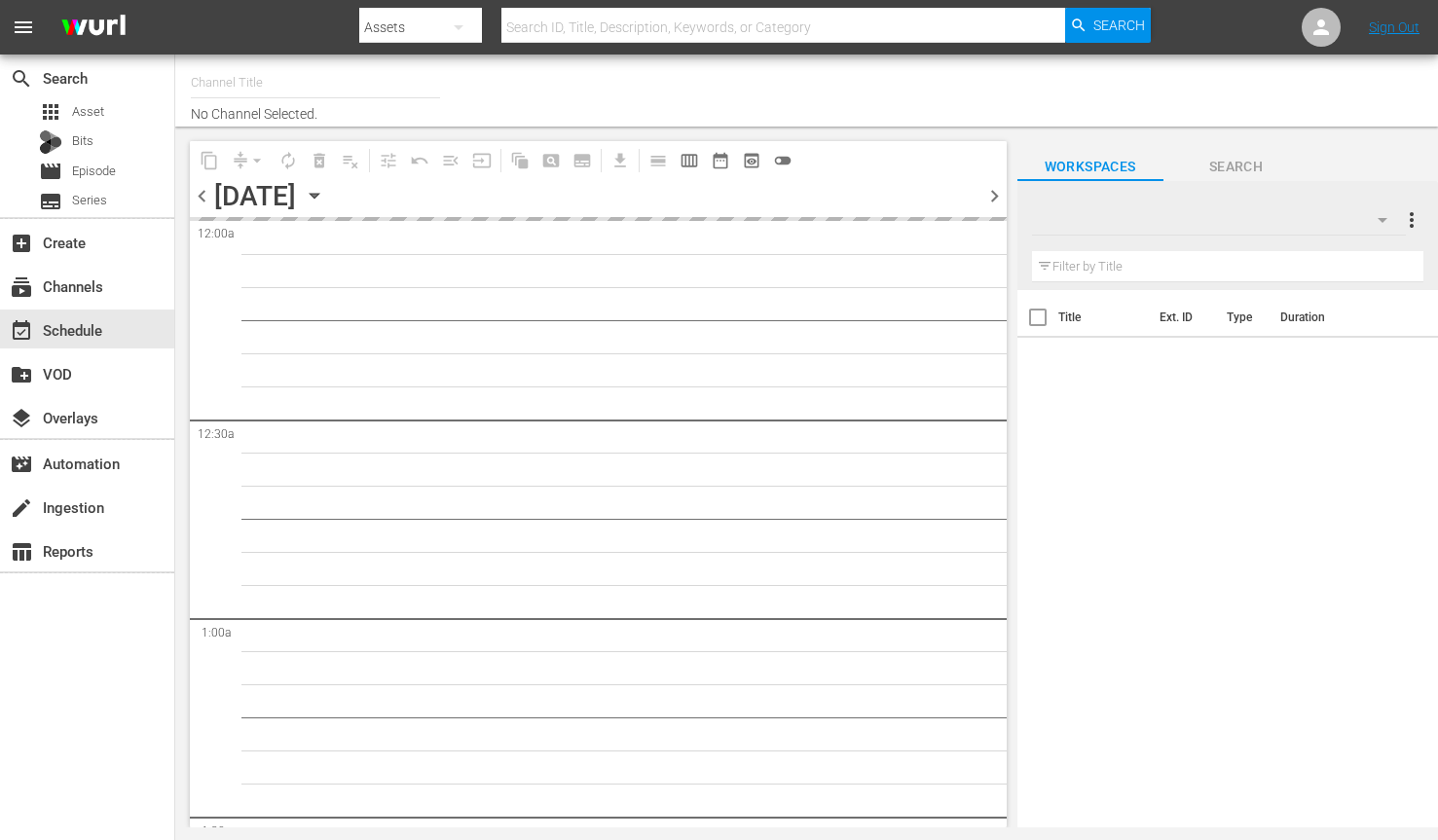scroll, scrollTop: 0, scrollLeft: 0, axis: both 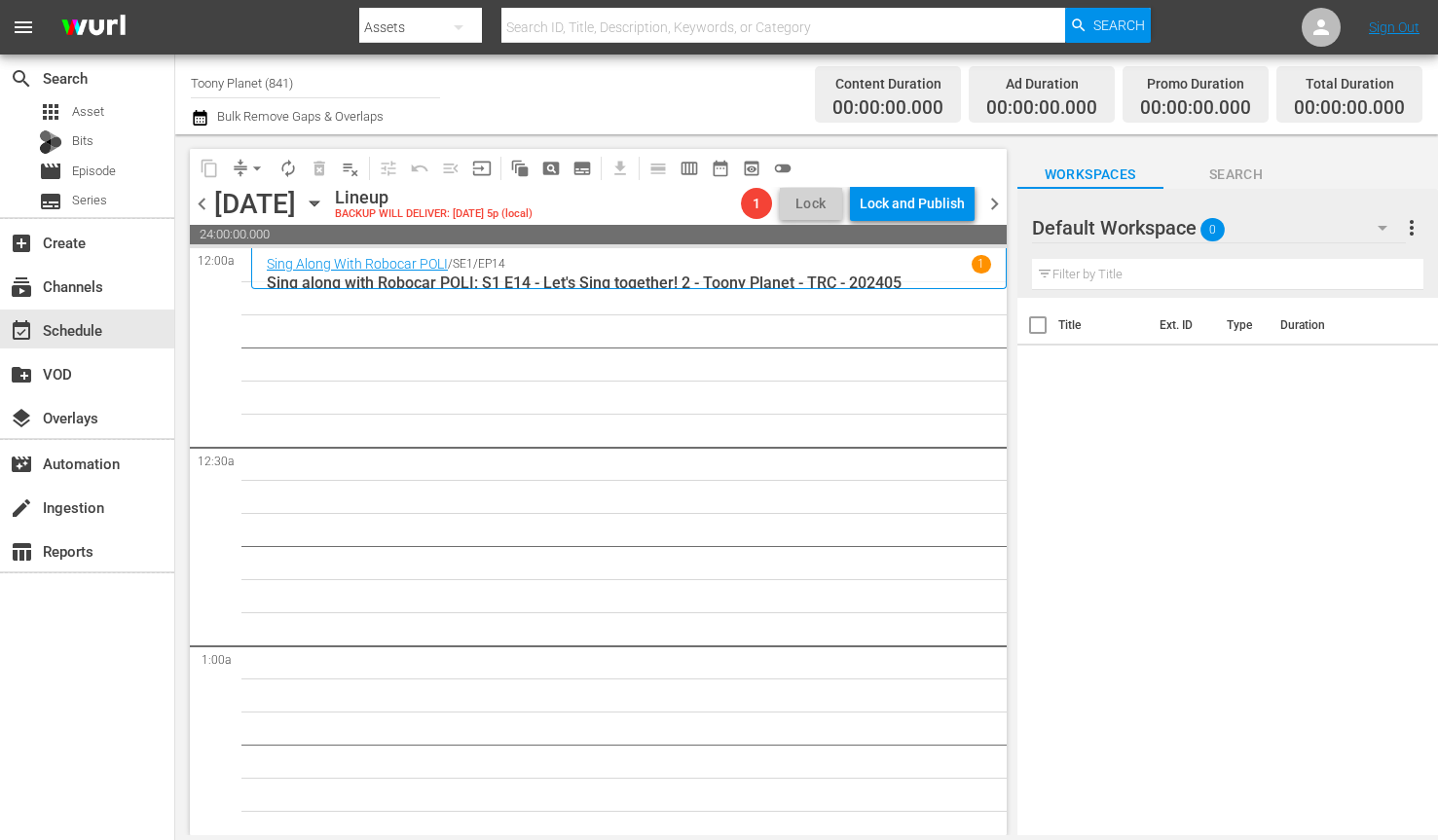 click at bounding box center [1102, 229] 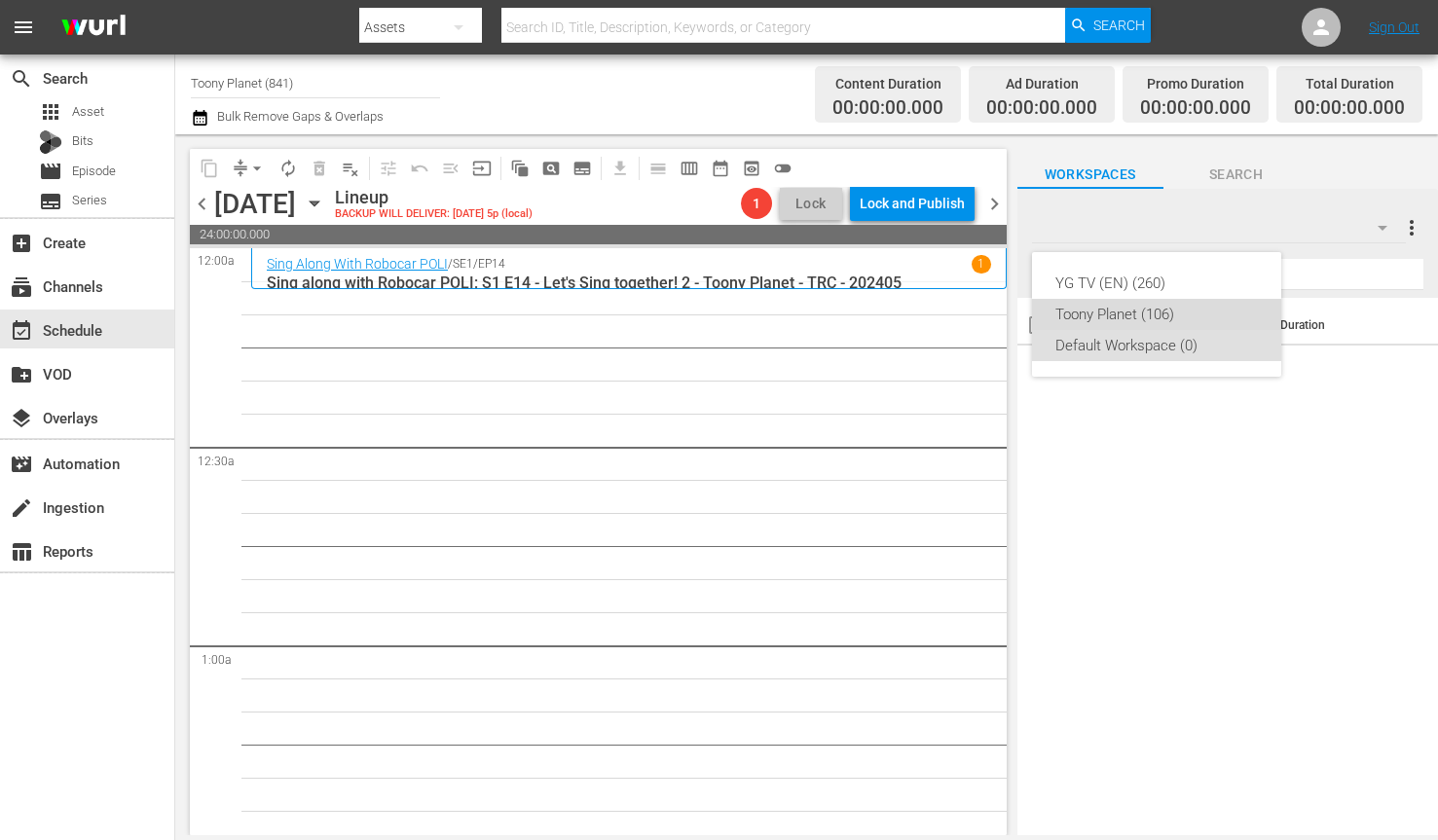 click on "Toony Planet (106)" at bounding box center [1157, 314] 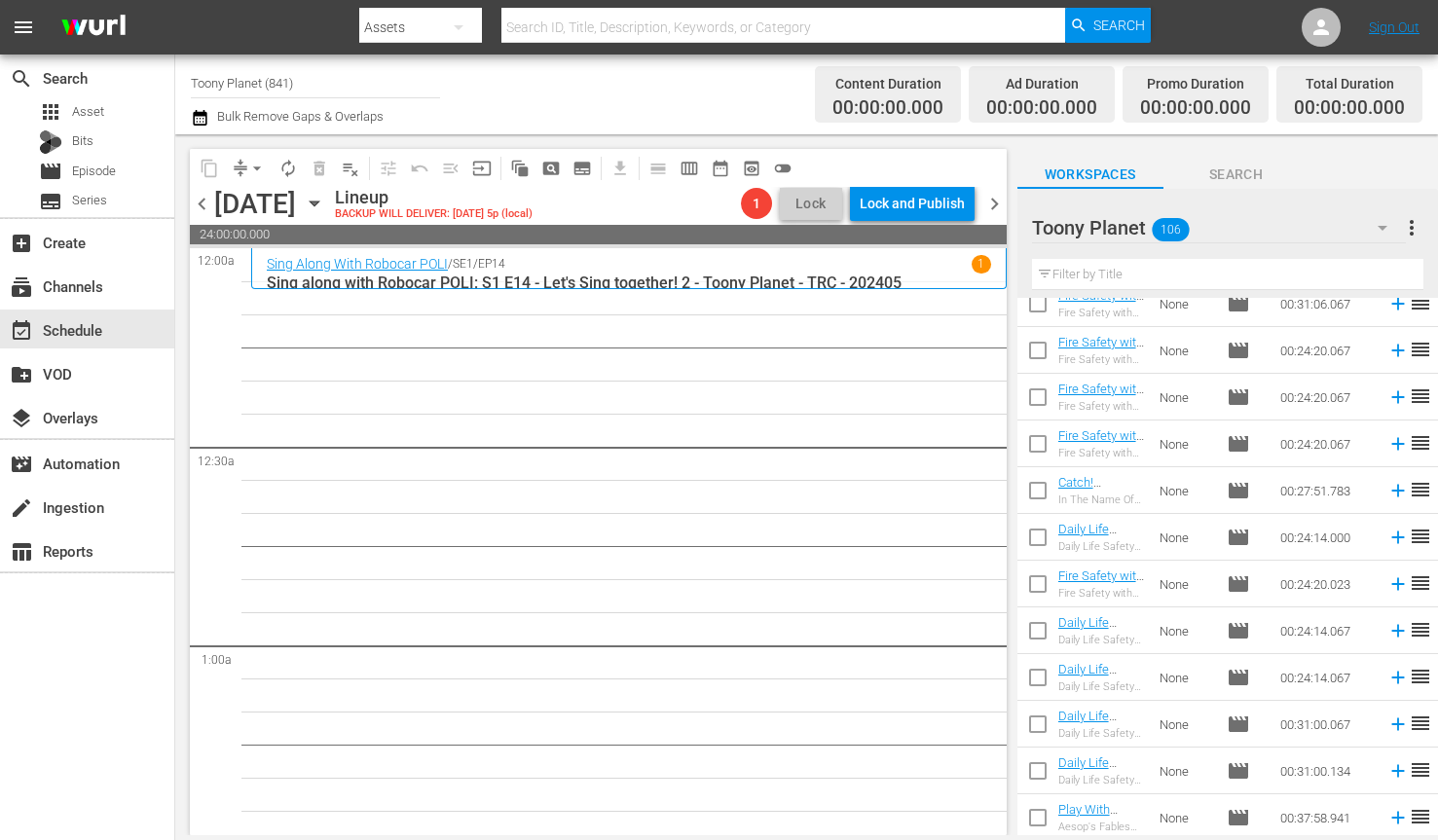 scroll, scrollTop: 0, scrollLeft: 0, axis: both 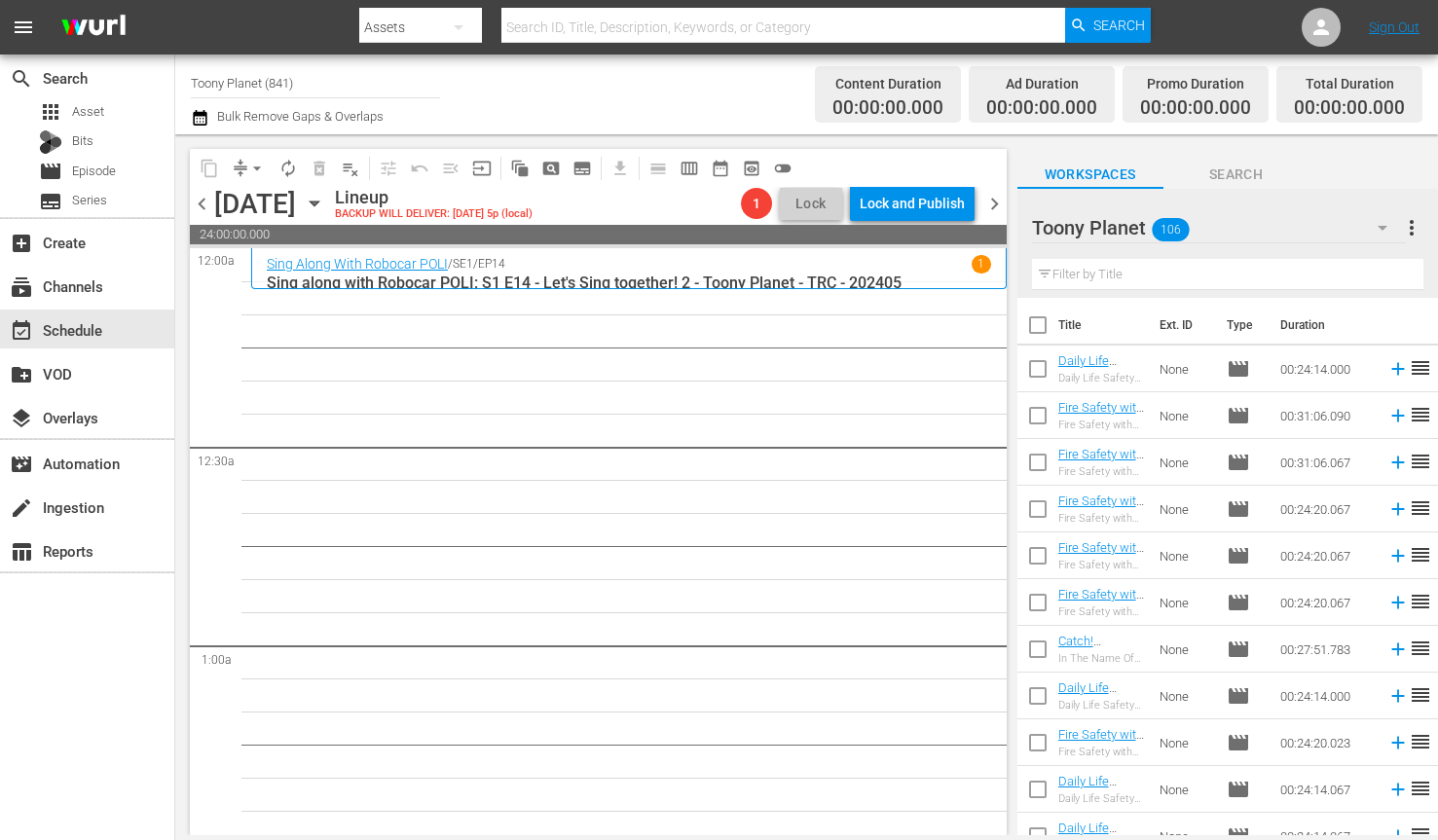 click at bounding box center [1228, 274] 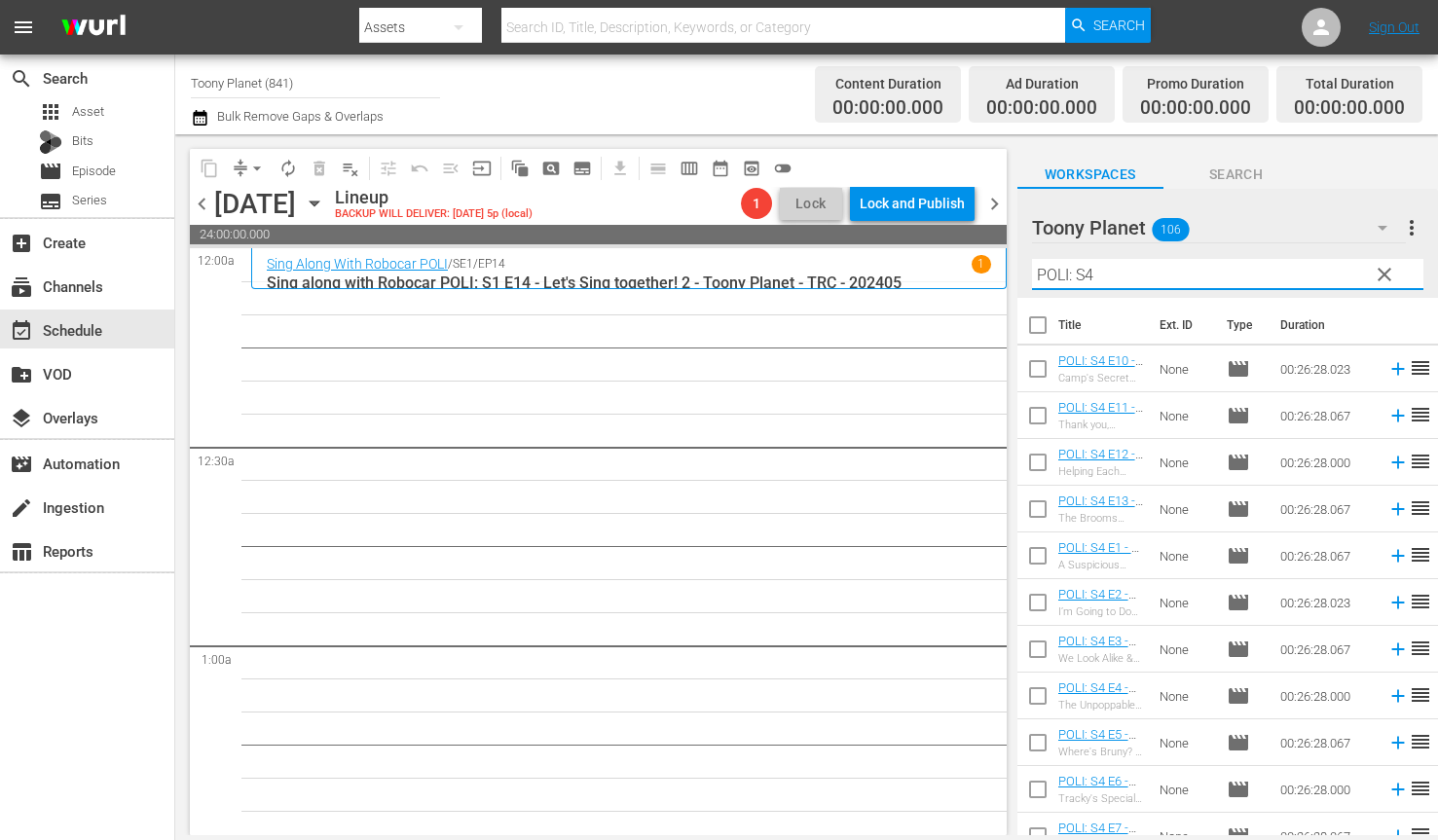 type on "POLI: S4" 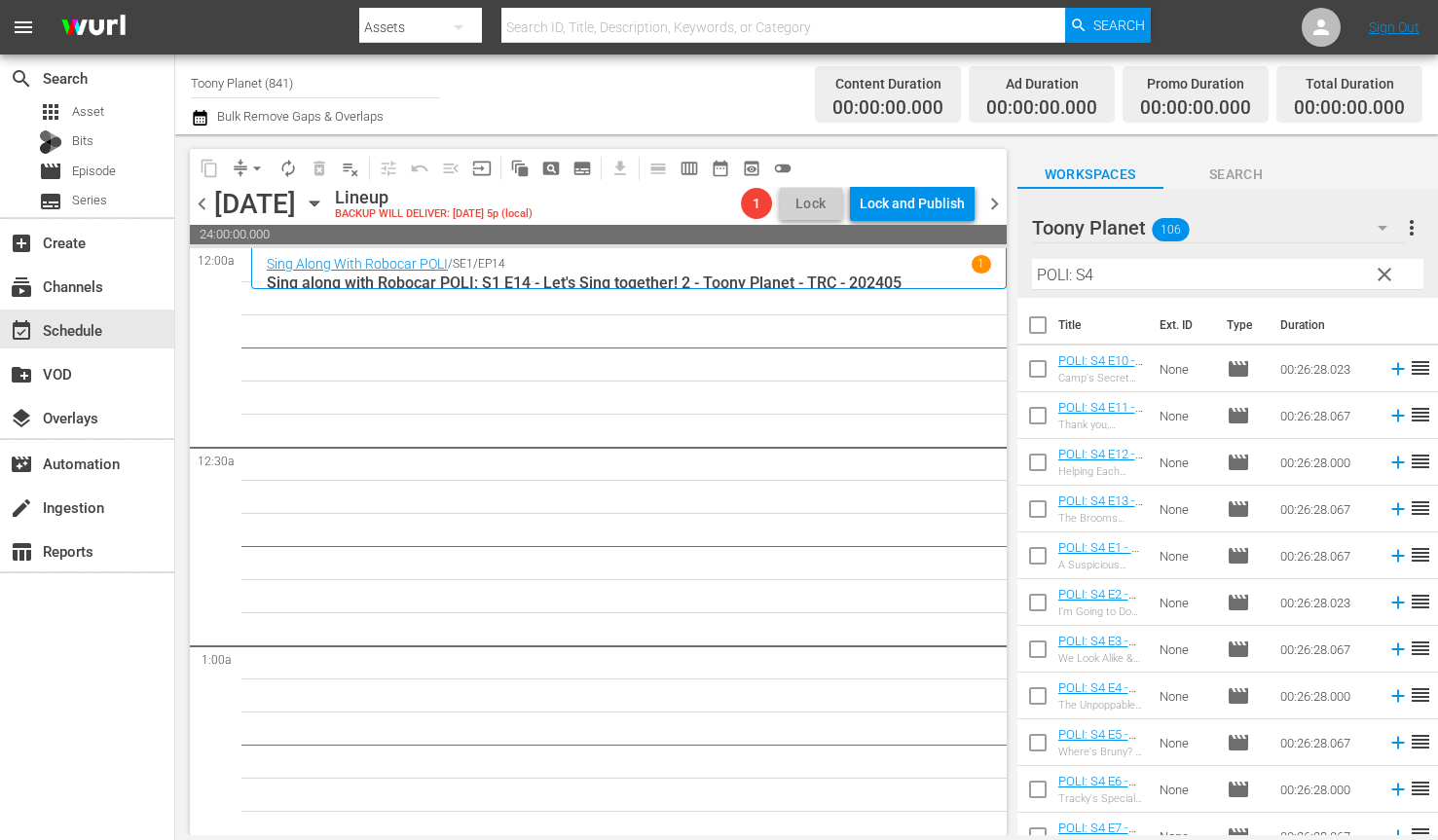 drag, startPoint x: 742, startPoint y: 629, endPoint x: 1014, endPoint y: 568, distance: 278.75617 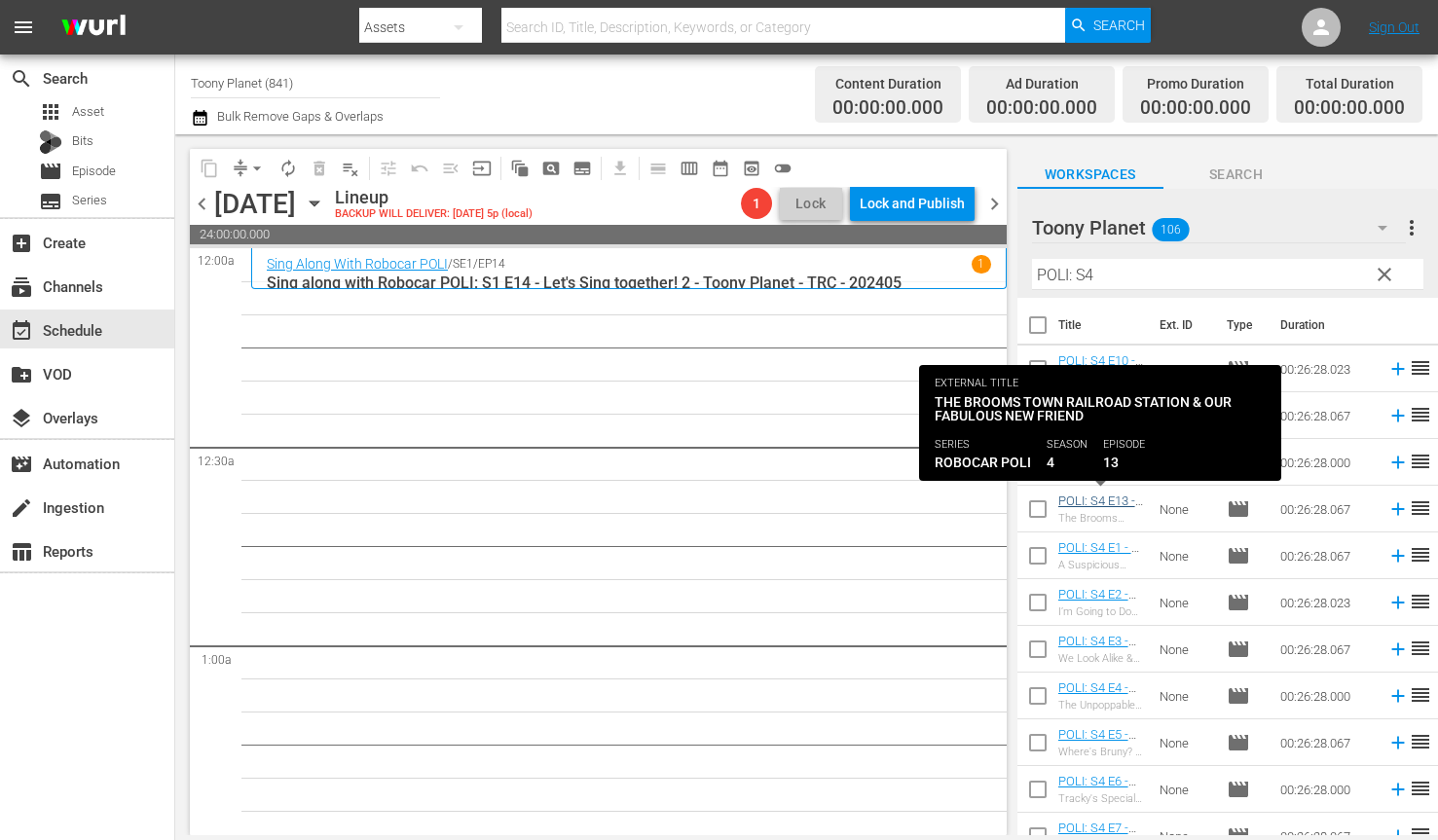 scroll, scrollTop: 115, scrollLeft: 0, axis: vertical 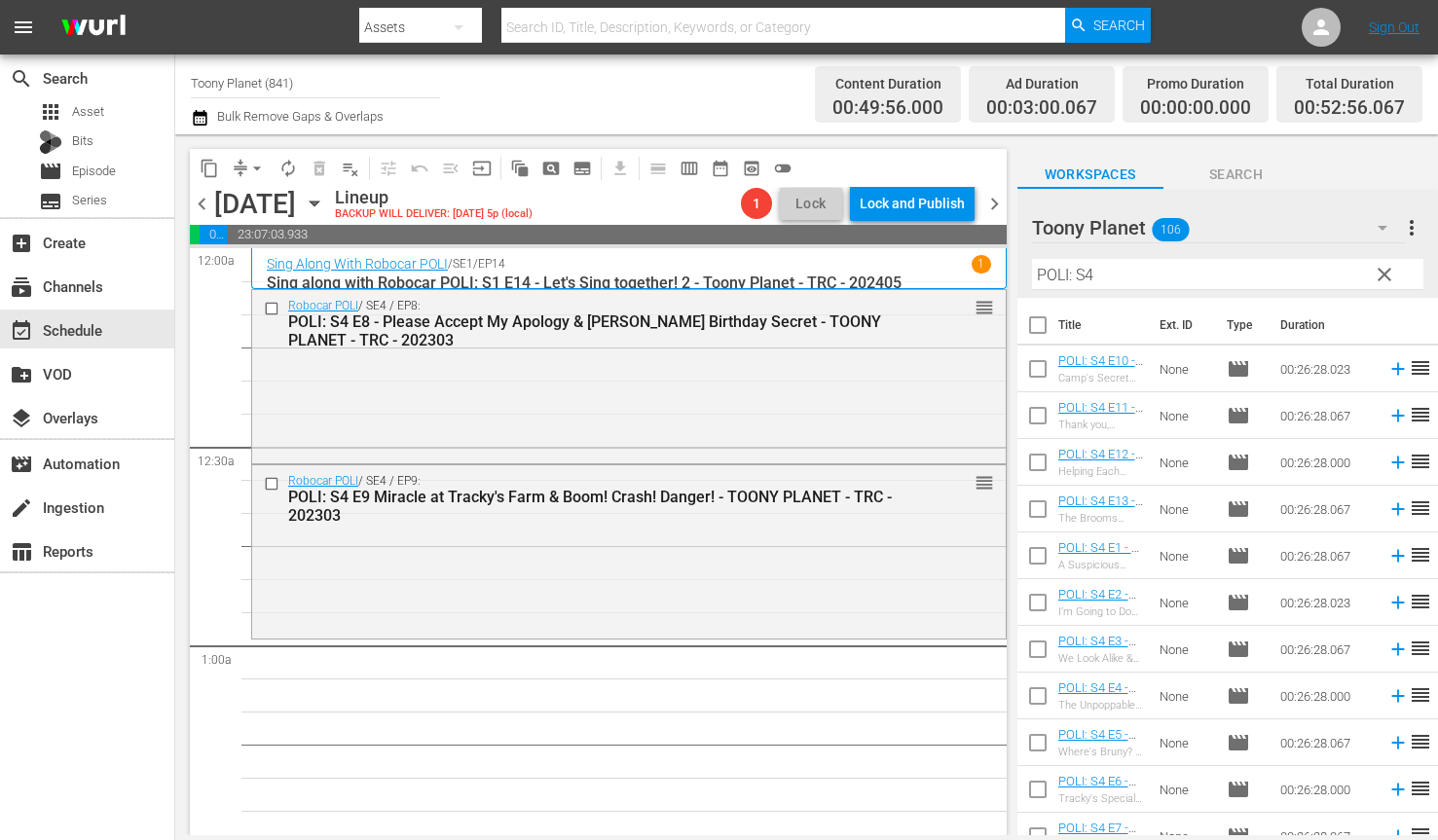 click on "Robocar POLI  / SE4 / EP9:
POLI: S4 E9 Miracle at Tracky's Farm & Boom! Crash! Danger! - TOONY PLANET - TRC - 202303 reorder" at bounding box center [629, 550] 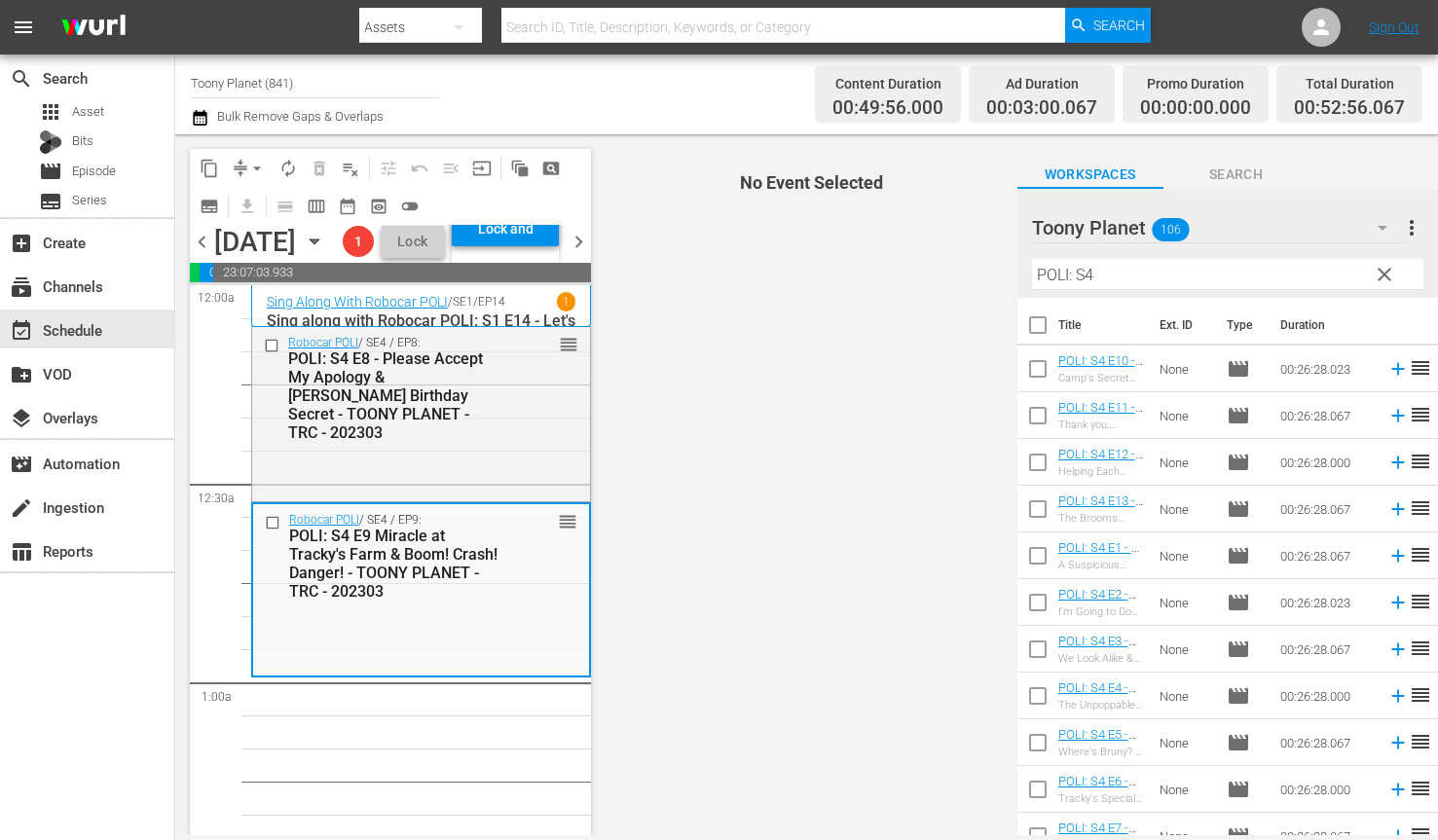 click at bounding box center (1038, 373) 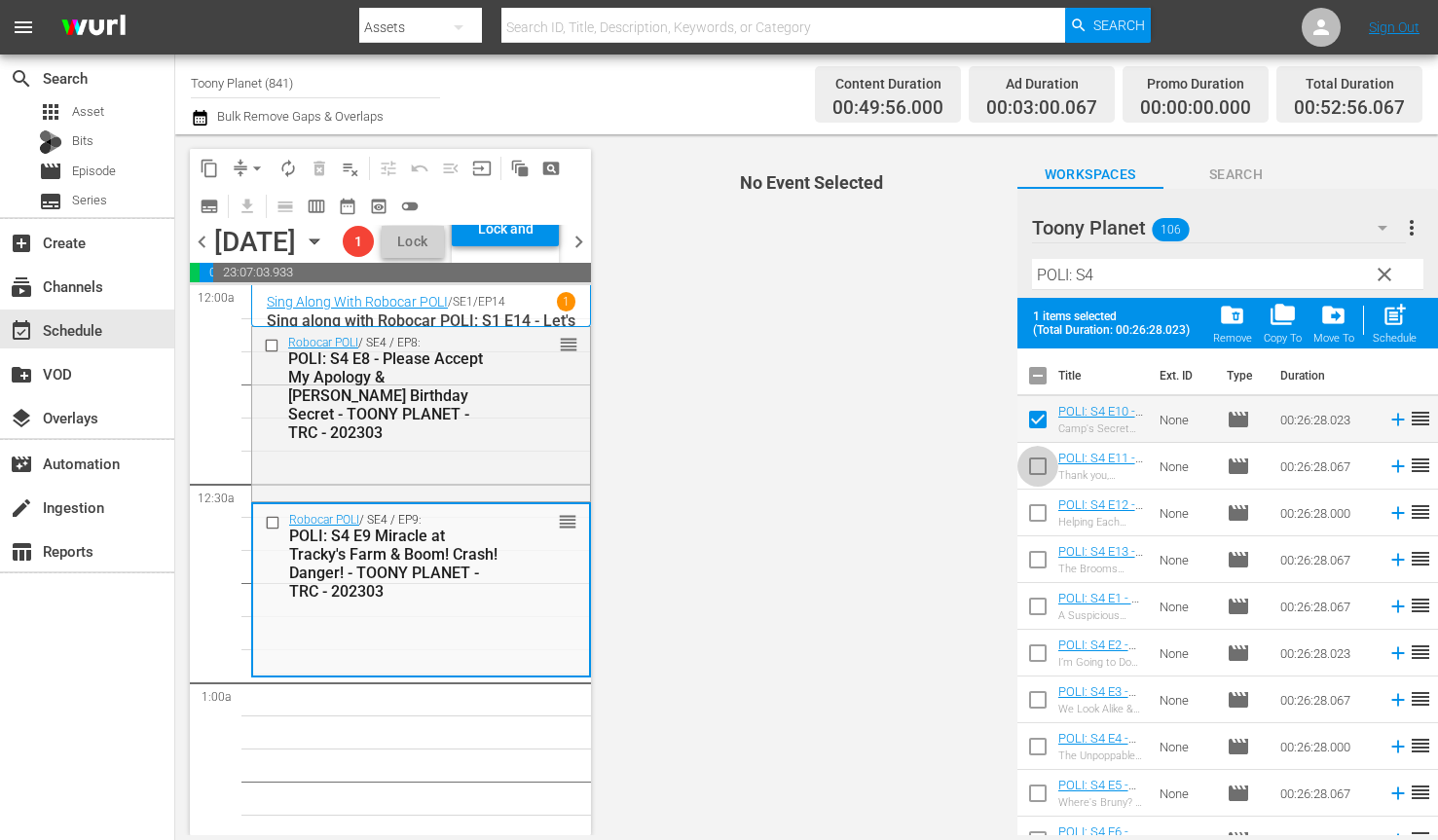 click at bounding box center (1038, 470) 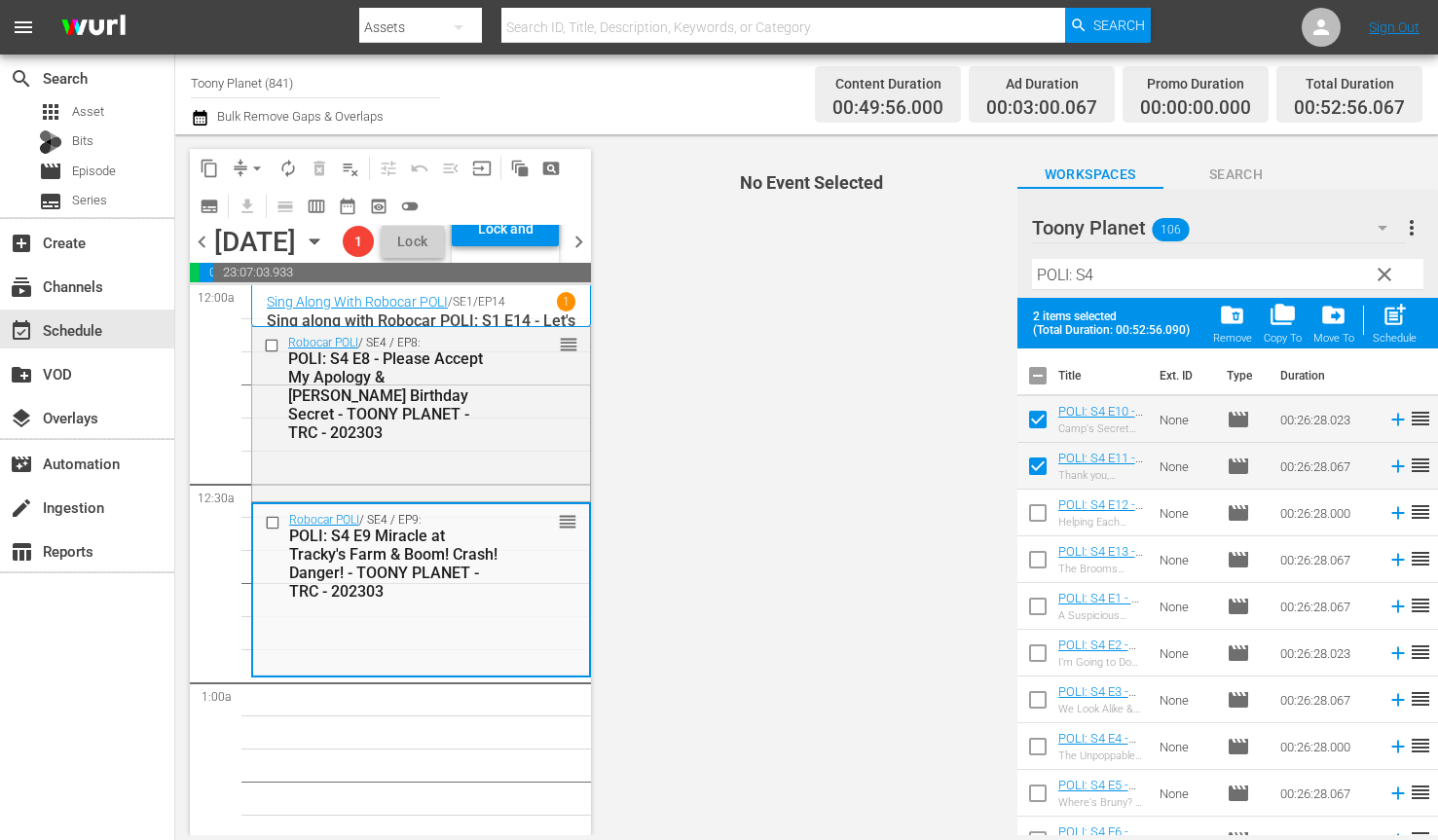 click on "post_add" at bounding box center [1394, 314] 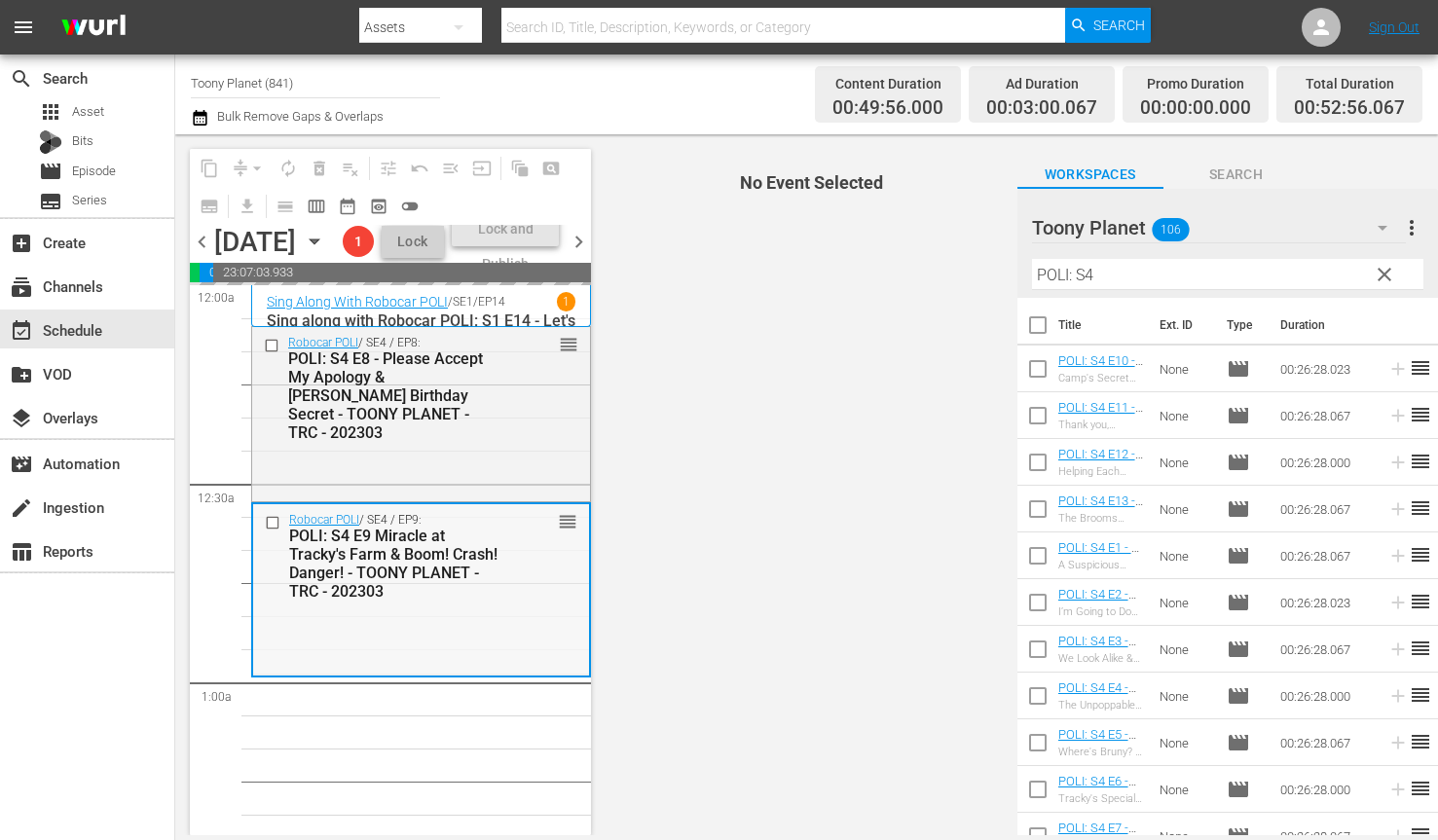 scroll, scrollTop: 174, scrollLeft: 0, axis: vertical 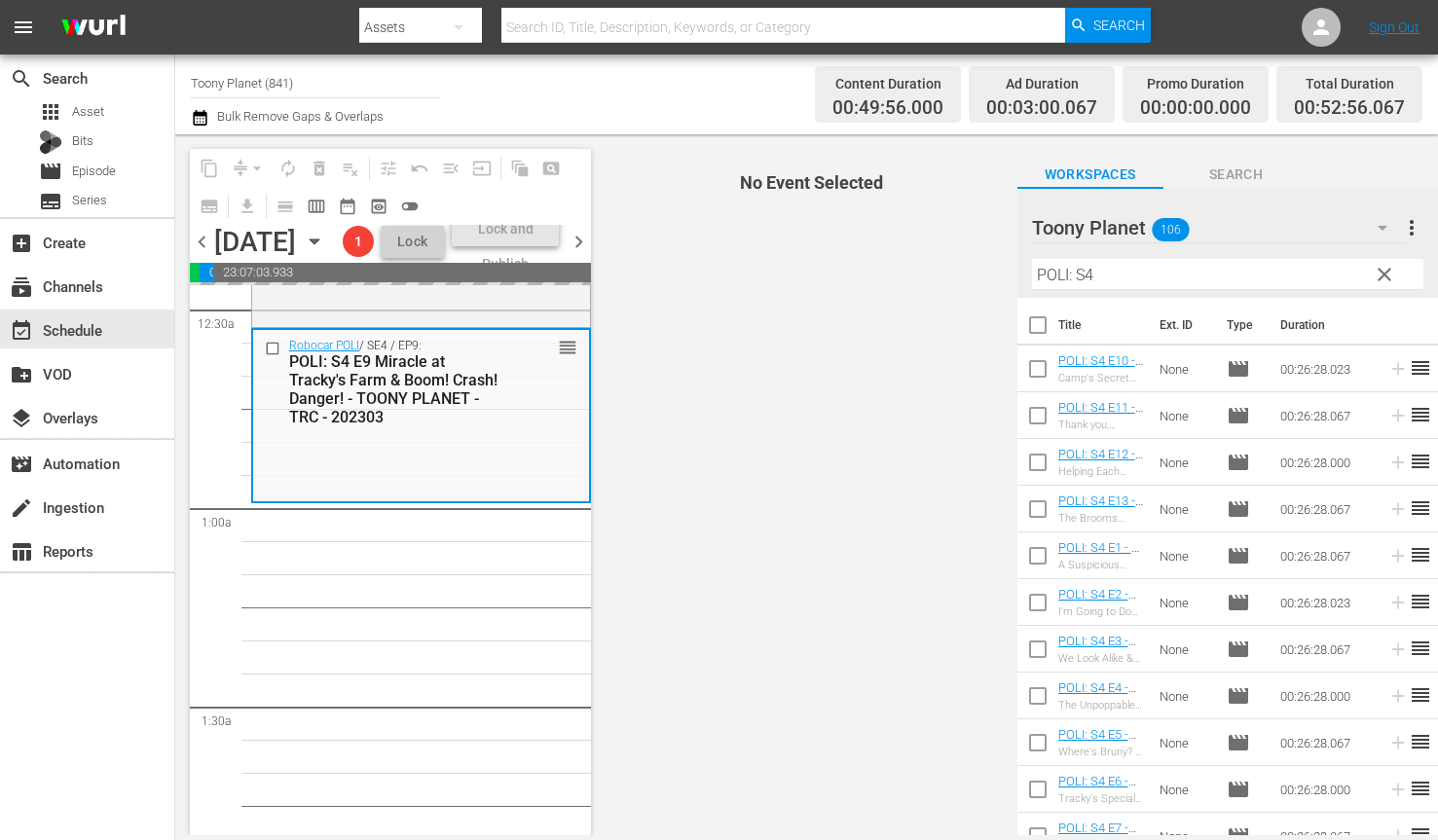 click on "Robocar POLI  / SE4 / EP9:
POLI: S4 E9 Miracle at Tracky's Farm & Boom! Crash! Danger! - TOONY PLANET - TRC - 202303 reorder Robocar POLI  / SE4 / EP8:
POLI: S4 E8 - Please Accept My Apology & [PERSON_NAME] Birthday Secret - TOONY PLANET - TRC - 202303 reorder" at bounding box center [421, 4876] 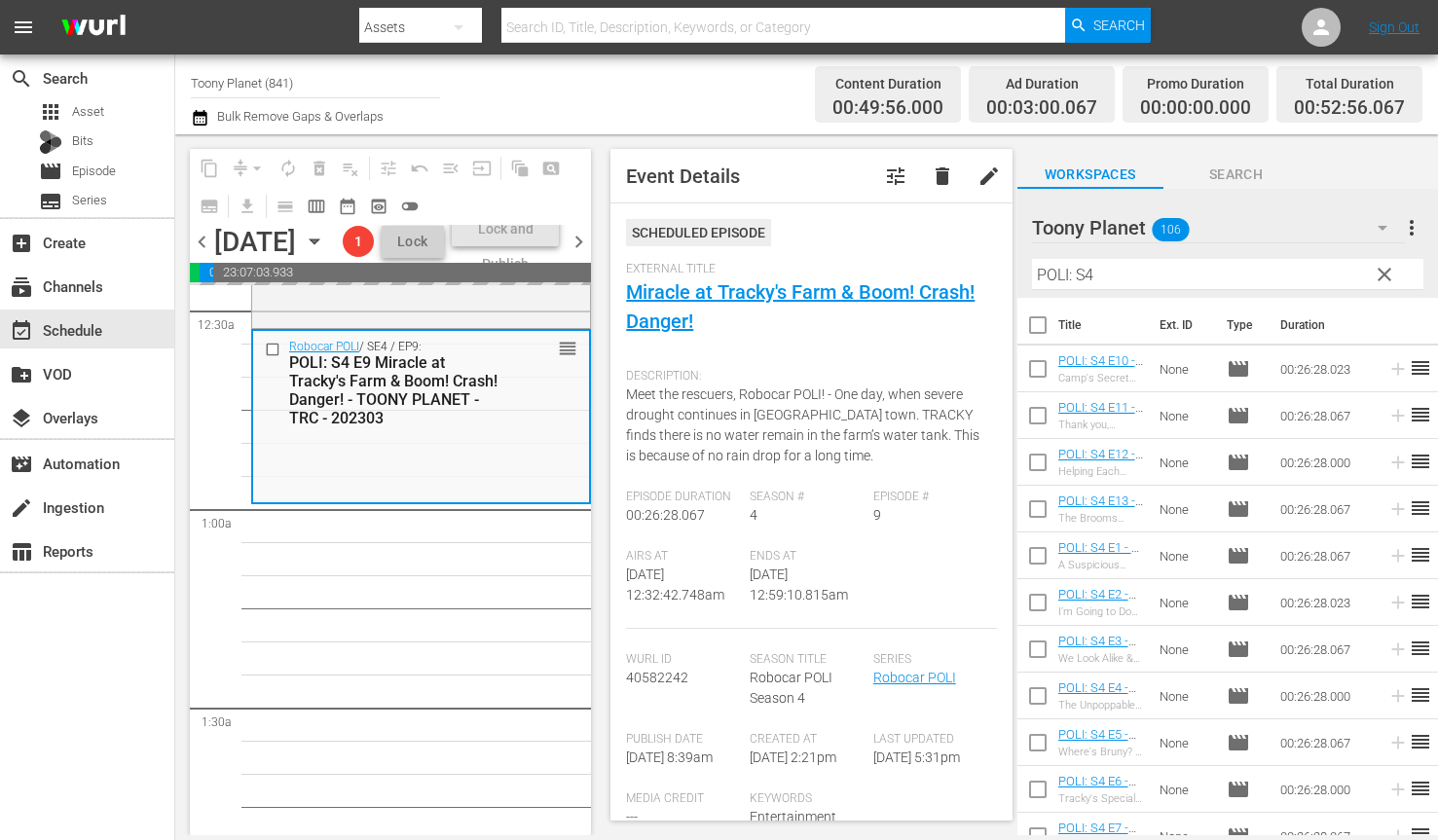 scroll, scrollTop: 0, scrollLeft: 0, axis: both 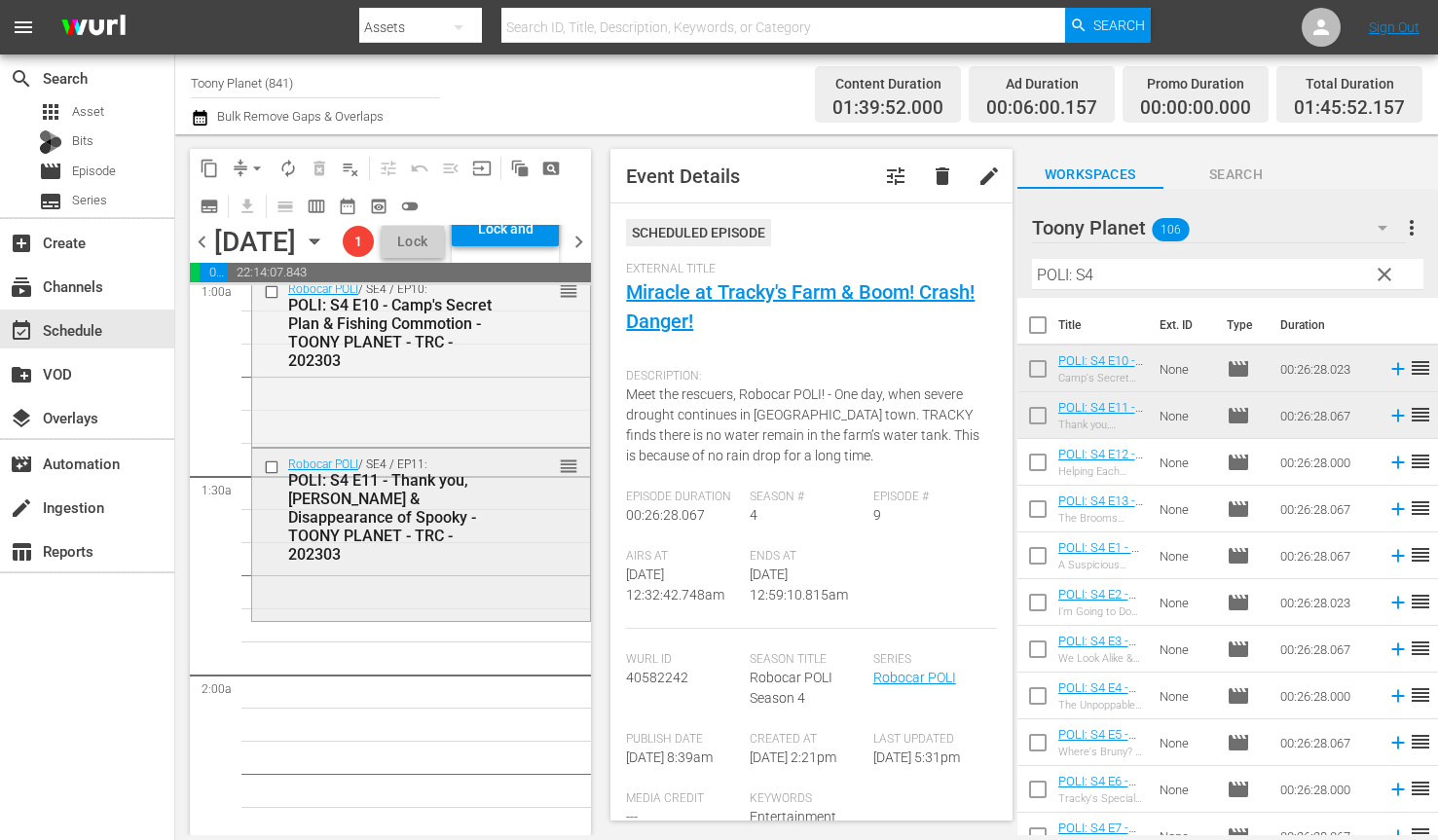 click on "Robocar POLI  / SE4 / EP11:
POLI: S4 E11 - Thank you, [PERSON_NAME] & Disappearance of Spooky - TOONY PLANET - TRC - 202303 reorder" at bounding box center [421, 533] 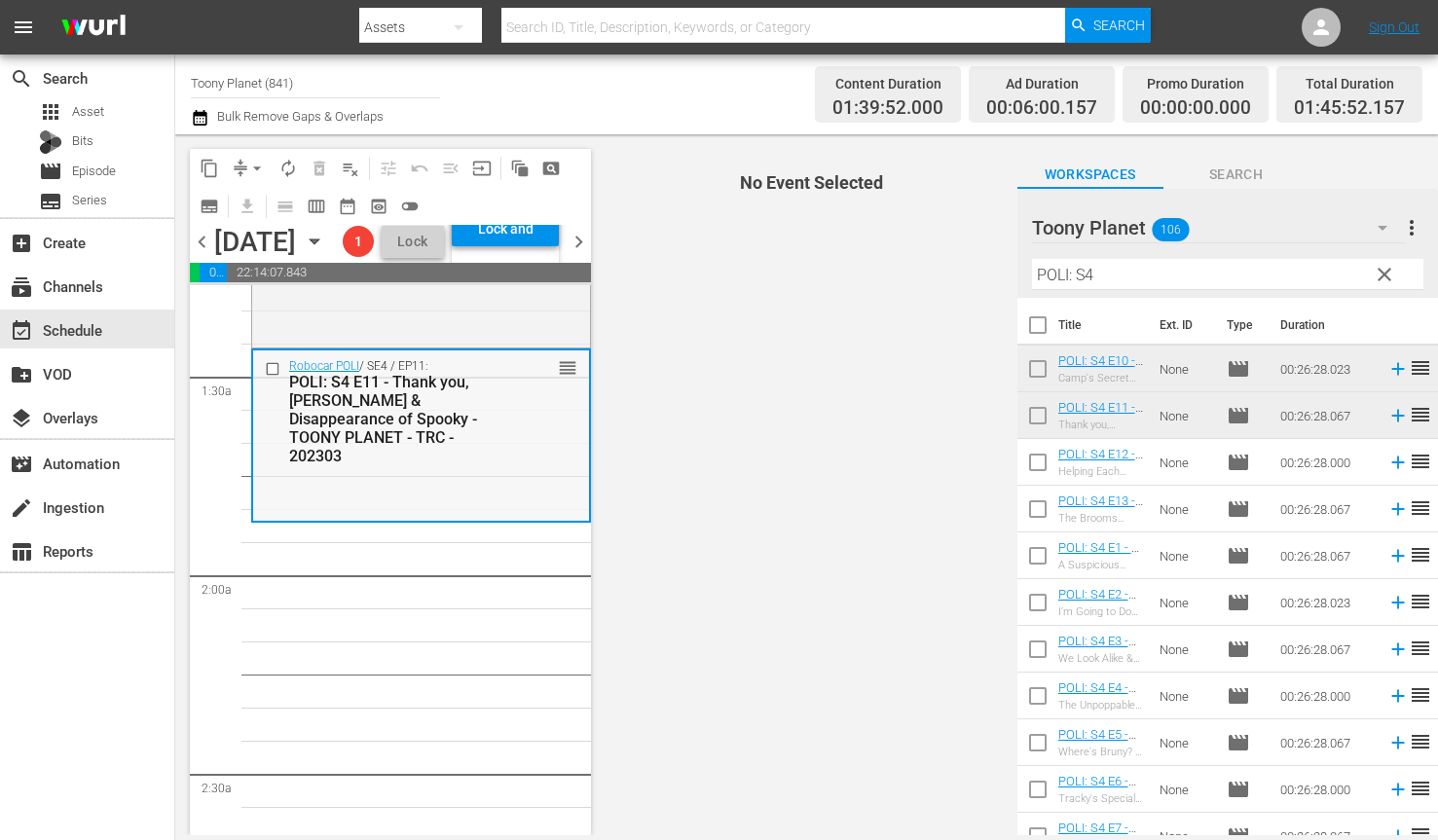 scroll, scrollTop: 509, scrollLeft: 0, axis: vertical 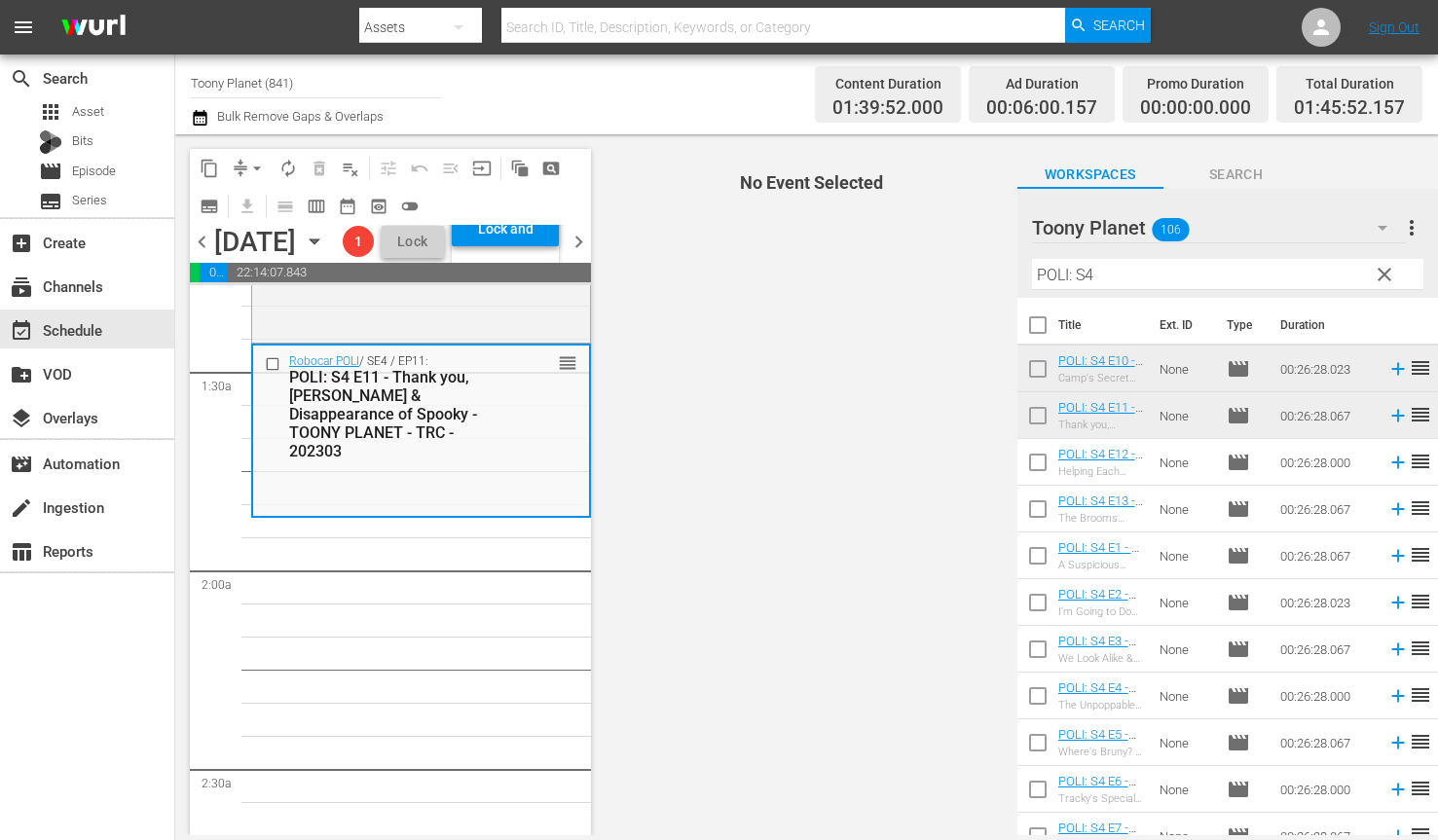 click at bounding box center [1038, 466] 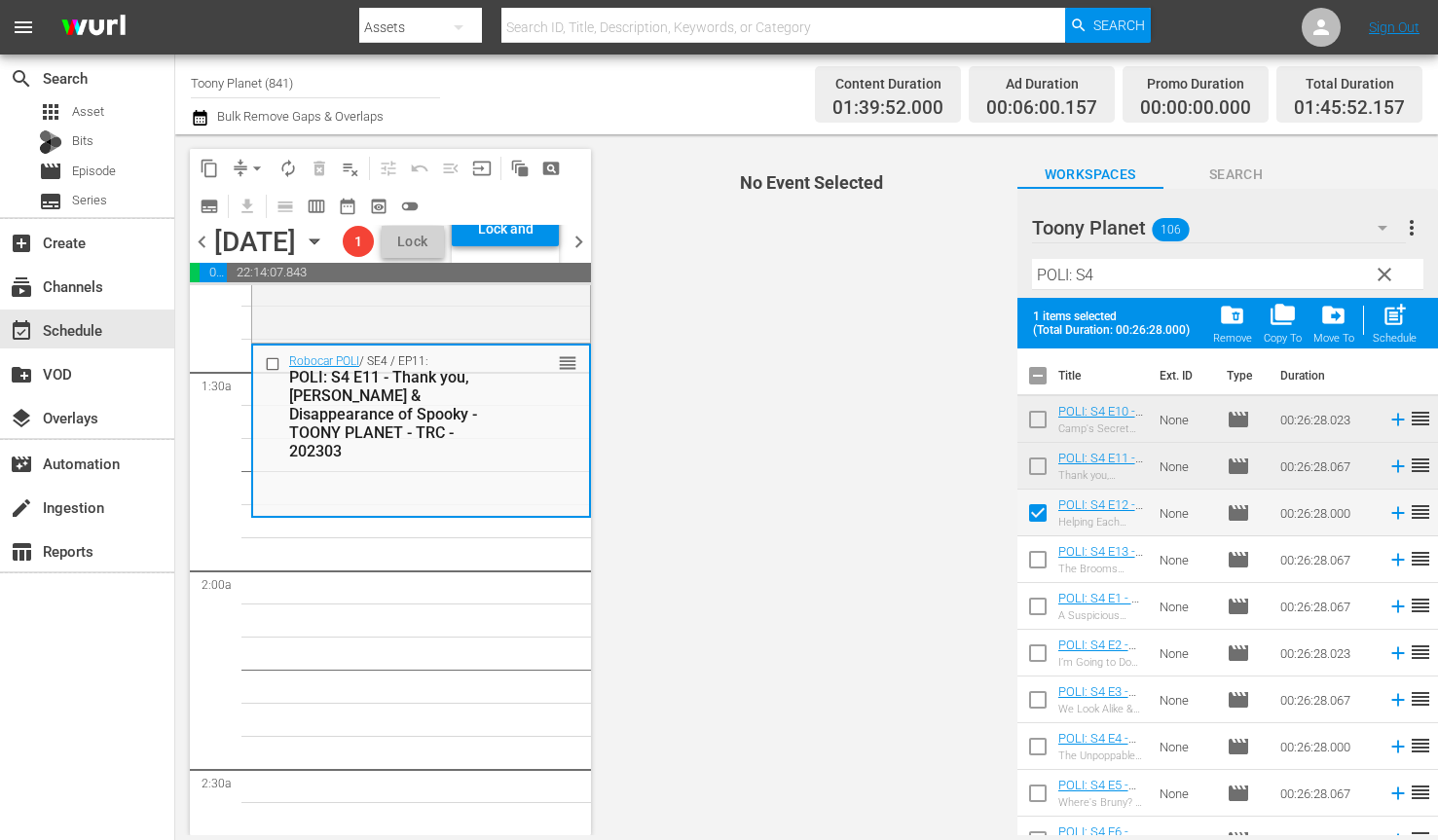 click at bounding box center (1038, 564) 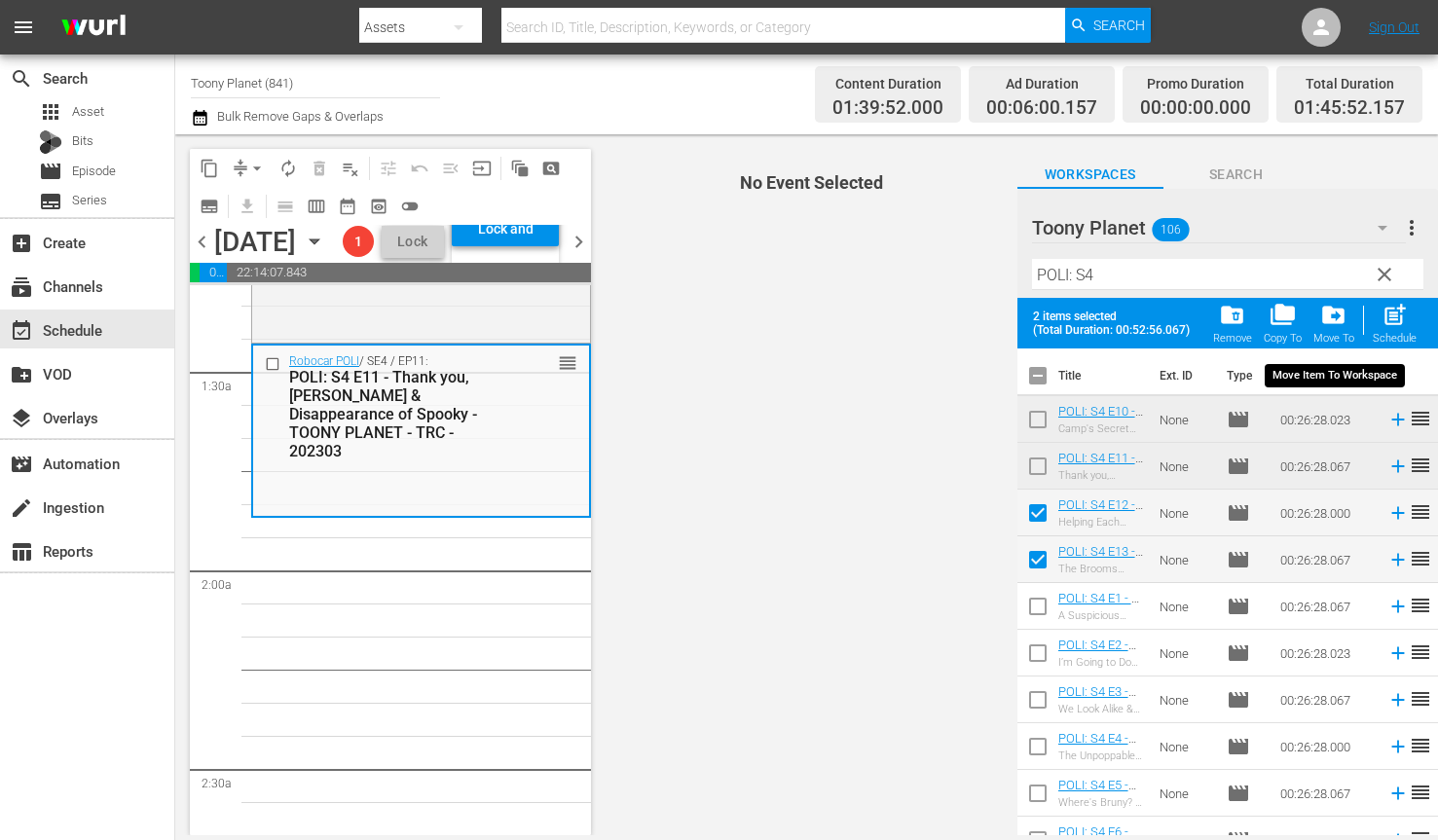 click on "post_add Schedule" at bounding box center (1394, 323) 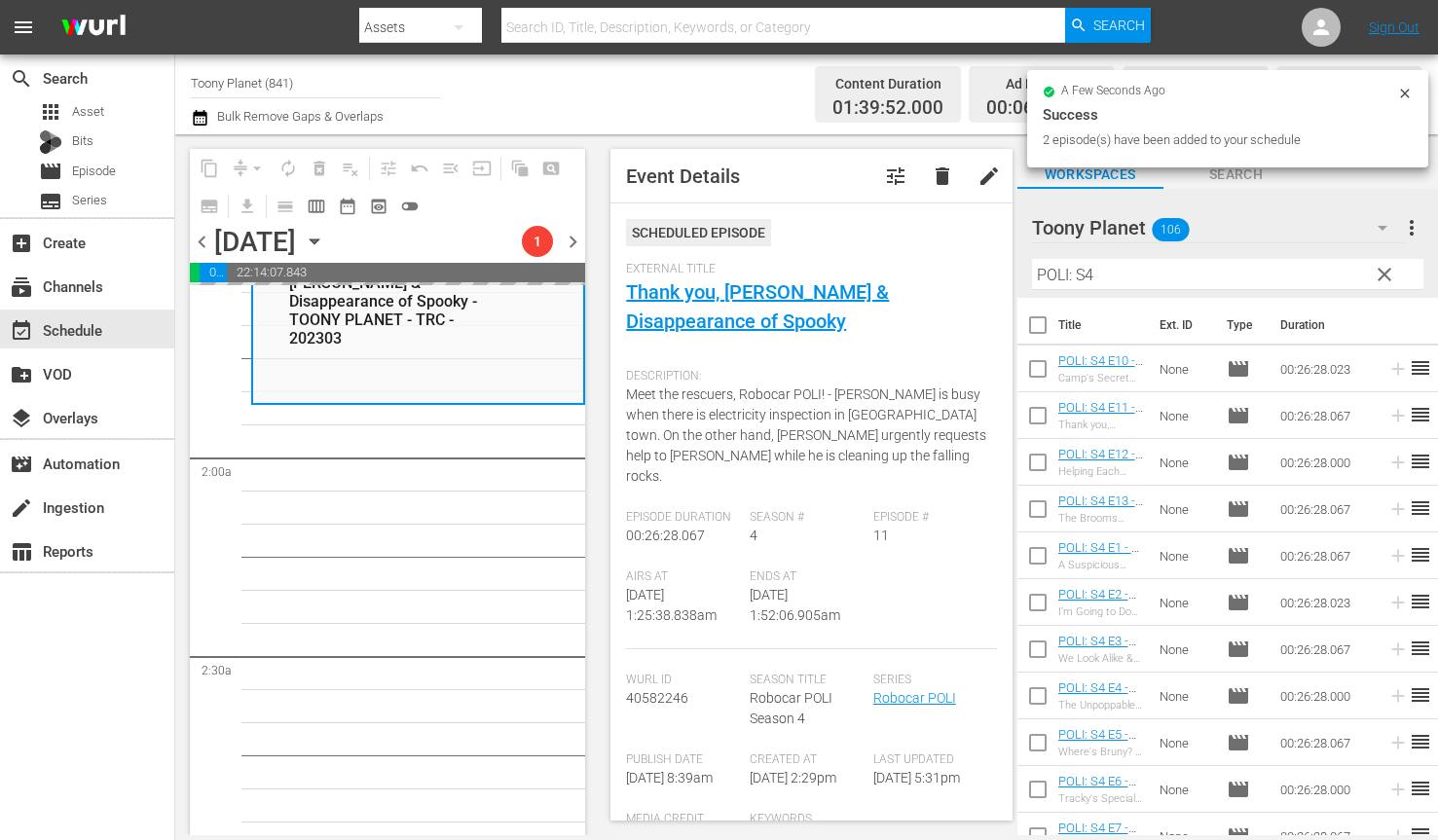scroll, scrollTop: 616, scrollLeft: 0, axis: vertical 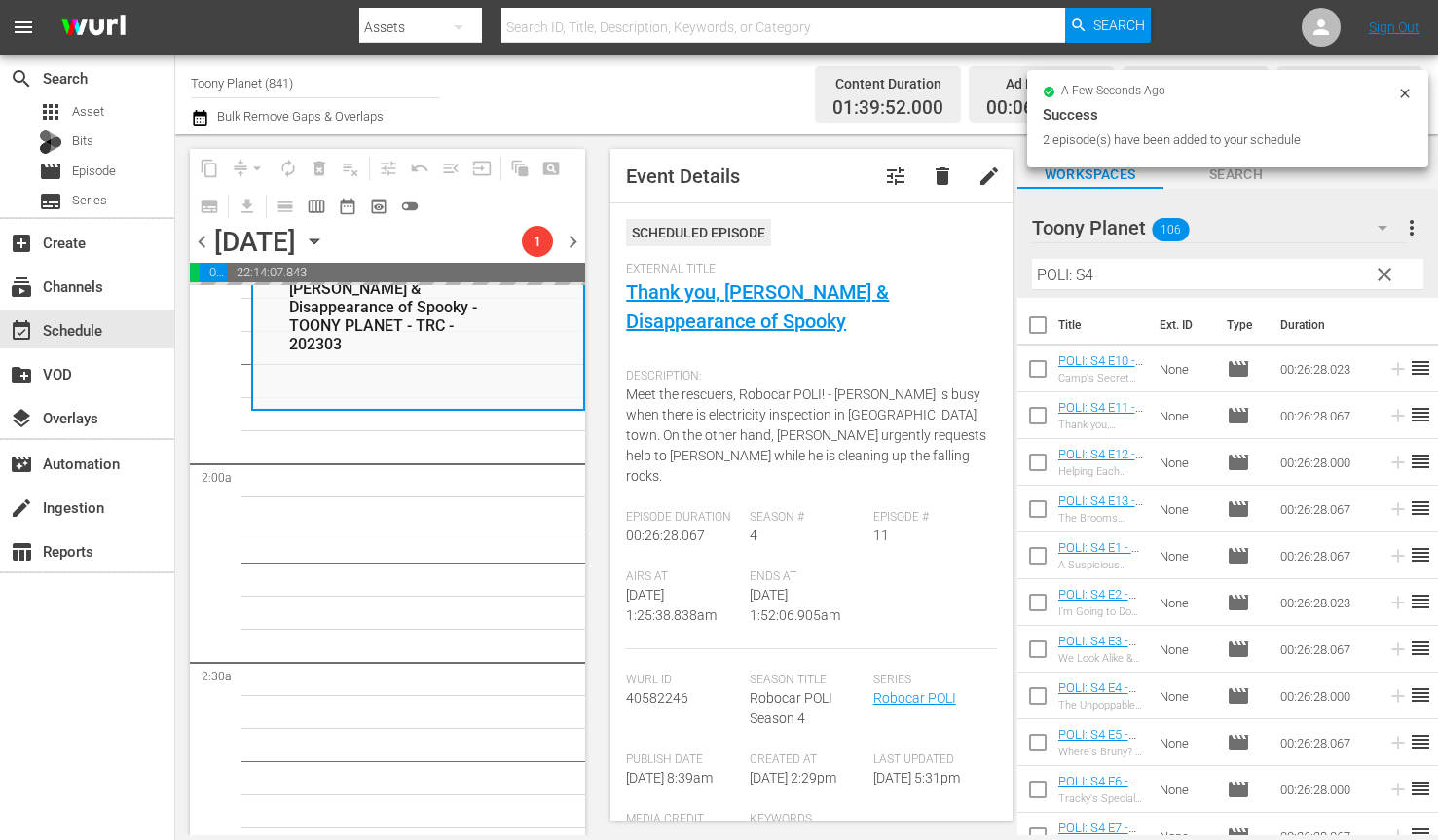 click on "Robocar POLI  / SE4 / EP9:
POLI: S4 E9 Miracle at Tracky's Farm & Boom! Crash! Danger! - TOONY PLANET - TRC - 202303 reorder Robocar POLI  / SE4 / EP11:
POLI: S4 E11 - Thank you, Roy & Disappearance of Spooky - TOONY PLANET - TRC - 202303 reorder Robocar POLI  / SE4 / EP10:
POLI: S4 E10 - Camp's Secret Plan & Fishing Commotion - TOONY PLANET - TRC - 202303 reorder Robocar POLI  / SE4 / EP8:
POLI: S4 E8 - Please Accept My Apology & Bruner's Birthday Secret - TOONY PLANET - TRC - 202303 reorder" at bounding box center [418, 4435] 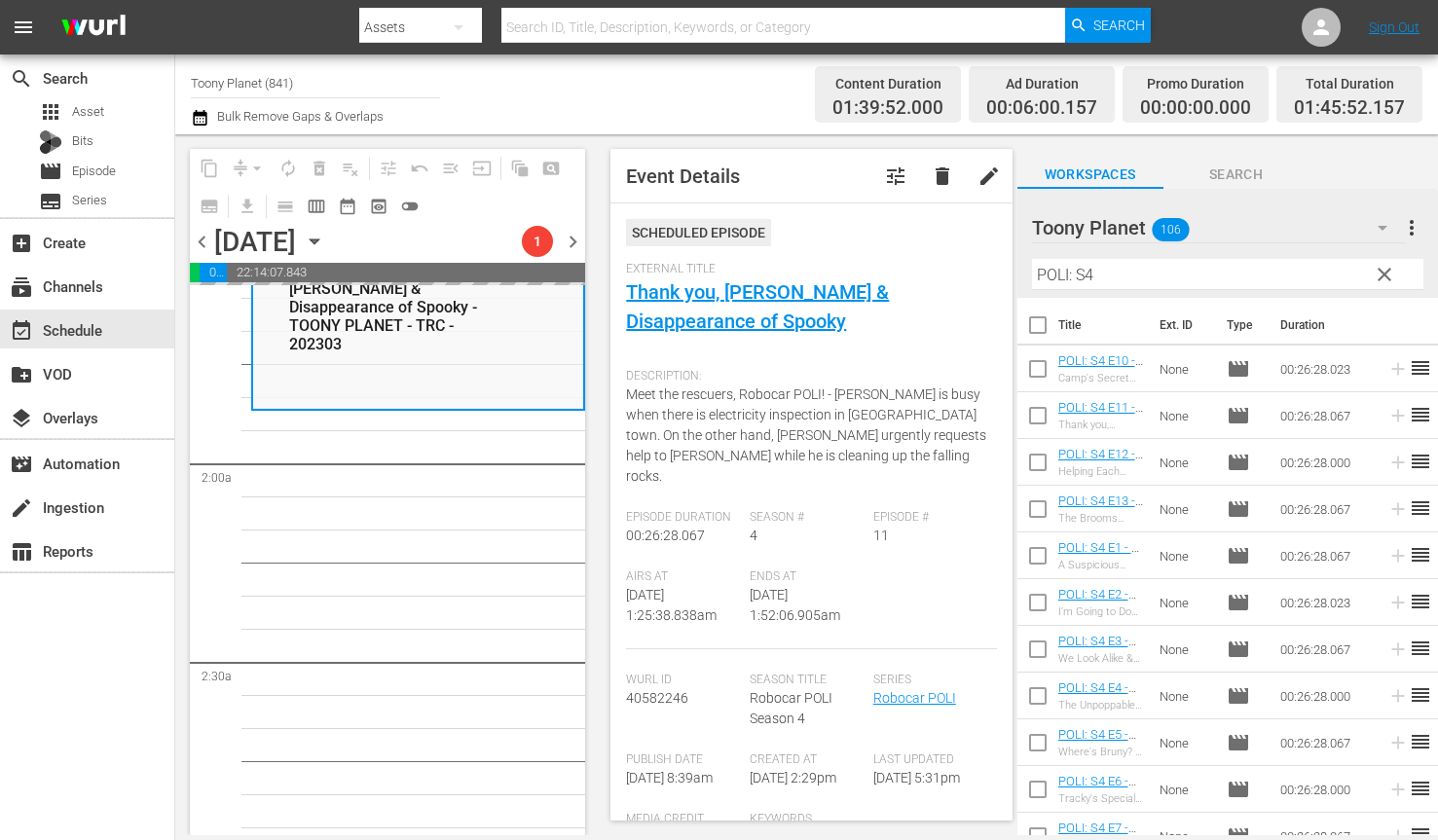 click on "Robocar POLI  / SE4 / EP9:
POLI: S4 E9 Miracle at Tracky's Farm & Boom! Crash! Danger! - TOONY PLANET - TRC - 202303 reorder Robocar POLI  / SE4 / EP11:
POLI: S4 E11 - Thank you, Roy & Disappearance of Spooky - TOONY PLANET - TRC - 202303 reorder Robocar POLI  / SE4 / EP10:
POLI: S4 E10 - Camp's Secret Plan & Fishing Commotion - TOONY PLANET - TRC - 202303 reorder Robocar POLI  / SE4 / EP8:
POLI: S4 E8 - Please Accept My Apology & Bruner's Birthday Secret - TOONY PLANET - TRC - 202303 reorder" at bounding box center (418, 4435) 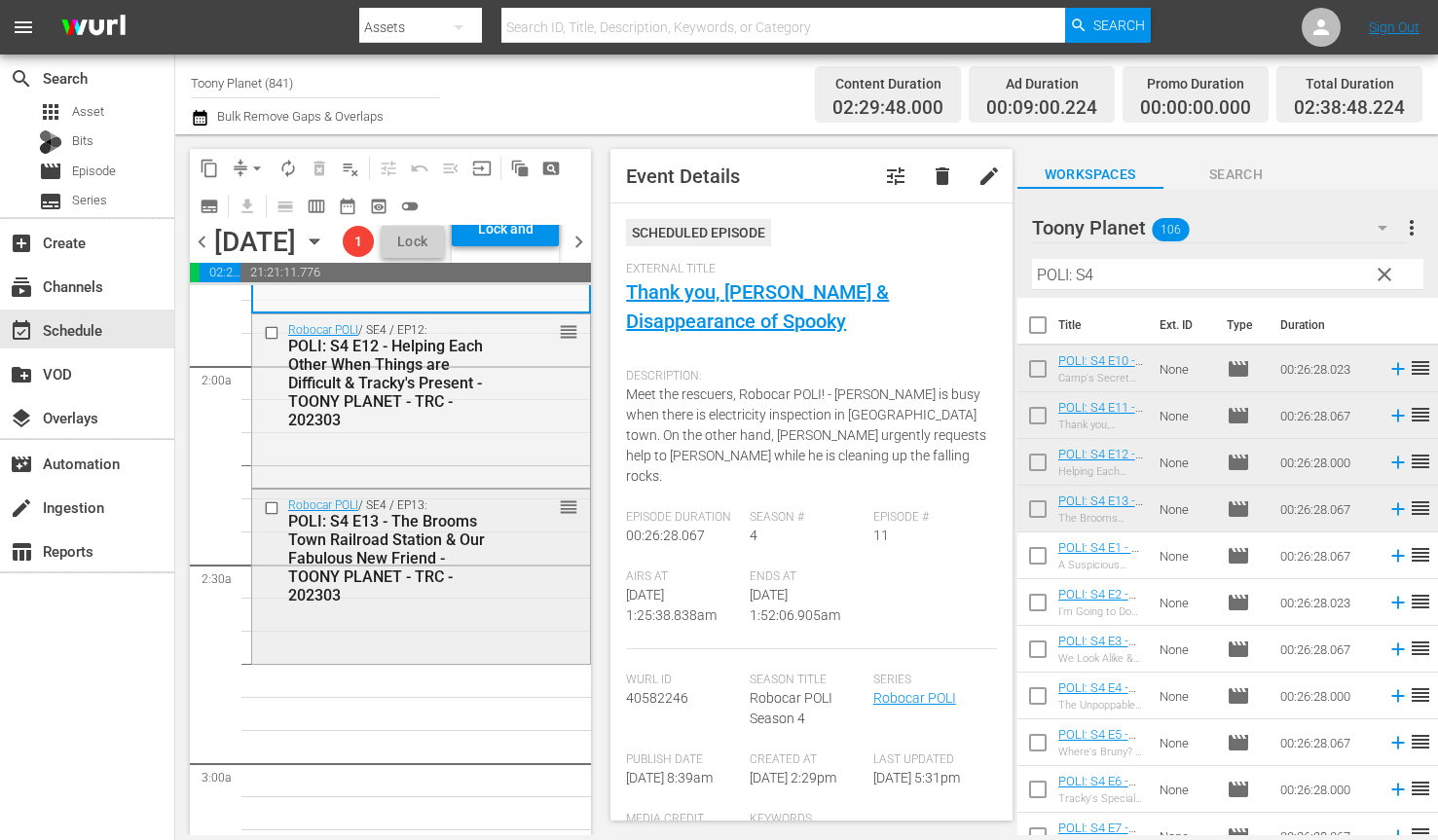 scroll, scrollTop: 759, scrollLeft: 0, axis: vertical 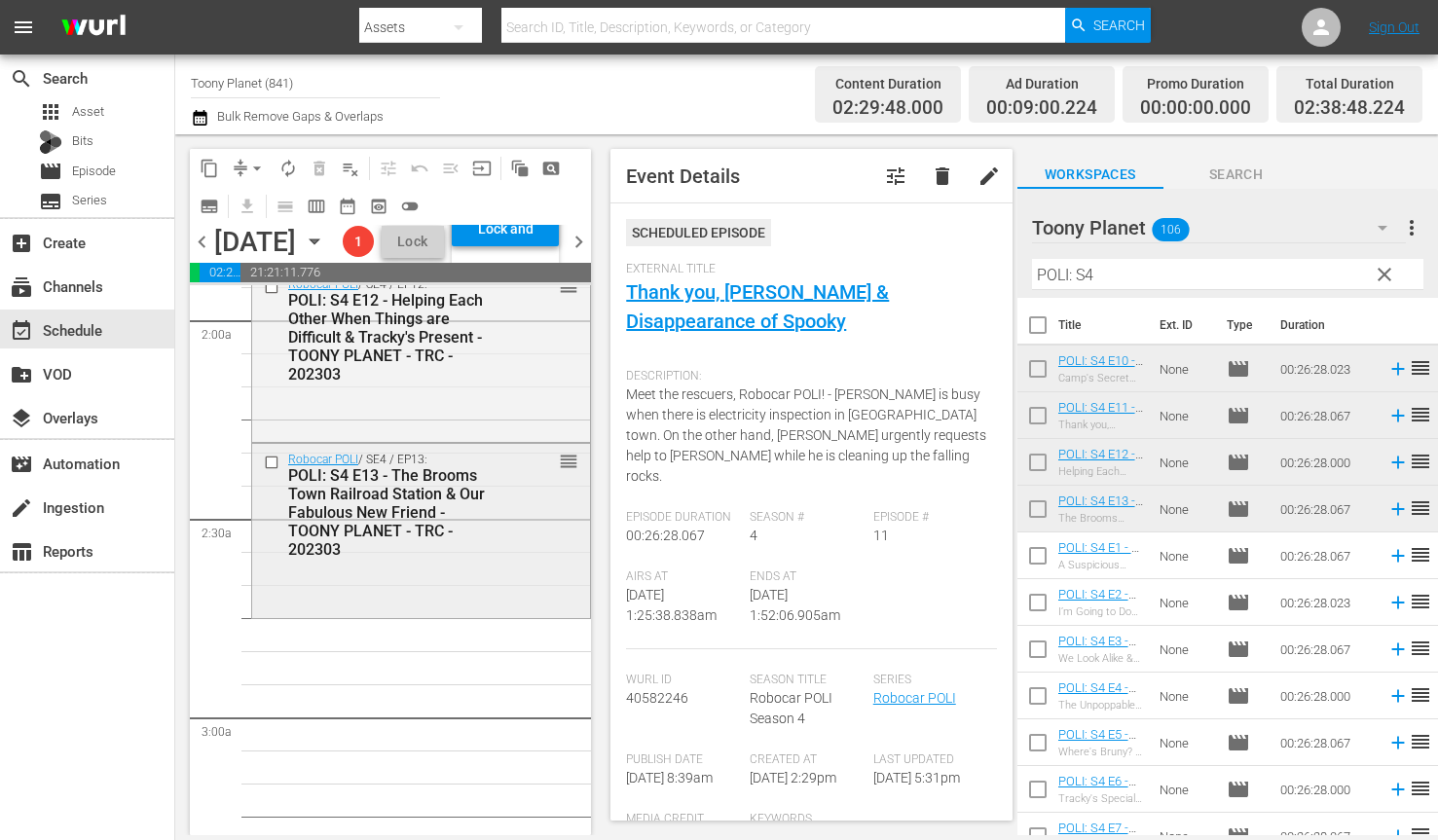 click on "Robocar POLI  / SE4 / EP13:
POLI: S4 E13 - The Brooms Town Railroad Station & Our Fabulous New Friend - TOONY PLANET - TRC - 202303 reorder" at bounding box center [421, 529] 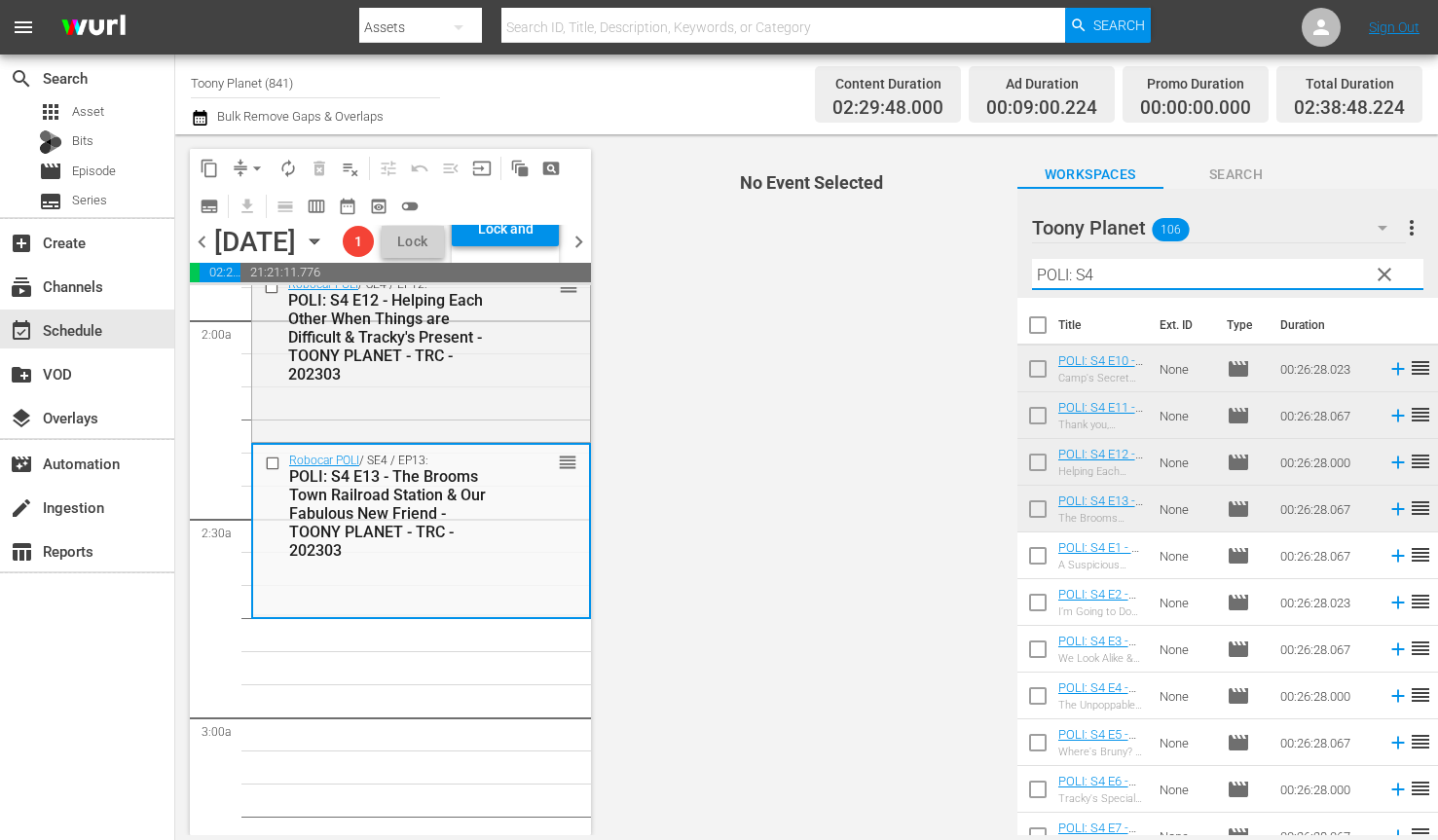 drag, startPoint x: 1105, startPoint y: 279, endPoint x: 844, endPoint y: 248, distance: 262.8345 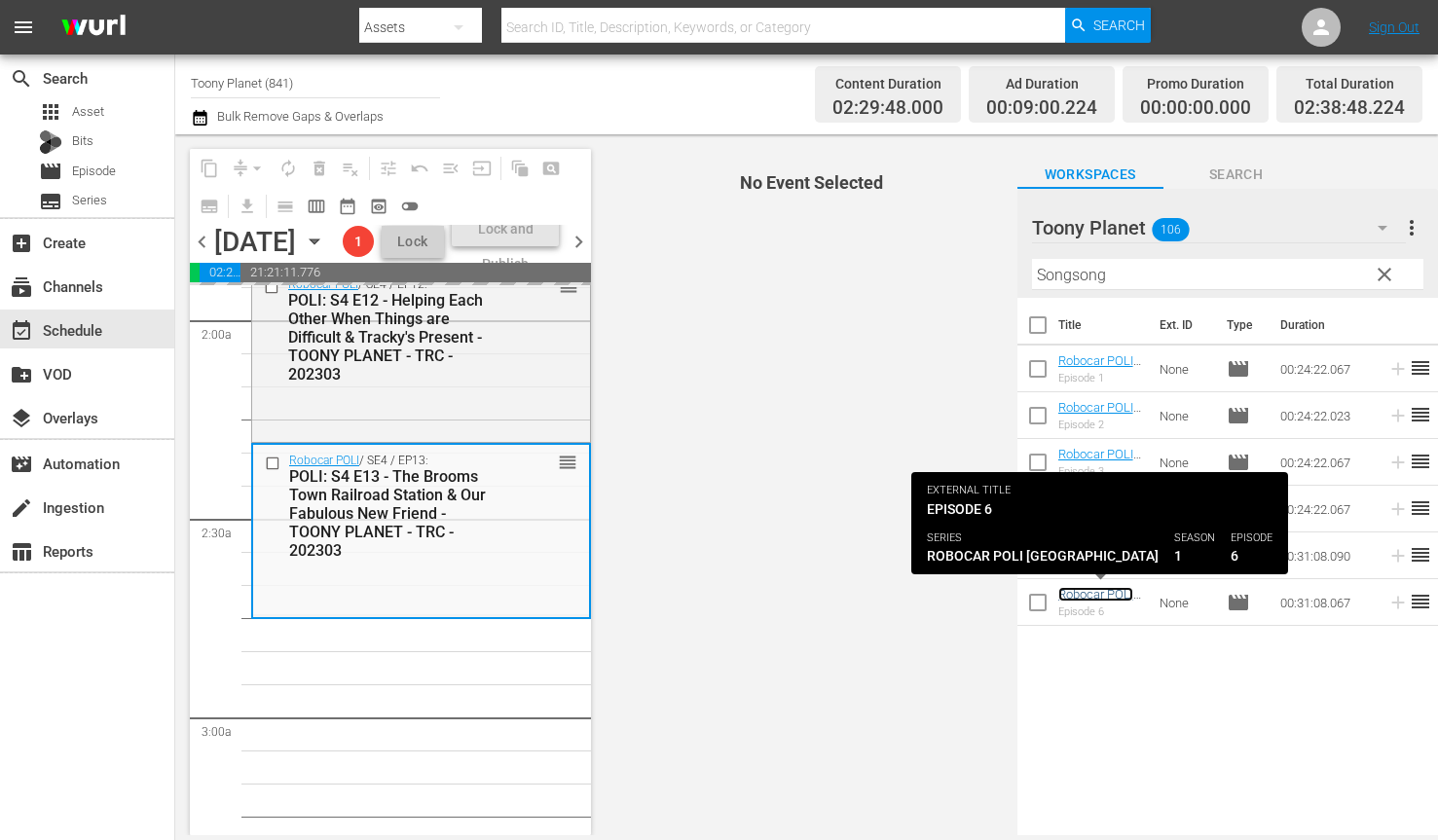 scroll, scrollTop: 948, scrollLeft: 0, axis: vertical 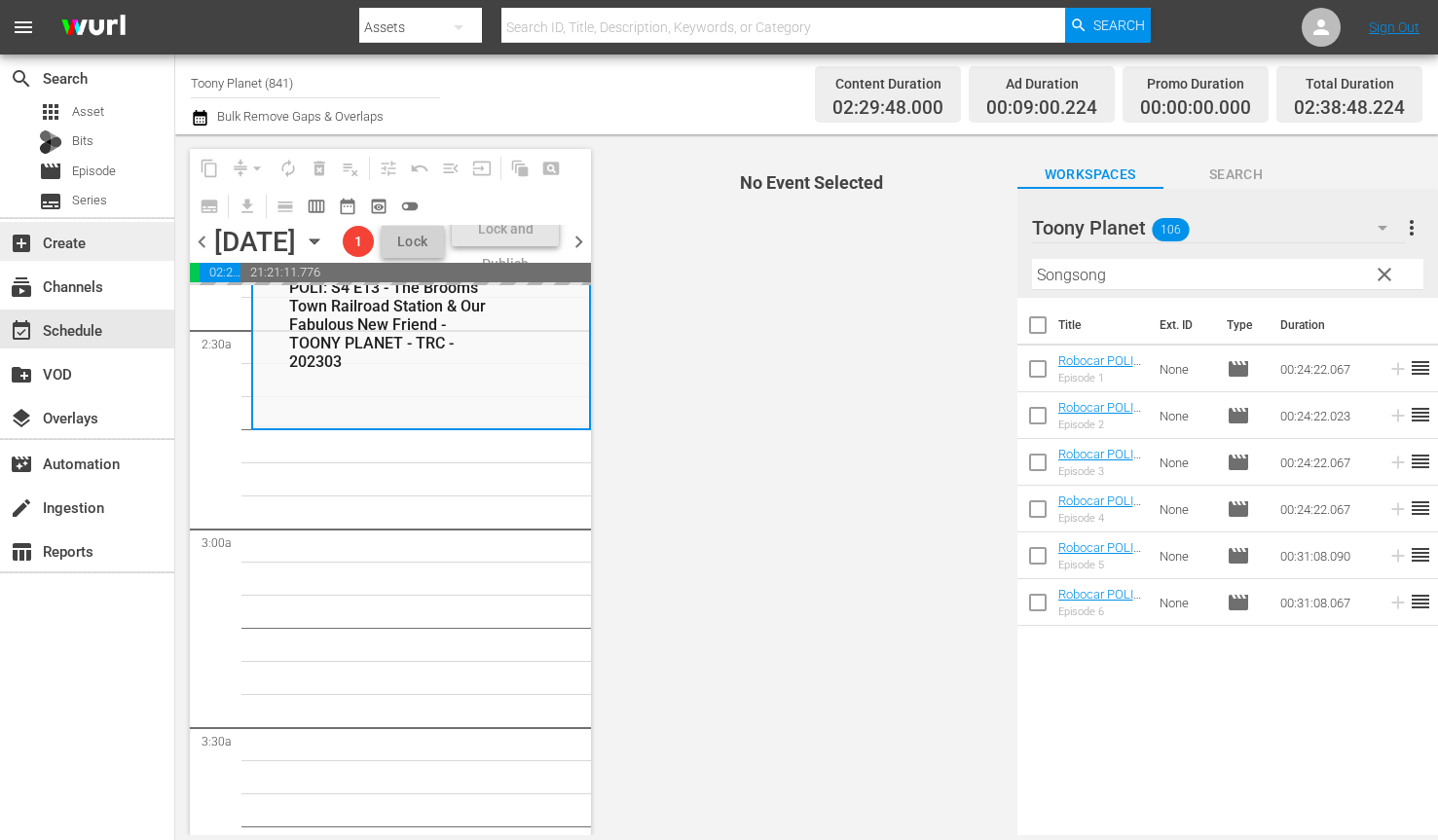 drag, startPoint x: 1080, startPoint y: 597, endPoint x: 33, endPoint y: 249, distance: 1103.3191 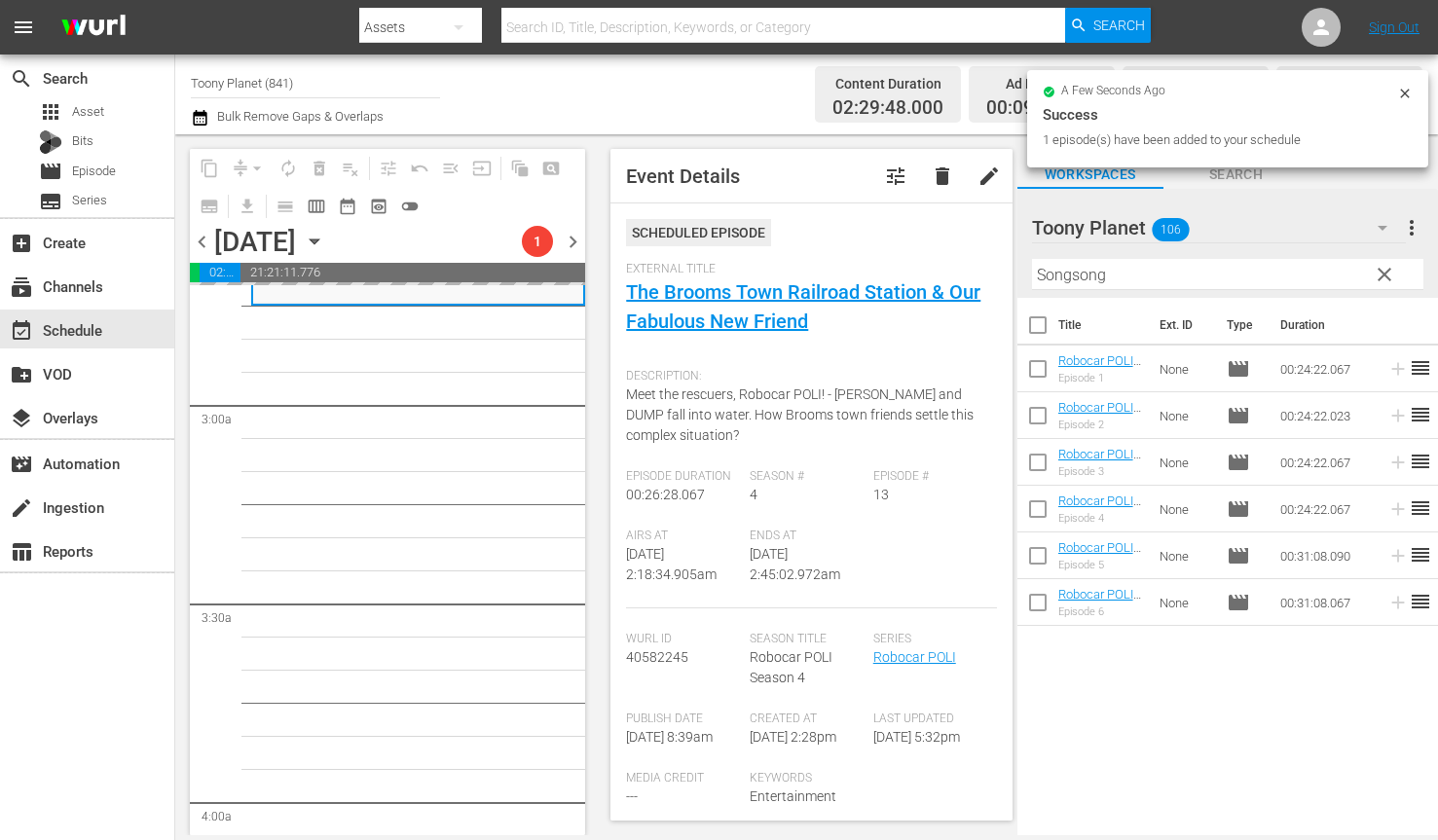 click on "Robocar POLI  / SE4 / EP9:
POLI: S4 E9 Miracle at Tracky's Farm & Boom! Crash! Danger! - TOONY PLANET - TRC - 202303 reorder Robocar POLI  / SE4 / EP11:
POLI: S4 E11 - Thank you, Roy & Disappearance of Spooky - TOONY PLANET - TRC - 202303 reorder Robocar POLI  / SE4 / EP13:
POLI: S4 E13 - The Brooms Town Railroad Station & Our Fabulous New Friend - TOONY PLANET - TRC - 202303 reorder Robocar POLI  / SE4 / EP10:
POLI: S4 E10 - Camp's Secret Plan & Fishing Commotion - TOONY PLANET - TRC - 202303 reorder Robocar POLI  / SE4 / EP8:
POLI: S4 E8 - Please Accept My Apology & Bruner's Birthday Secret - TOONY PLANET - TRC - 202303 reorder Robocar POLI  / SE4 / EP12:
POLI: S4 E12 - Helping Each Other When Things are Difficult & Tracky's Present - TOONY PLANET - TRC - 202303 reorder" at bounding box center [418, 3979] 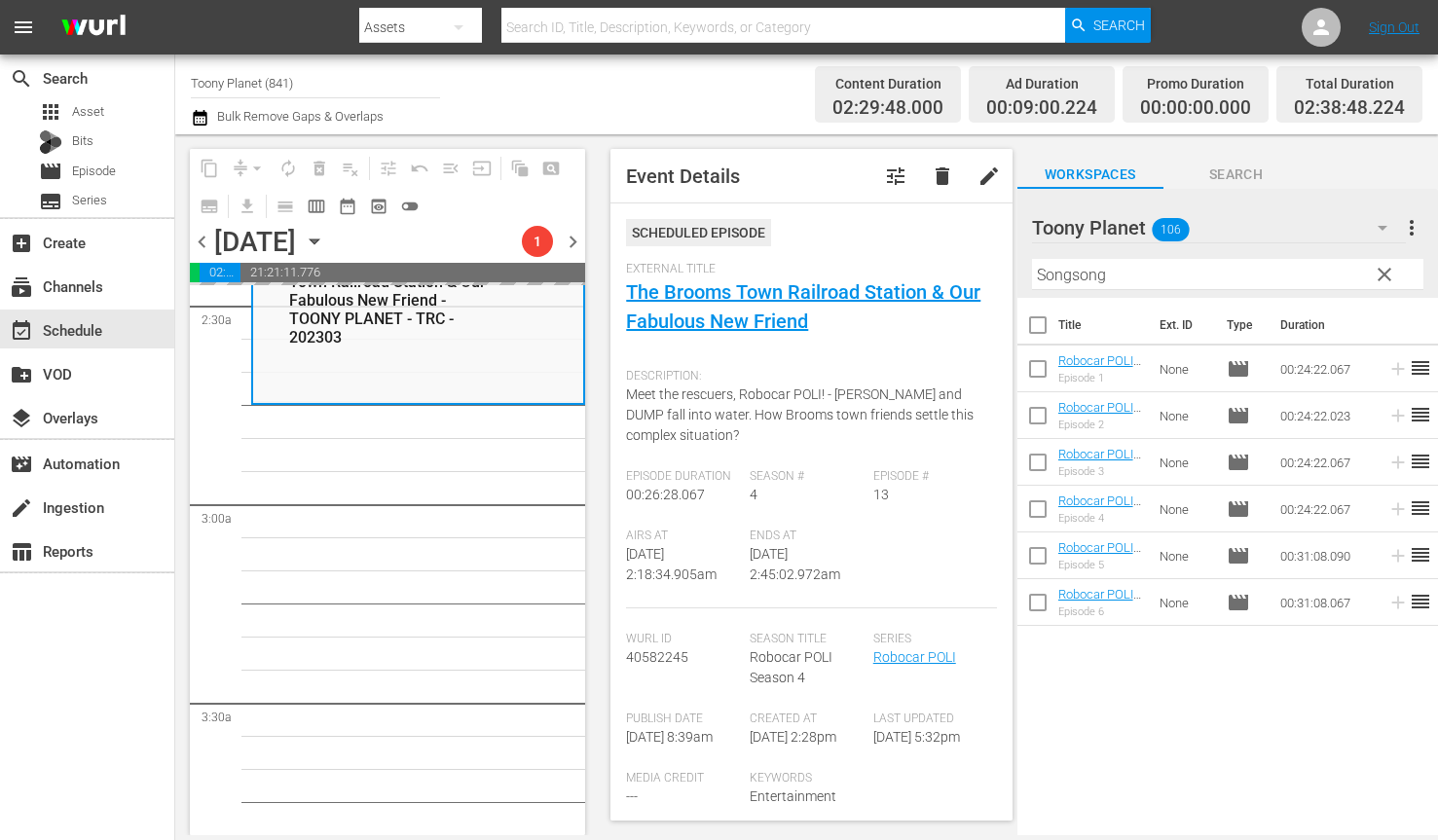 scroll, scrollTop: 981, scrollLeft: 0, axis: vertical 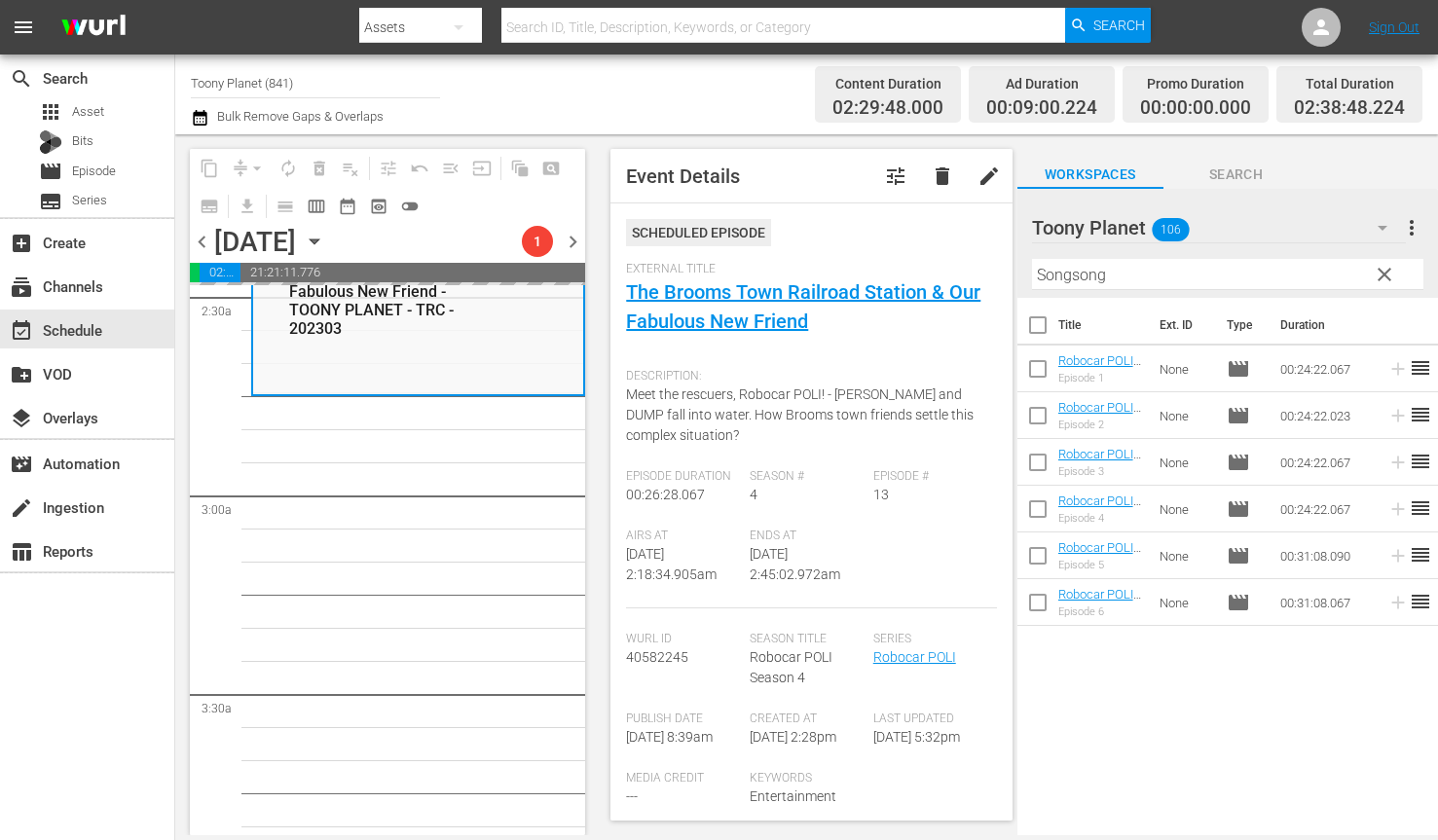 click on "Robocar POLI  / SE4 / EP9:
POLI: S4 E9 Miracle at Tracky's Farm & Boom! Crash! Danger! - TOONY PLANET - TRC - 202303 reorder Robocar POLI  / SE4 / EP11:
POLI: S4 E11 - Thank you, Roy & Disappearance of Spooky - TOONY PLANET - TRC - 202303 reorder Robocar POLI  / SE4 / EP13:
POLI: S4 E13 - The Brooms Town Railroad Station & Our Fabulous New Friend - TOONY PLANET - TRC - 202303 reorder Robocar POLI  / SE4 / EP10:
POLI: S4 E10 - Camp's Secret Plan & Fishing Commotion - TOONY PLANET - TRC - 202303 reorder Robocar POLI  / SE4 / EP8:
POLI: S4 E8 - Please Accept My Apology & Bruner's Birthday Secret - TOONY PLANET - TRC - 202303 reorder Robocar POLI  / SE4 / EP12:
POLI: S4 E12 - Helping Each Other When Things are Difficult & Tracky's Present - TOONY PLANET - TRC - 202303 reorder" at bounding box center [418, 4070] 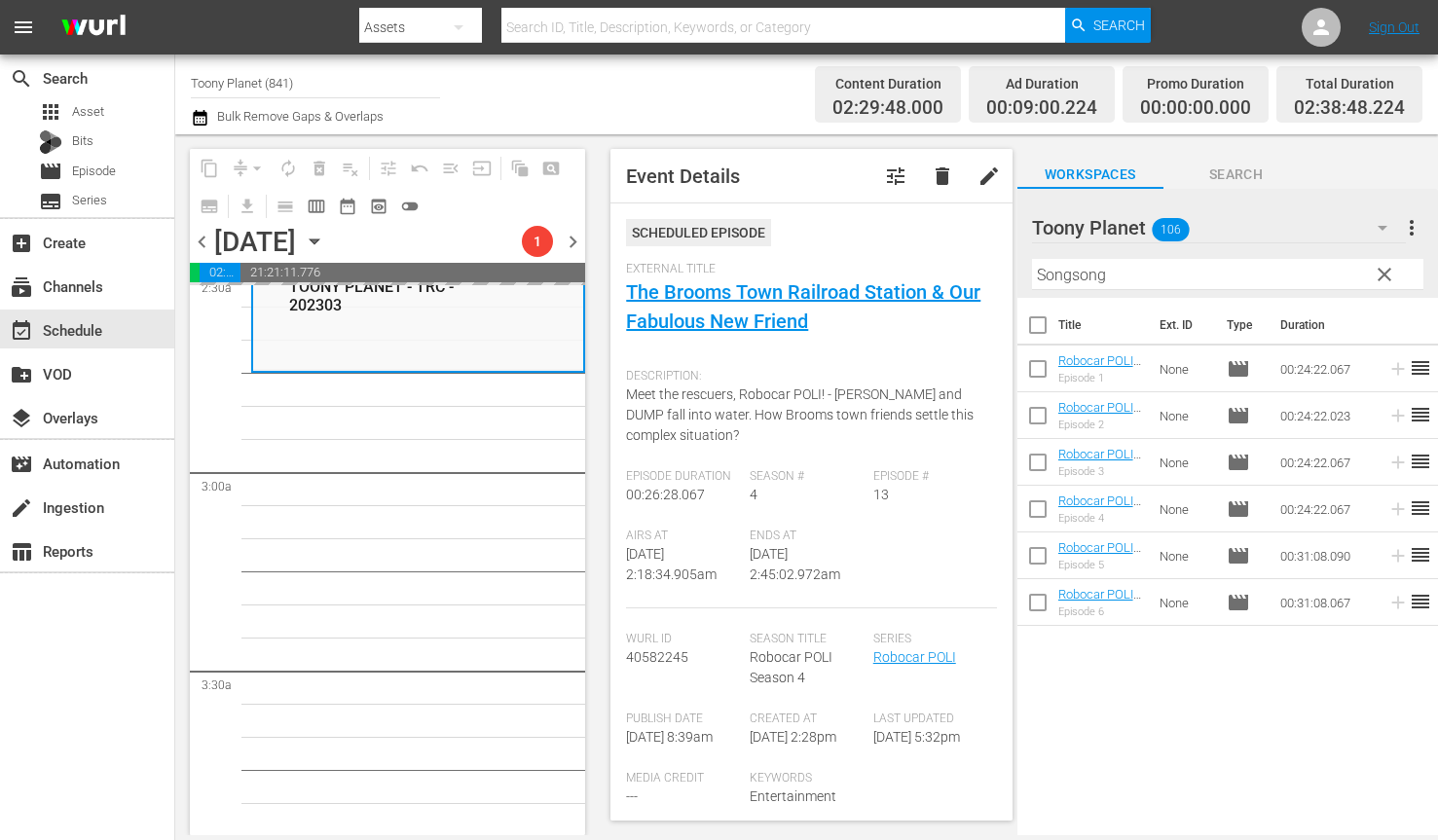 scroll, scrollTop: 1016, scrollLeft: 0, axis: vertical 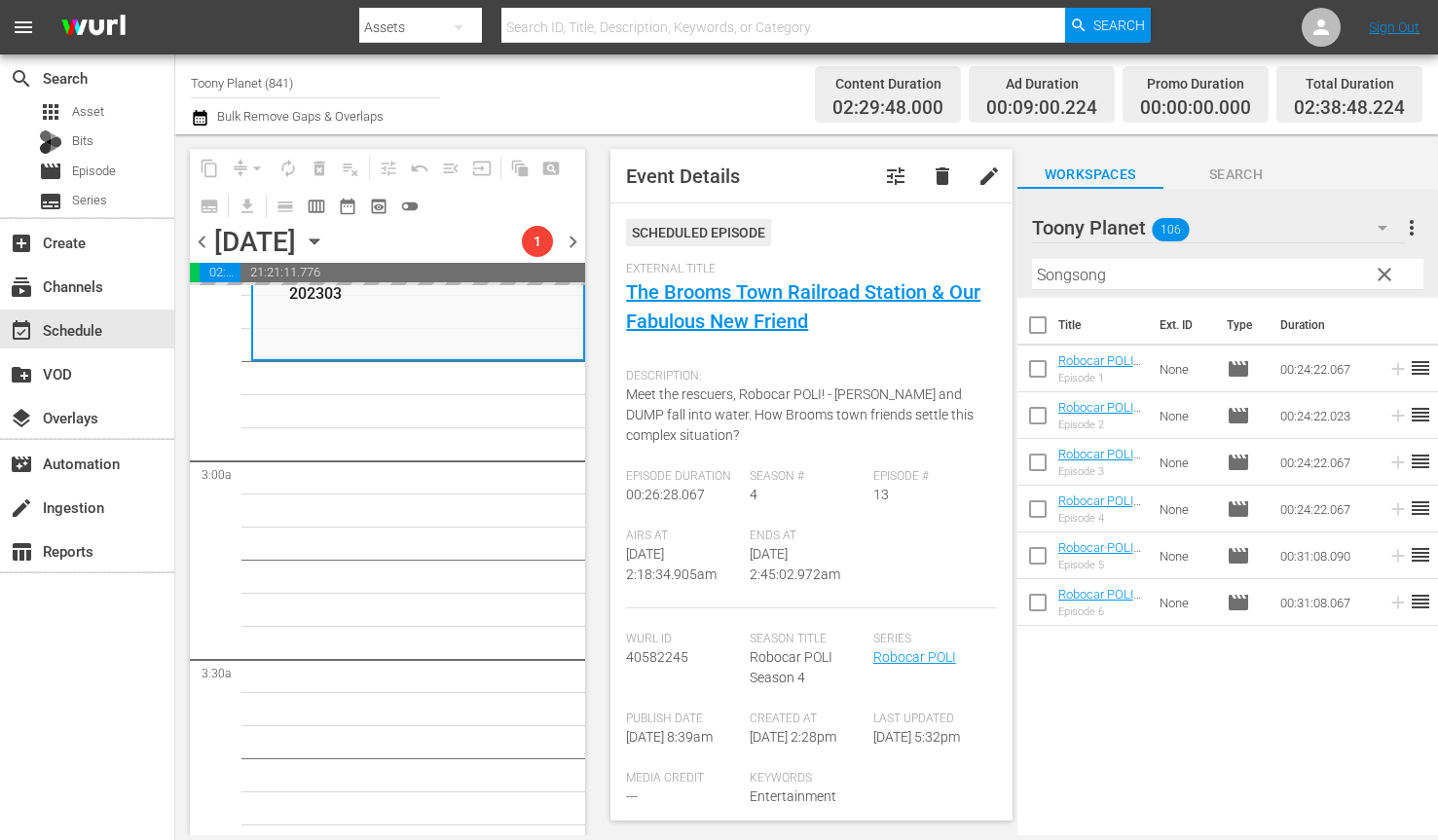 click on "Robocar POLI  / SE4 / EP9:
POLI: S4 E9 Miracle at Tracky's Farm & Boom! Crash! Danger! - TOONY PLANET - TRC - 202303 reorder Robocar POLI  / SE4 / EP11:
POLI: S4 E11 - Thank you, Roy & Disappearance of Spooky - TOONY PLANET - TRC - 202303 reorder Robocar POLI  / SE4 / EP13:
POLI: S4 E13 - The Brooms Town Railroad Station & Our Fabulous New Friend - TOONY PLANET - TRC - 202303 reorder Robocar POLI  / SE4 / EP10:
POLI: S4 E10 - Camp's Secret Plan & Fishing Commotion - TOONY PLANET - TRC - 202303 reorder Robocar POLI  / SE4 / EP8:
POLI: S4 E8 - Please Accept My Apology & Bruner's Birthday Secret - TOONY PLANET - TRC - 202303 reorder Robocar POLI  / SE4 / EP12:
POLI: S4 E12 - Helping Each Other When Things are Difficult & Tracky's Present - TOONY PLANET - TRC - 202303 reorder" at bounding box center (418, 4035) 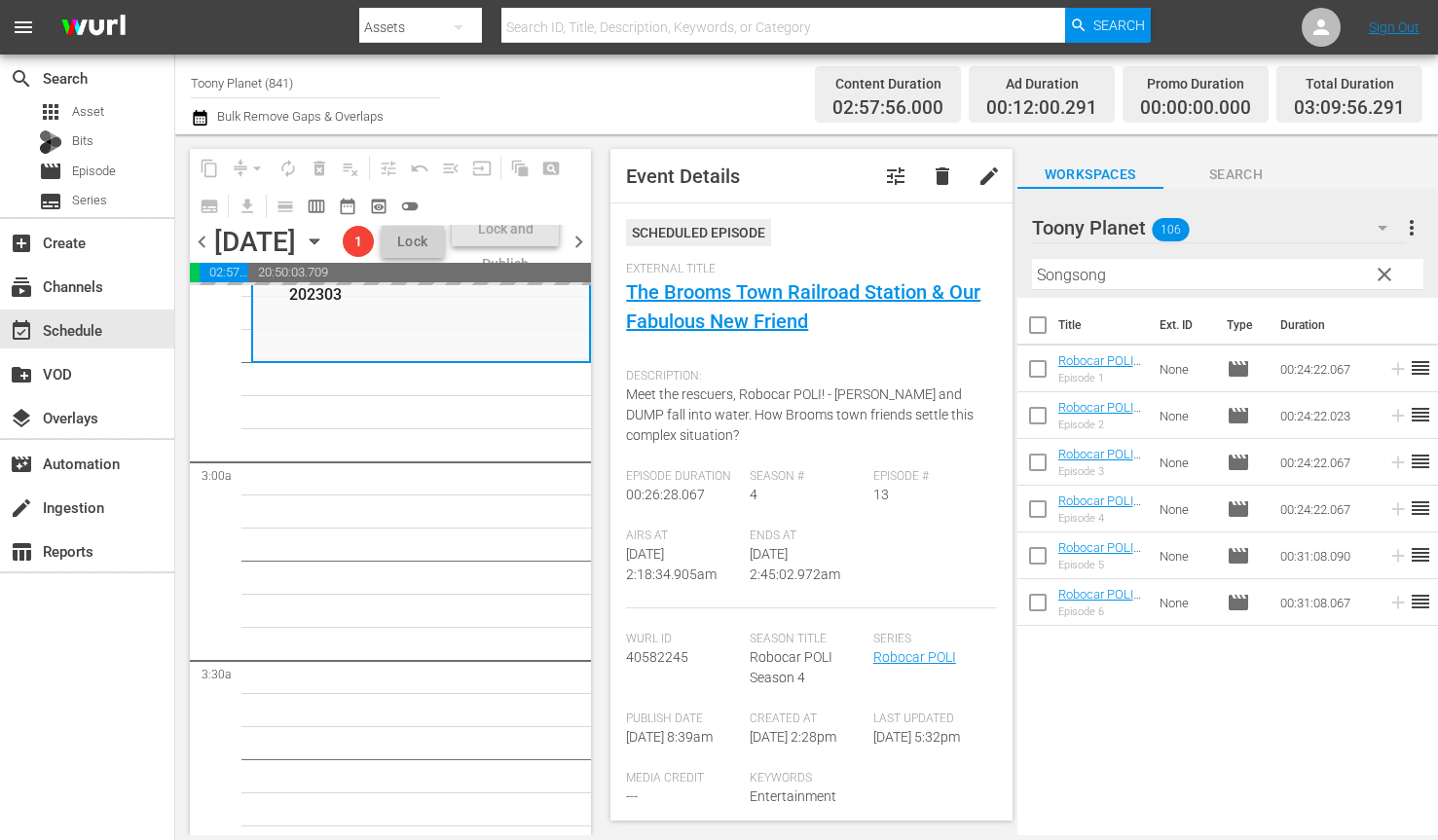 click on "Robocar POLI  / SE4 / EP9:
POLI: S4 E9 Miracle at Tracky's Farm & Boom! Crash! Danger! - TOONY PLANET - TRC - 202303 reorder Robocar POLI  / SE4 / EP11:
POLI: S4 E11 - Thank you, Roy & Disappearance of Spooky - TOONY PLANET - TRC - 202303 reorder Robocar POLI  / SE4 / EP13:
POLI: S4 E13 - The Brooms Town Railroad Station & Our Fabulous New Friend - TOONY PLANET - TRC - 202303 reorder Robocar POLI  / SE4 / EP10:
POLI: S4 E10 - Camp's Secret Plan & Fishing Commotion - TOONY PLANET - TRC - 202303 reorder Robocar POLI  / SE4 / EP8:
POLI: S4 E8 - Please Accept My Apology & Bruner's Birthday Secret - TOONY PLANET - TRC - 202303 reorder Robocar POLI  / SE4 / EP12:
POLI: S4 E12 - Helping Each Other When Things are Difficult & Tracky's Present - TOONY PLANET - TRC - 202303 reorder" at bounding box center [421, 4036] 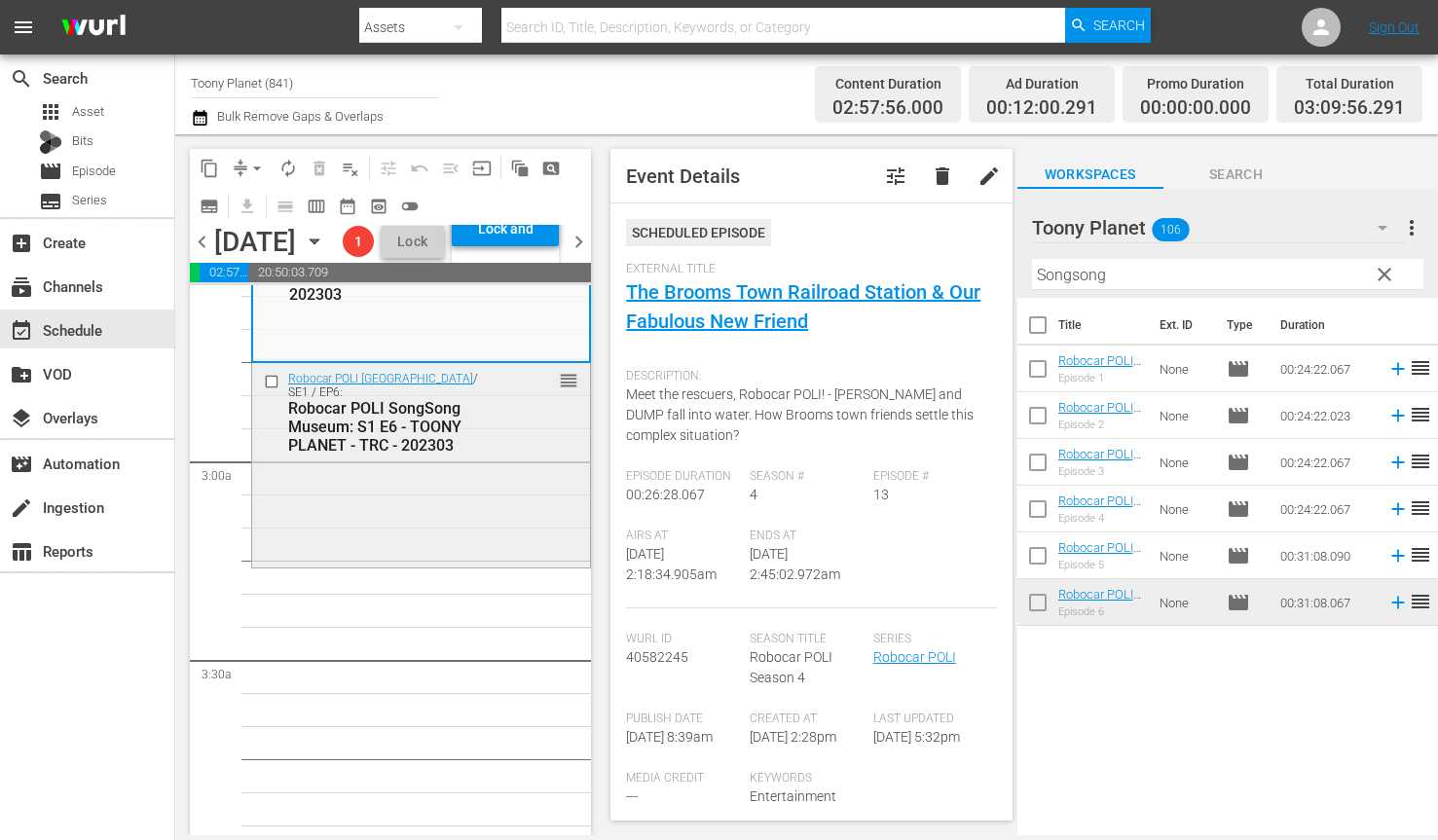 click on "Robocar POLI SongSong Museum  / SE1 / EP6:
Robocar POLI SongSong Museum: S1 E6 - TOONY PLANET - TRC - 202303 reorder" at bounding box center (421, 463) 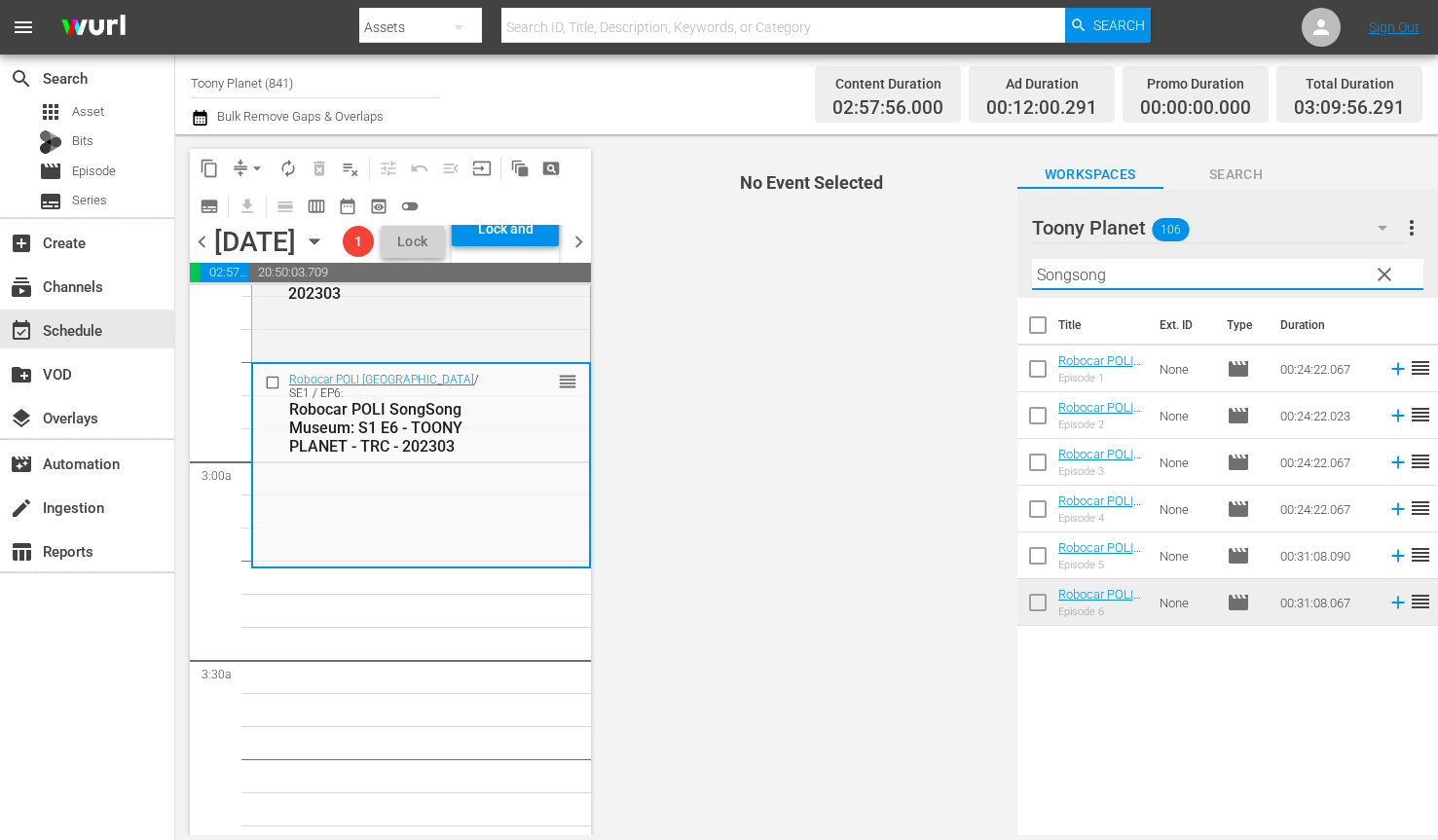 drag, startPoint x: 1141, startPoint y: 276, endPoint x: 993, endPoint y: 258, distance: 149.09058 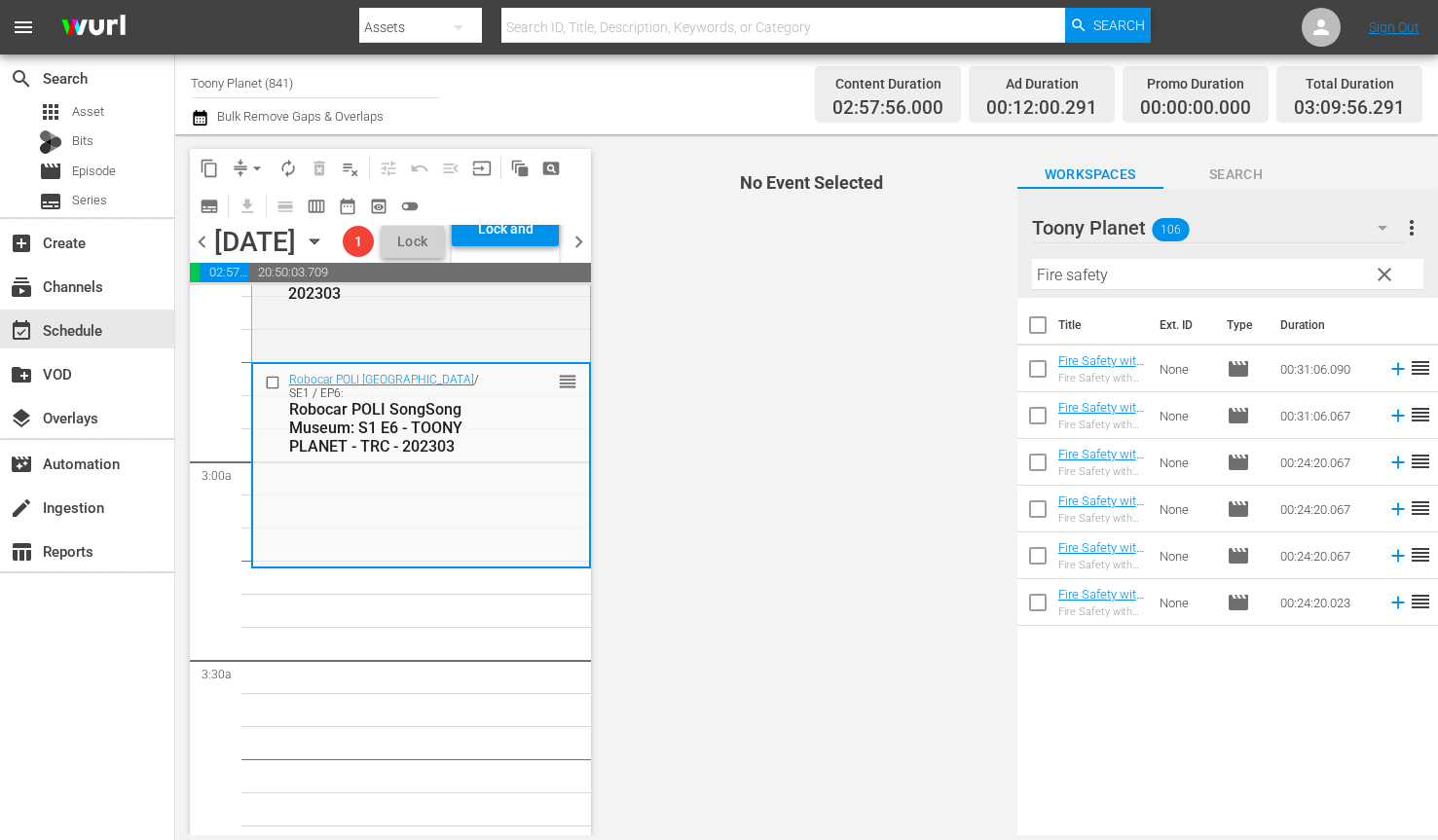 click on "No Event Selected" at bounding box center (806, 485) 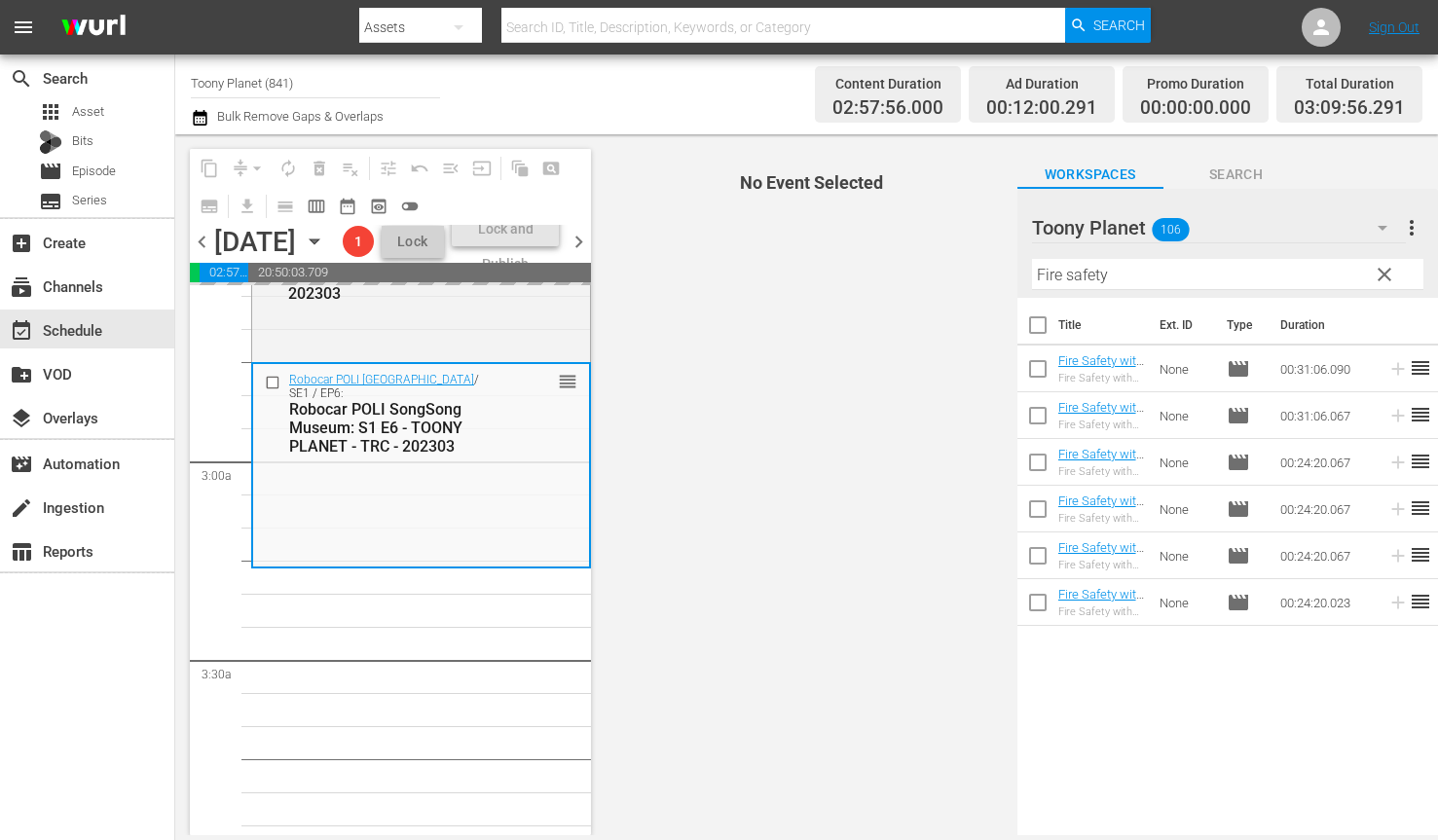 drag, startPoint x: 1097, startPoint y: 460, endPoint x: 312, endPoint y: 18, distance: 900.88235 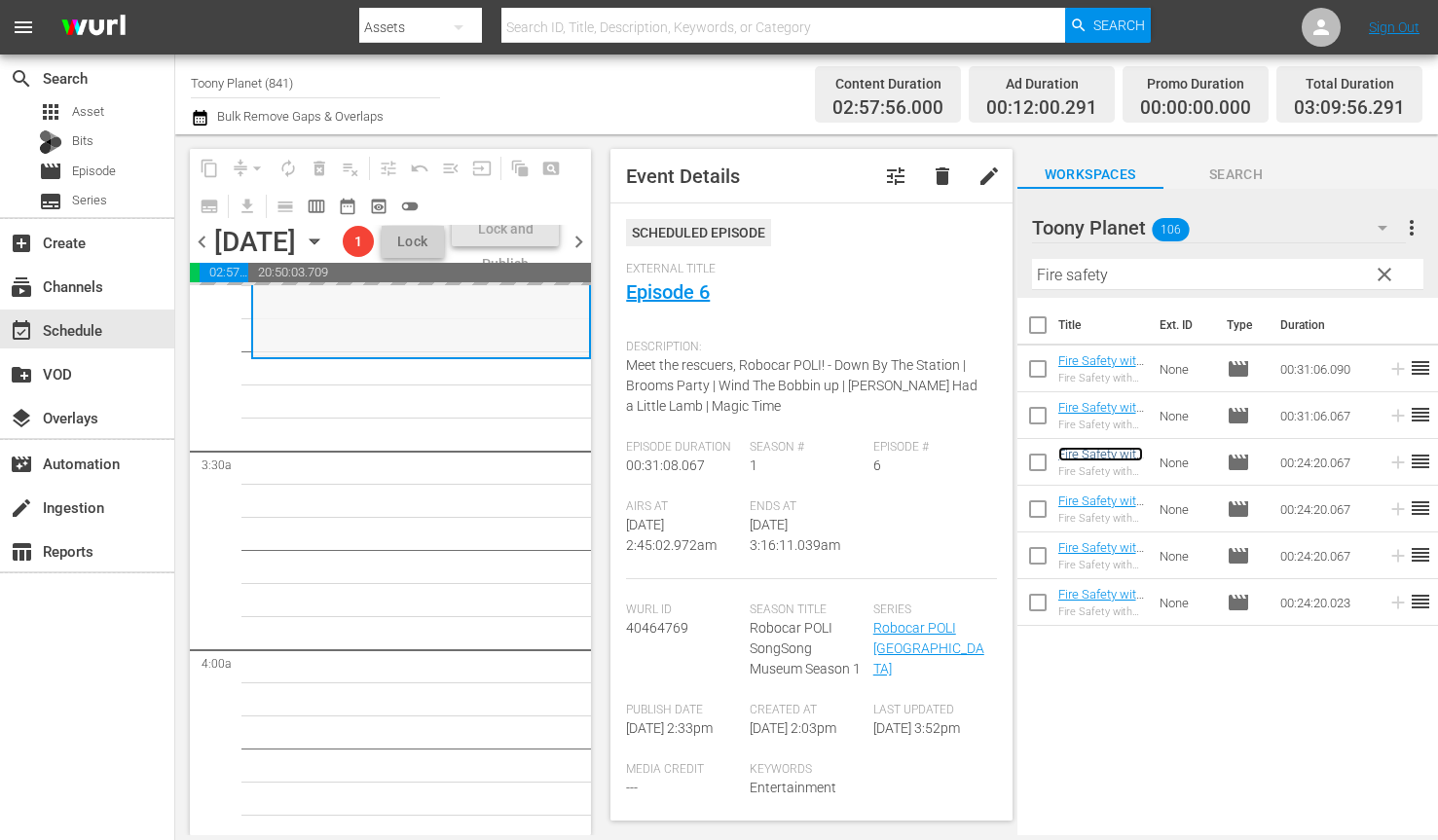 scroll, scrollTop: 1227, scrollLeft: 0, axis: vertical 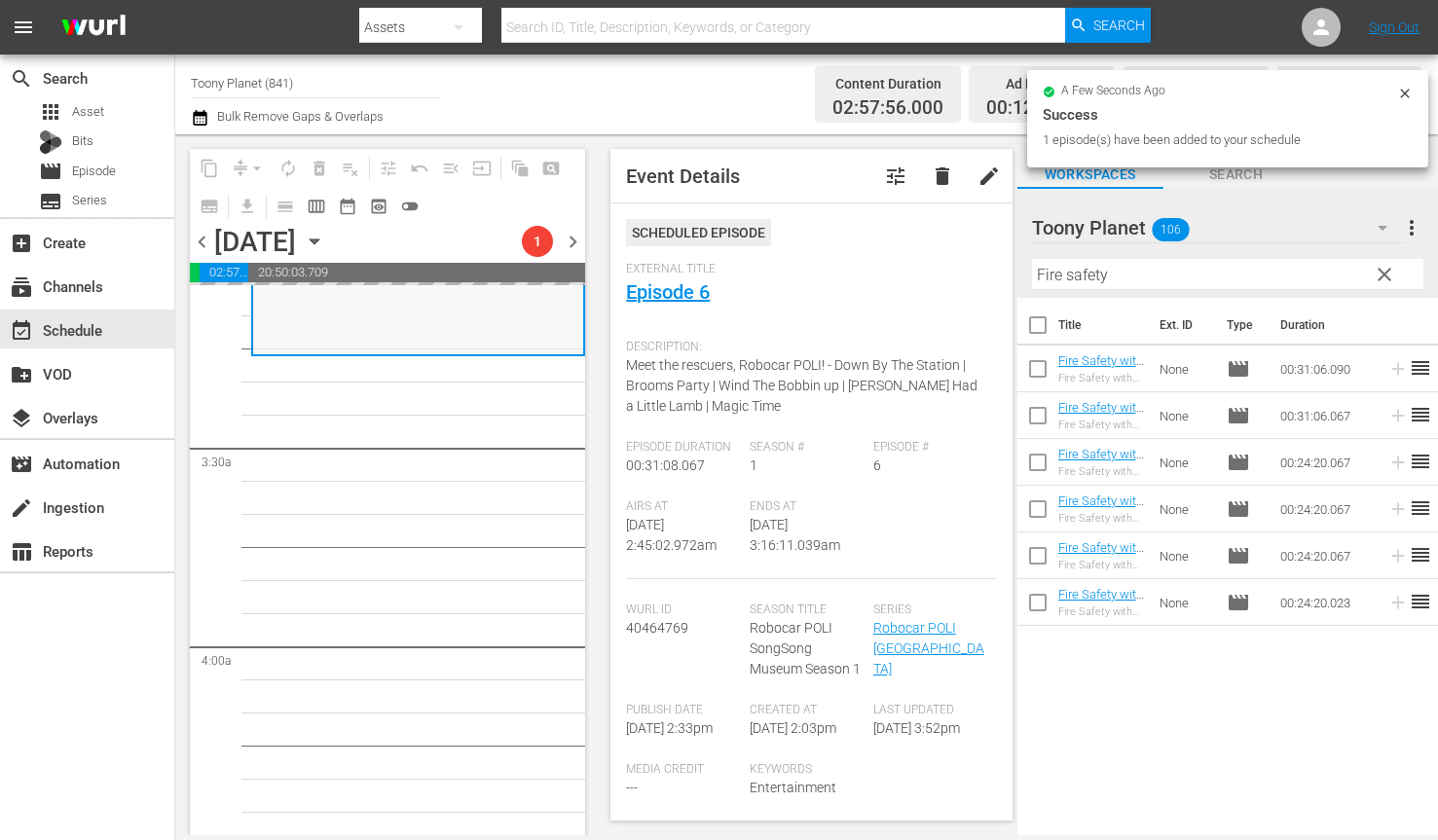 click on "Robocar POLI SongSong Museum  / SE1 / EP6:
Robocar POLI SongSong Museum: S1 E6 - TOONY PLANET - TRC - 202303 reorder Robocar POLI  / SE4 / EP9:
POLI: S4 E9 Miracle at Tracky's Farm & Boom! Crash! Danger! - TOONY PLANET - TRC - 202303 reorder Robocar POLI  / SE4 / EP11:
POLI: S4 E11 - Thank you, Roy & Disappearance of Spooky - TOONY PLANET - TRC - 202303 reorder Robocar POLI  / SE4 / EP13:
POLI: S4 E13 - The Brooms Town Railroad Station & Our Fabulous New Friend - TOONY PLANET - TRC - 202303 reorder Robocar POLI  / SE4 / EP10:
POLI: S4 E10 - Camp's Secret Plan & Fishing Commotion - TOONY PLANET - TRC - 202303 reorder Robocar POLI  / SE4 / EP8:
POLI: S4 E8 - Please Accept My Apology & Bruner's Birthday Secret - TOONY PLANET - TRC - 202303 reorder Robocar POLI  / SE4 / EP12:
POLI: S4 E12 - Helping Each Other When Things are Difficult & Tracky's Present - TOONY PLANET - TRC - 202303 reorder" at bounding box center [418, 3823] 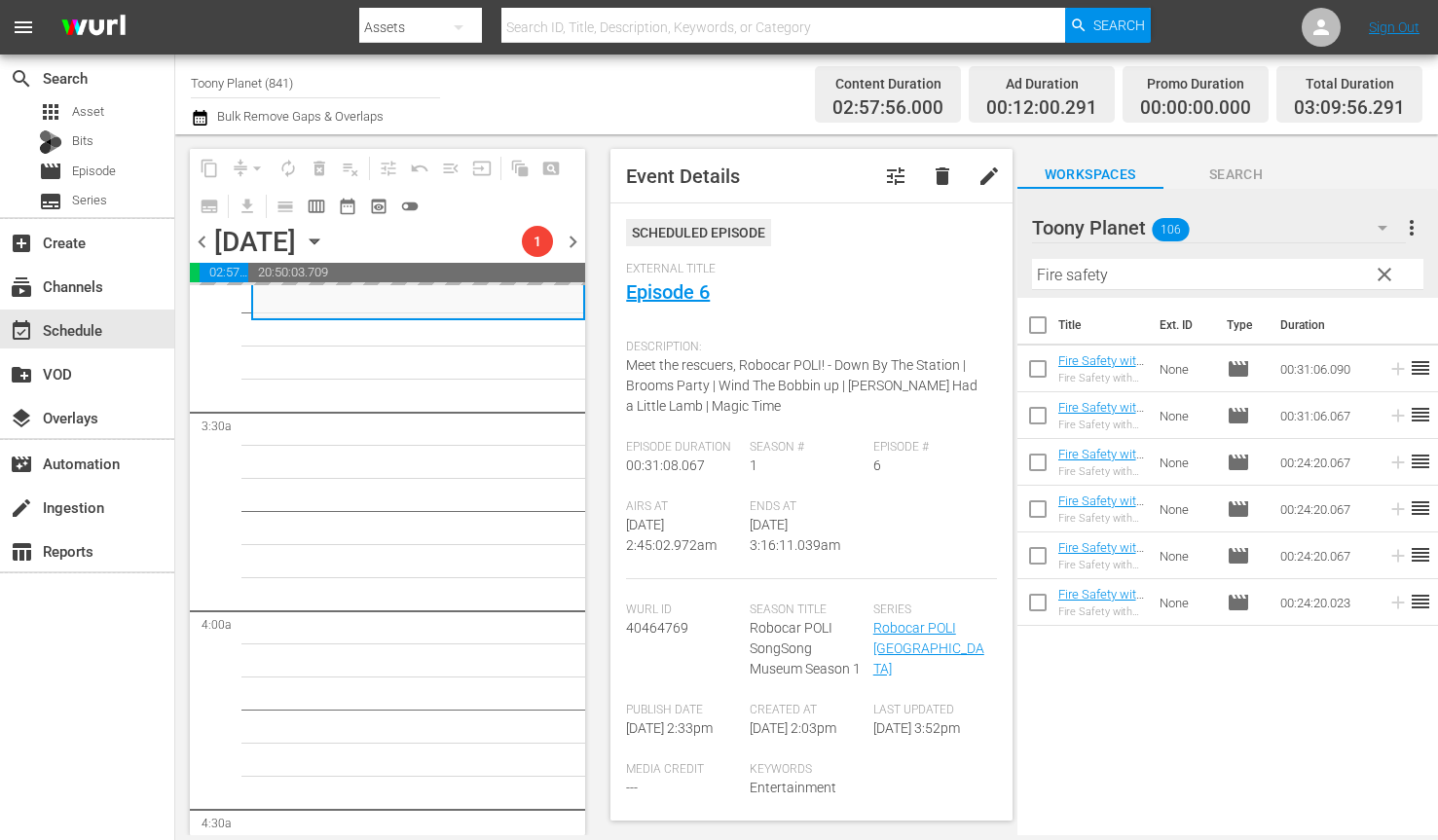 scroll, scrollTop: 1264, scrollLeft: 0, axis: vertical 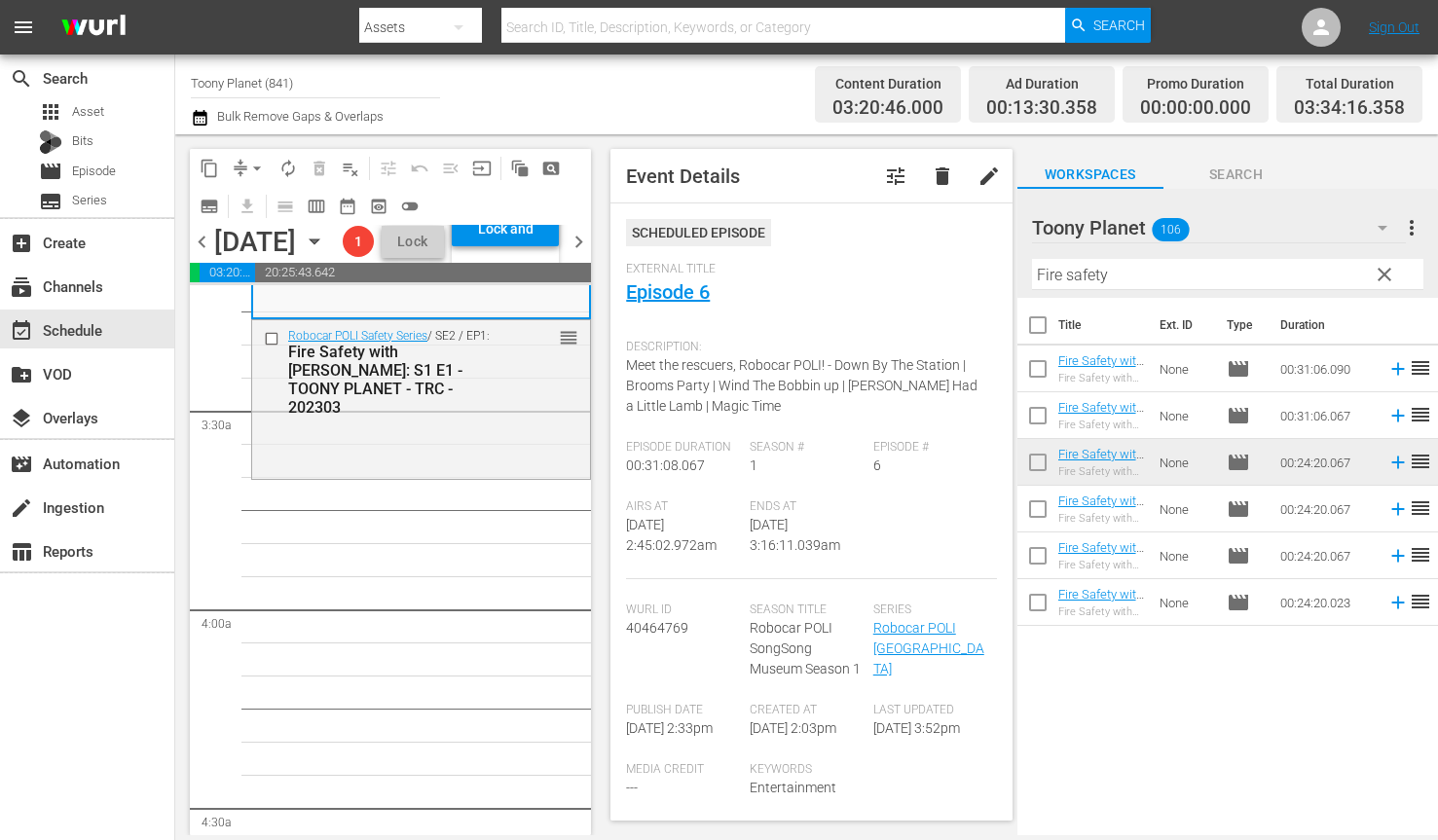 click on "Robocar POLI Safety Series  / SE2 / EP1:
Fire Safety with ROY: S1 E1 - TOONY PLANET - TRC - 202303 reorder" at bounding box center [421, 397] 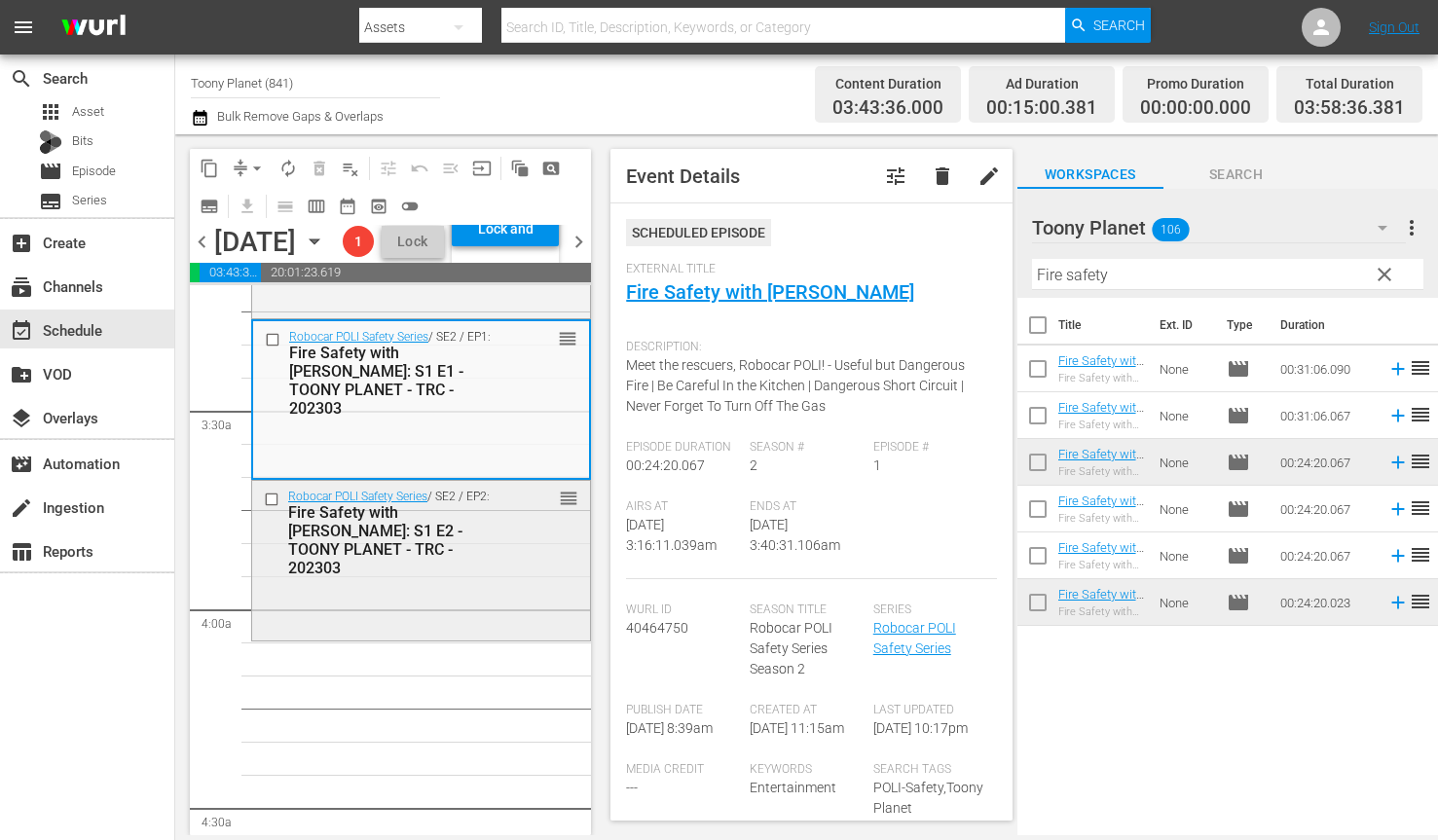 click on "Robocar POLI Safety Series  / SE2 / EP2:
Fire Safety with ROY: S1 E2 - TOONY PLANET - TRC - 202303 reorder" at bounding box center [421, 532] 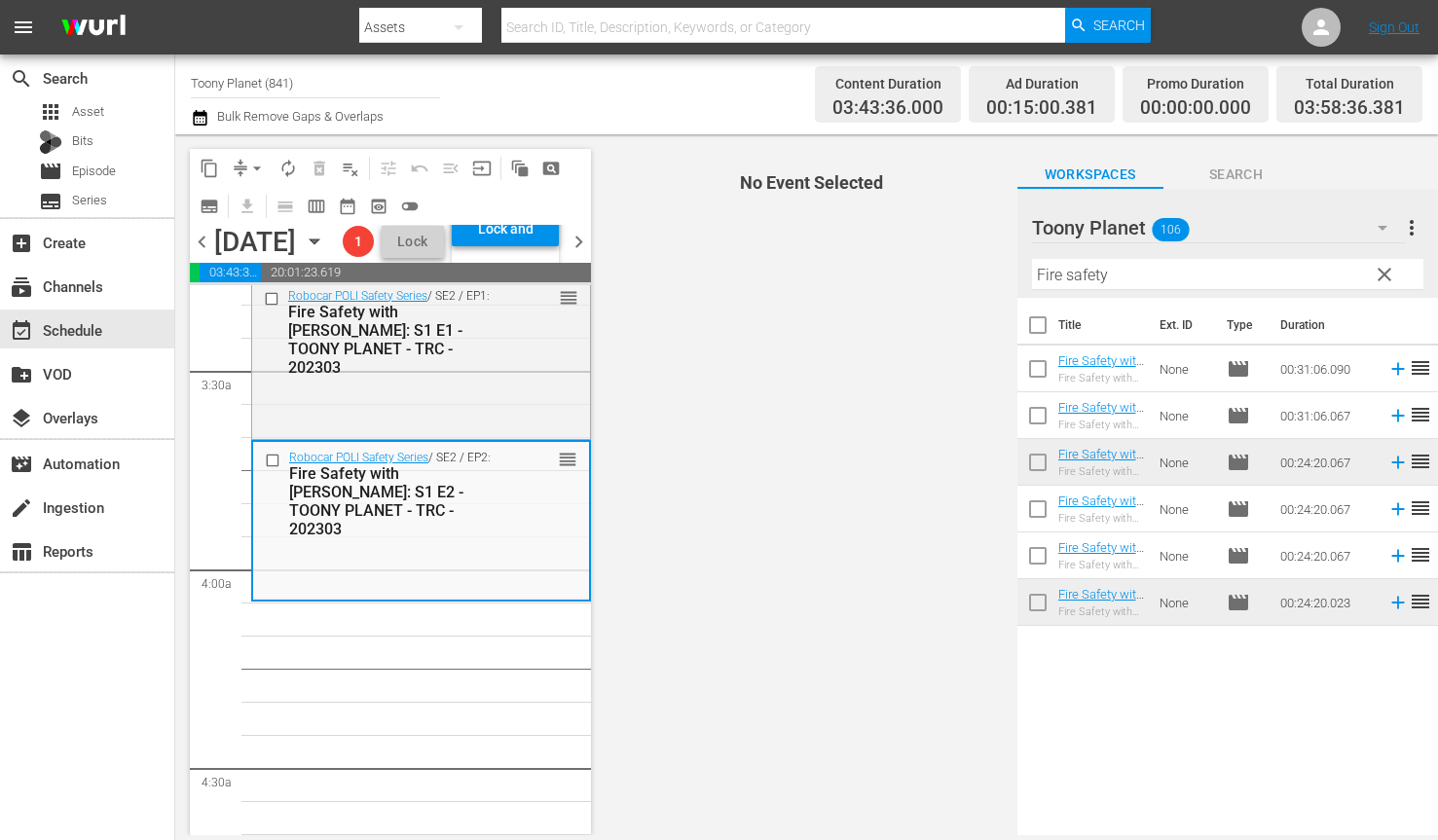 scroll, scrollTop: 1314, scrollLeft: 0, axis: vertical 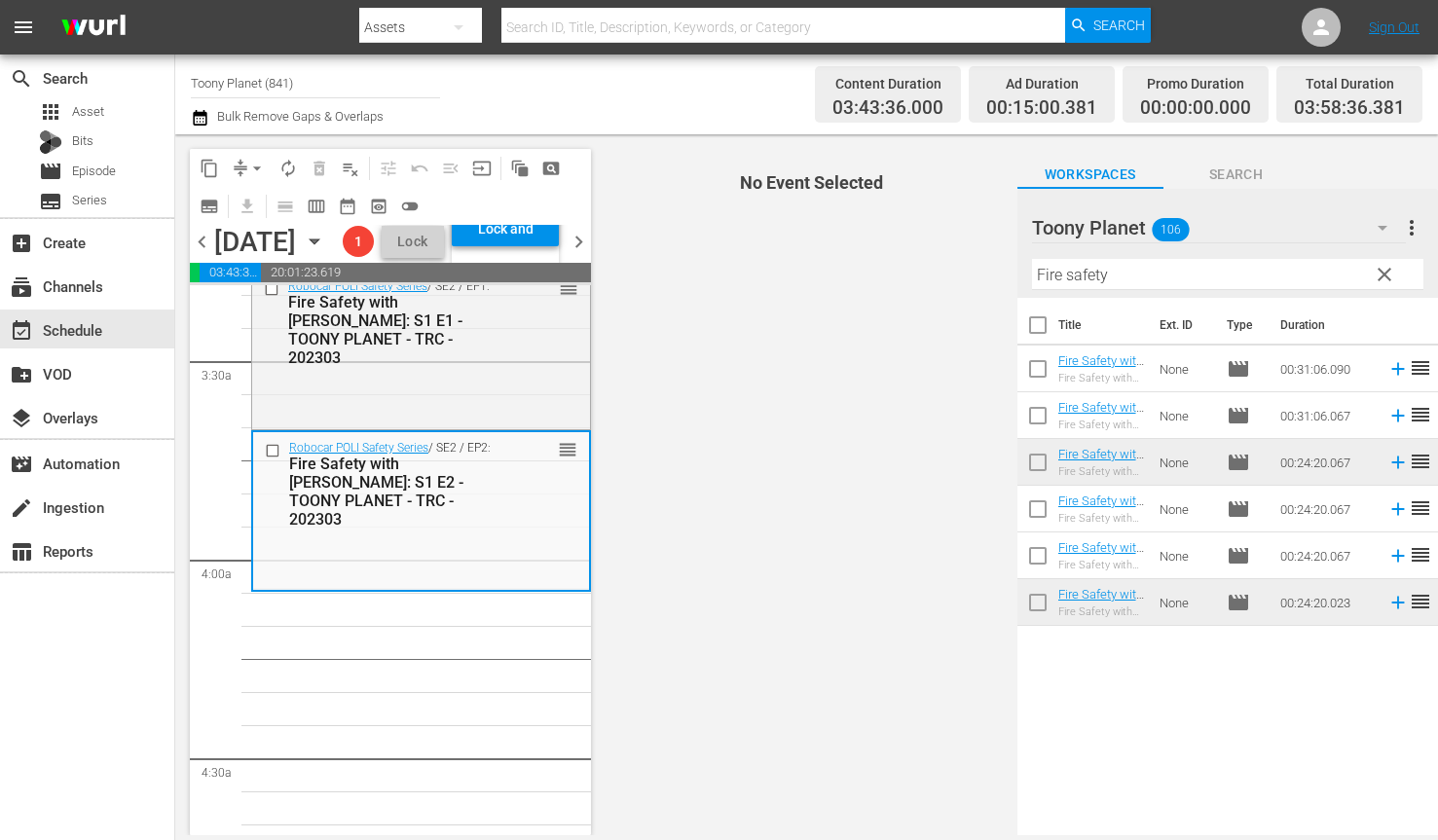 drag, startPoint x: 1164, startPoint y: 269, endPoint x: 968, endPoint y: 269, distance: 196 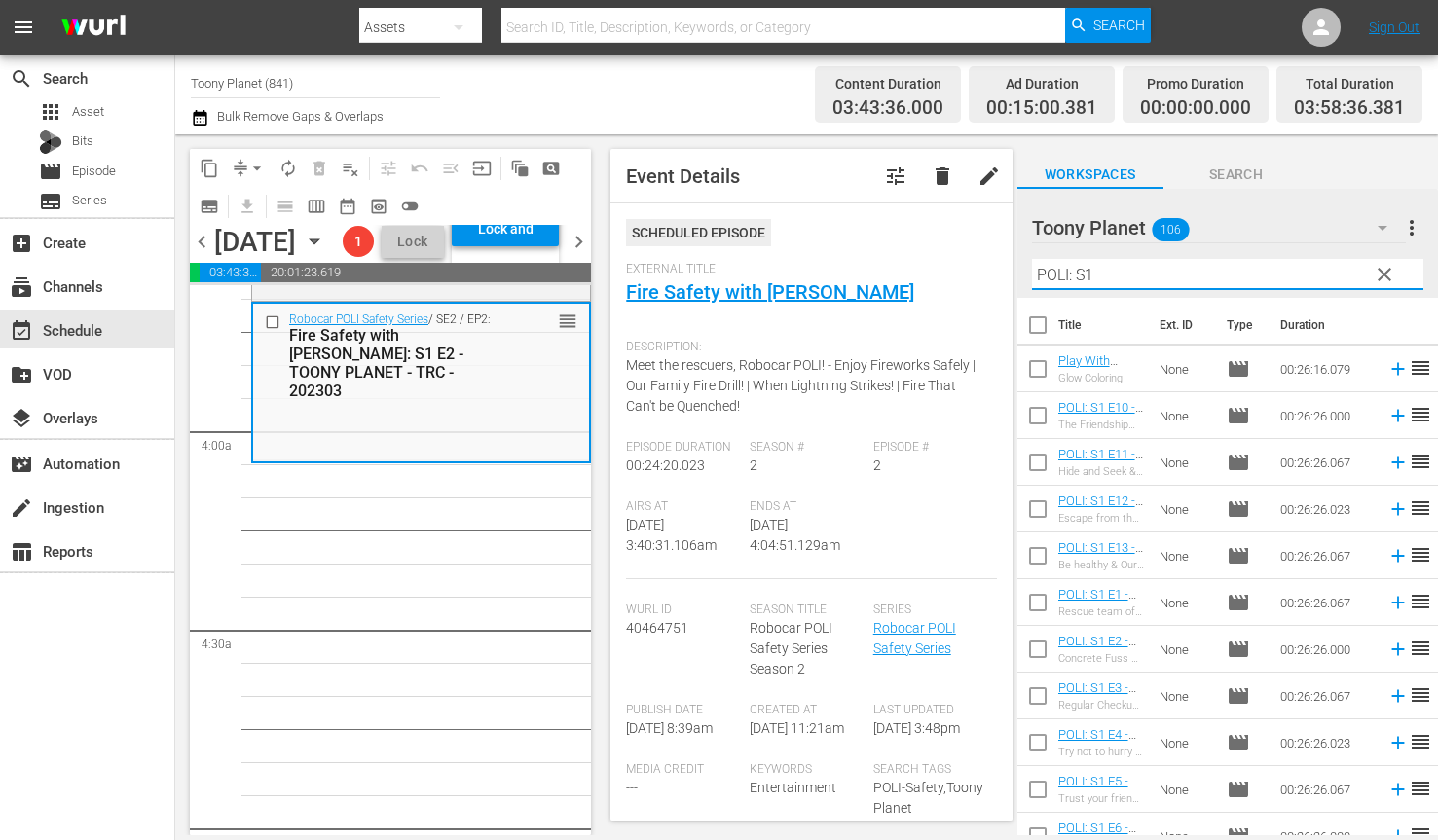 scroll, scrollTop: 1445, scrollLeft: 0, axis: vertical 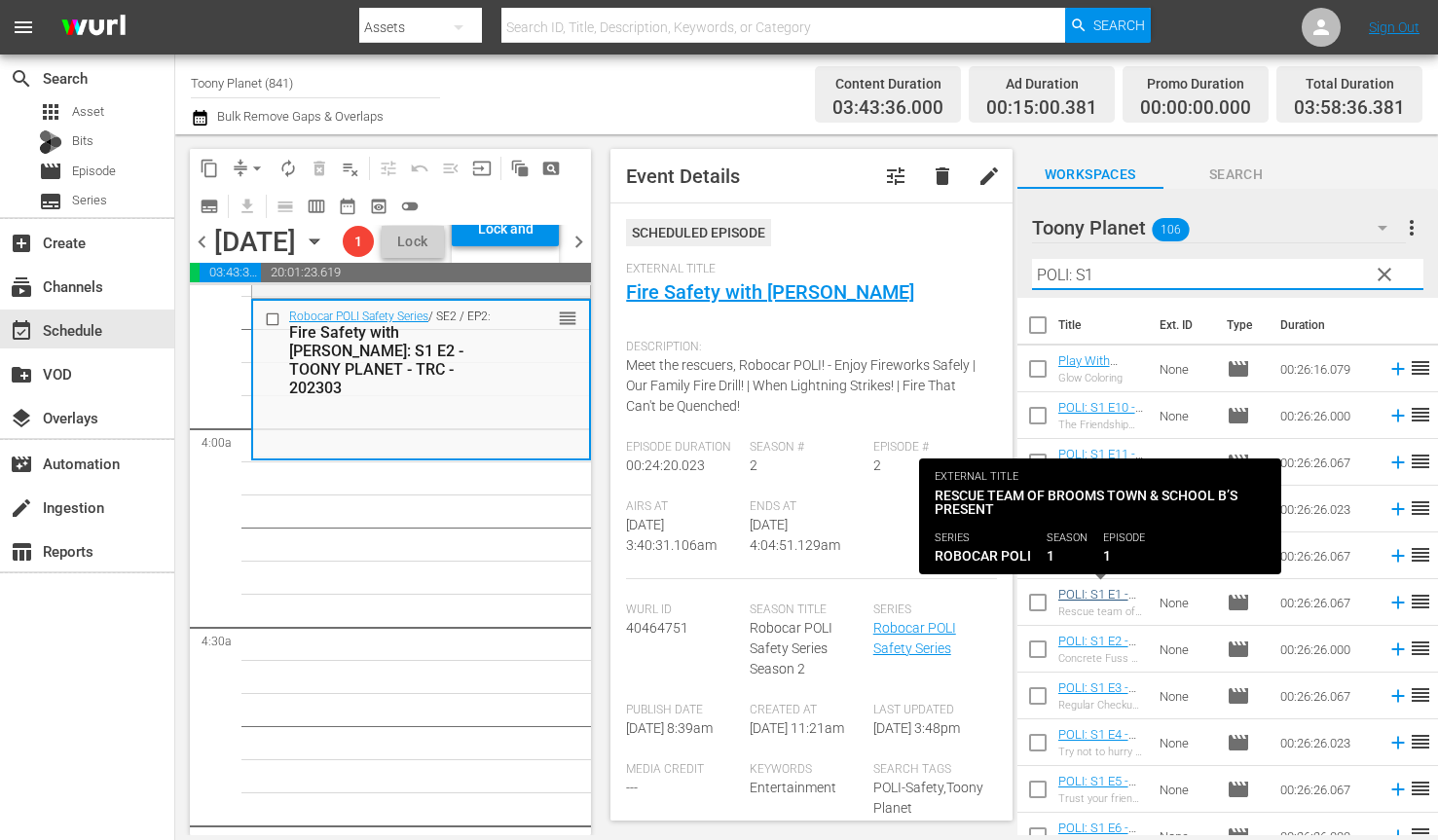 type on "POLI: S1" 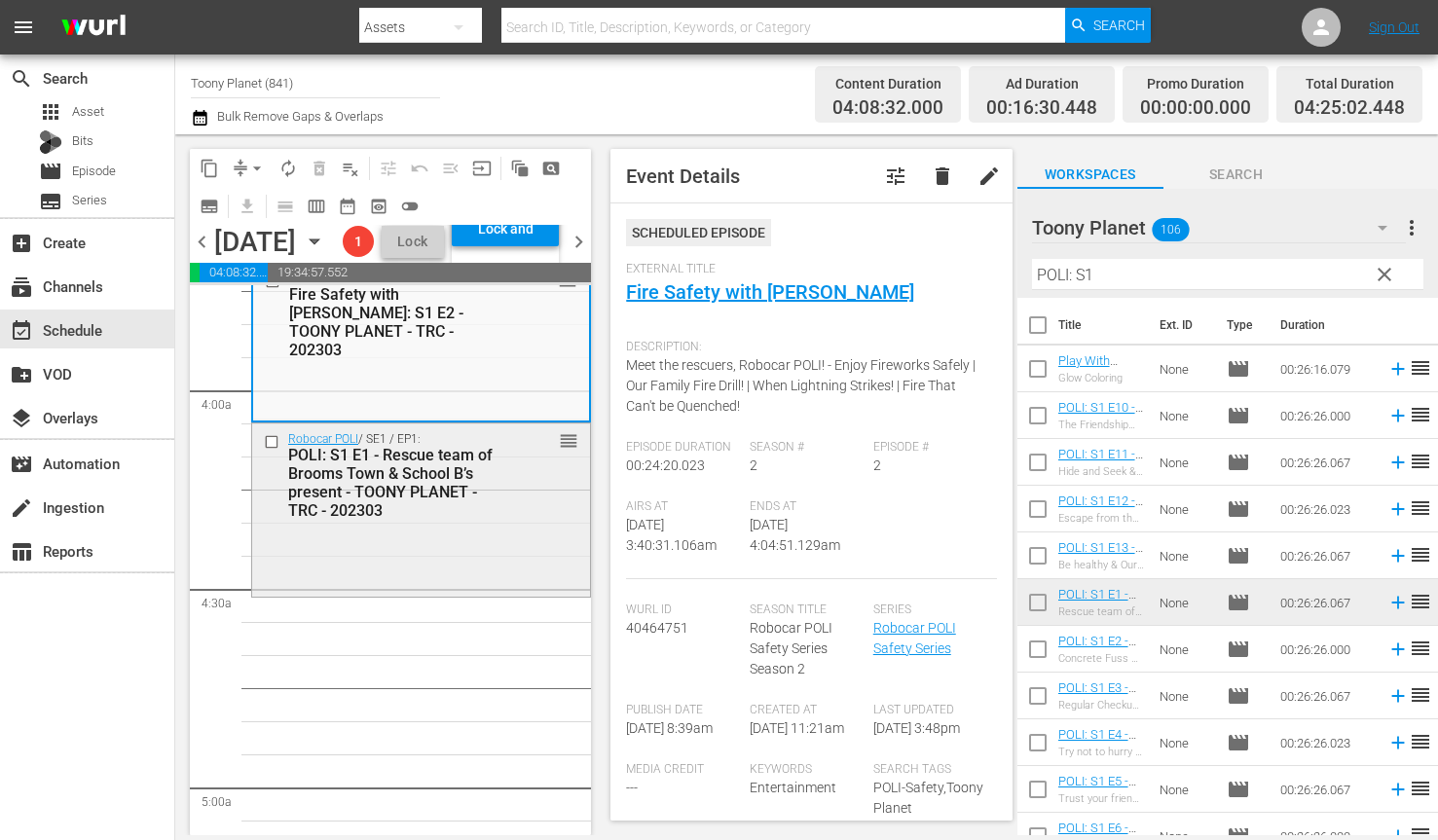 click on "Robocar POLI  / SE1 / EP1:
POLI: S1 E1 - Rescue team of Brooms Town & School B’s present - TOONY PLANET - TRC - 202303 reorder" at bounding box center [421, 508] 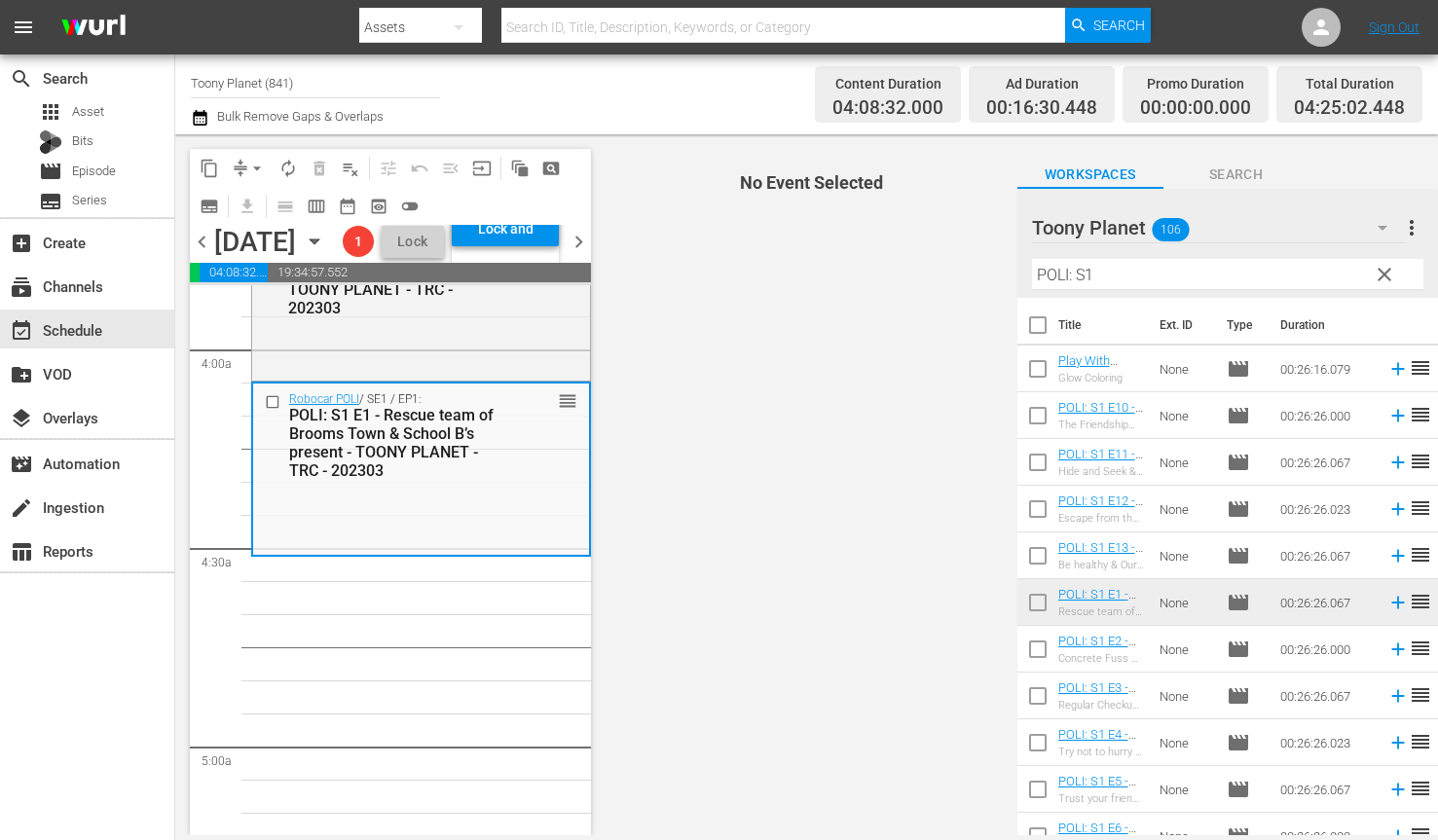 scroll, scrollTop: 1529, scrollLeft: 0, axis: vertical 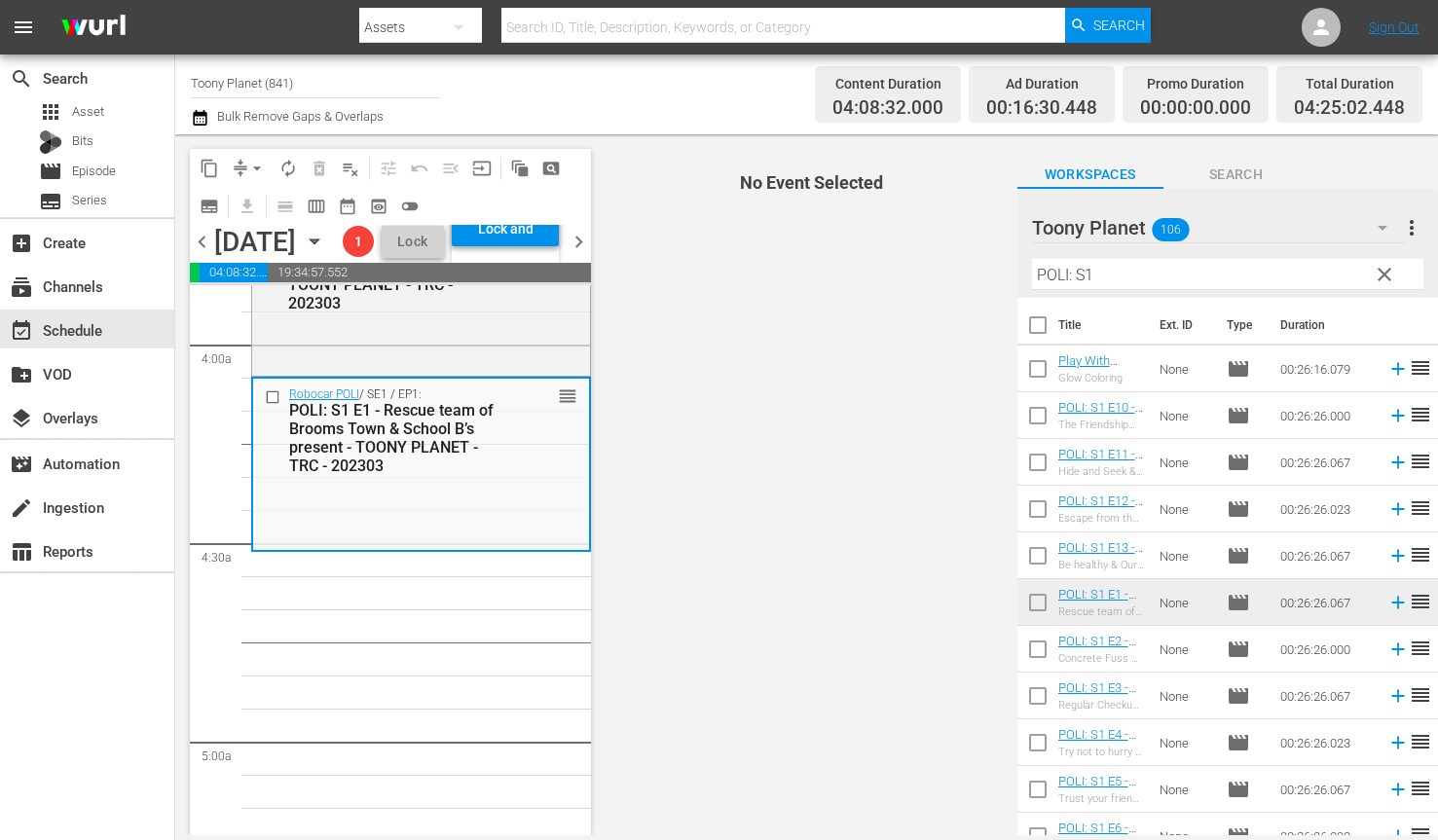 click at bounding box center [1038, 653] 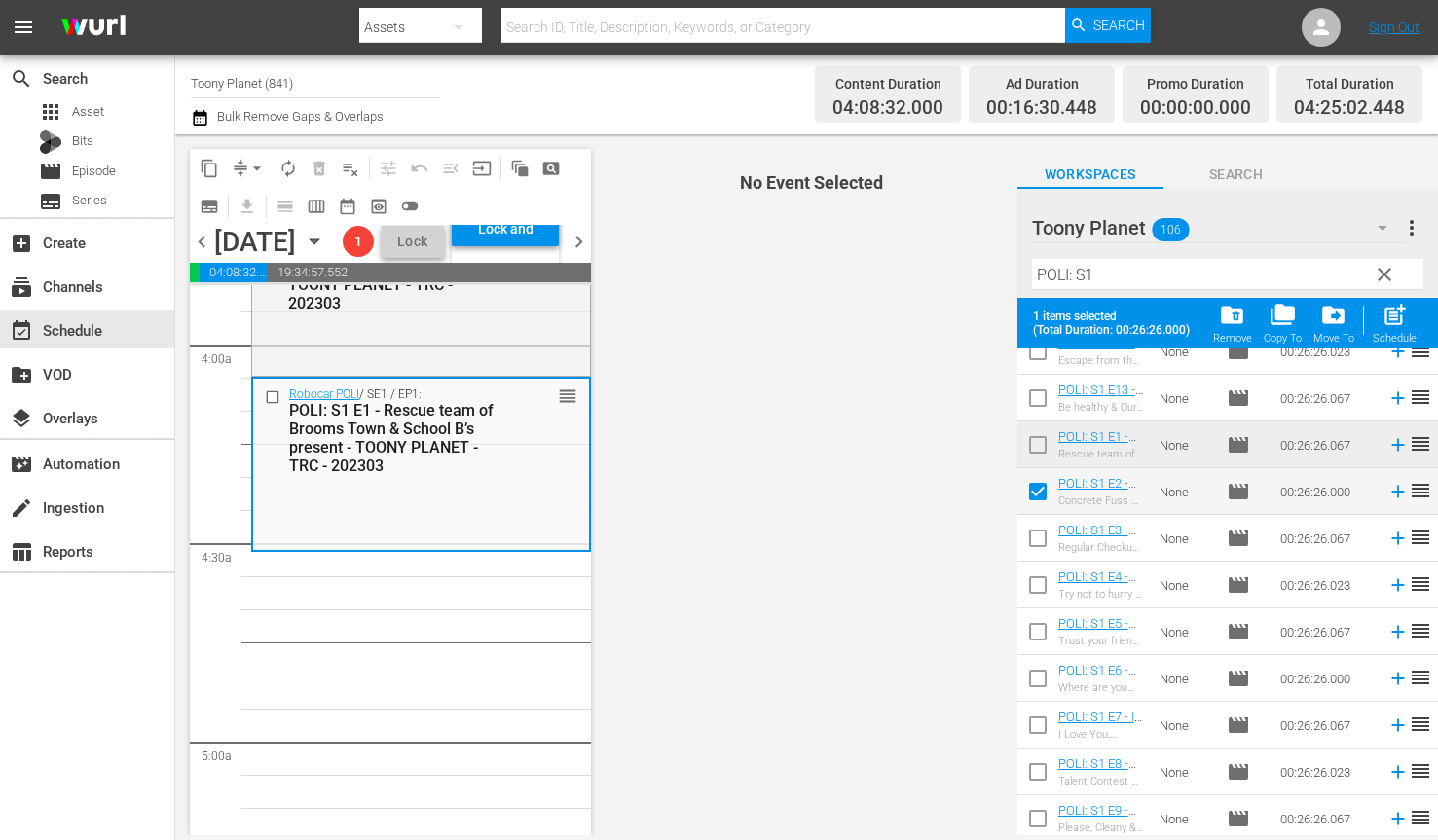 scroll, scrollTop: 231, scrollLeft: 0, axis: vertical 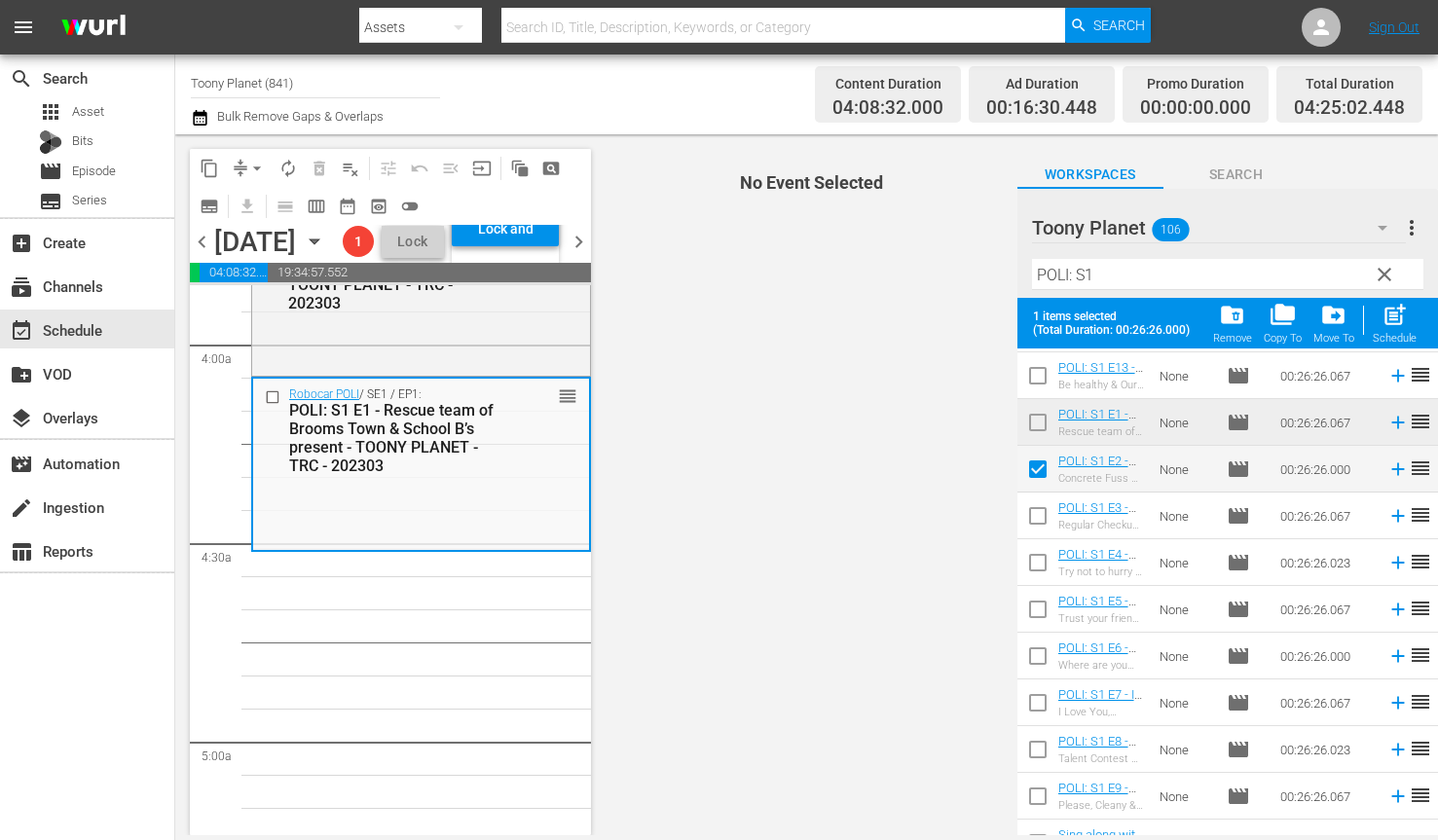 click at bounding box center (1038, 520) 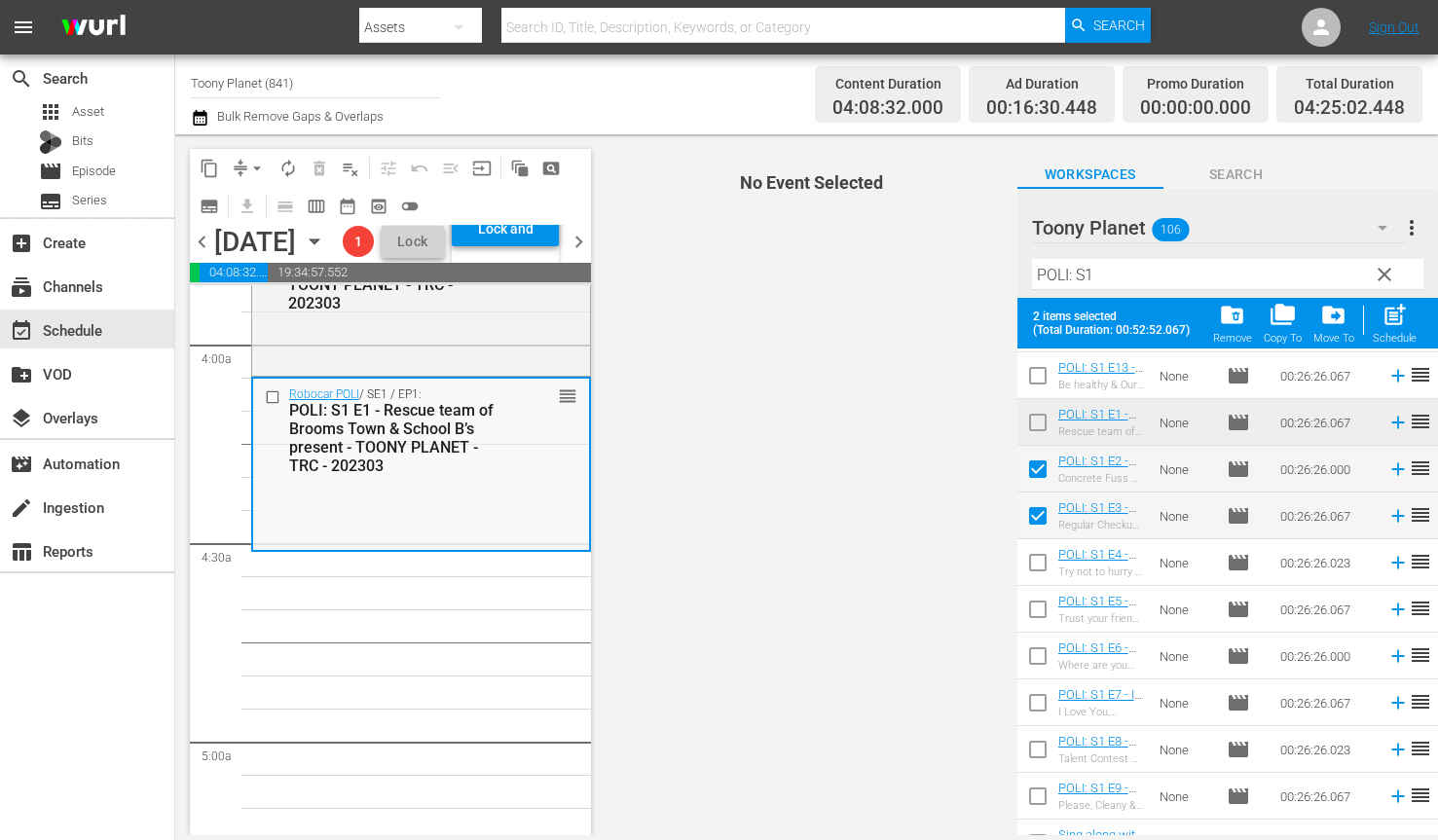 click at bounding box center [1038, 566] 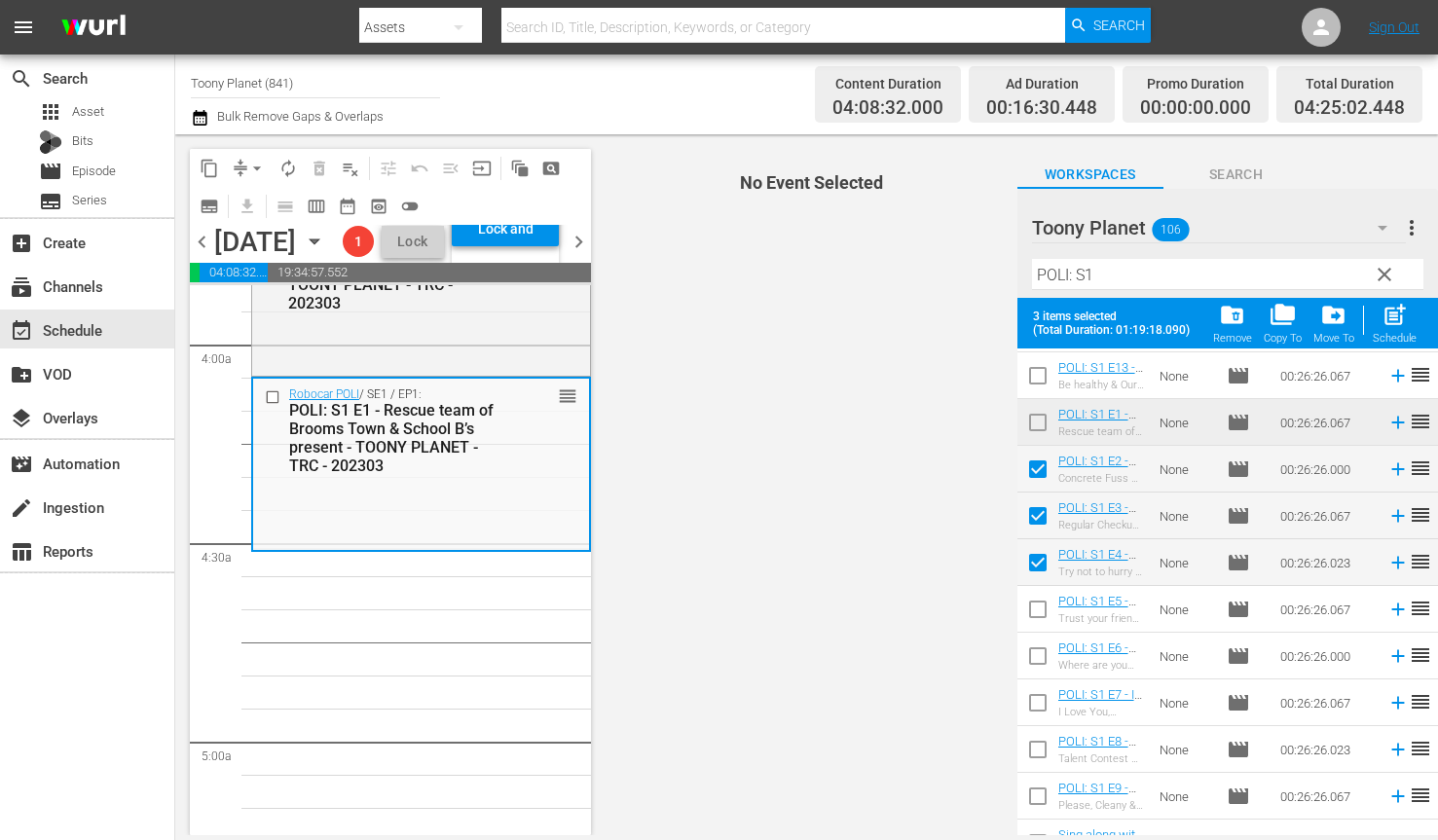 drag, startPoint x: 1391, startPoint y: 320, endPoint x: 1319, endPoint y: 342, distance: 75.286121 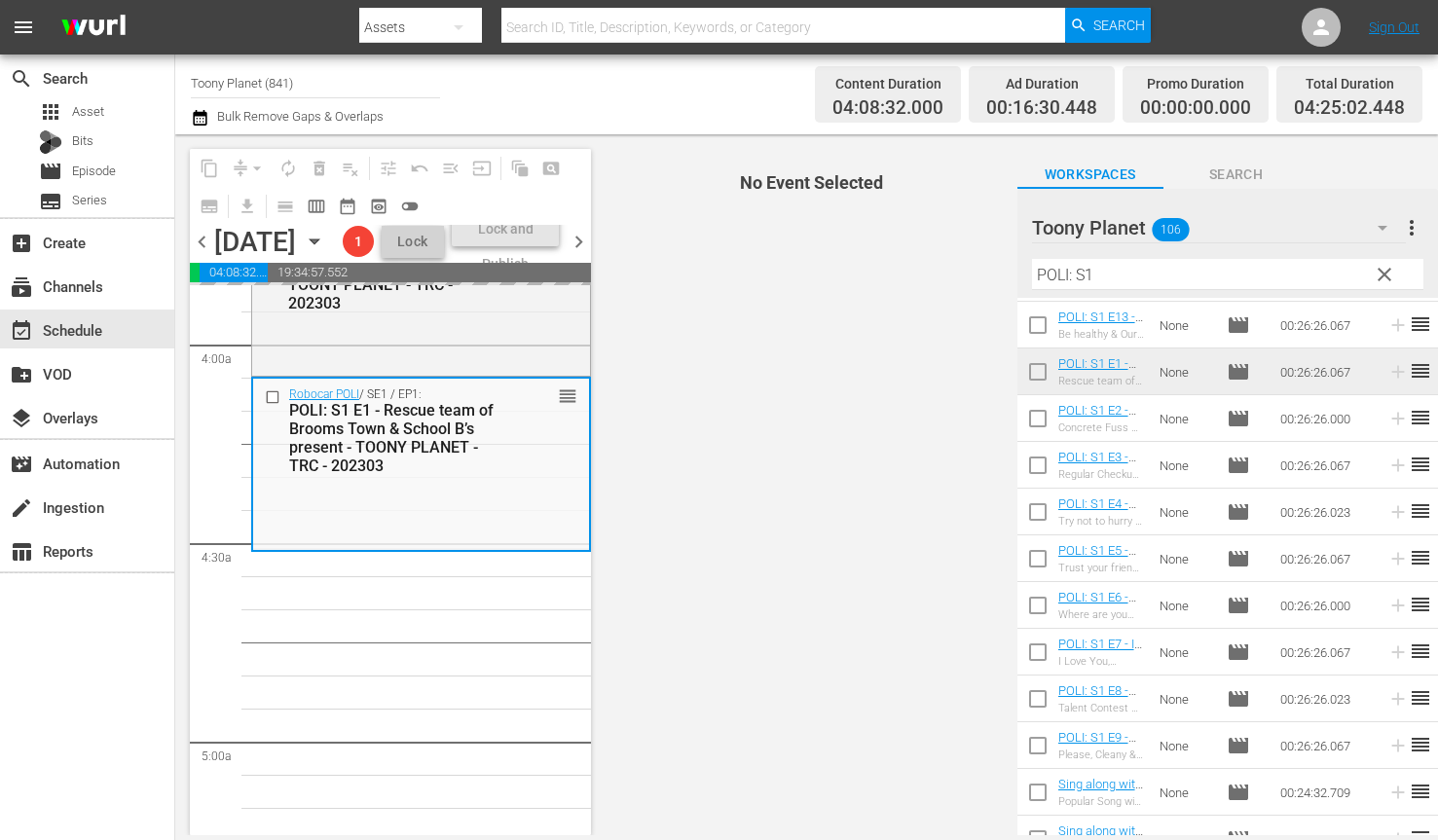 scroll, scrollTop: 1671, scrollLeft: 0, axis: vertical 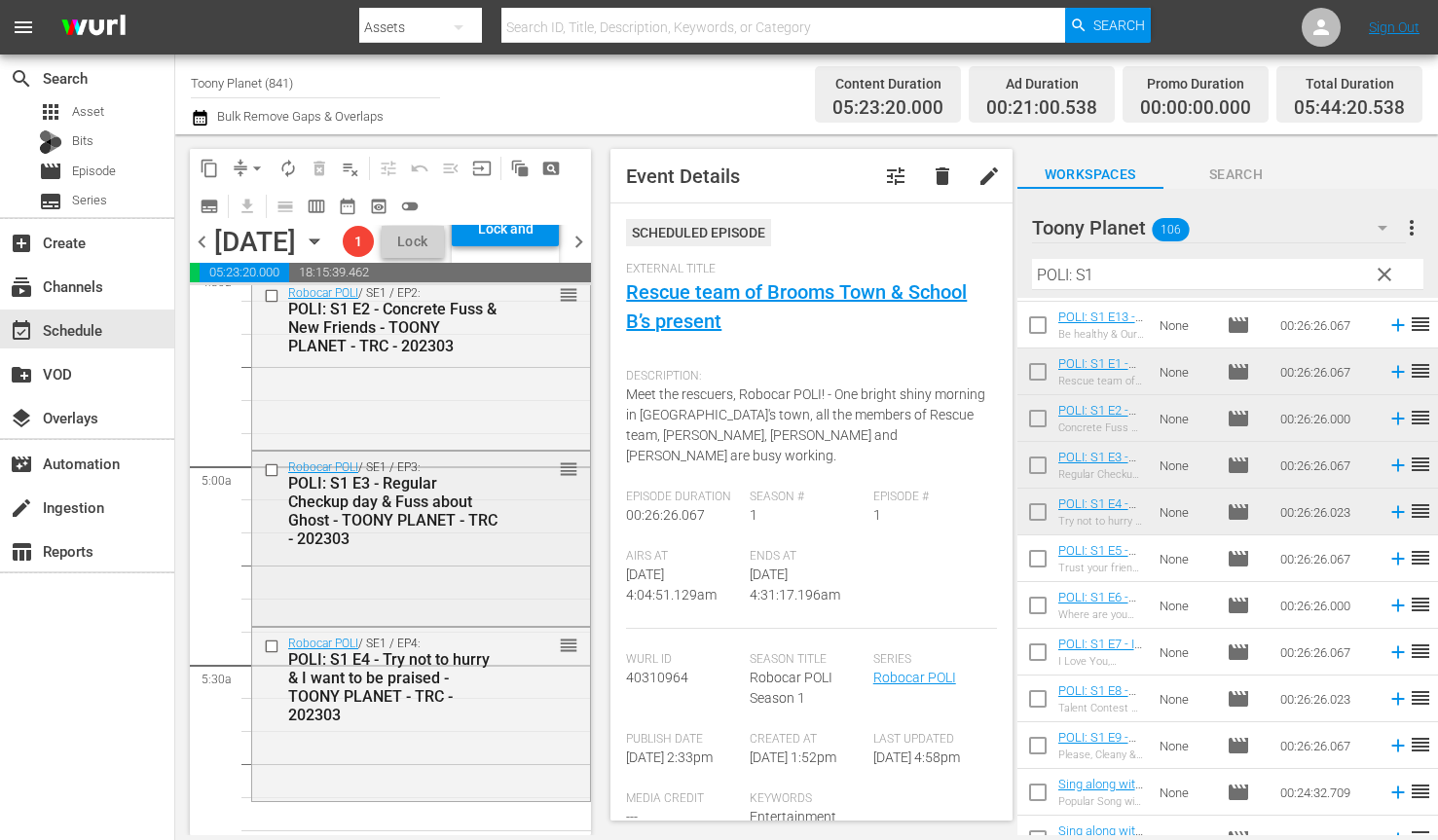click on "Robocar POLI  / SE1 / EP3:
POLI: S1 E3 - Regular Checkup day & Fuss about Ghost - TOONY PLANET - TRC - 202303 reorder" at bounding box center [421, 536] 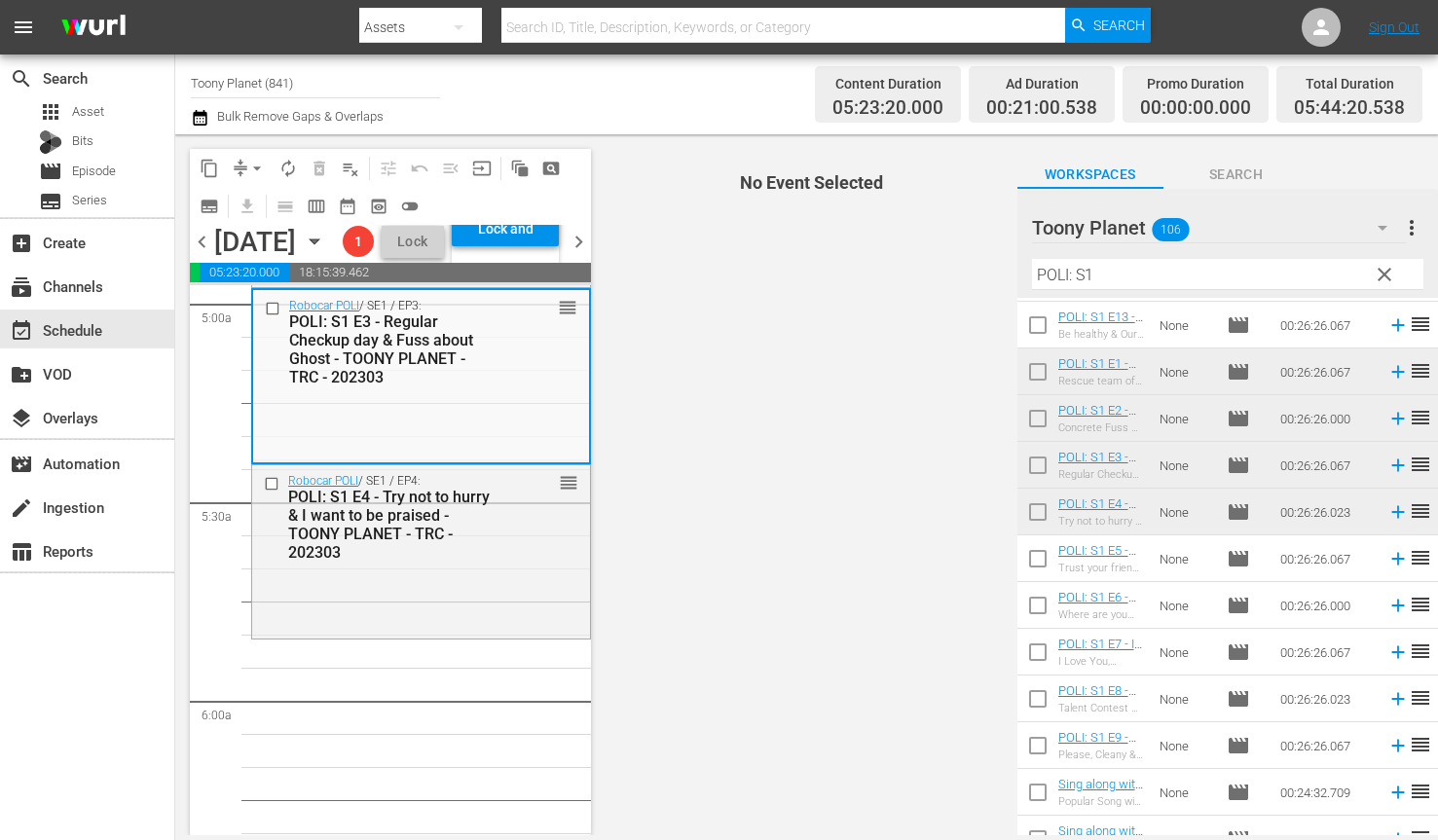 scroll, scrollTop: 2001, scrollLeft: 0, axis: vertical 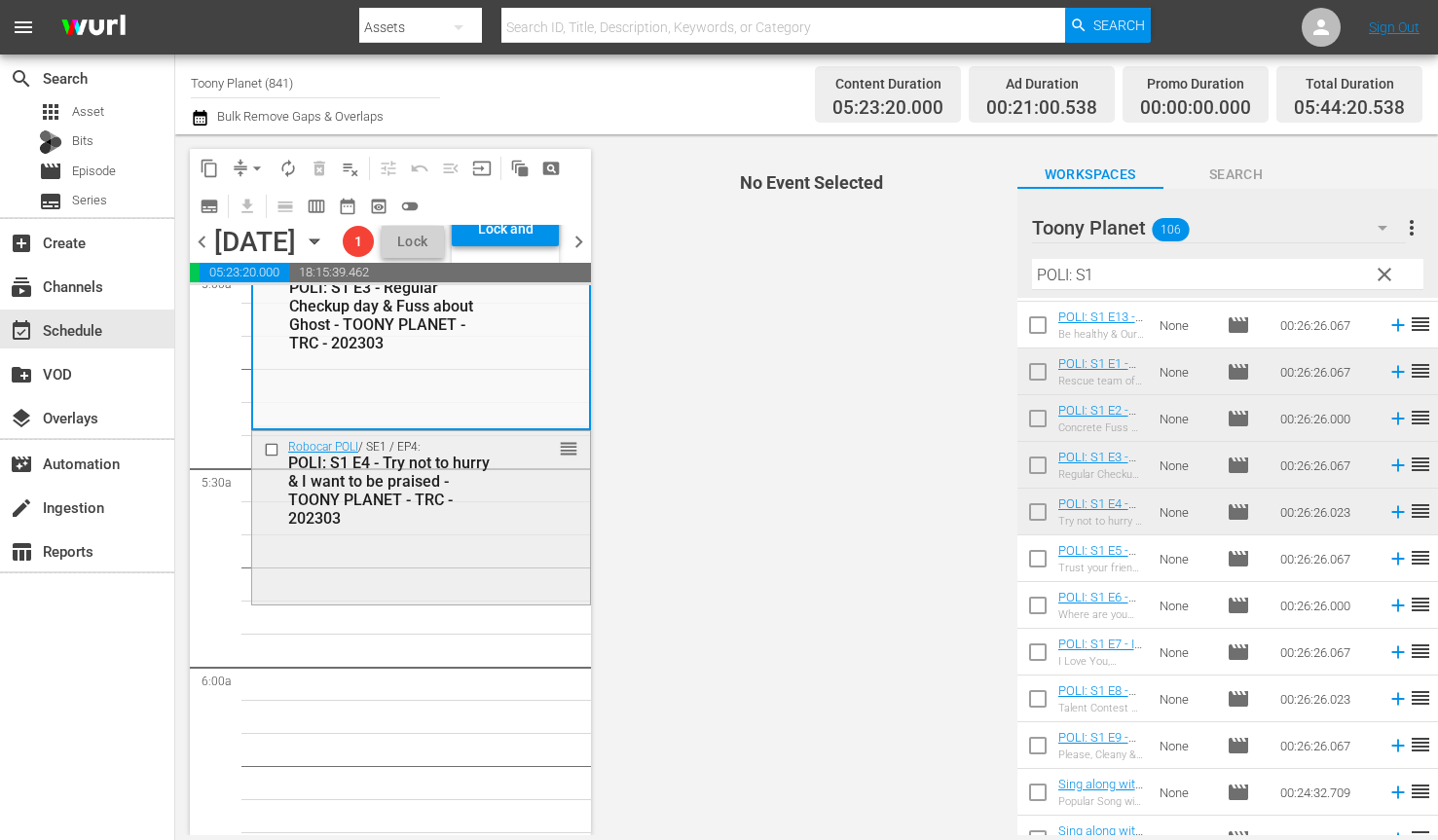click on "Robocar POLI  / SE1 / EP4:
POLI: S1 E4 - Try not to hurry & I want to be praised - TOONY PLANET - TRC - 202303 reorder" at bounding box center (421, 516) 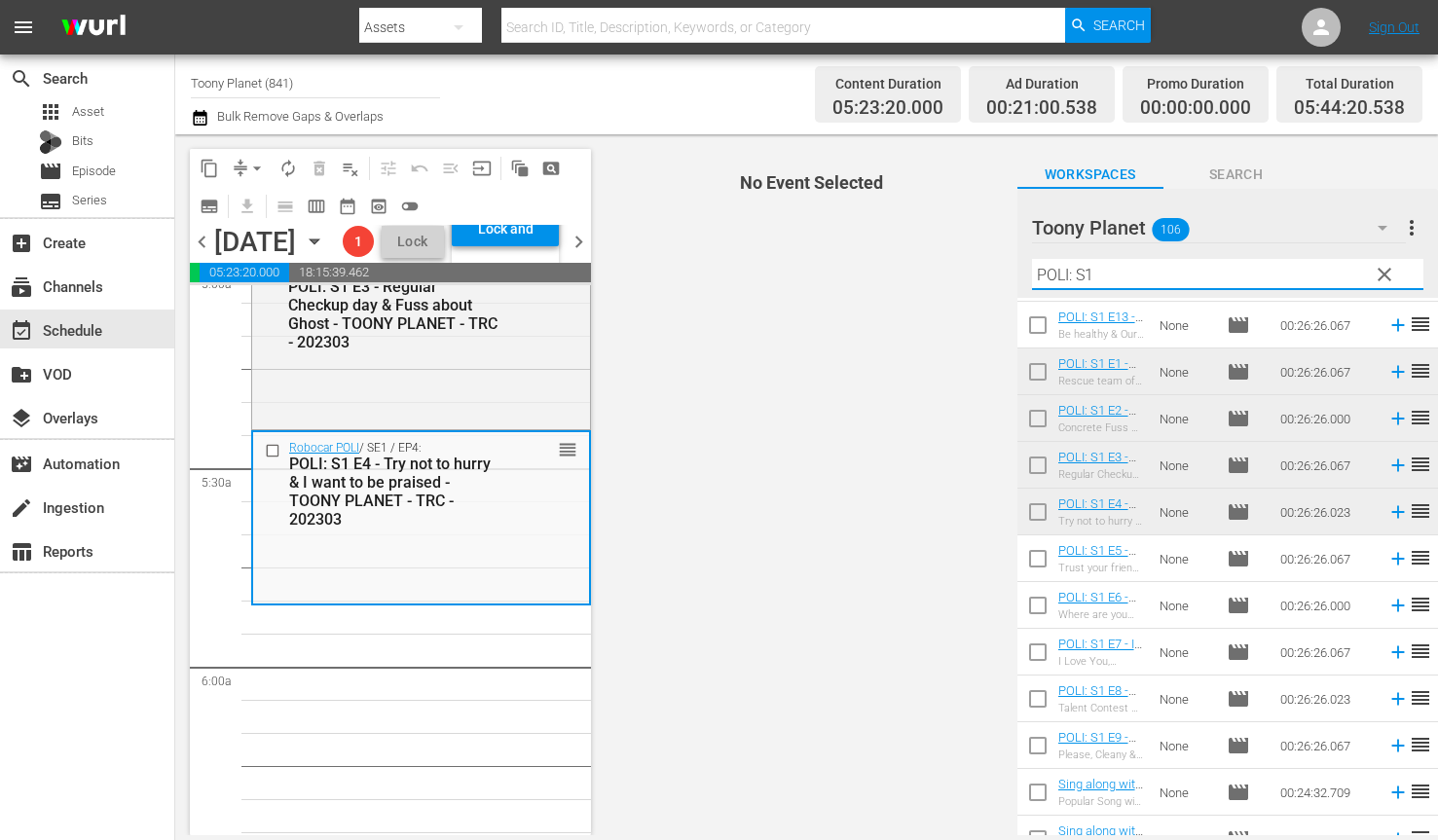 drag, startPoint x: 1138, startPoint y: 269, endPoint x: 758, endPoint y: 259, distance: 380.13156 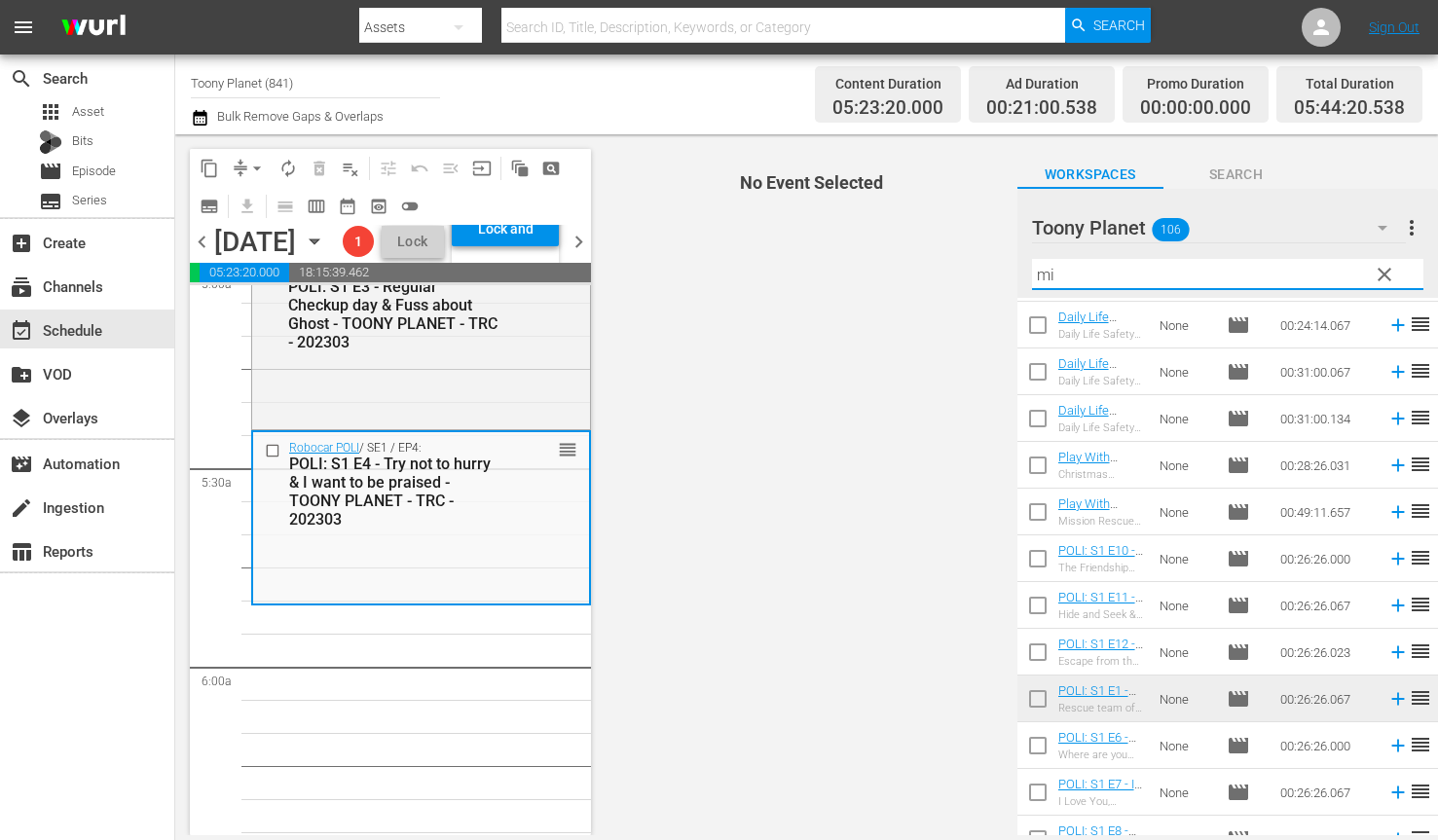 scroll, scrollTop: 0, scrollLeft: 0, axis: both 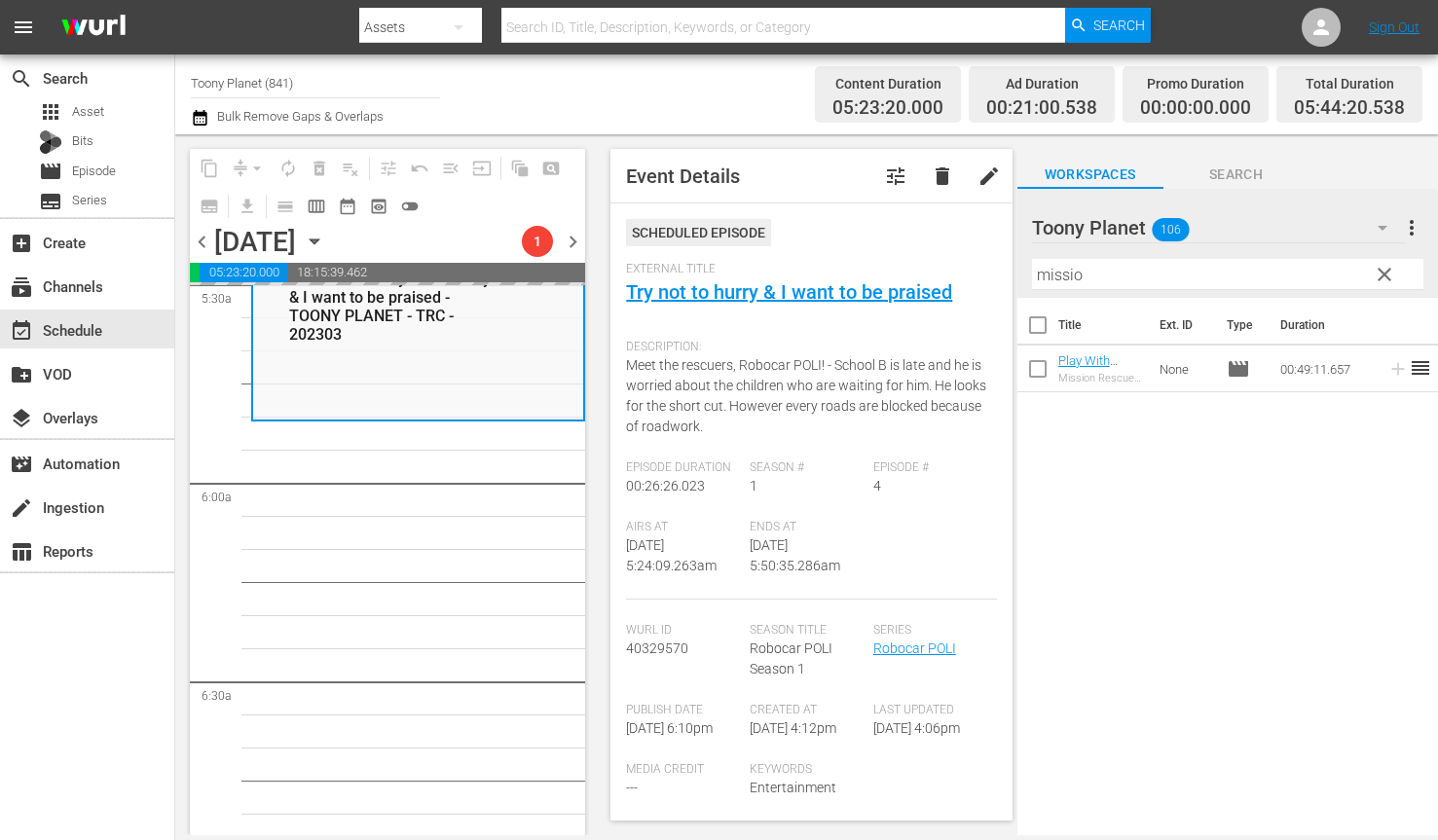 drag, startPoint x: 1093, startPoint y: 367, endPoint x: 266, endPoint y: 2, distance: 903.9657 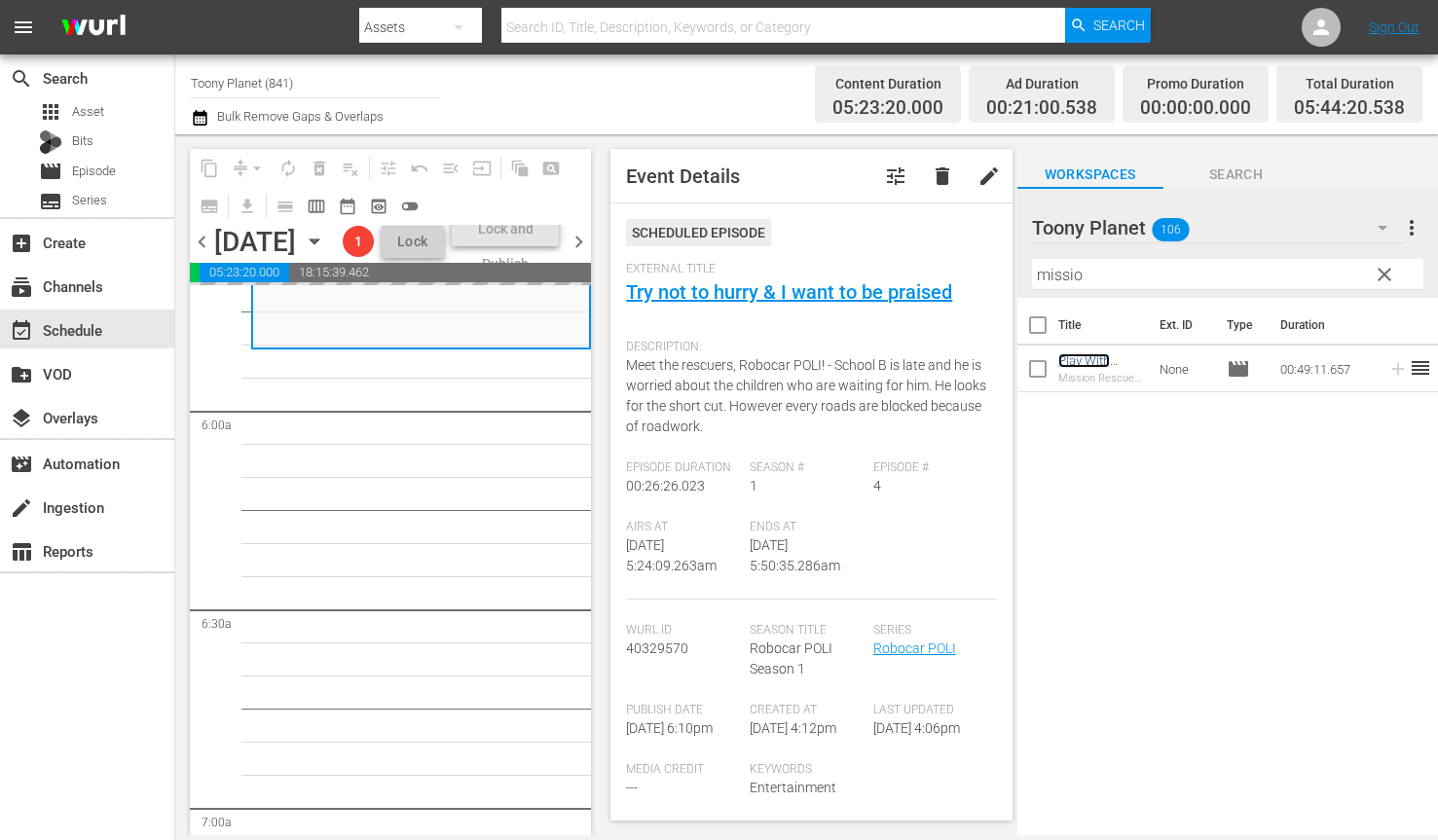 scroll, scrollTop: 2280, scrollLeft: 0, axis: vertical 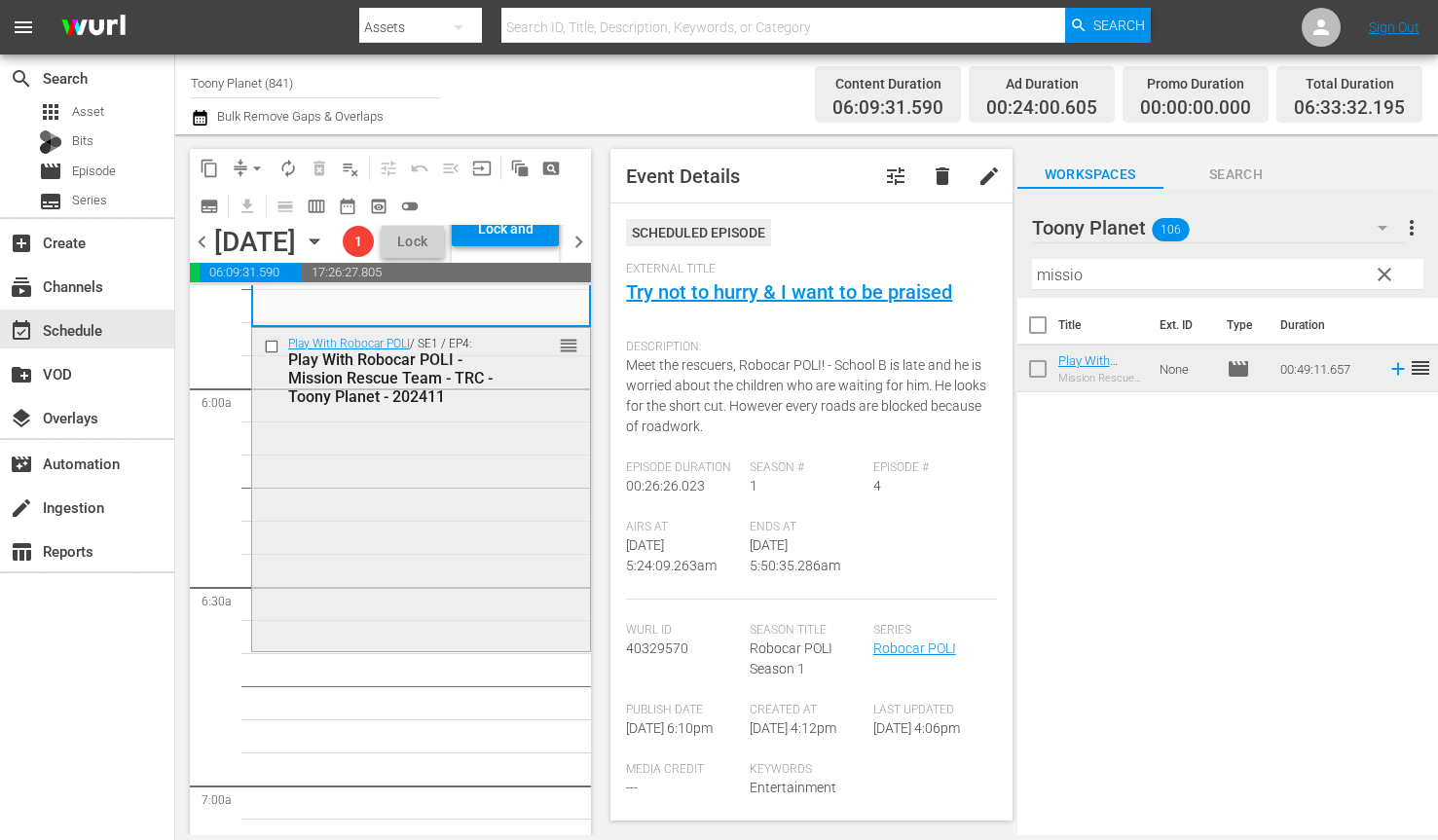 click on "Play With Robocar POLI  / SE1 / EP4:
Play With Robocar POLI - Mission Rescue Team - TRC - Toony Planet - 202411 reorder" at bounding box center [421, 488] 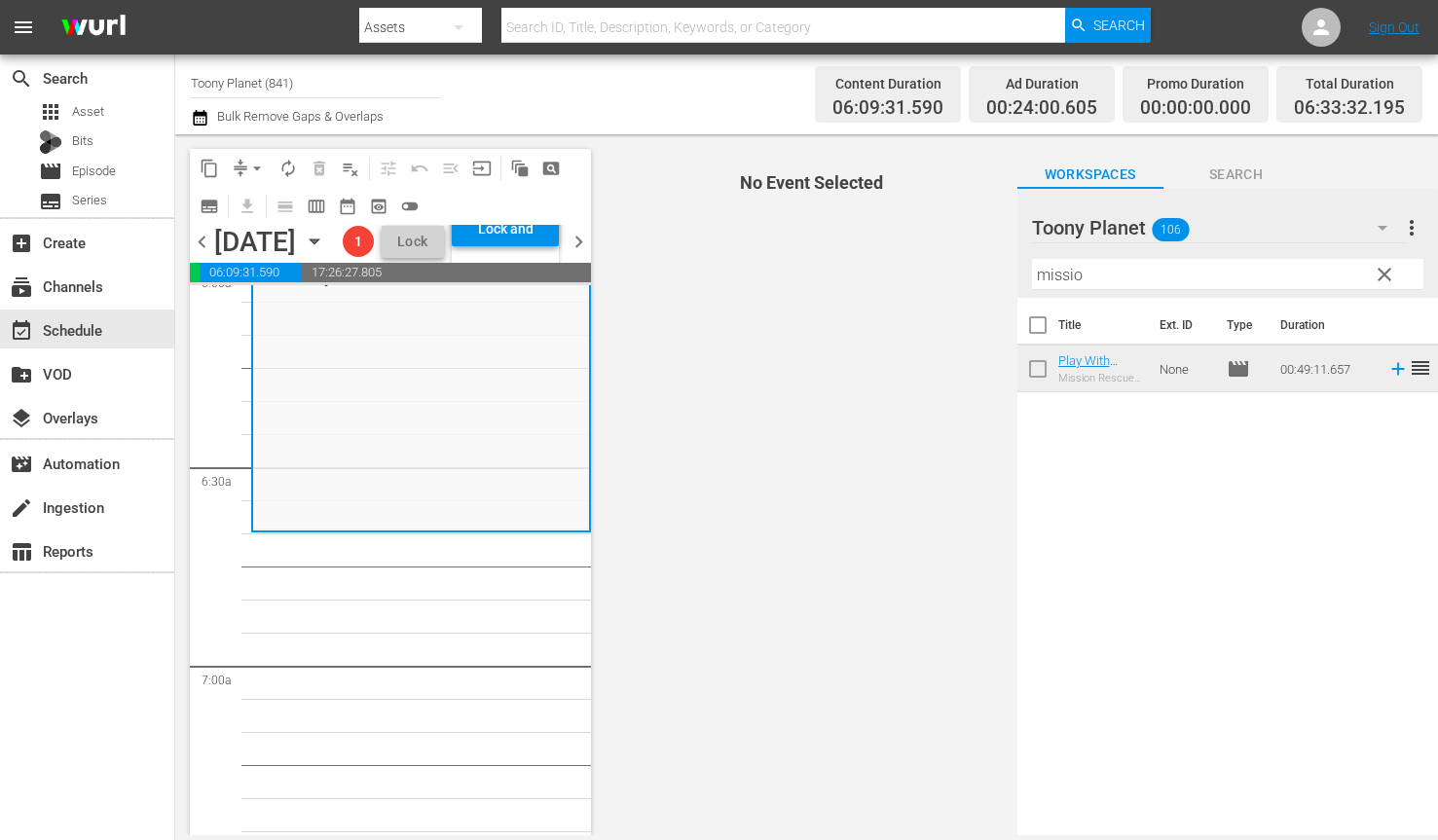 scroll, scrollTop: 2434, scrollLeft: 0, axis: vertical 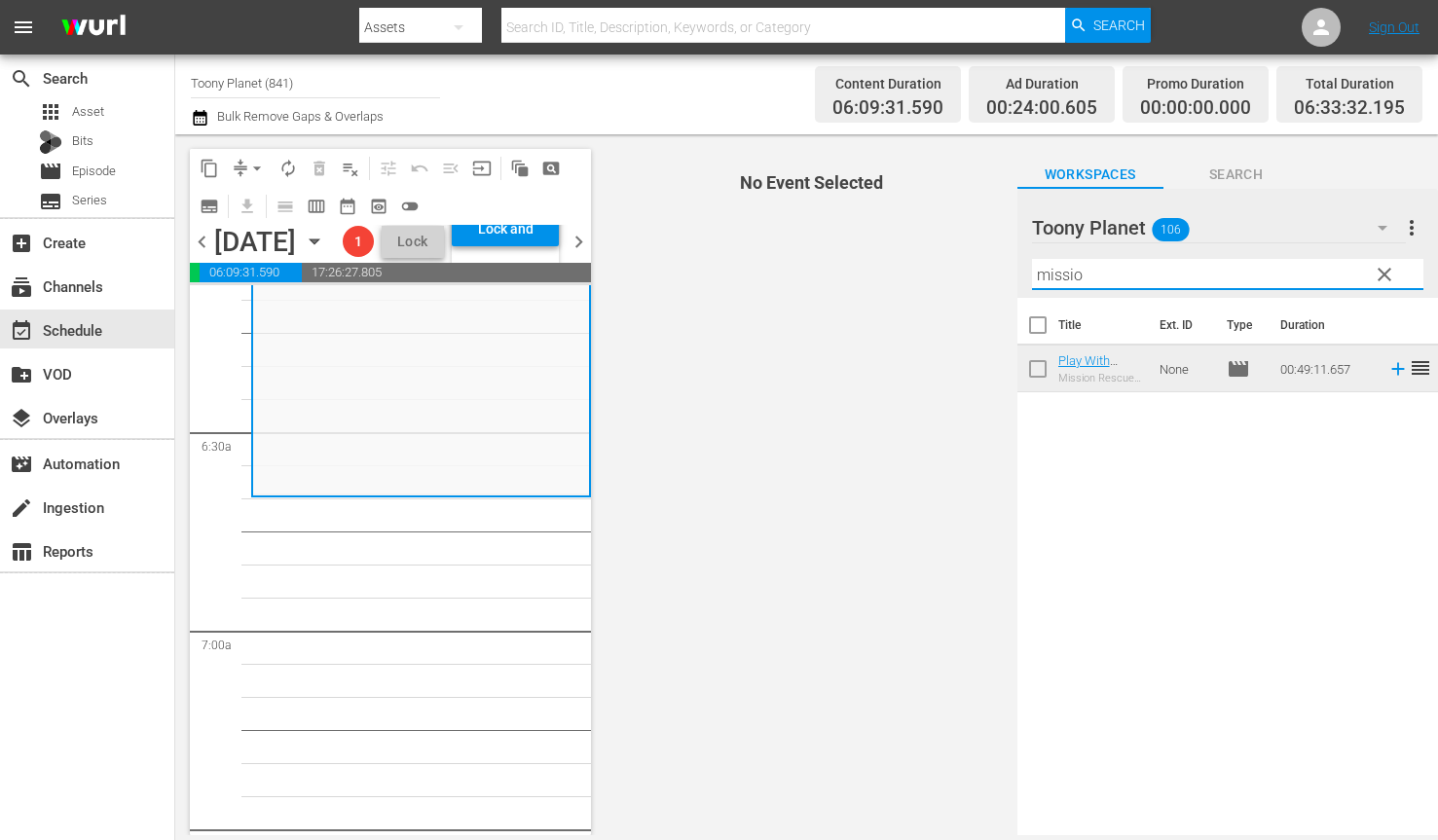 drag, startPoint x: 1107, startPoint y: 278, endPoint x: 836, endPoint y: 262, distance: 271.4719 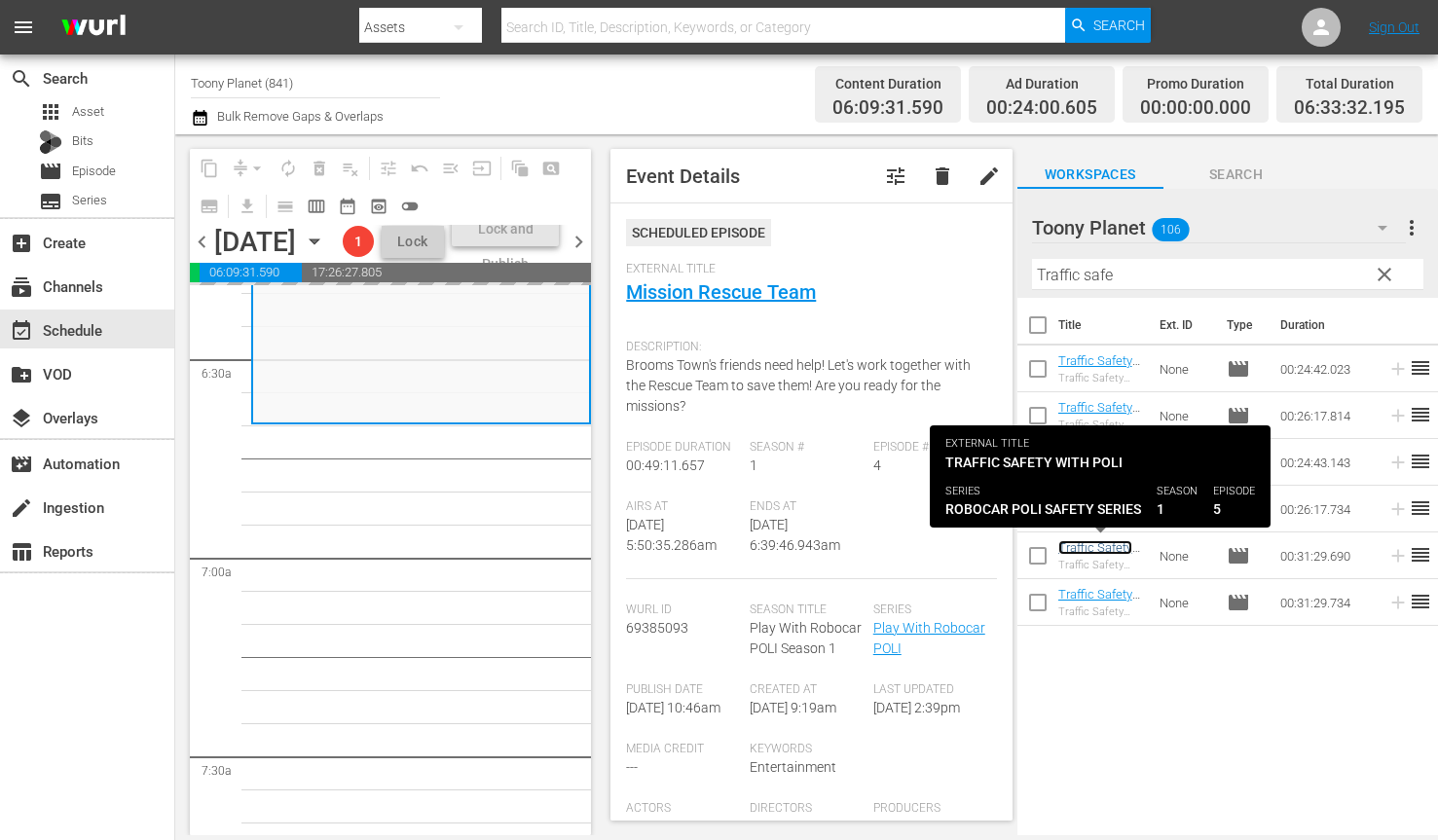scroll, scrollTop: 2530, scrollLeft: 0, axis: vertical 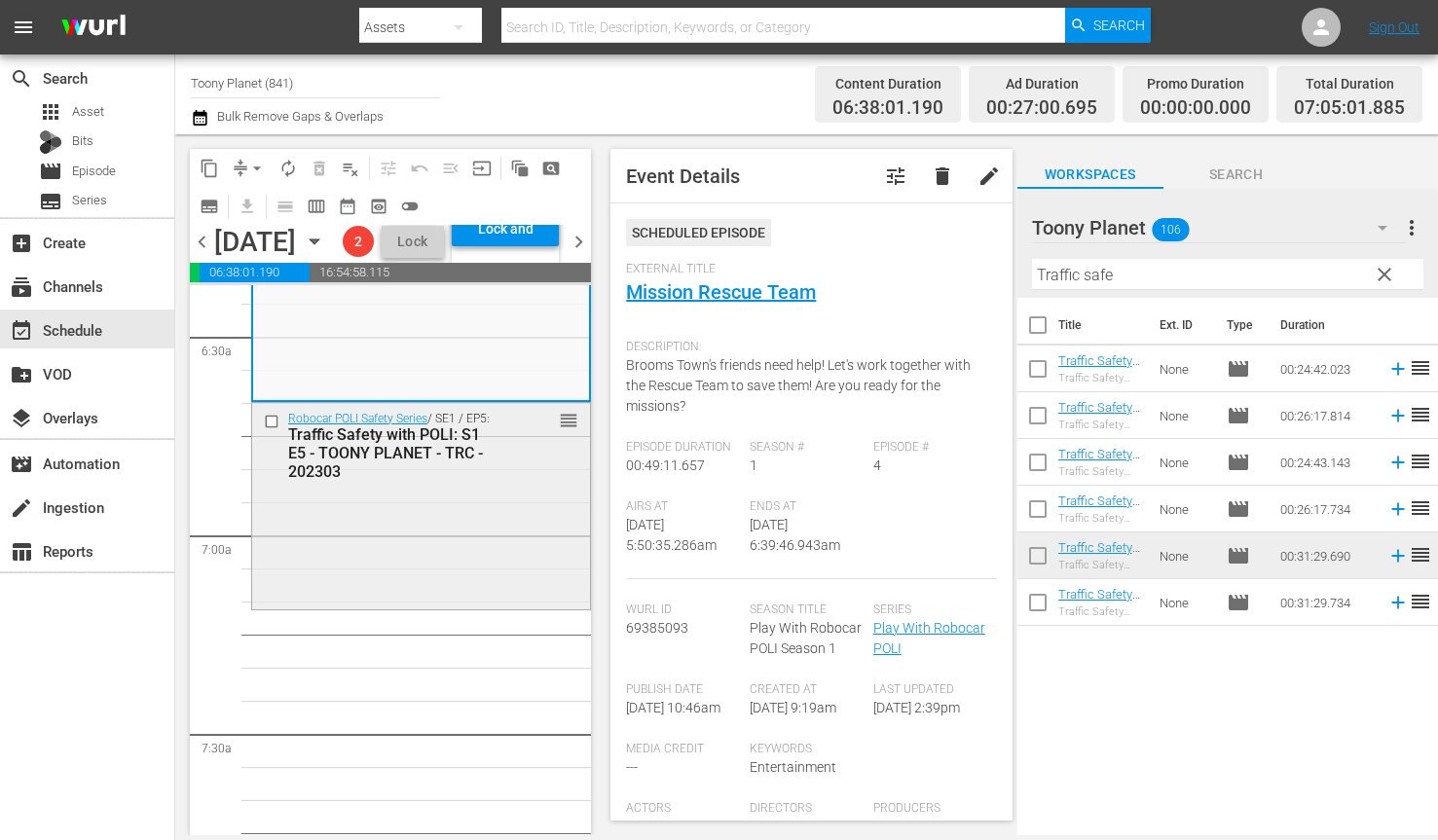click on "Robocar POLI Safety Series  / SE1 / EP5:
Traffic Safety with POLI: S1 E5 - TOONY PLANET - TRC - 202303 reorder" at bounding box center (421, 445) 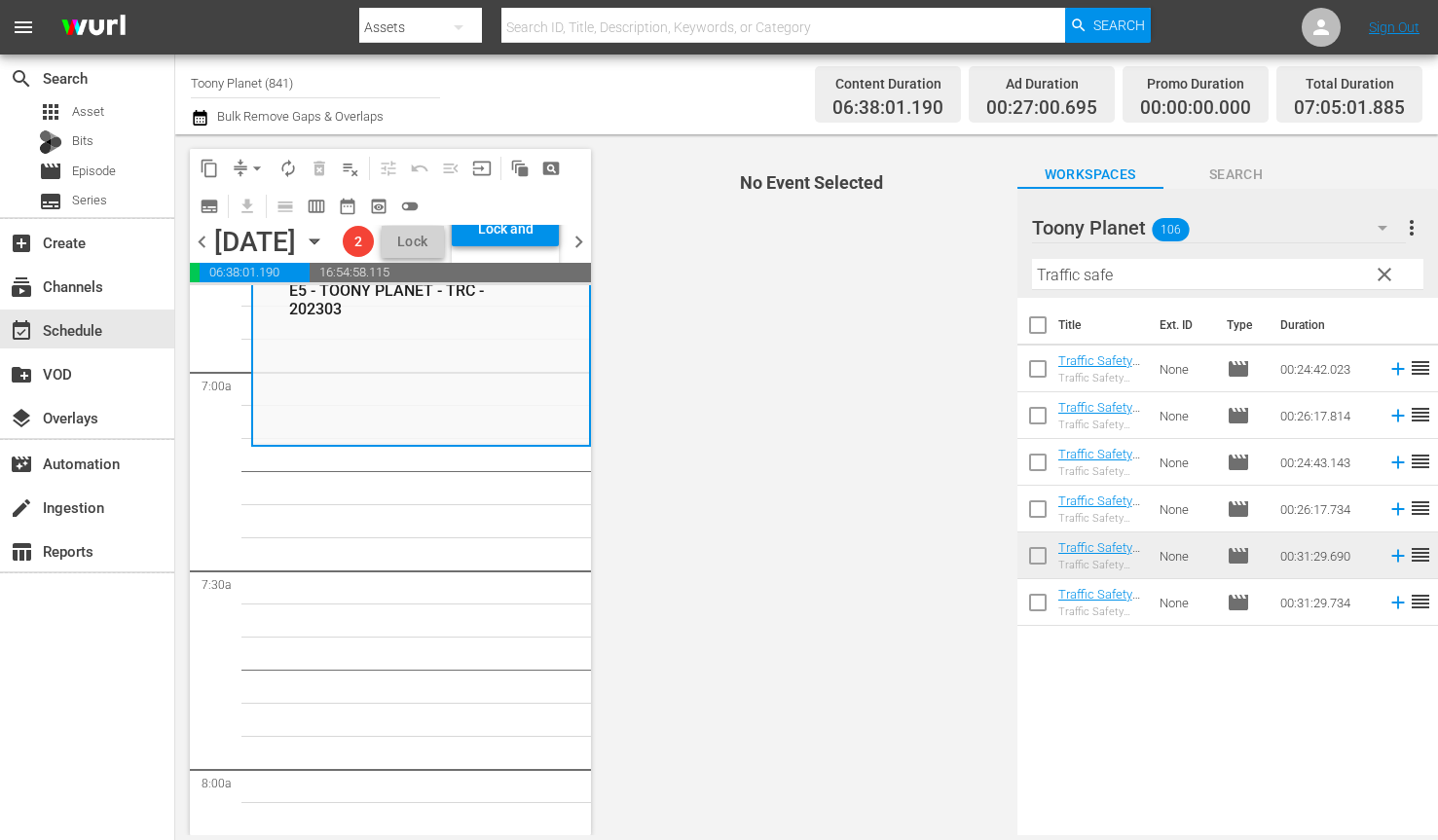 scroll, scrollTop: 2660, scrollLeft: 0, axis: vertical 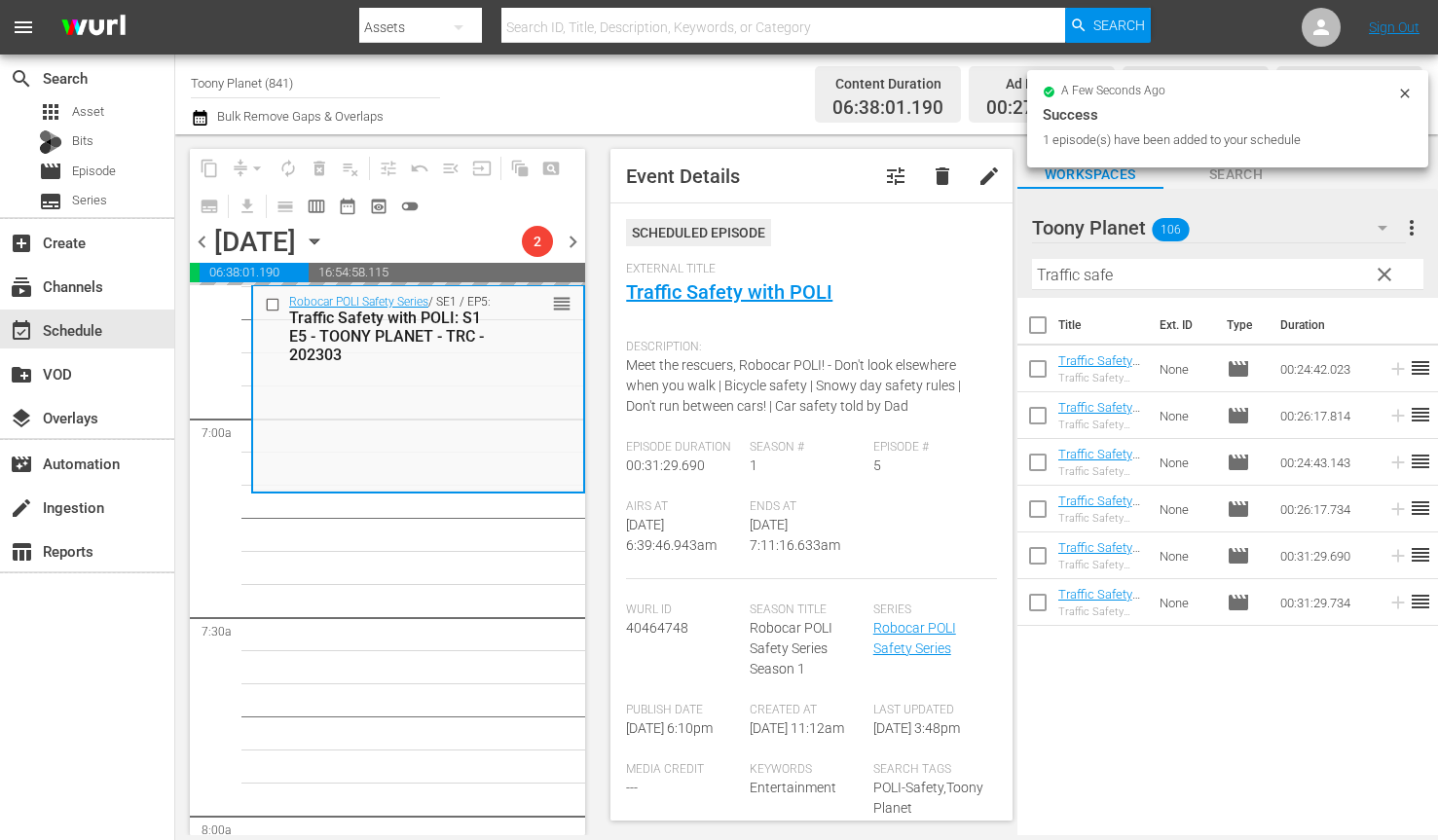 click on "Play With Robocar POLI  / SE1 / EP4:
Play With Robocar POLI - Mission Rescue Team - TRC - Toony Planet - 202411 reorder Robocar POLI Safety Series  / SE1 / EP5:
Traffic Safety with POLI: S1 E5 - TOONY PLANET - TRC - 202303 reorder Robocar POLI SongSong Museum  / SE1 / EP6:
Robocar POLI SongSong Museum: S1 E6 - TOONY PLANET - TRC - 202303 reorder Robocar POLI  / SE4 / EP9:
POLI: S4 E9 Miracle at Tracky's Farm & Boom! Crash! Danger! - TOONY PLANET - TRC - 202303 reorder Robocar POLI  / SE4 / EP11:
POLI: S4 E11 - Thank you, Roy & Disappearance of Spooky - TOONY PLANET - TRC - 202303 reorder Robocar POLI  / SE4 / EP13:
POLI: S4 E13 - The Brooms Town Railroad Station & Our Fabulous New Friend - TOONY PLANET - TRC - 202303 reorder Robocar POLI  / SE4 / EP10:
POLI: S4 E10 - Camp's Secret Plan & Fishing Commotion - TOONY PLANET - TRC - 202303 reorder Robocar POLI  / SE4 / EP8:
POLI: S4 E8 - Please Accept My Apology & Bruner's Birthday Secret - TOONY PLANET - TRC - 202303 reorder Robocar POLI reorder" at bounding box center (418, 2404) 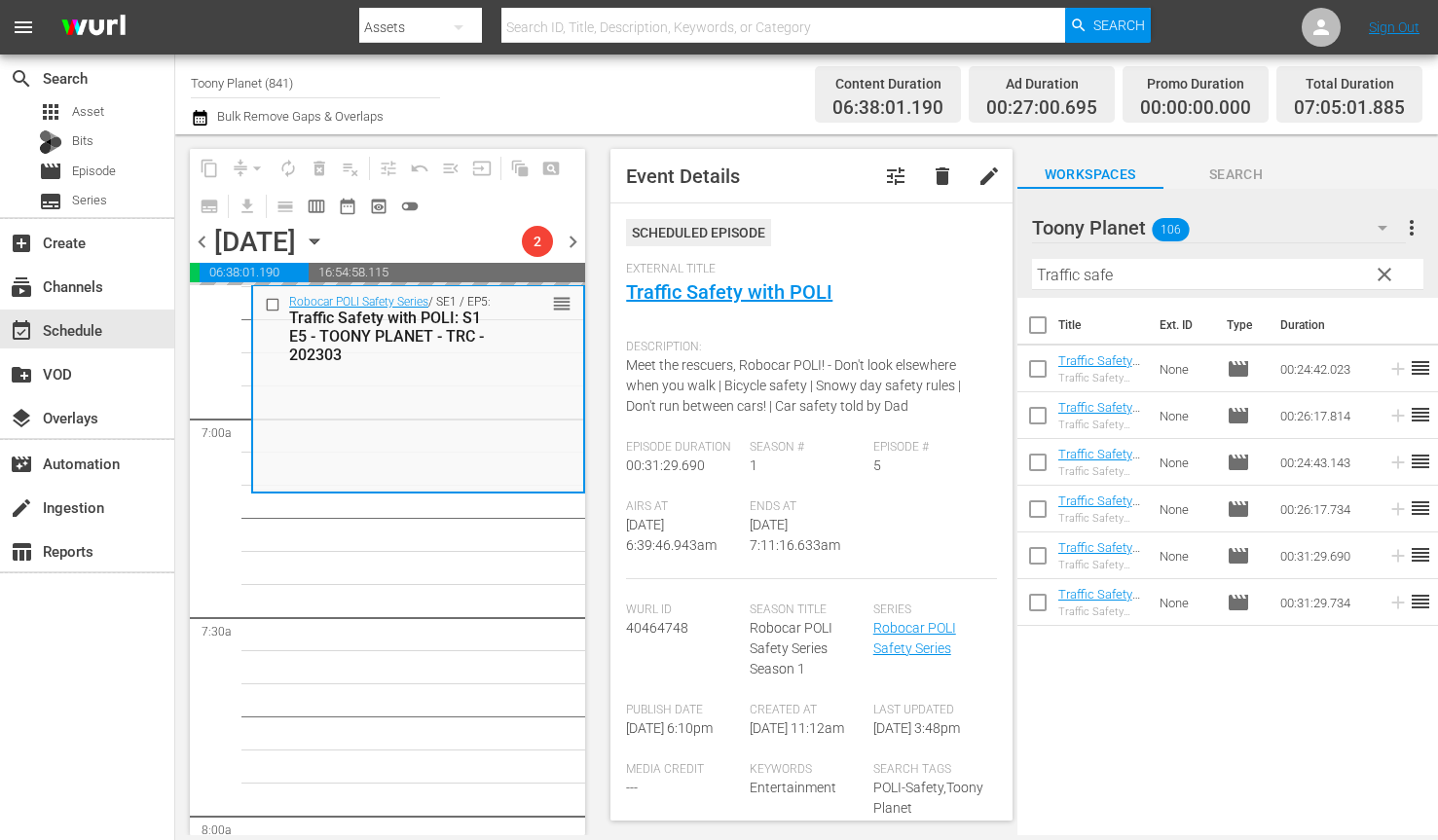 click on "Play With Robocar POLI  / SE1 / EP4:
Play With Robocar POLI - Mission Rescue Team - TRC - Toony Planet - 202411 reorder Robocar POLI Safety Series  / SE1 / EP5:
Traffic Safety with POLI: S1 E5 - TOONY PLANET - TRC - 202303 reorder Robocar POLI SongSong Museum  / SE1 / EP6:
Robocar POLI SongSong Museum: S1 E6 - TOONY PLANET - TRC - 202303 reorder Robocar POLI  / SE4 / EP9:
POLI: S4 E9 Miracle at Tracky's Farm & Boom! Crash! Danger! - TOONY PLANET - TRC - 202303 reorder Robocar POLI  / SE4 / EP11:
POLI: S4 E11 - Thank you, Roy & Disappearance of Spooky - TOONY PLANET - TRC - 202303 reorder Robocar POLI  / SE4 / EP13:
POLI: S4 E13 - The Brooms Town Railroad Station & Our Fabulous New Friend - TOONY PLANET - TRC - 202303 reorder Robocar POLI  / SE4 / EP10:
POLI: S4 E10 - Camp's Secret Plan & Fishing Commotion - TOONY PLANET - TRC - 202303 reorder Robocar POLI  / SE4 / EP8:
POLI: S4 E8 - Please Accept My Apology & Bruner's Birthday Secret - TOONY PLANET - TRC - 202303 reorder Robocar POLI reorder" at bounding box center (418, 2404) 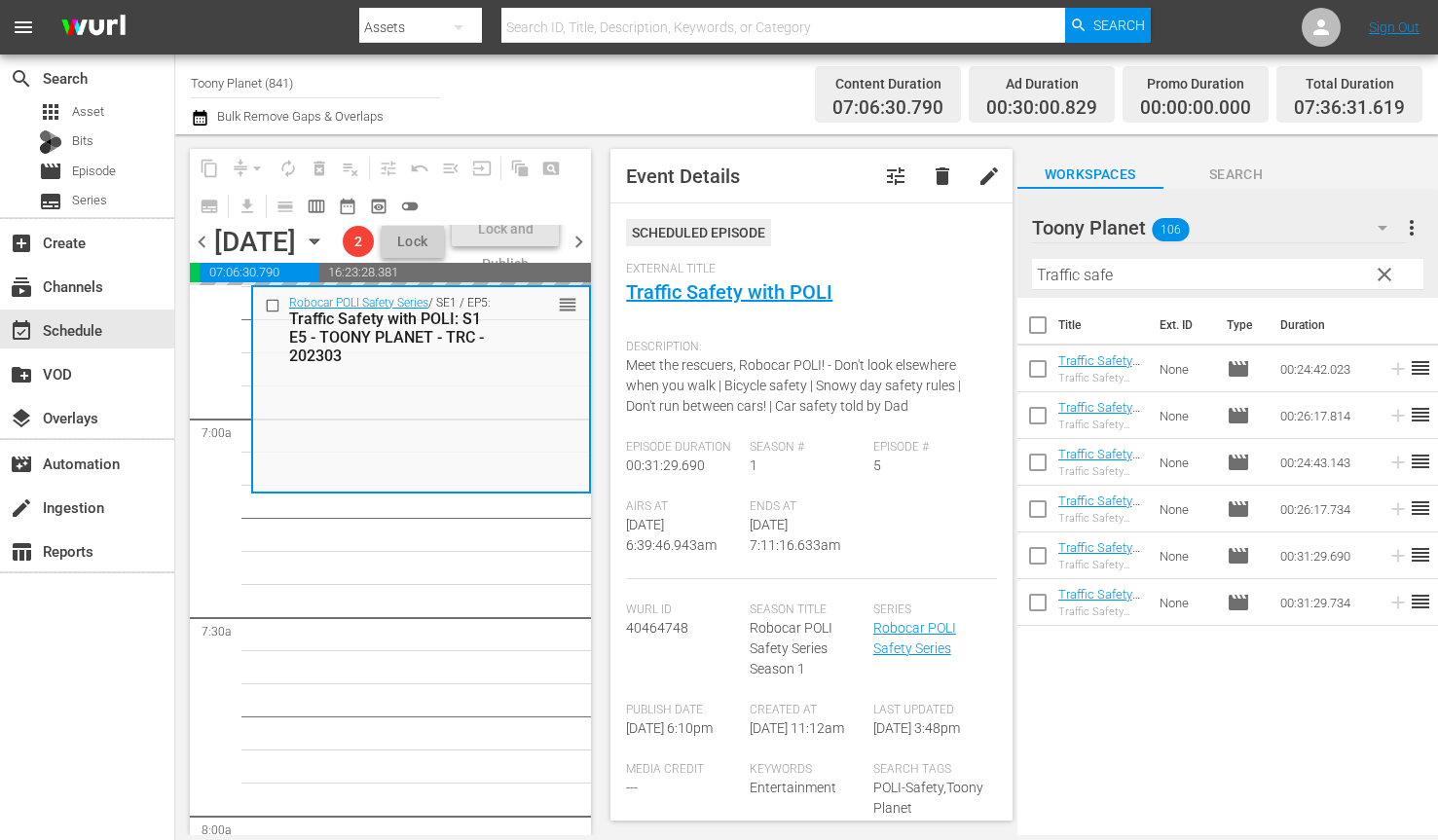 click on "Play With Robocar POLI  / SE1 / EP4:
Play With Robocar POLI - Mission Rescue Team - TRC - Toony Planet - 202411 reorder Robocar POLI Safety Series  / SE1 / EP5:
Traffic Safety with POLI: S1 E5 - TOONY PLANET - TRC - 202303 reorder Robocar POLI SongSong Museum  / SE1 / EP6:
Robocar POLI SongSong Museum: S1 E6 - TOONY PLANET - TRC - 202303 reorder Robocar POLI  / SE4 / EP9:
POLI: S4 E9 Miracle at Tracky's Farm & Boom! Crash! Danger! - TOONY PLANET - TRC - 202303 reorder Robocar POLI  / SE4 / EP11:
POLI: S4 E11 - Thank you, Roy & Disappearance of Spooky - TOONY PLANET - TRC - 202303 reorder Robocar POLI  / SE4 / EP13:
POLI: S4 E13 - The Brooms Town Railroad Station & Our Fabulous New Friend - TOONY PLANET - TRC - 202303 reorder Robocar POLI  / SE4 / EP10:
POLI: S4 E10 - Camp's Secret Plan & Fishing Commotion - TOONY PLANET - TRC - 202303 reorder Robocar POLI  / SE4 / EP8:
POLI: S4 E8 - Please Accept My Apology & Bruner's Birthday Secret - TOONY PLANET - TRC - 202303 reorder Robocar POLI reorder" at bounding box center [421, 2404] 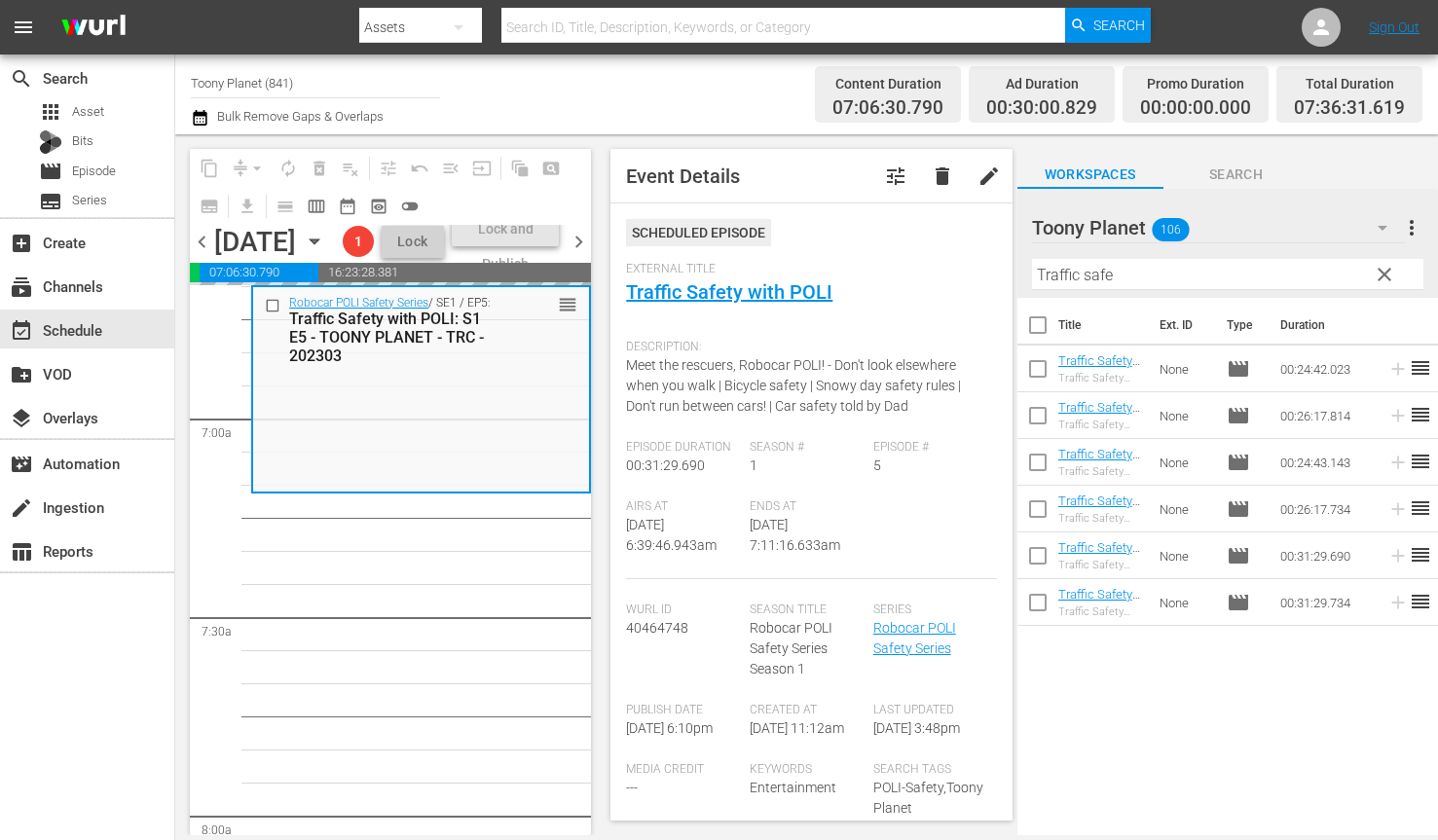 click on "Play With Robocar POLI  / SE1 / EP4:
Play With Robocar POLI - Mission Rescue Team - TRC - Toony Planet - 202411 reorder Robocar POLI Safety Series  / SE1 / EP5:
Traffic Safety with POLI: S1 E5 - TOONY PLANET - TRC - 202303 reorder Robocar POLI SongSong Museum  / SE1 / EP6:
Robocar POLI SongSong Museum: S1 E6 - TOONY PLANET - TRC - 202303 reorder Robocar POLI  / SE4 / EP9:
POLI: S4 E9 Miracle at Tracky's Farm & Boom! Crash! Danger! - TOONY PLANET - TRC - 202303 reorder Robocar POLI  / SE4 / EP11:
POLI: S4 E11 - Thank you, Roy & Disappearance of Spooky - TOONY PLANET - TRC - 202303 reorder Robocar POLI  / SE4 / EP13:
POLI: S4 E13 - The Brooms Town Railroad Station & Our Fabulous New Friend - TOONY PLANET - TRC - 202303 reorder Robocar POLI  / SE4 / EP10:
POLI: S4 E10 - Camp's Secret Plan & Fishing Commotion - TOONY PLANET - TRC - 202303 reorder Robocar POLI  / SE4 / EP8:
POLI: S4 E8 - Please Accept My Apology & Bruner's Birthday Secret - TOONY PLANET - TRC - 202303 reorder Robocar POLI reorder" at bounding box center [421, 2404] 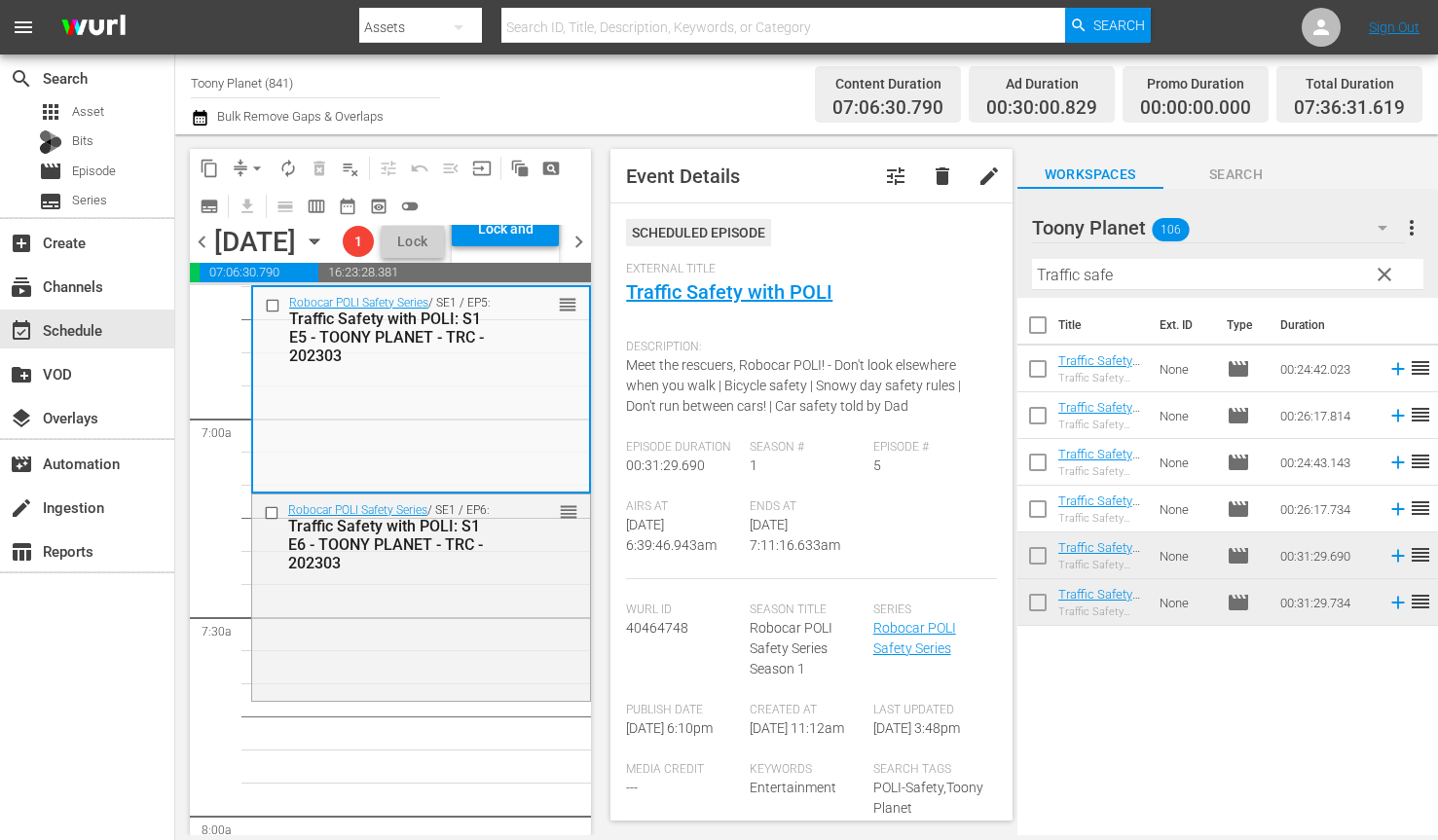 click on "Traffic Safety with POLI: S1 E6 - TOONY PLANET - TRC - 202303" at bounding box center (393, 544) 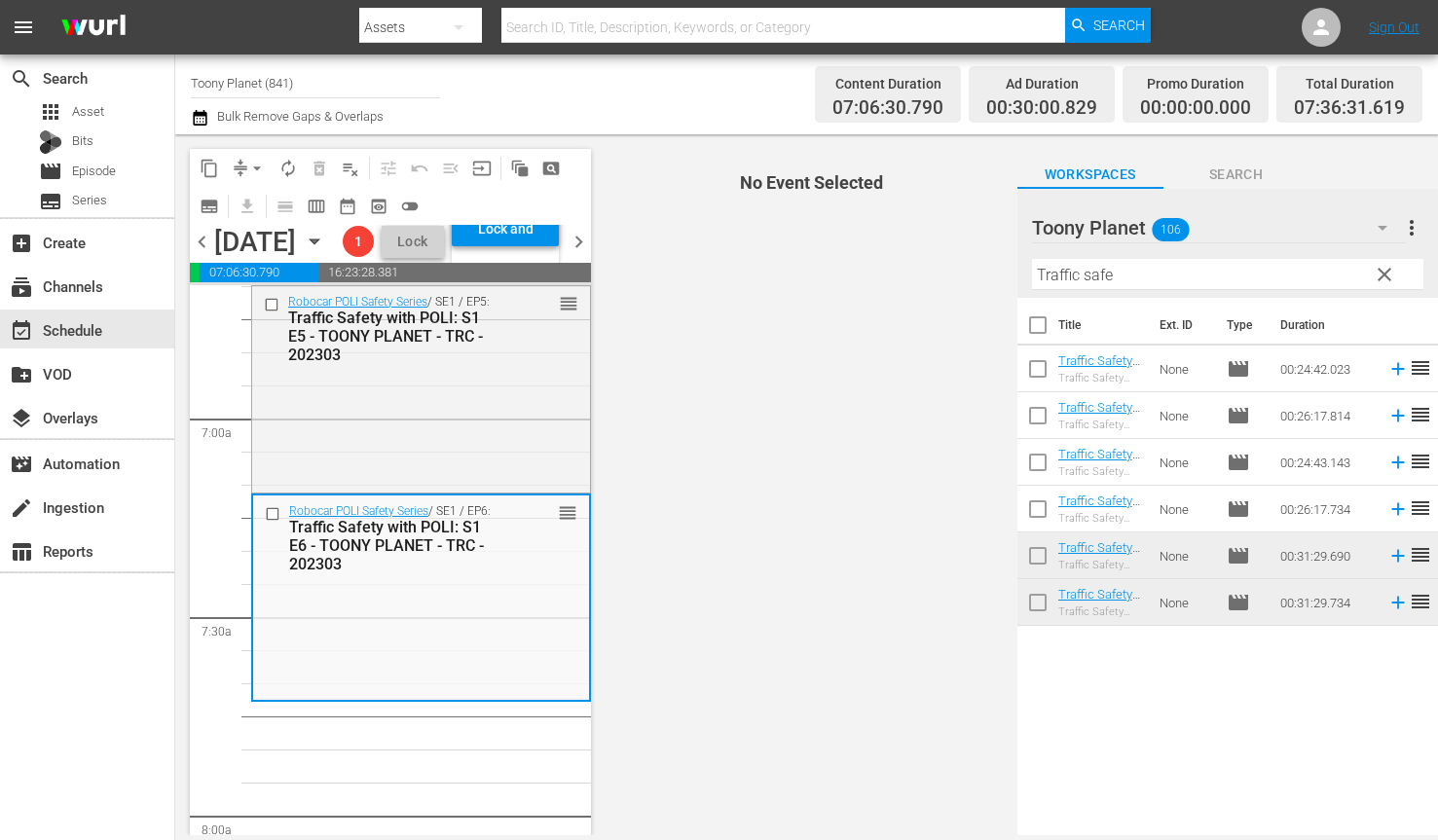 scroll, scrollTop: 2716, scrollLeft: 0, axis: vertical 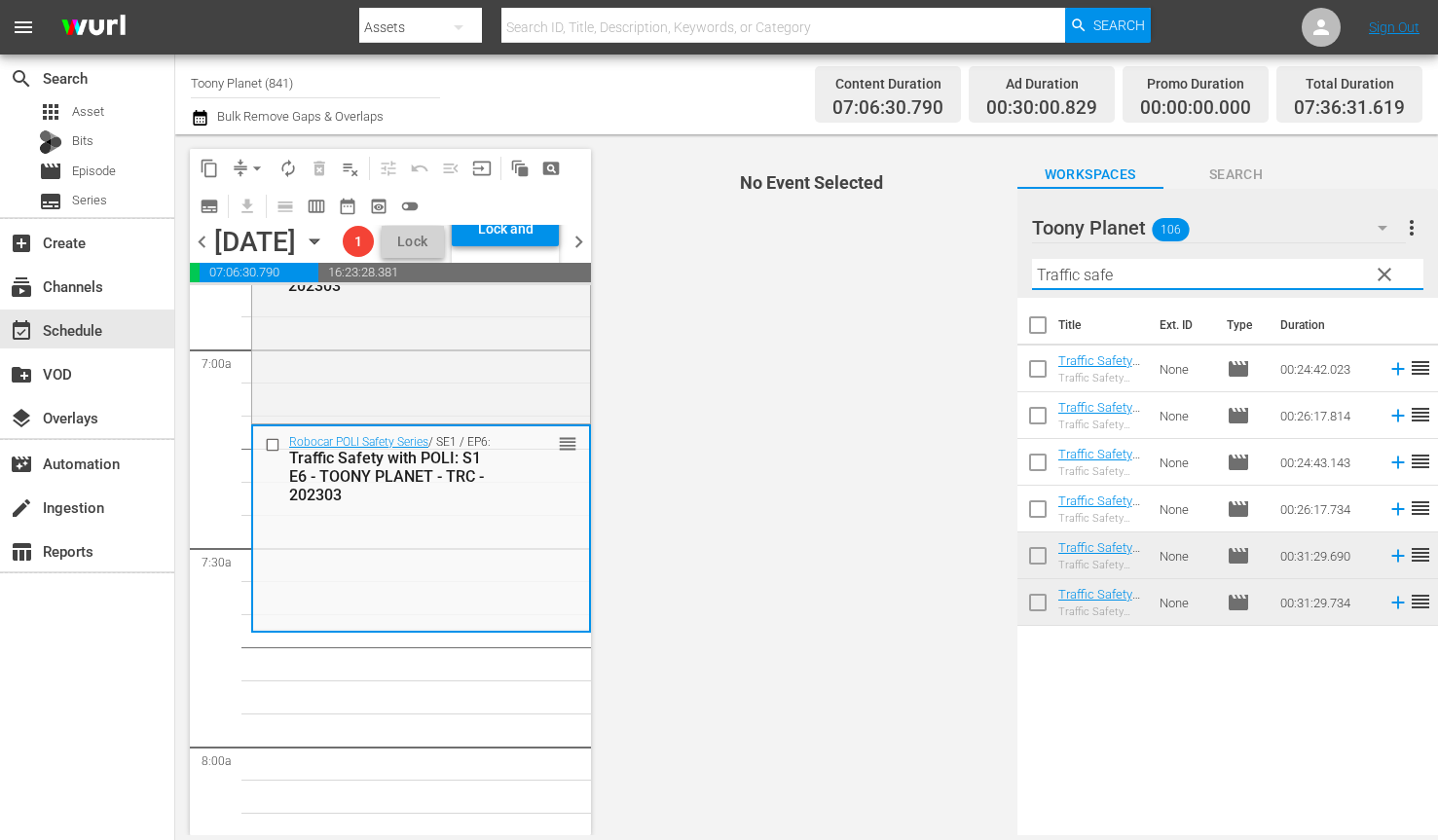 drag, startPoint x: 1124, startPoint y: 271, endPoint x: 907, endPoint y: 259, distance: 217.33154 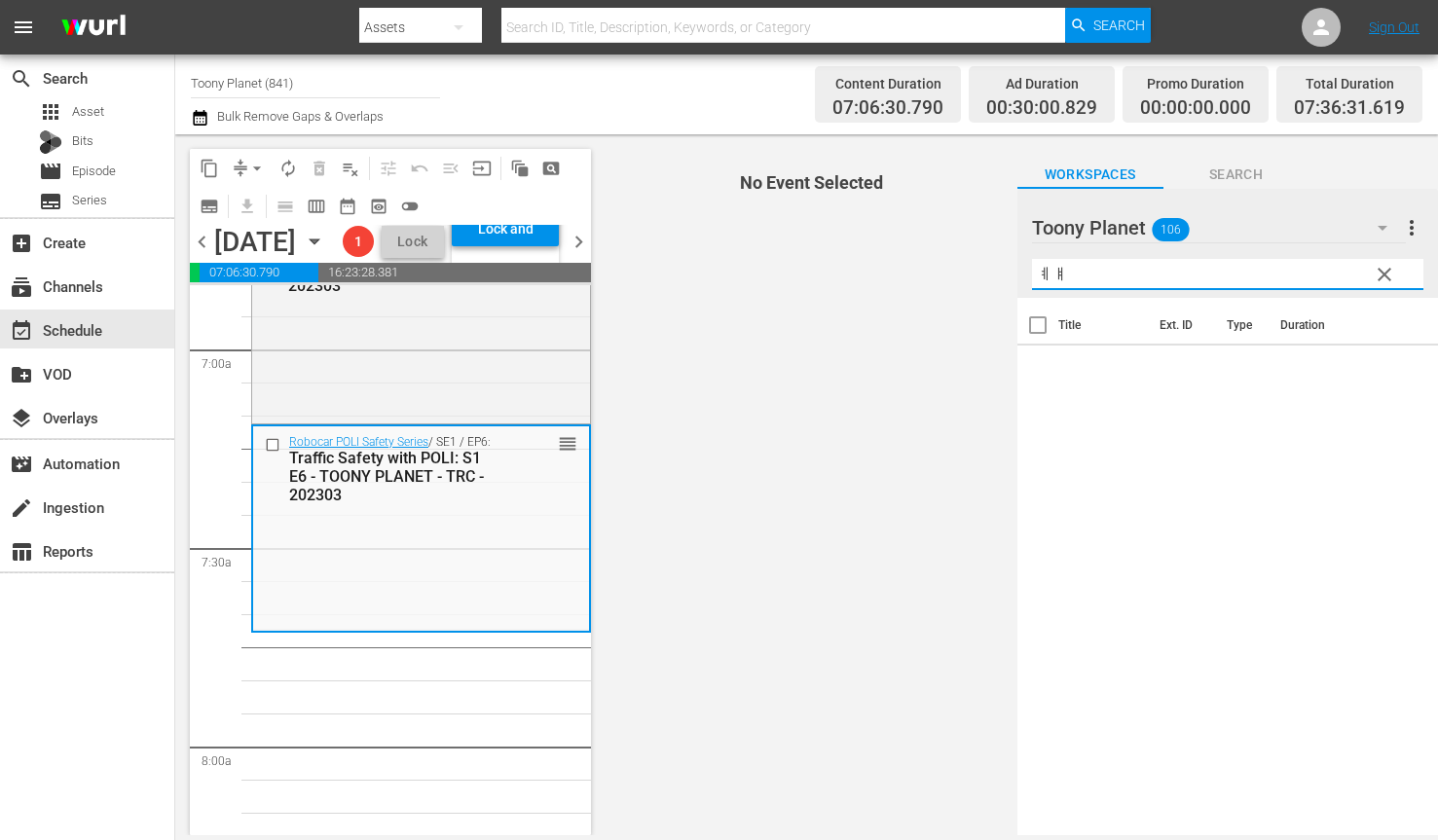 type on "ㅖ" 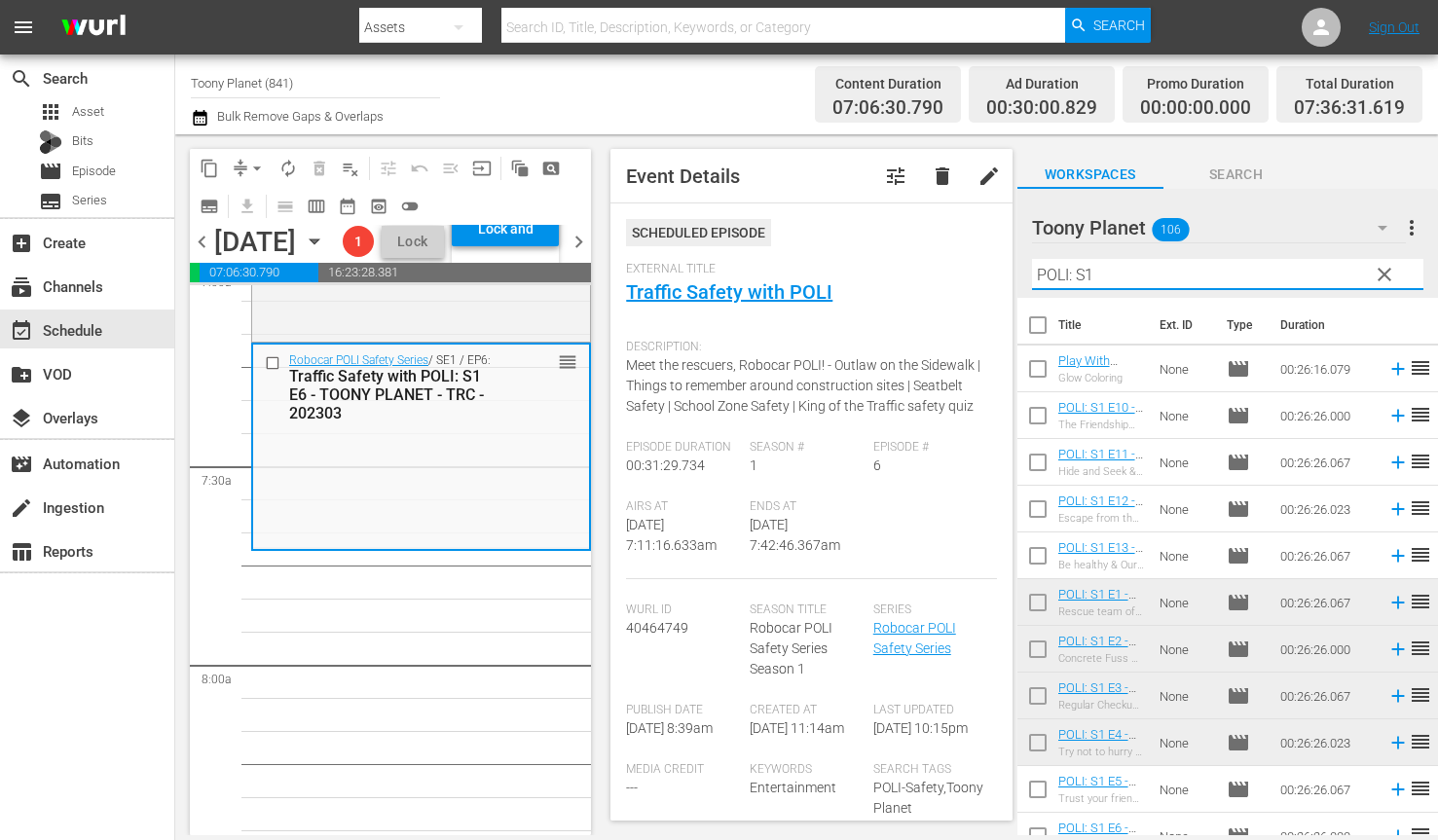 scroll, scrollTop: 2851, scrollLeft: 0, axis: vertical 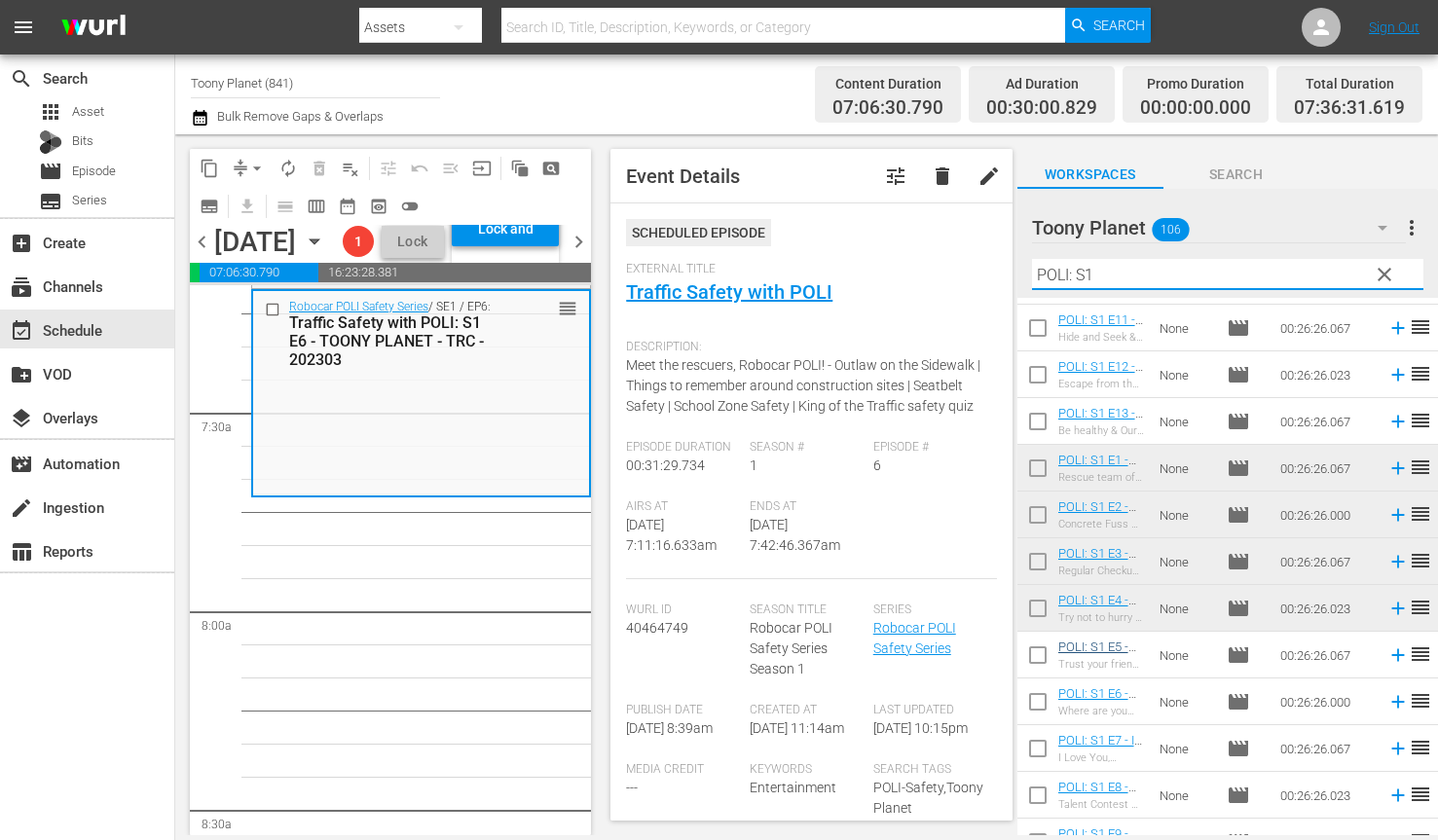 type on "POLI: S1" 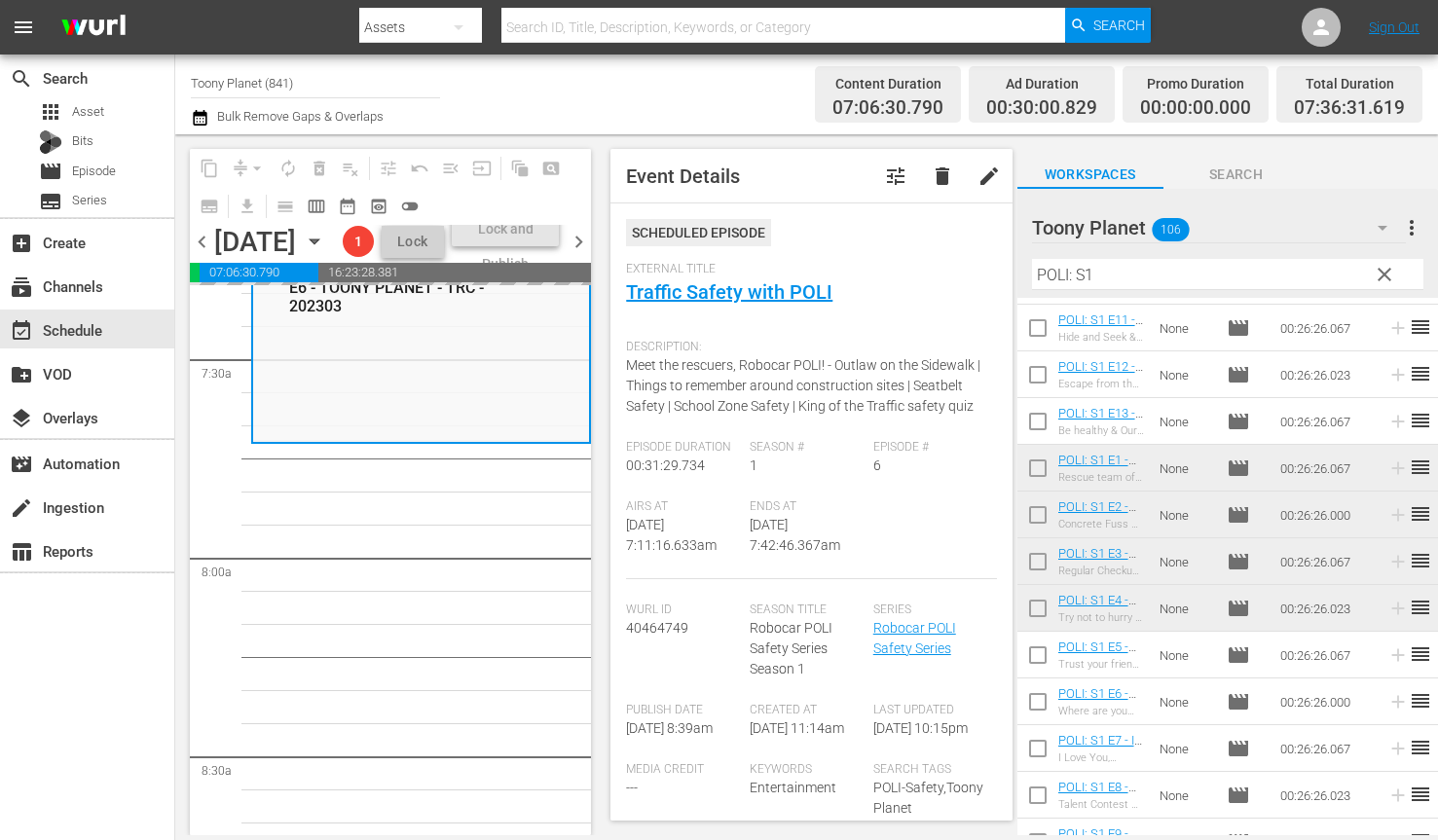 scroll, scrollTop: 2916, scrollLeft: 0, axis: vertical 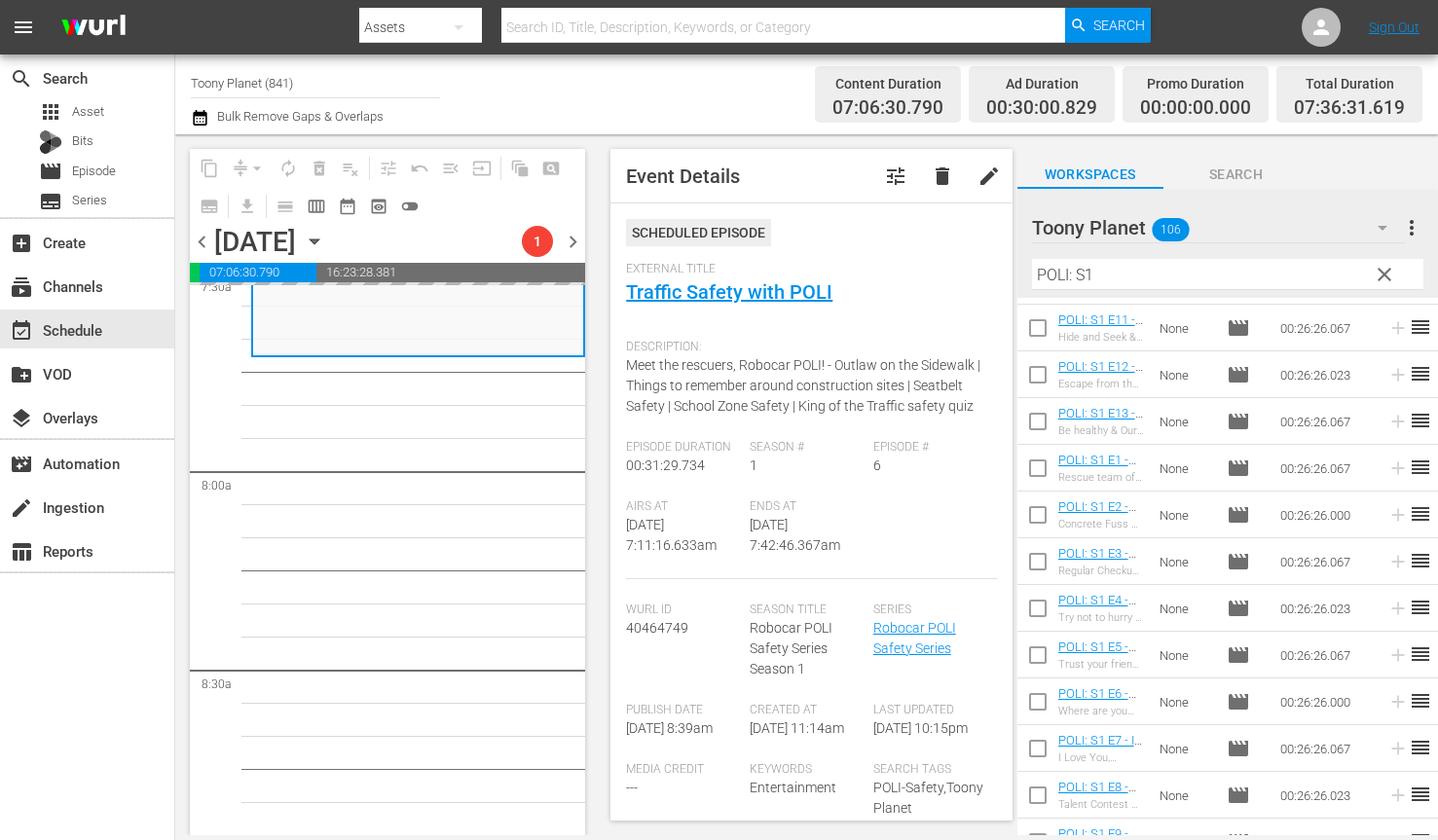 click on "Play With Robocar POLI  / SE1 / EP4:
Play With Robocar POLI - Mission Rescue Team - TRC - Toony Planet - 202411 reorder Robocar POLI Safety Series  / SE1 / EP6:
Traffic Safety with POLI: S1 E6 - TOONY PLANET - TRC - 202303 reorder Robocar POLI Safety Series  / SE1 / EP5:
Traffic Safety with POLI: S1 E5 - TOONY PLANET - TRC - 202303 reorder Robocar POLI SongSong Museum  / SE1 / EP6:
Robocar POLI SongSong Museum: S1 E6 - TOONY PLANET - TRC - 202303 reorder Robocar POLI  / SE4 / EP9:
POLI: S4 E9 Miracle at Tracky's Farm & Boom! Crash! Danger! - TOONY PLANET - TRC - 202303 reorder Robocar POLI  / SE4 / EP11:
POLI: S4 E11 - Thank you, Roy & Disappearance of Spooky - TOONY PLANET - TRC - 202303 reorder Robocar POLI  / SE4 / EP13:
POLI: S4 E13 - The Brooms Town Railroad Station & Our Fabulous New Friend - TOONY PLANET - TRC - 202303 reorder Robocar POLI  / SE4 / EP10:
POLI: S4 E10 - Camp's Secret Plan & Fishing Commotion - TOONY PLANET - TRC - 202303 reorder Robocar POLI  / SE4 / EP8:
reorder" at bounding box center [418, 2060] 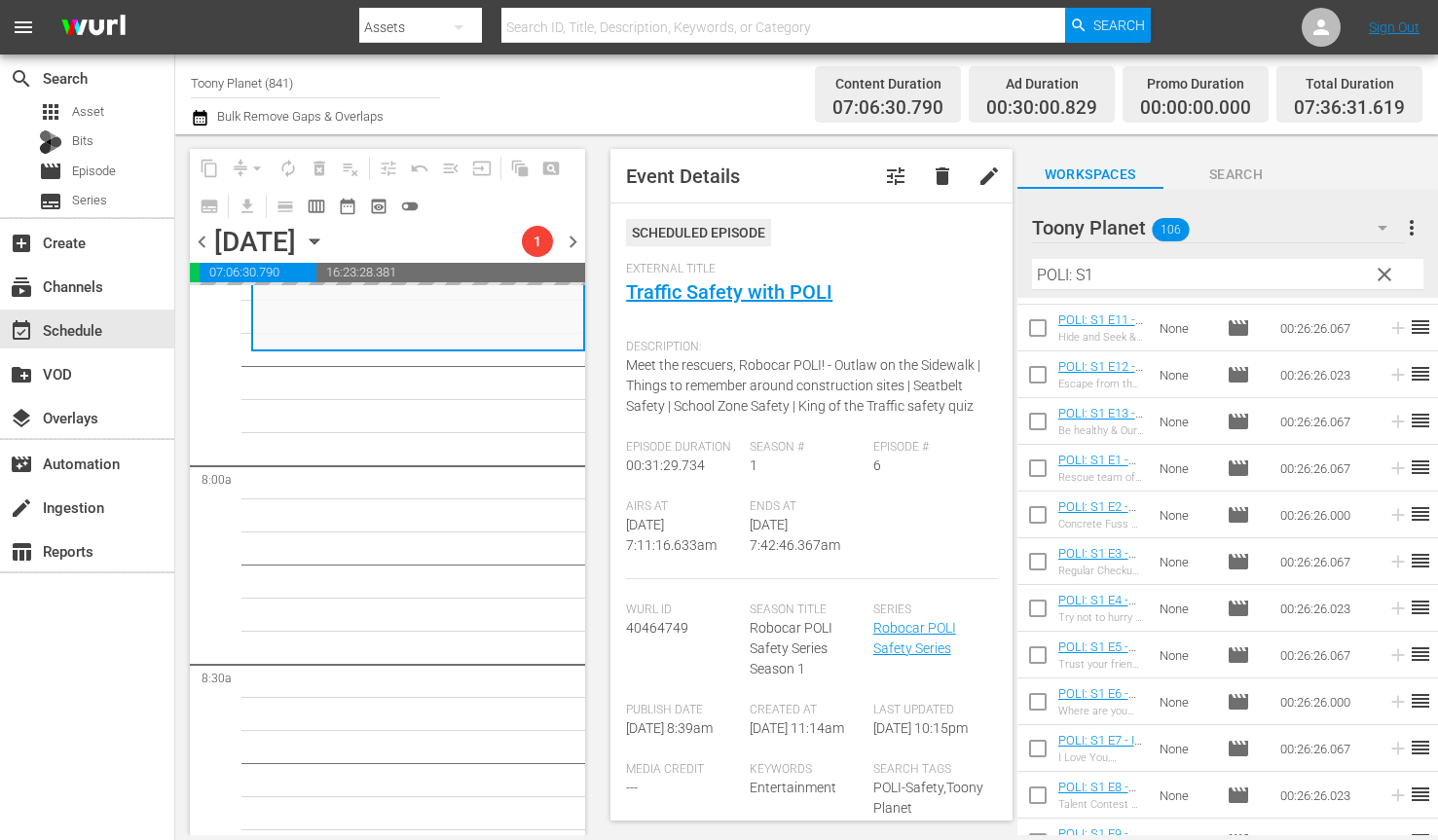 scroll, scrollTop: 2999, scrollLeft: 0, axis: vertical 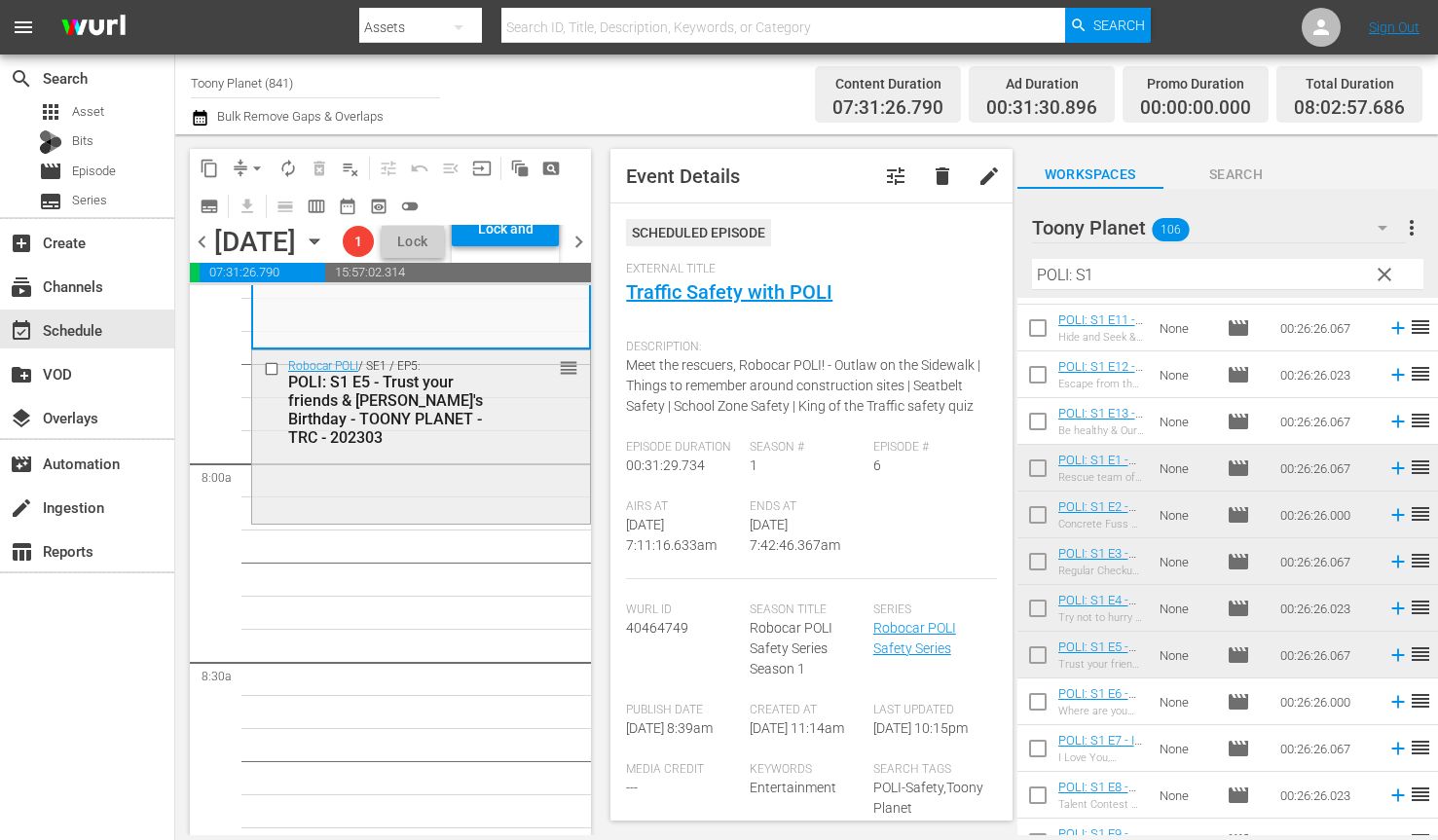 click on "POLI: S1 E5 - Trust your friends & [PERSON_NAME]'s Birthday - TOONY PLANET - TRC - 202303" at bounding box center (393, 410) 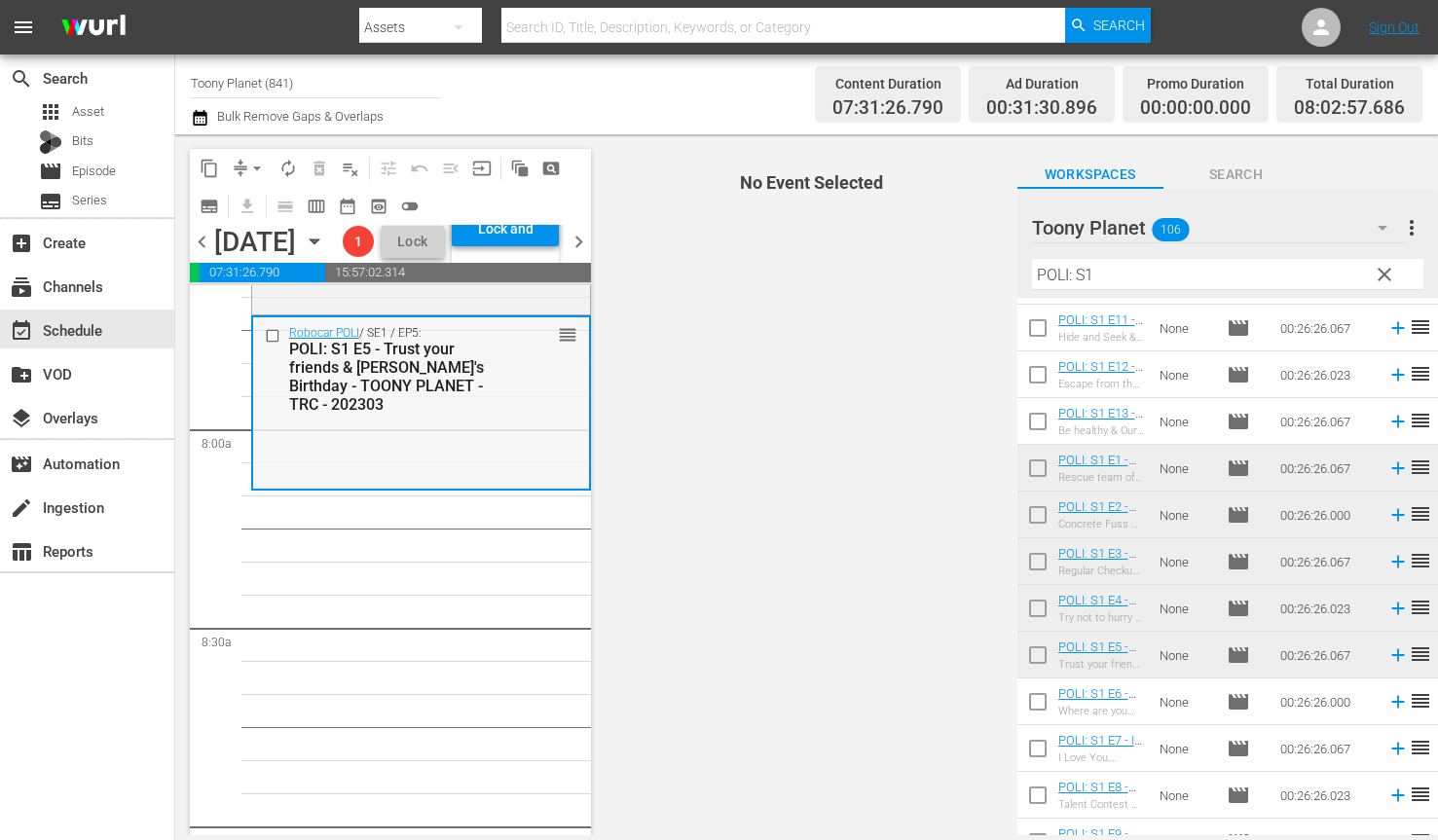 scroll, scrollTop: 3090, scrollLeft: 0, axis: vertical 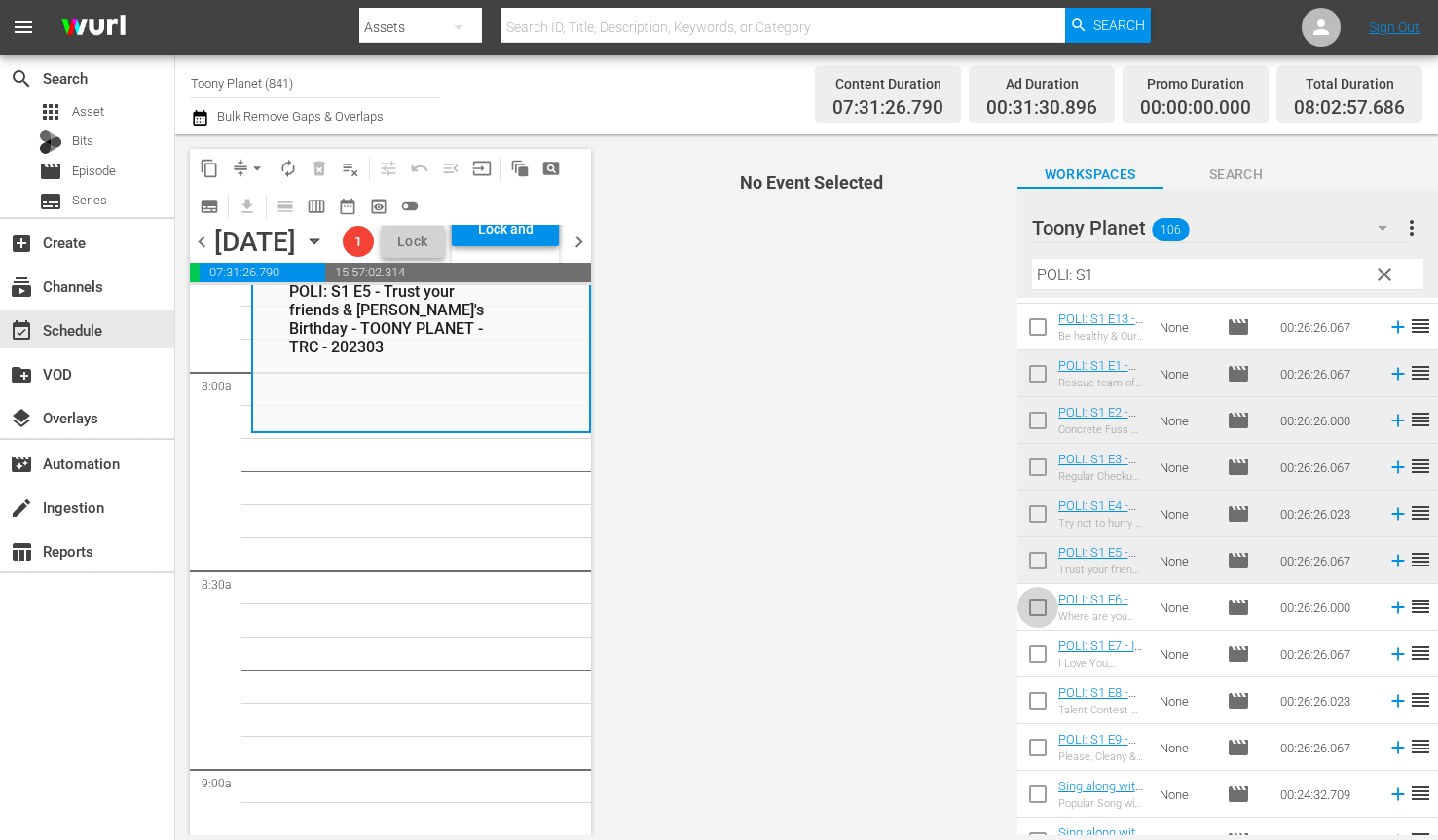 click at bounding box center [1038, 611] 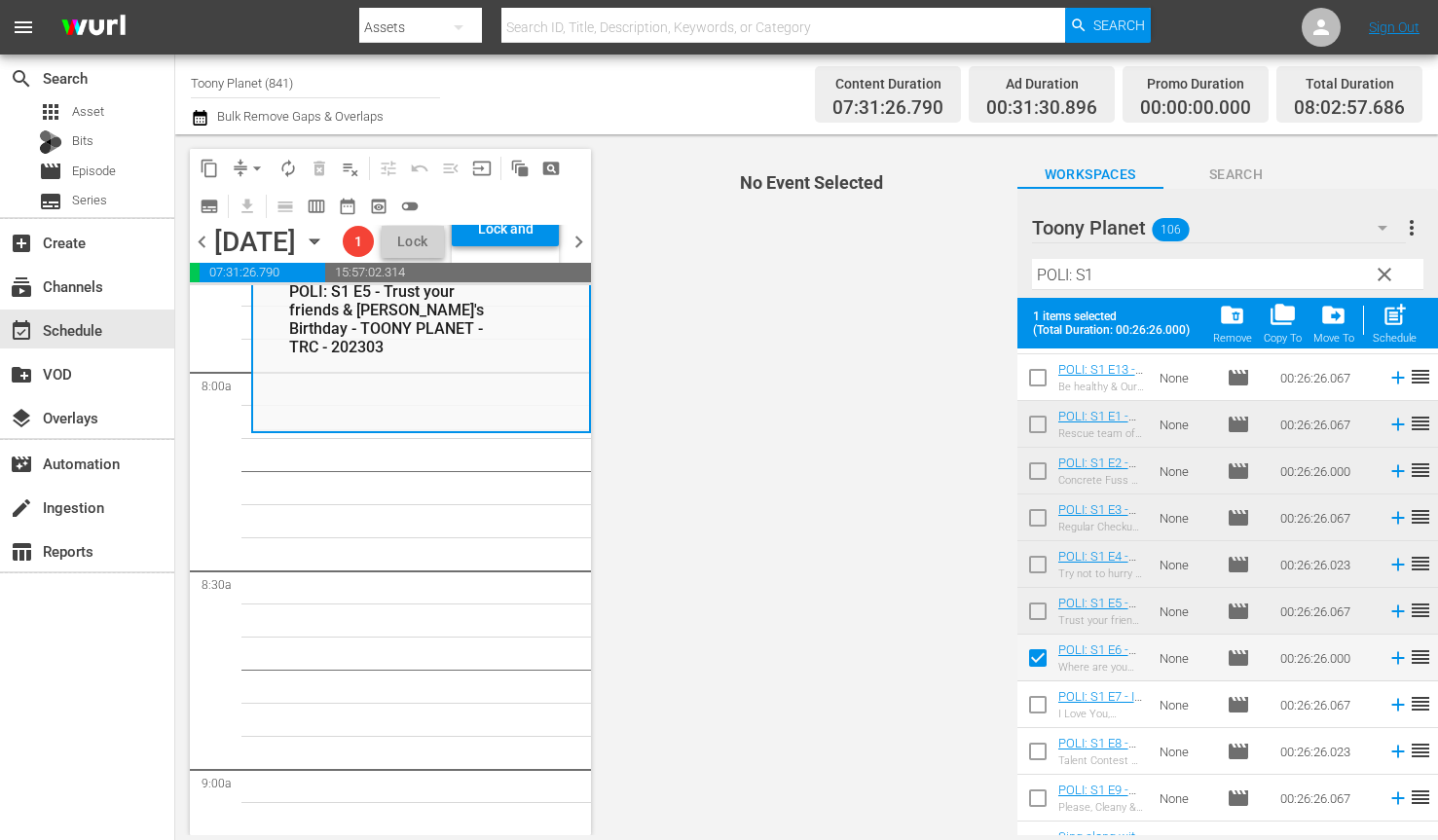 click at bounding box center (1038, 705) 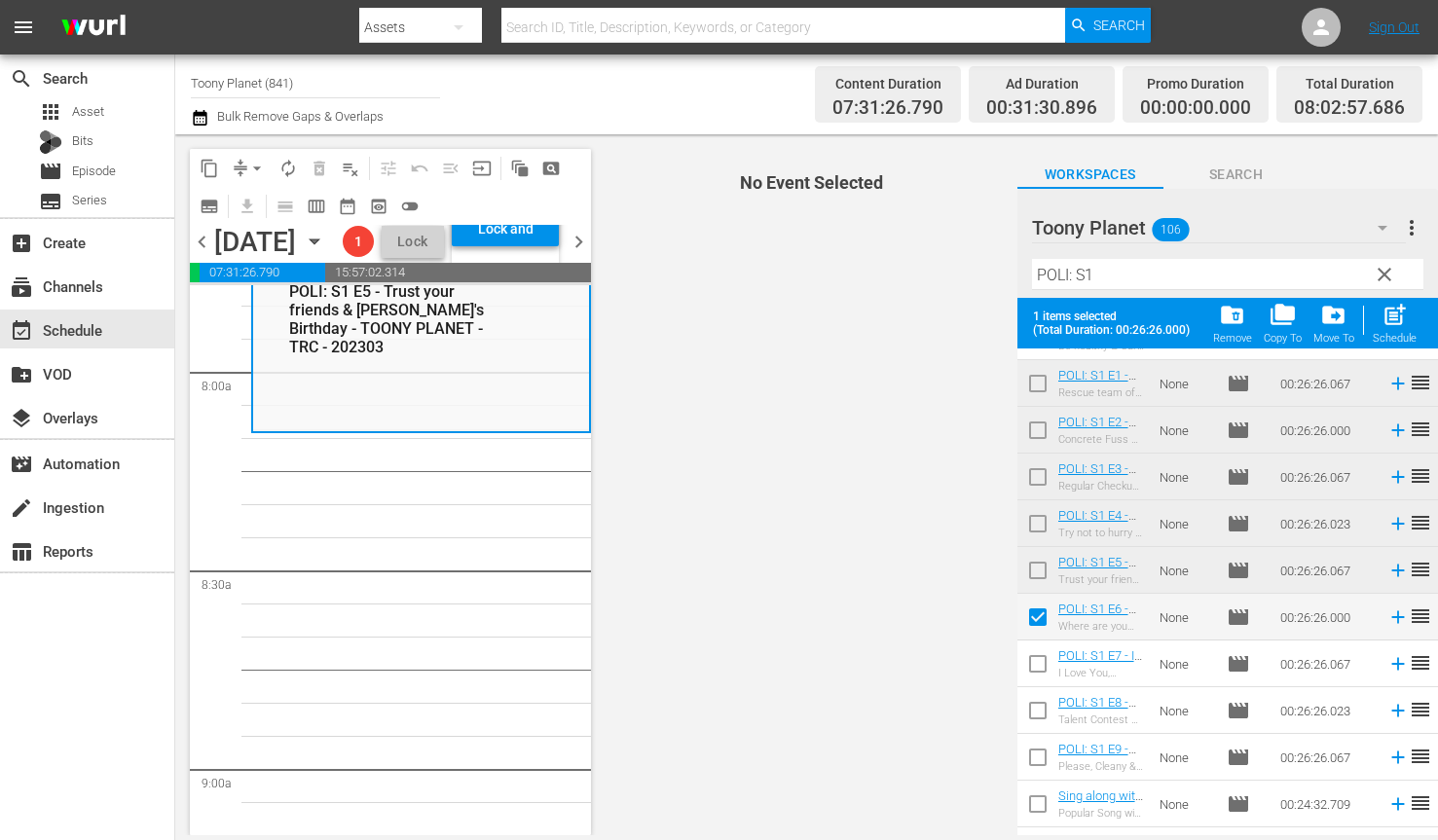 scroll, scrollTop: 280, scrollLeft: 0, axis: vertical 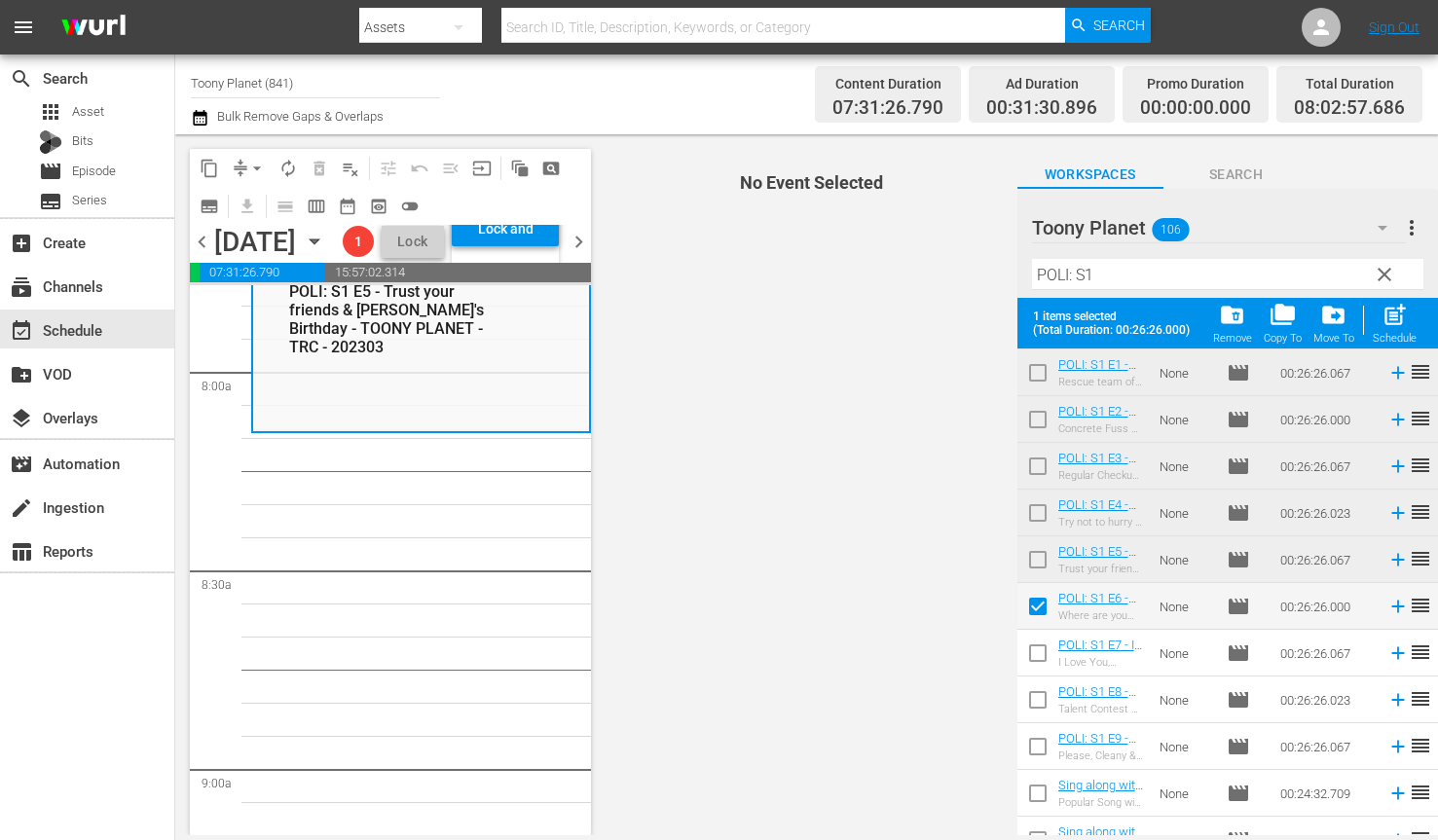 click at bounding box center [1038, 657] 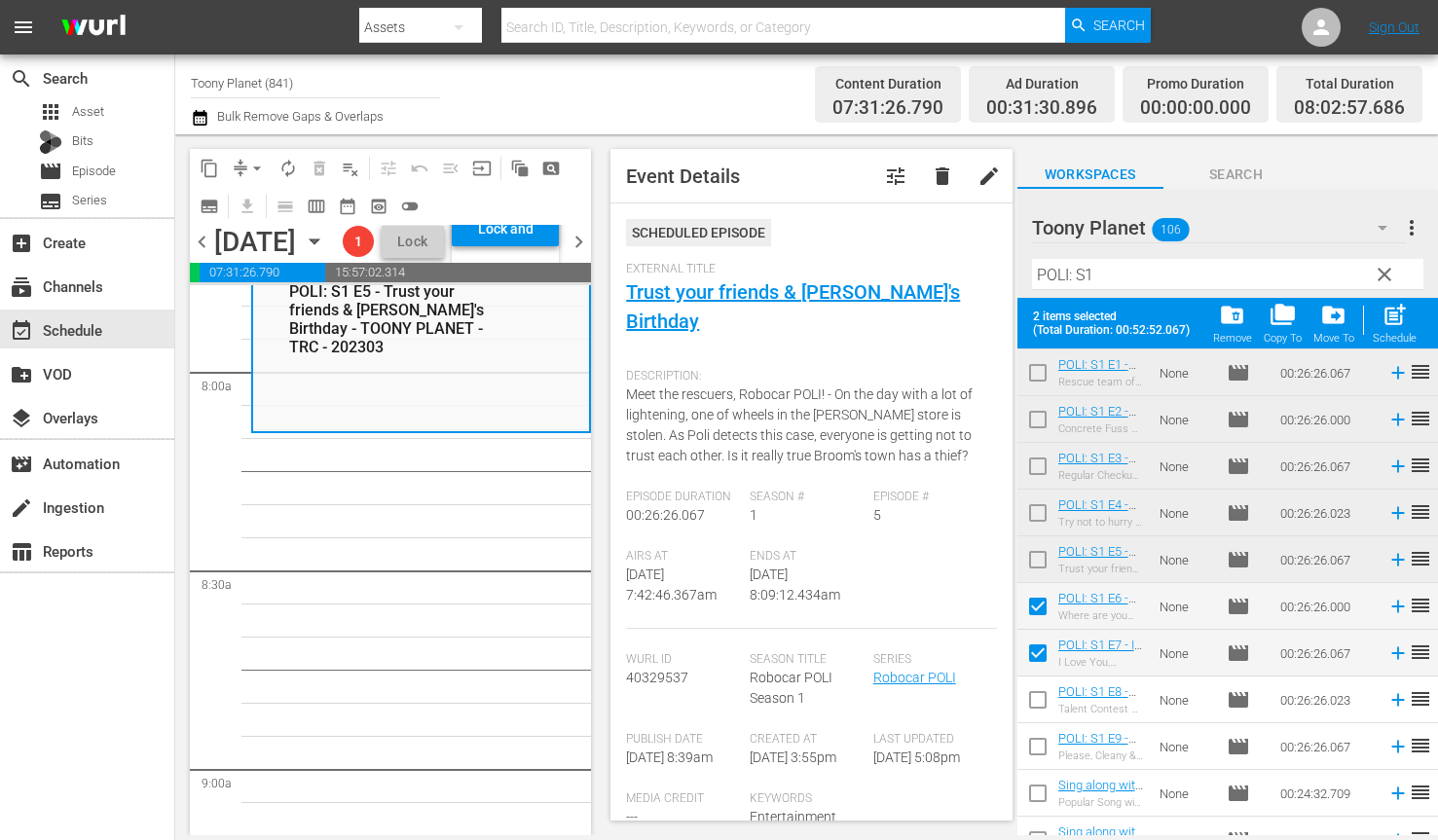drag, startPoint x: 1032, startPoint y: 702, endPoint x: 1033, endPoint y: 721, distance: 19.026298 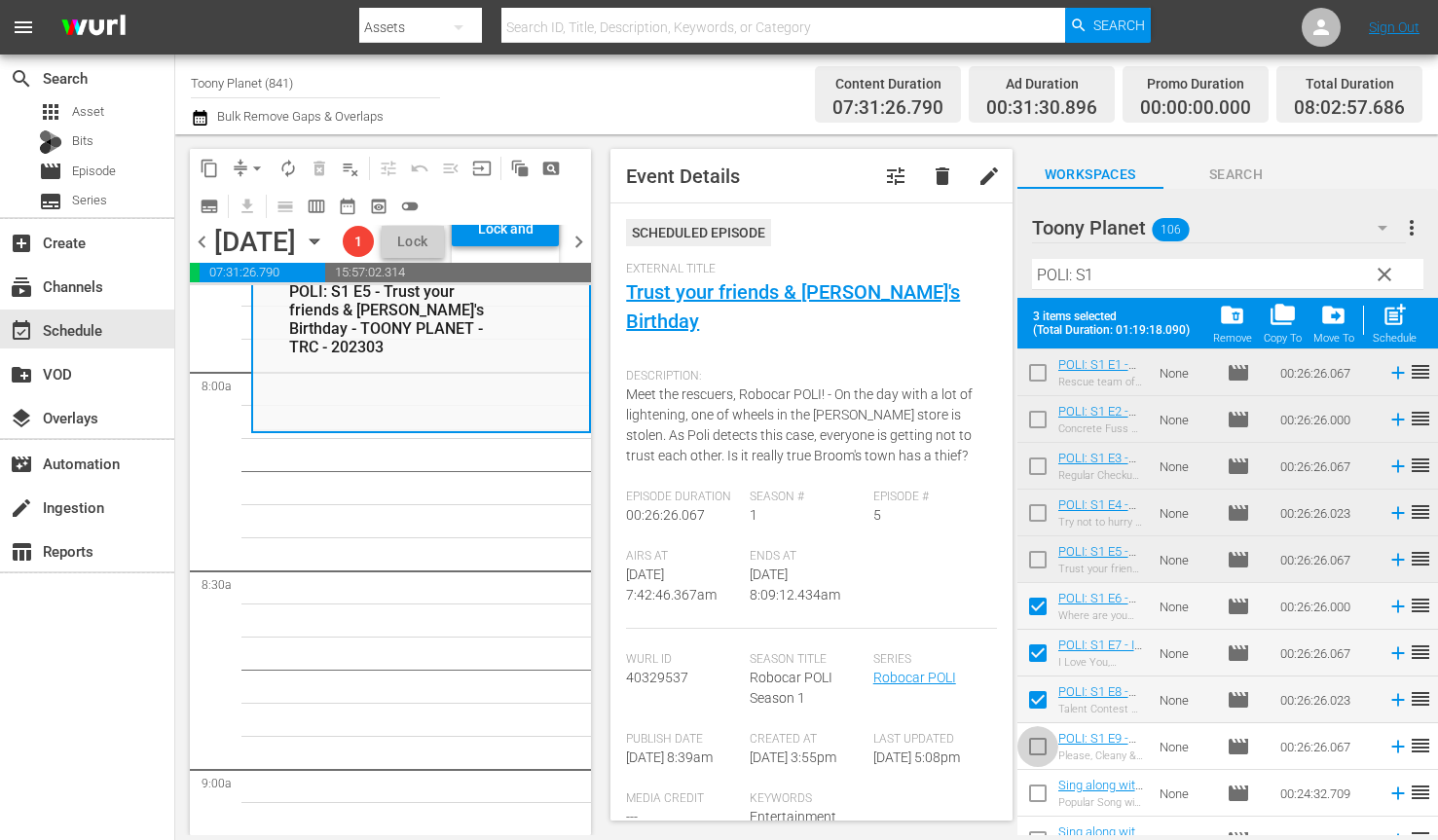click at bounding box center [1038, 750] 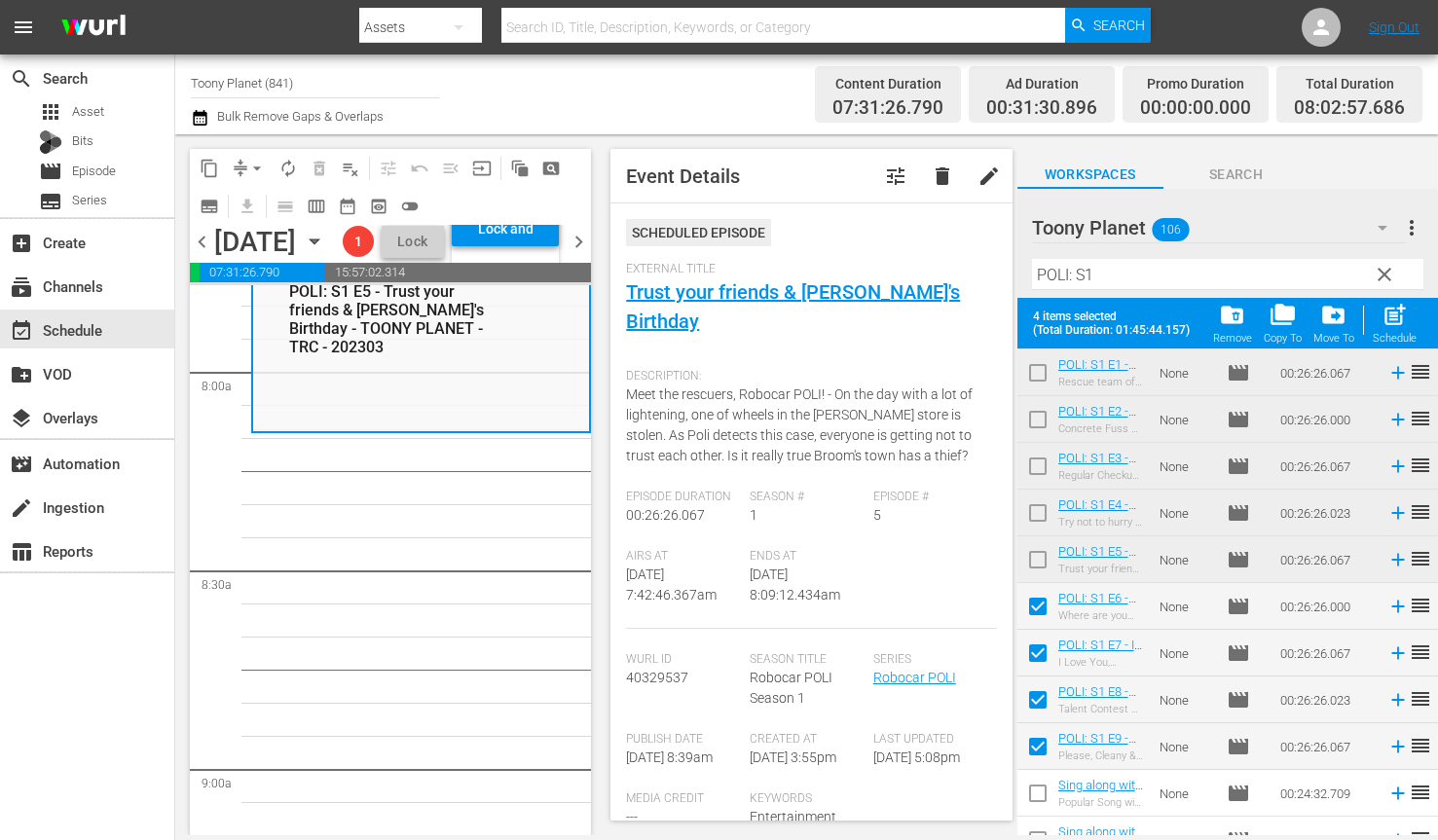 scroll, scrollTop: 3036, scrollLeft: 0, axis: vertical 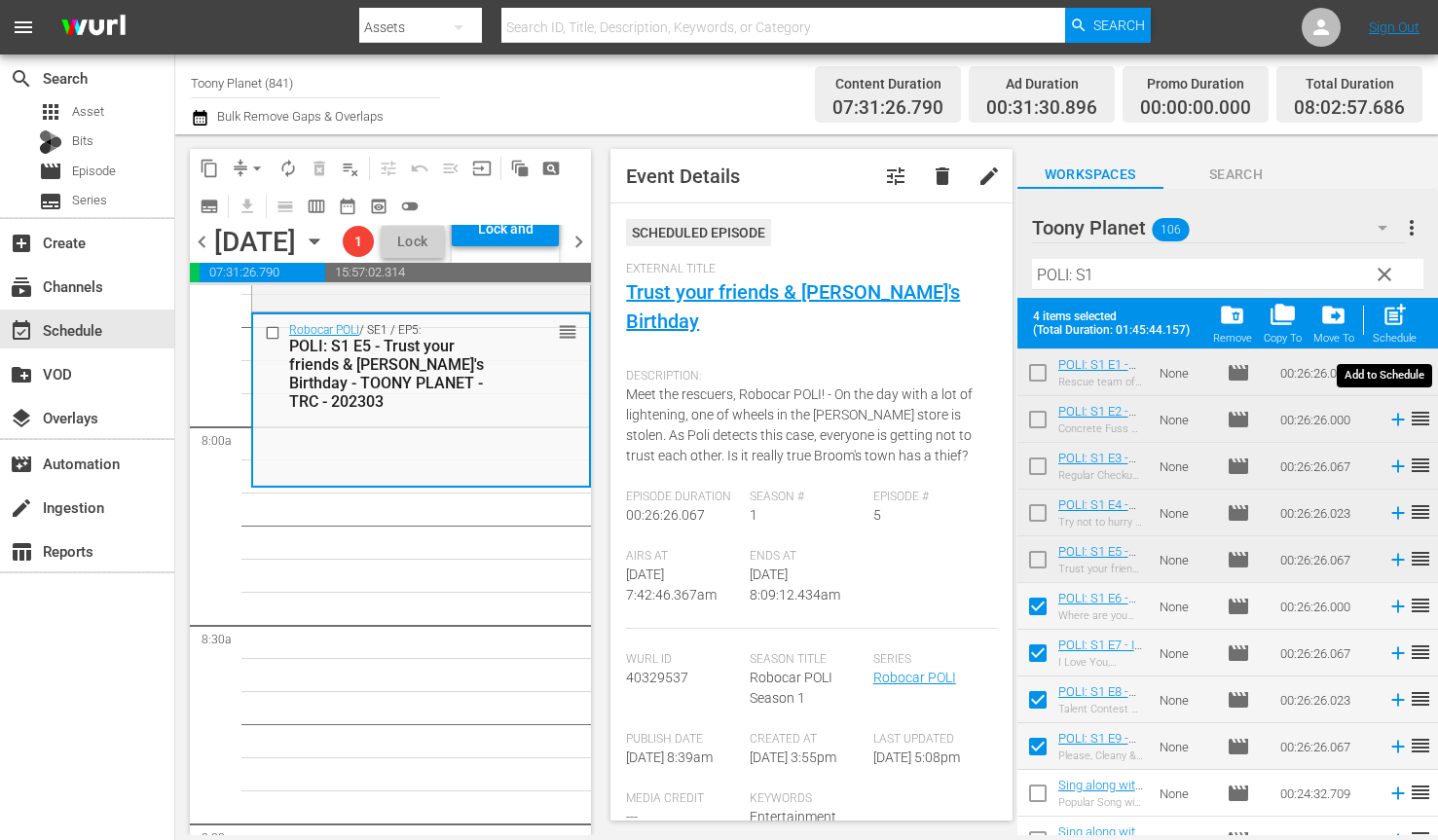 click on "post_add" at bounding box center (1394, 314) 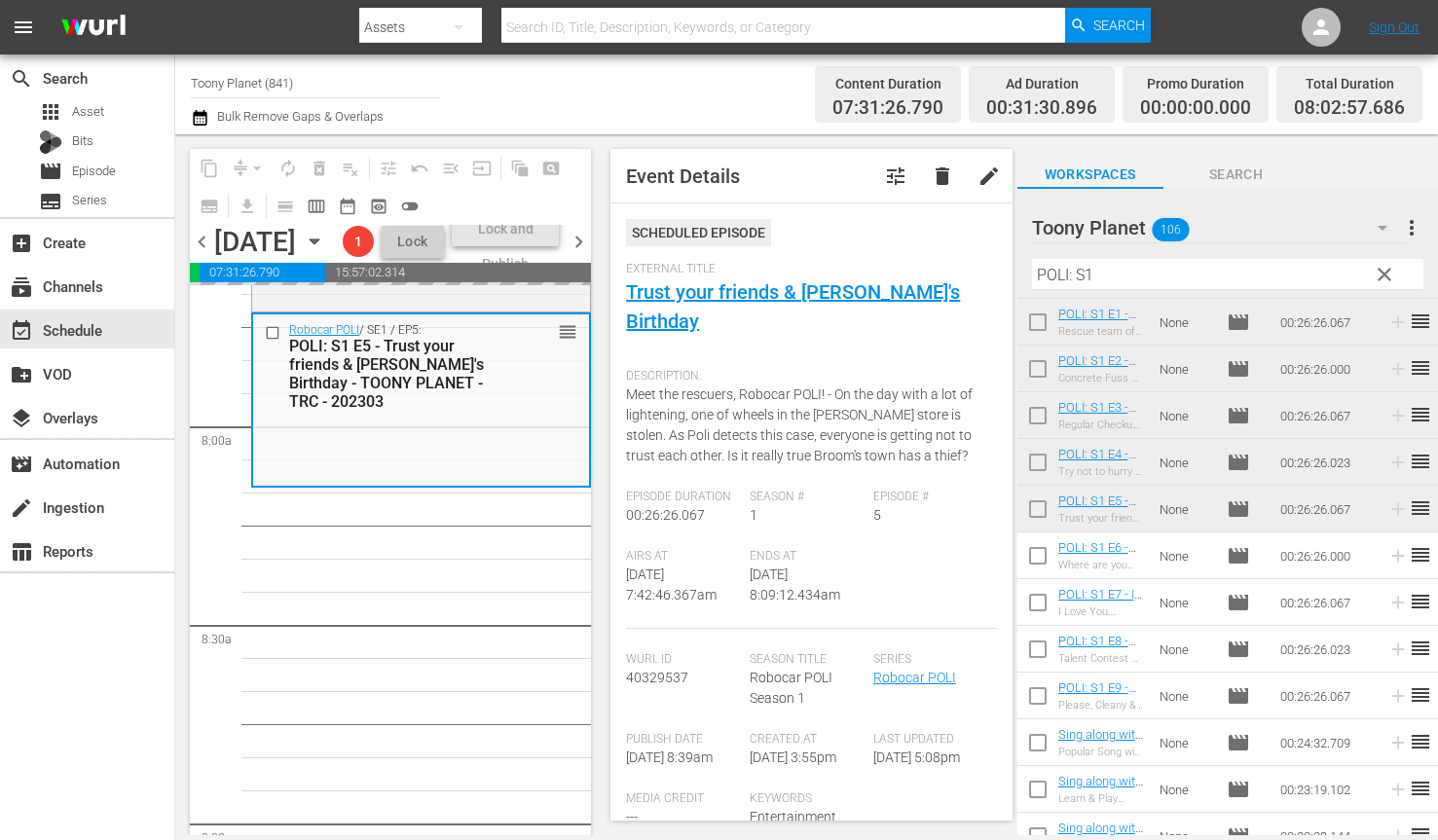 checkbox on "false" 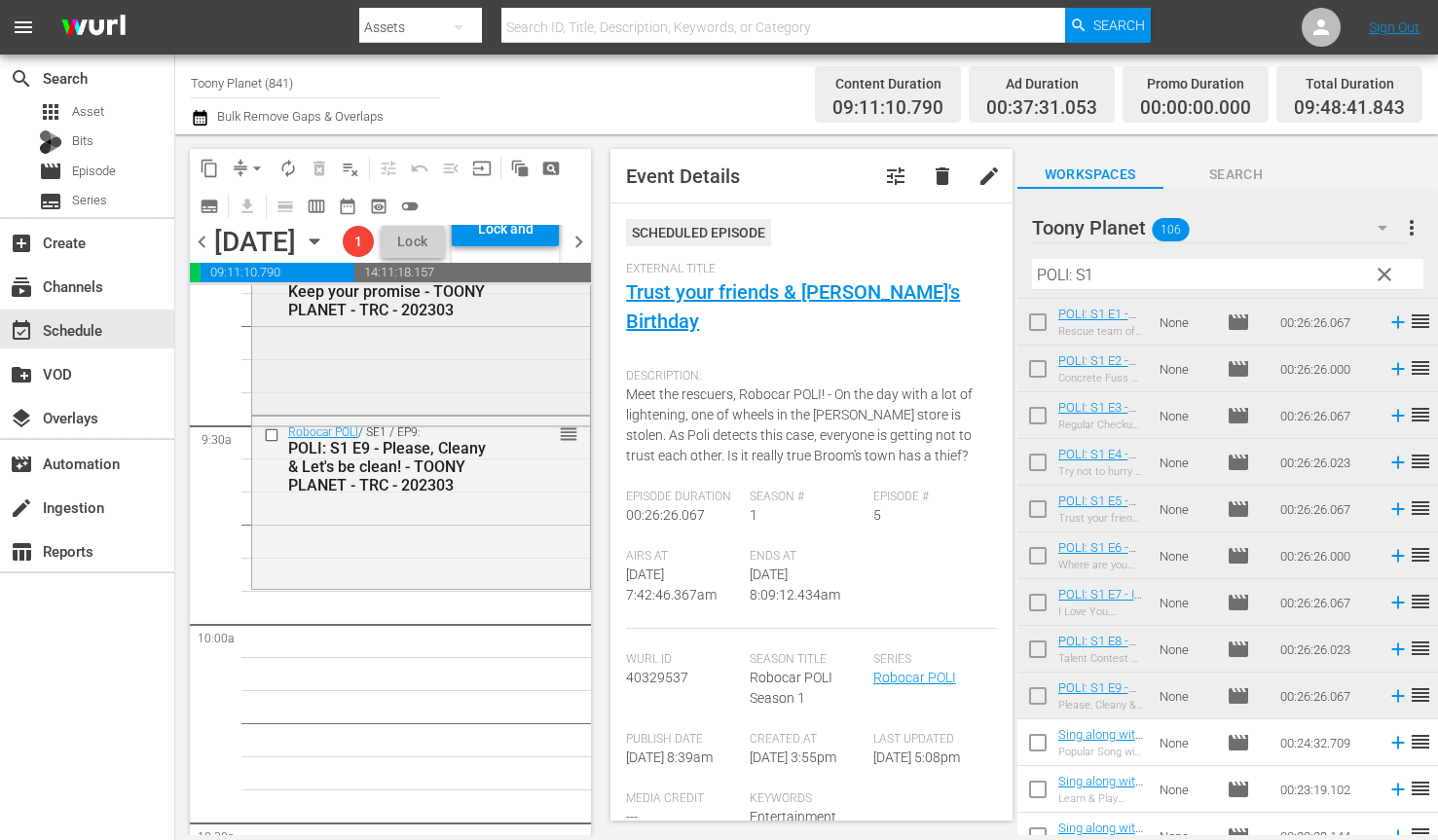 scroll, scrollTop: 3741, scrollLeft: 0, axis: vertical 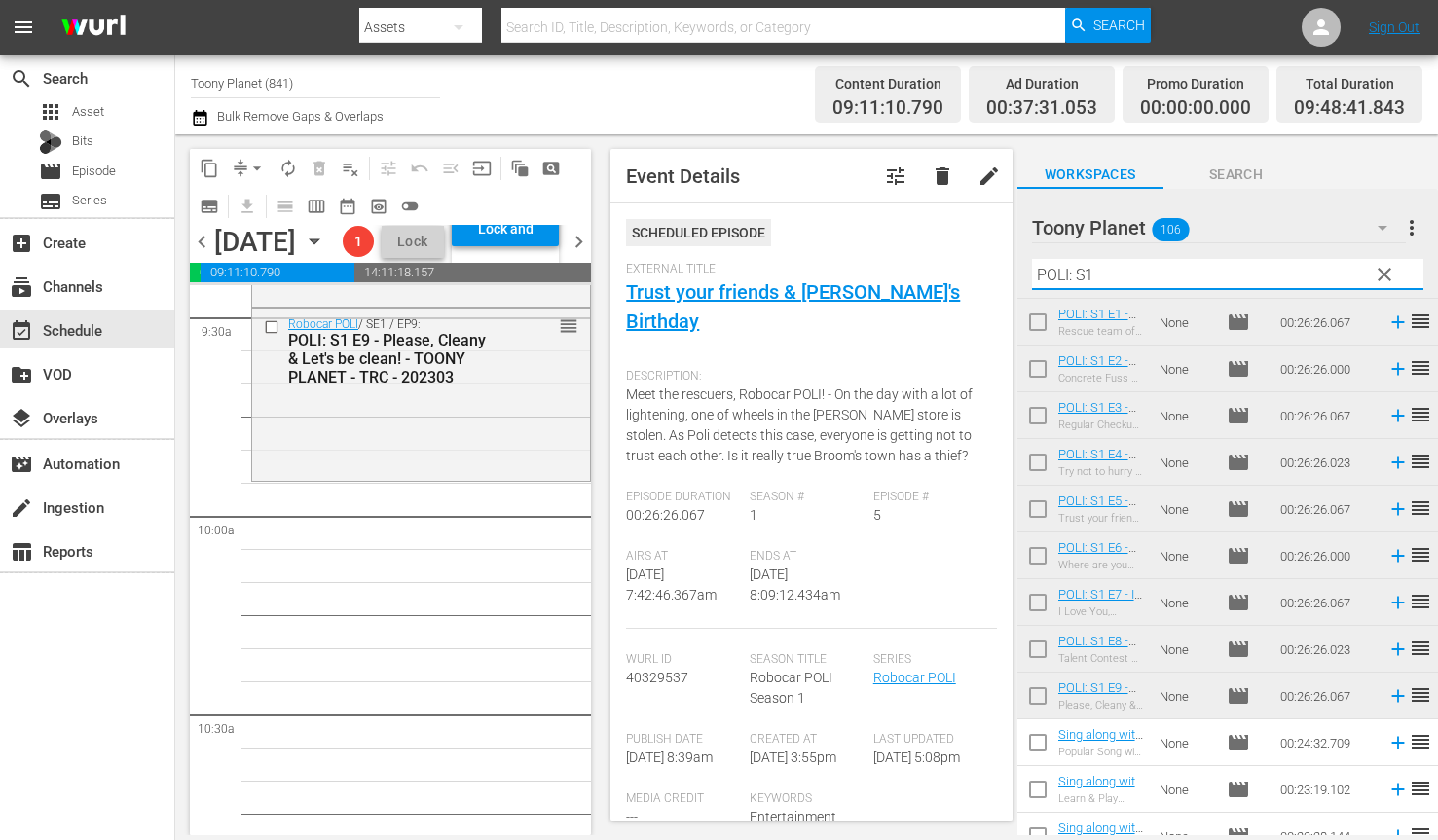 drag, startPoint x: 1126, startPoint y: 274, endPoint x: 954, endPoint y: 272, distance: 172.01163 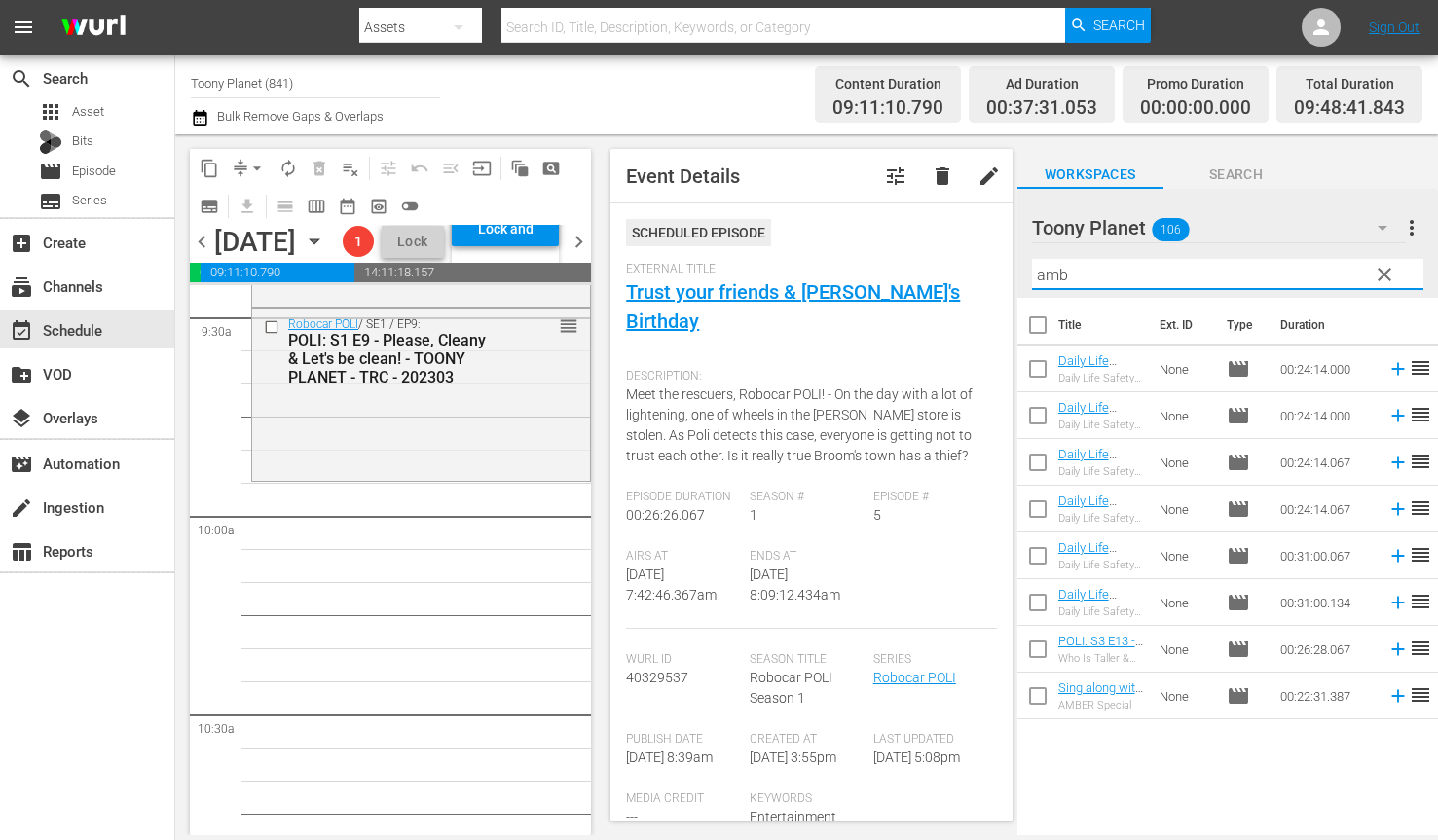 scroll, scrollTop: 0, scrollLeft: 0, axis: both 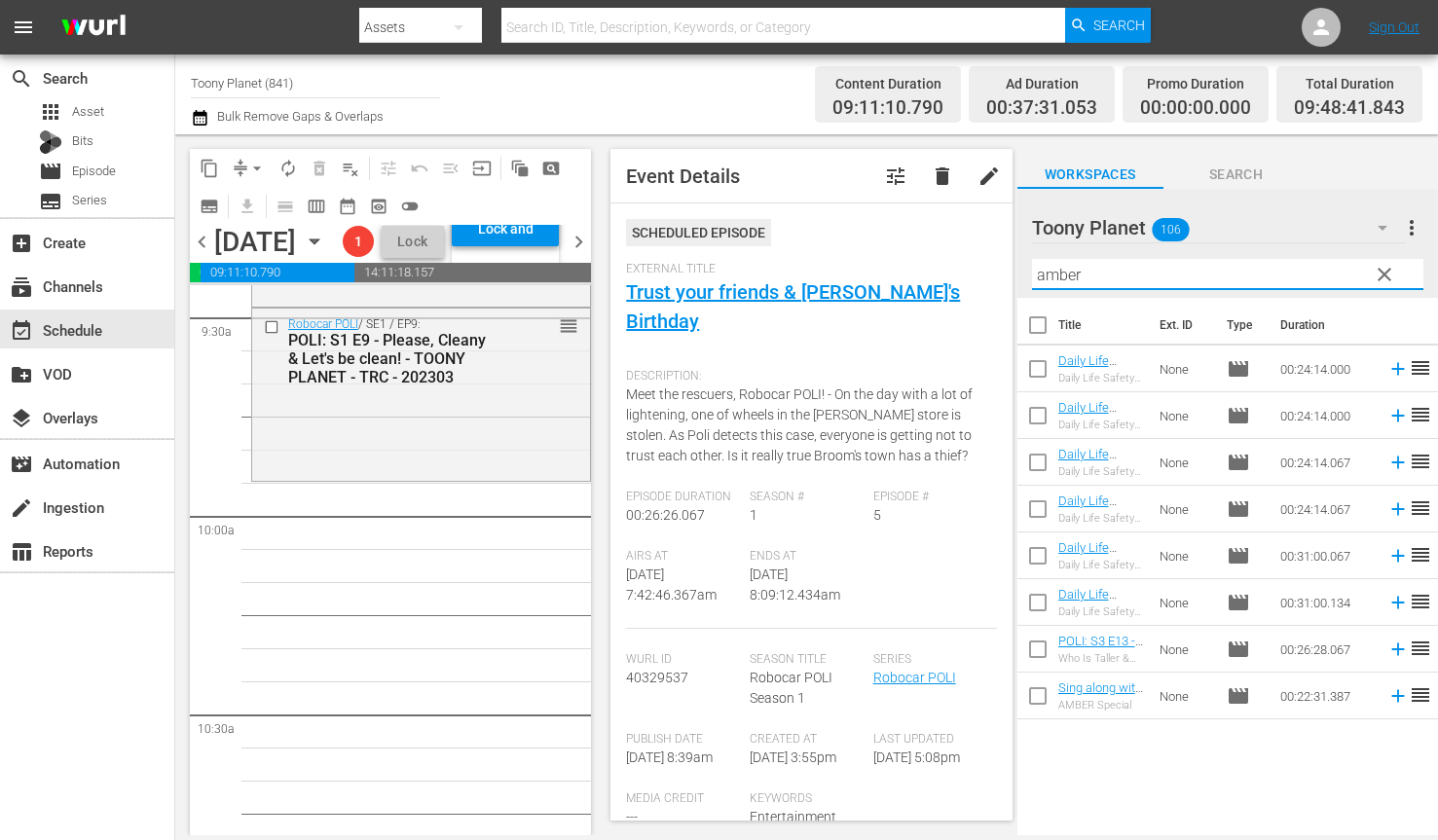 drag, startPoint x: 1125, startPoint y: 275, endPoint x: 814, endPoint y: 253, distance: 311.77716 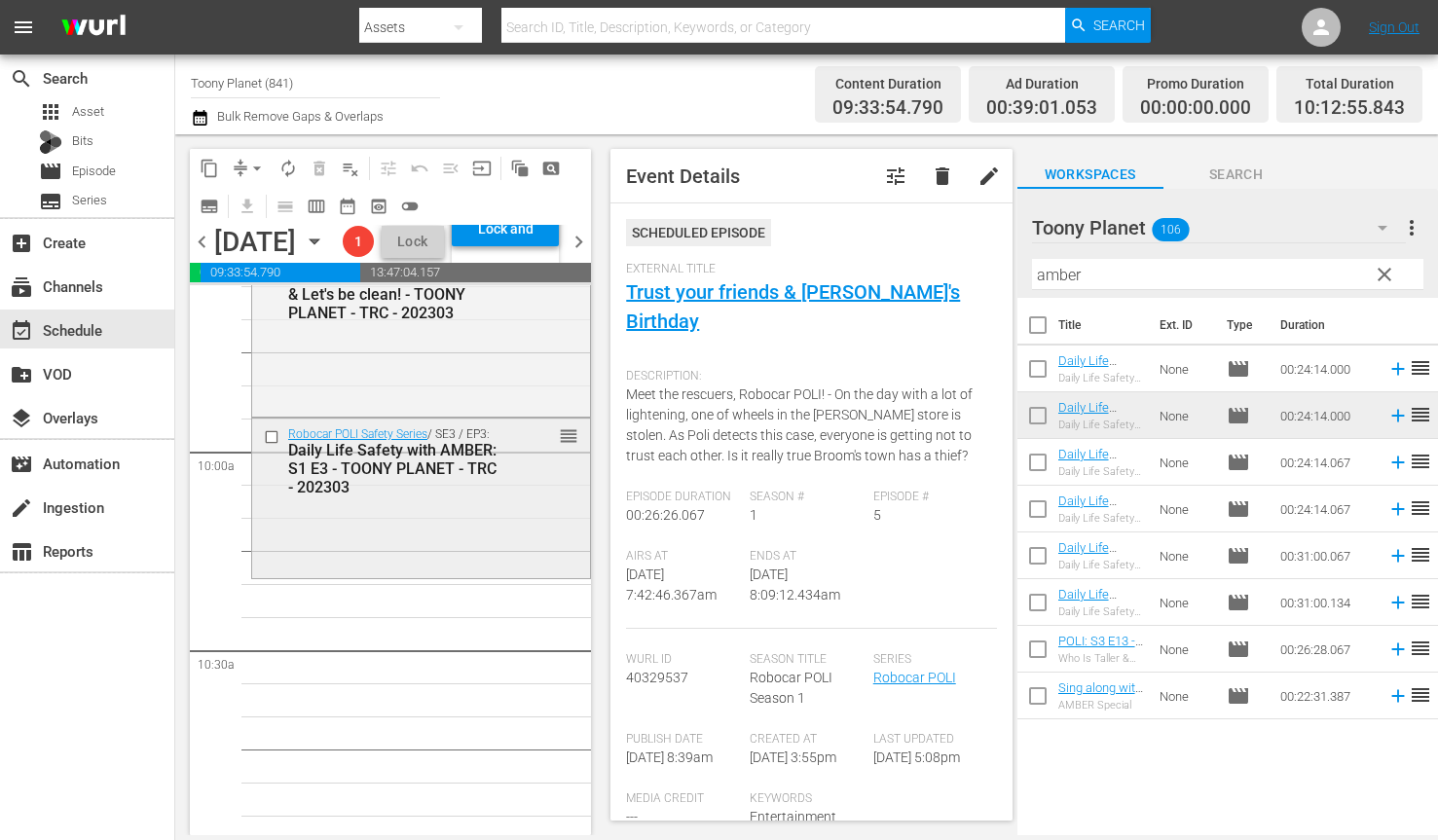 click on "Robocar POLI Safety Series  / SE3 / EP3:
Daily Life Safety with AMBER: S1 E3 - TOONY PLANET - TRC - 202303 reorder" at bounding box center (421, 495) 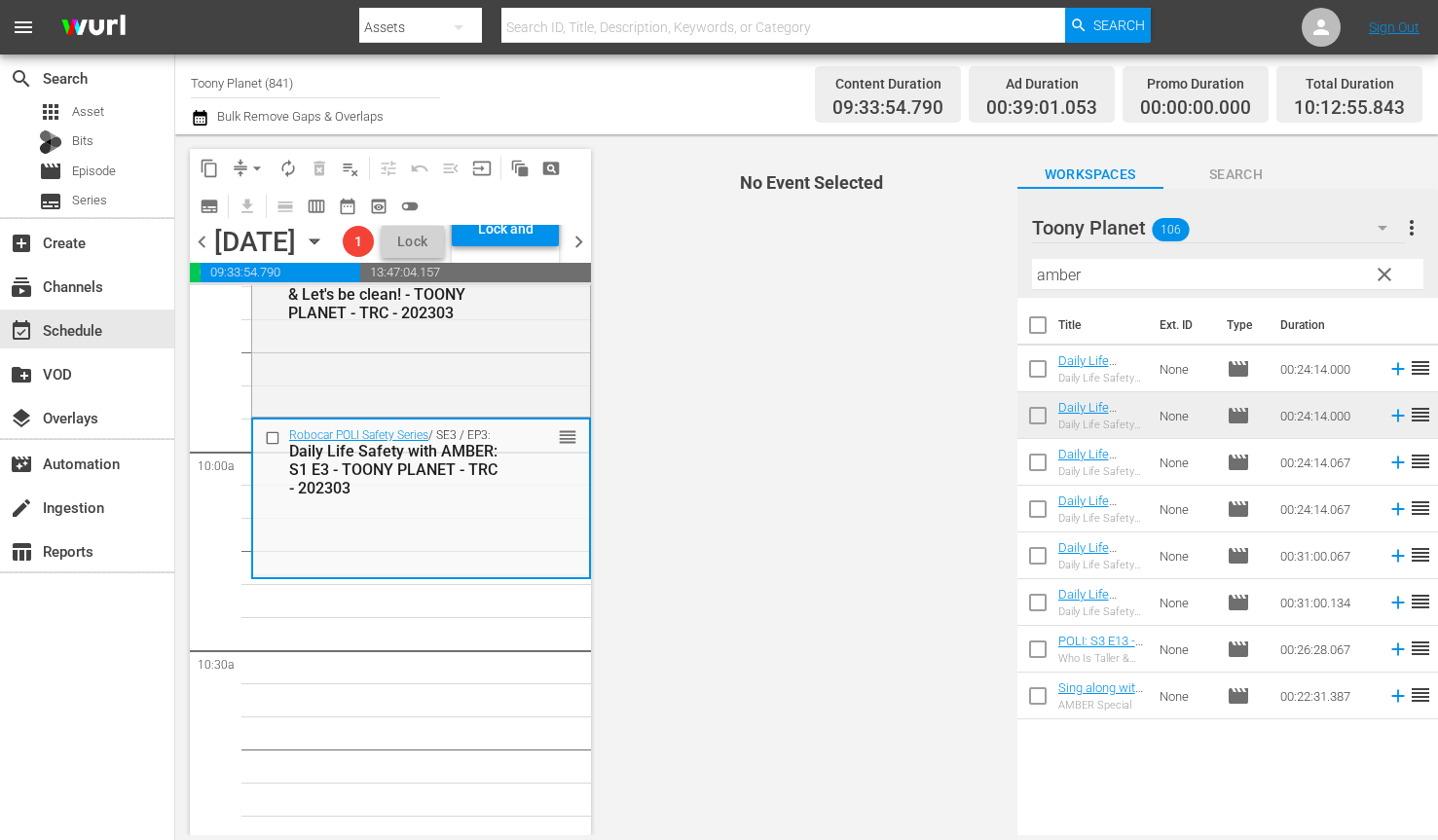 scroll, scrollTop: 3835, scrollLeft: 0, axis: vertical 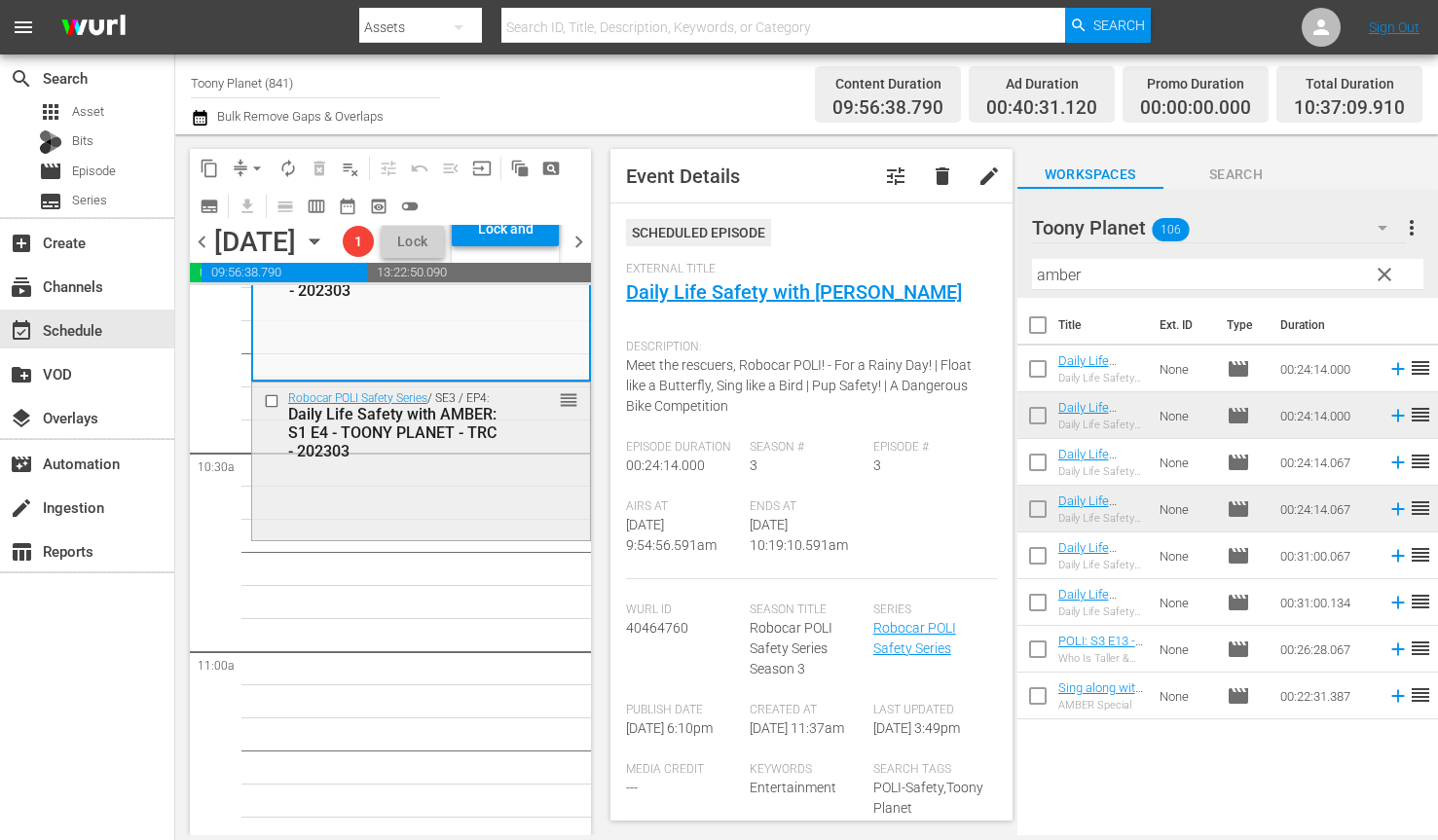click on "Robocar POLI Safety Series  / SE3 / EP4:
Daily Life Safety with AMBER: S1 E4 - TOONY PLANET - TRC - 202303 reorder" at bounding box center [421, 459] 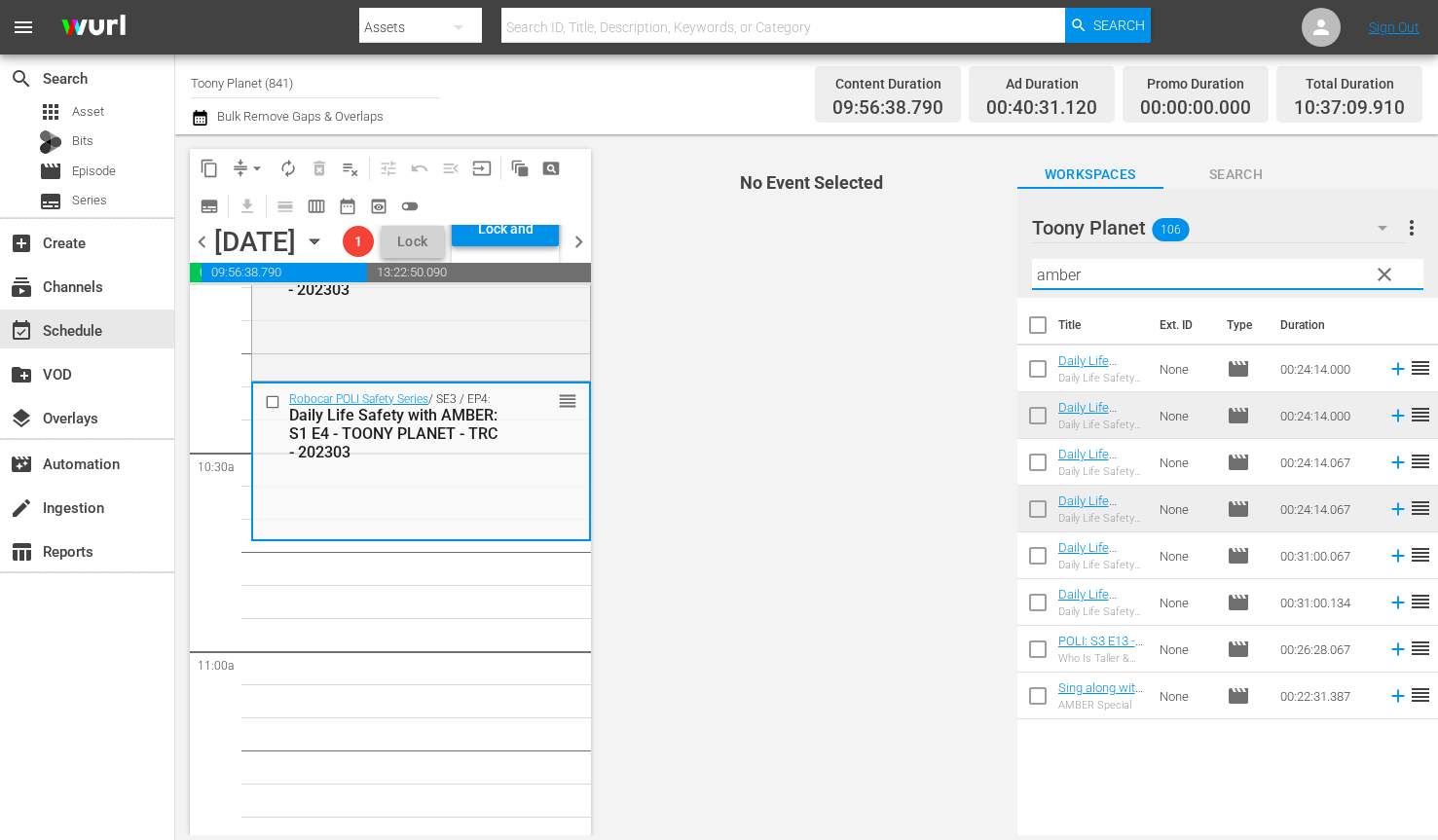 drag, startPoint x: 1109, startPoint y: 279, endPoint x: 1001, endPoint y: 271, distance: 108.295891 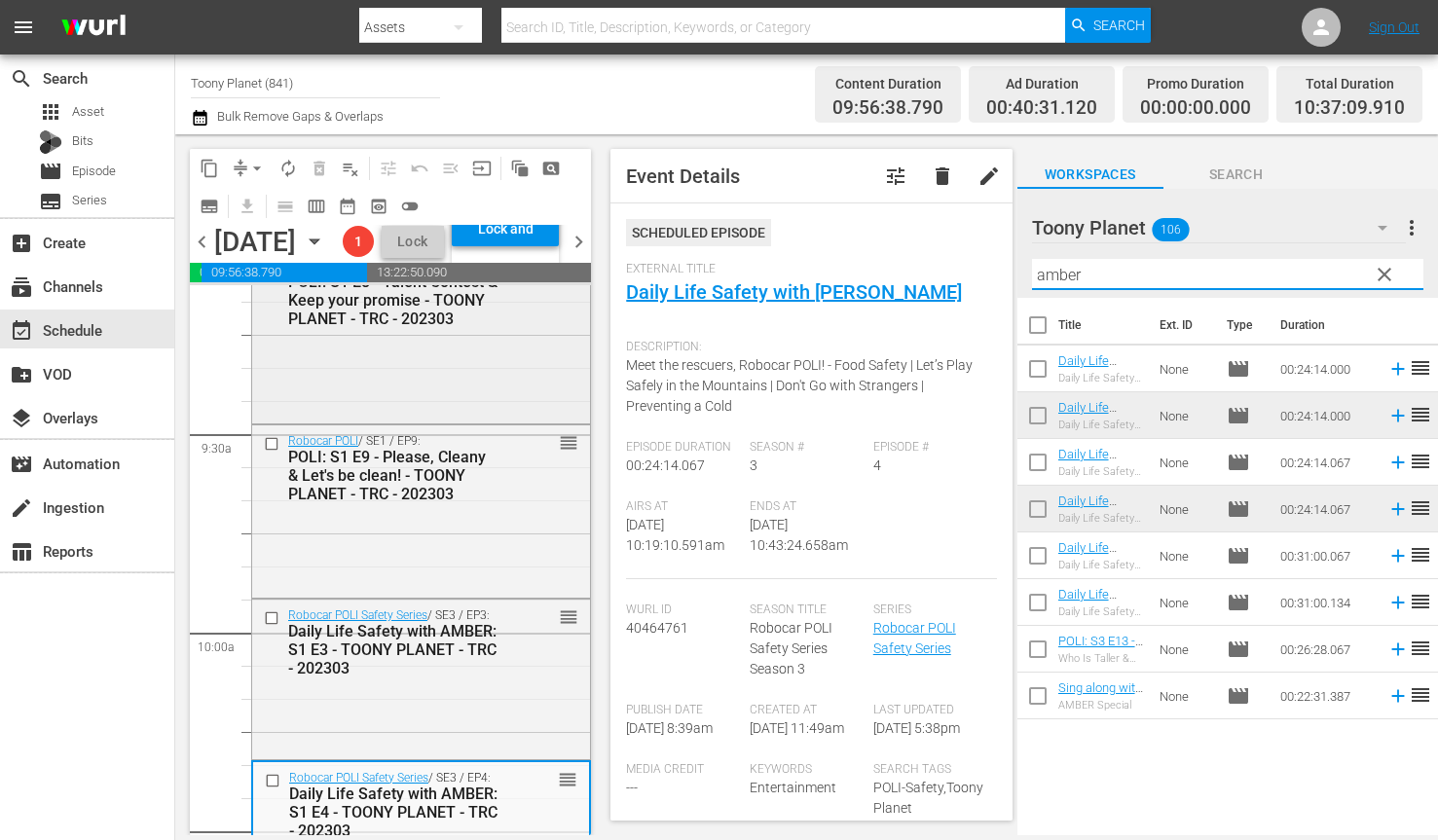 scroll, scrollTop: 3616, scrollLeft: 0, axis: vertical 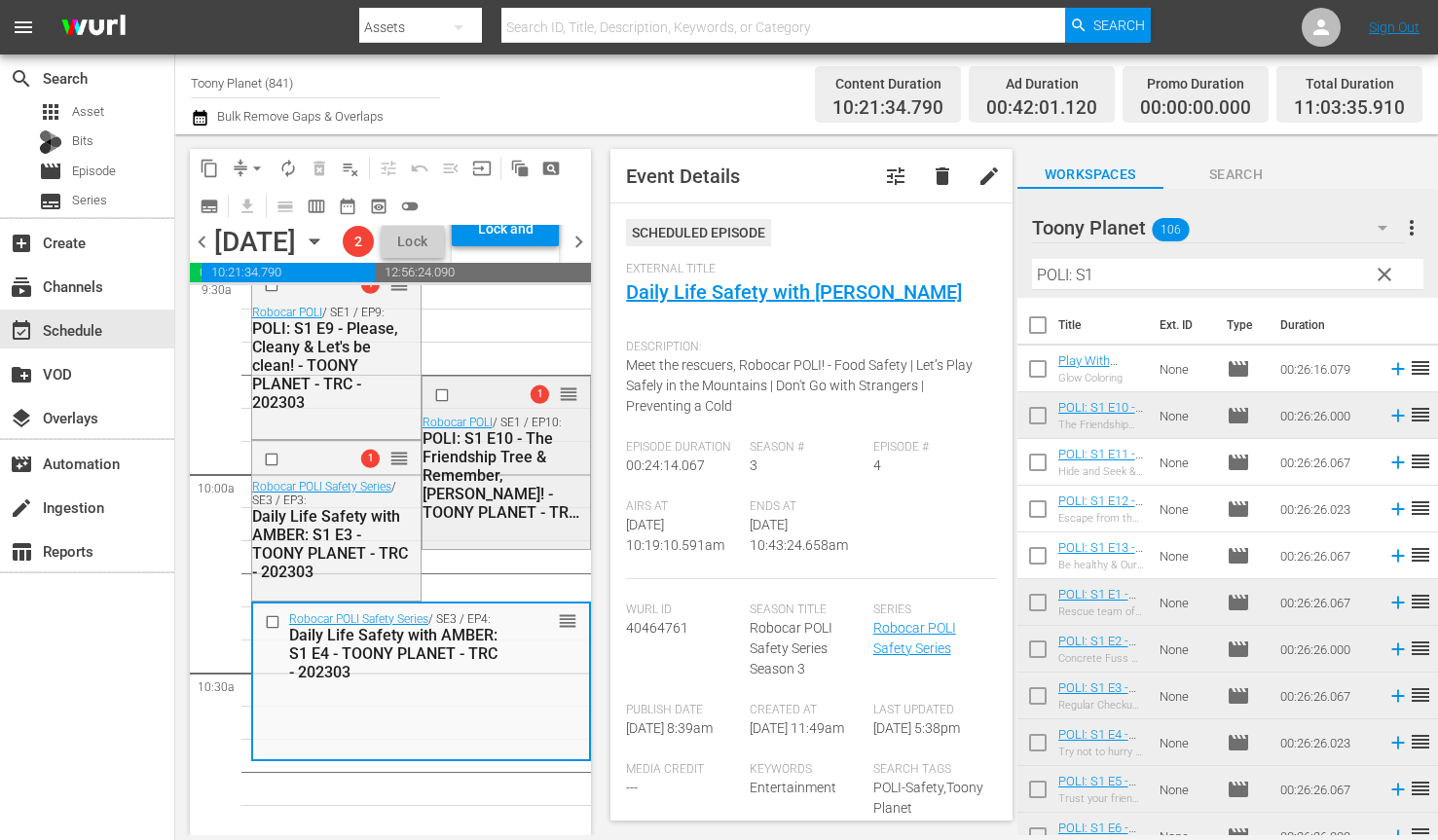 click on "1 reorder Robocar POLI  / SE1 / EP10:
POLI: S1 E10 - The Friendship Tree & Remember, Max! - TOONY PLANET - TRC - 202303" at bounding box center (506, 461) 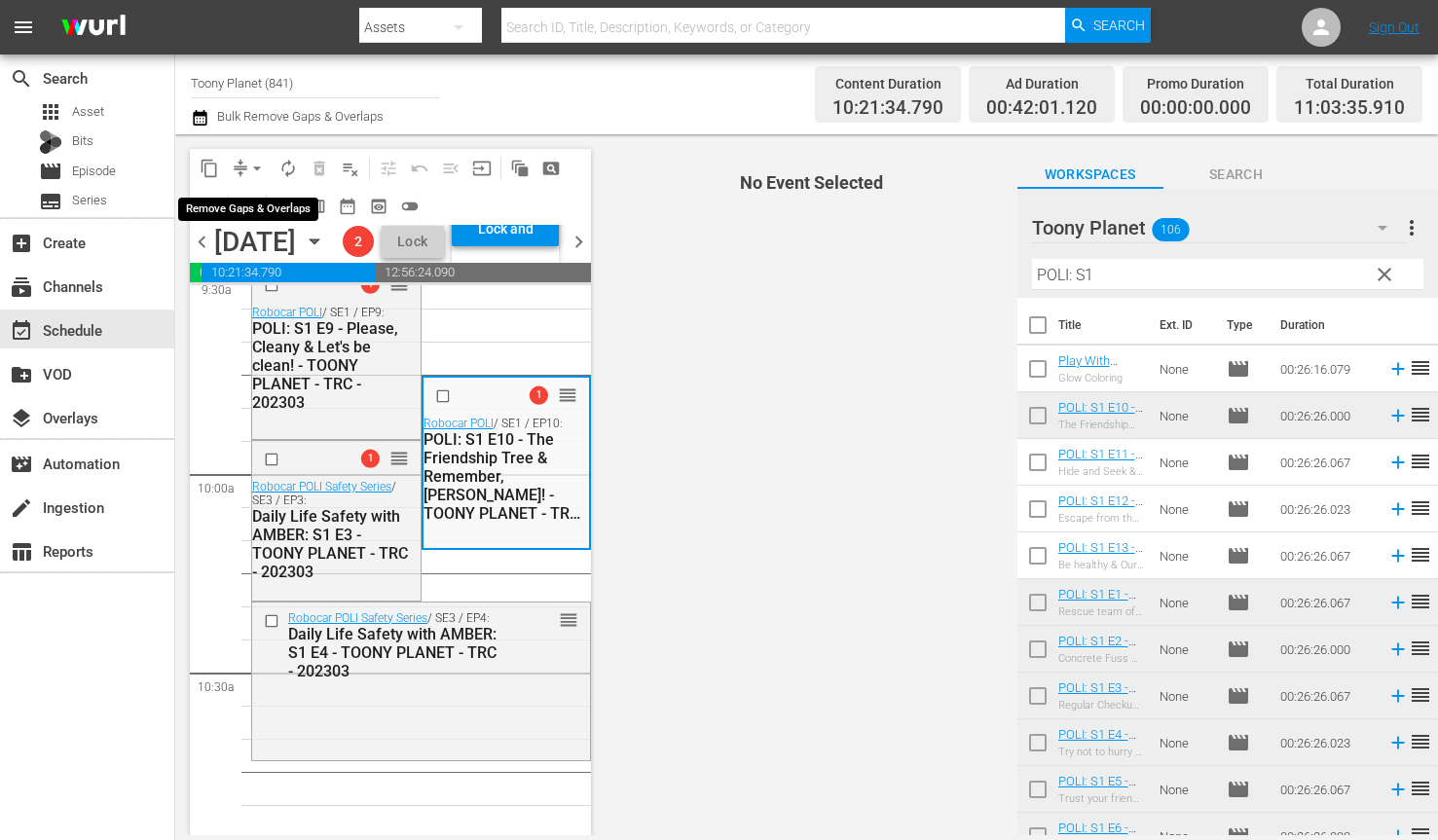 click on "arrow_drop_down" at bounding box center (257, 168) 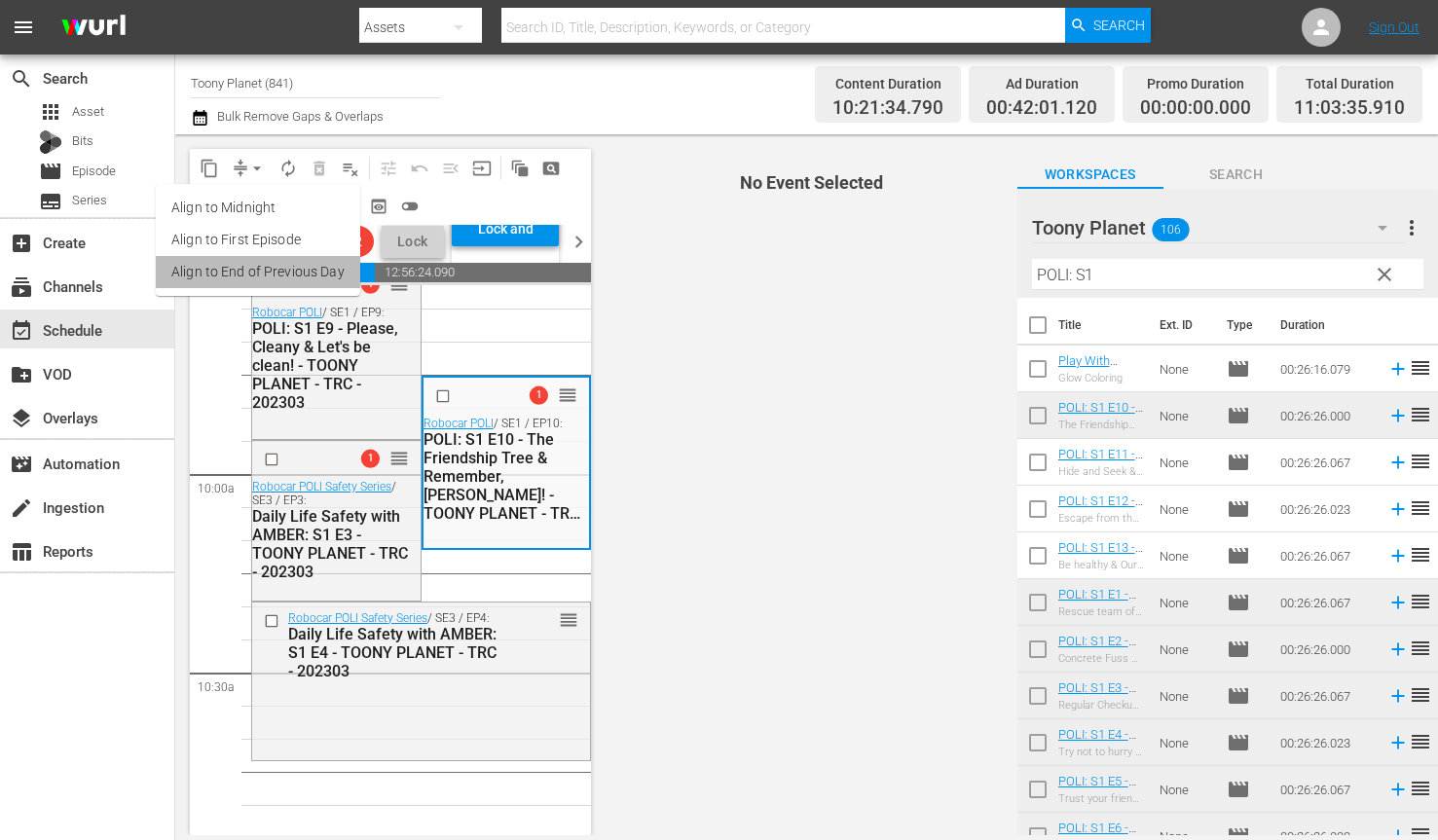click on "Align to End of Previous Day" at bounding box center [258, 272] 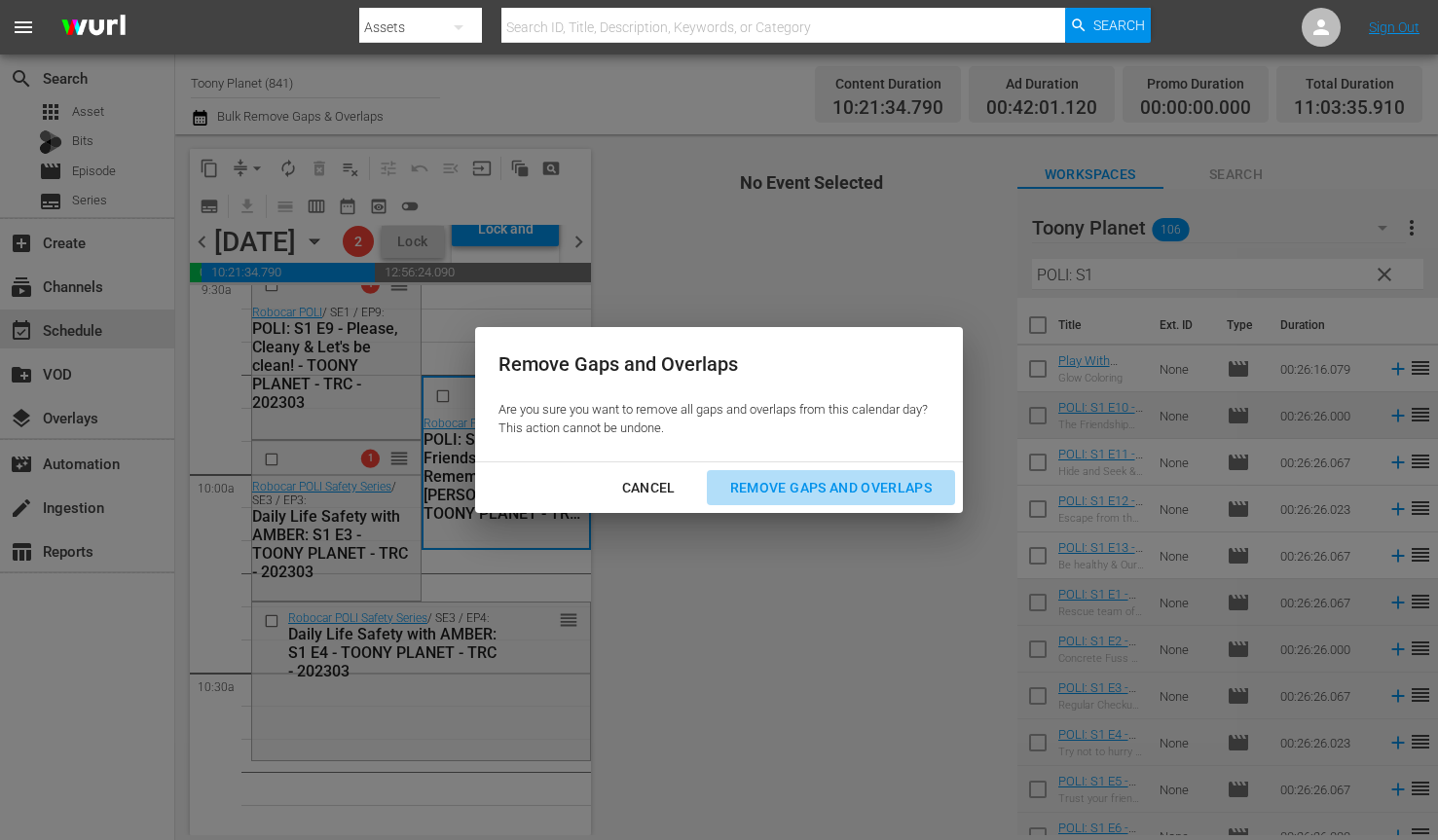 drag, startPoint x: 840, startPoint y: 479, endPoint x: 544, endPoint y: 559, distance: 306.62029 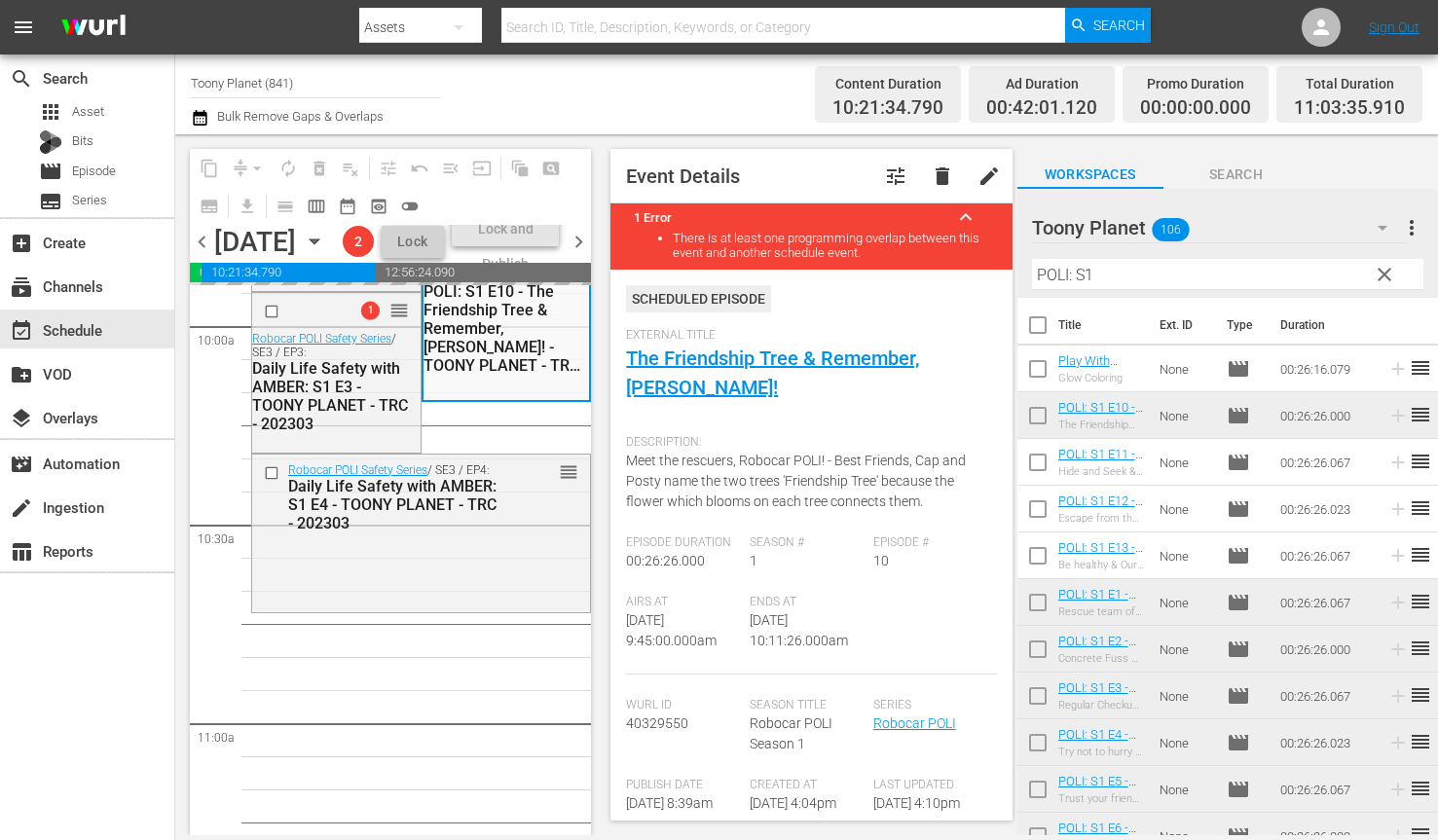 scroll, scrollTop: 3912, scrollLeft: 0, axis: vertical 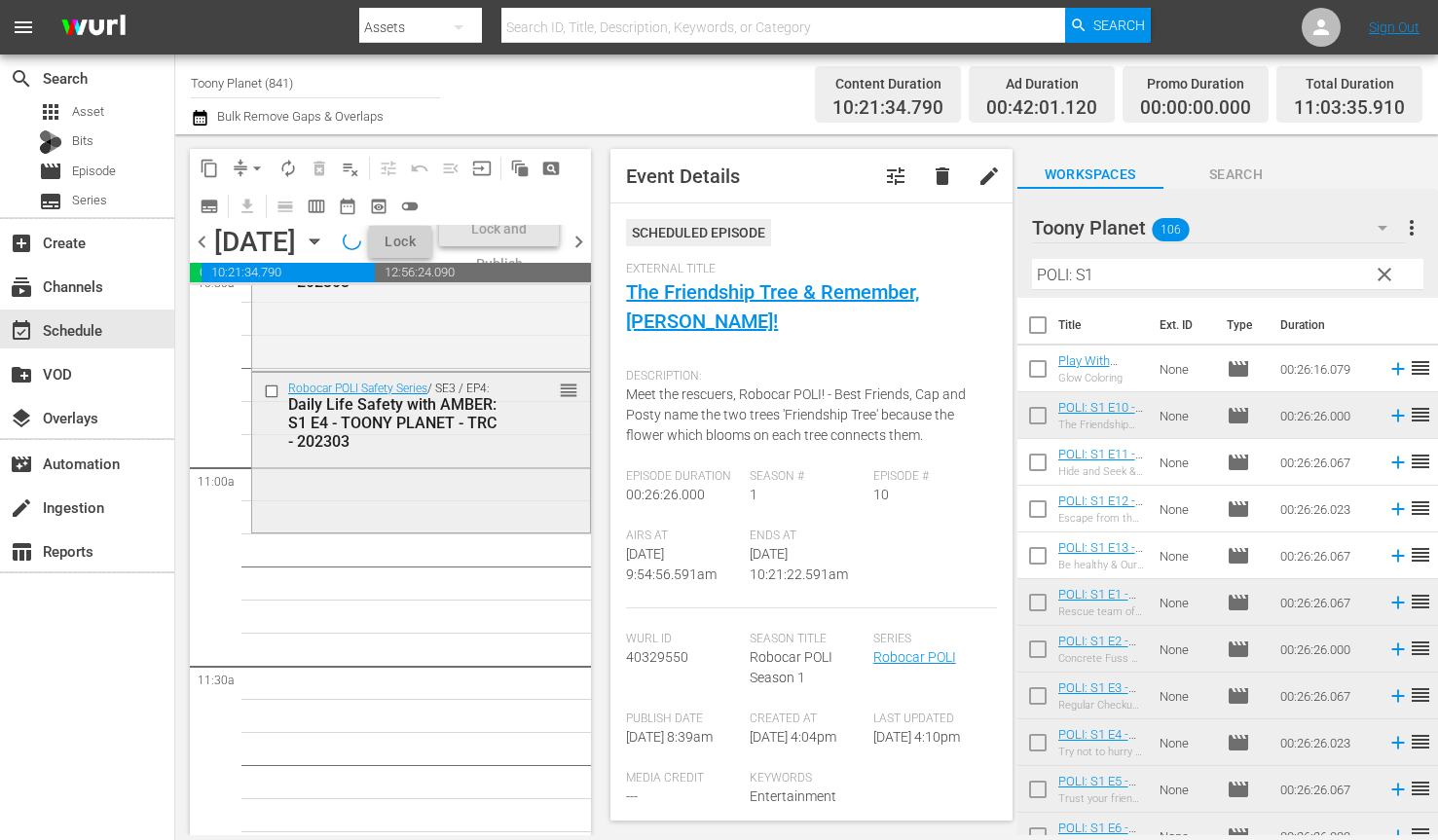 click on "Robocar POLI Safety Series  / SE3 / EP4:
Daily Life Safety with AMBER: S1 E4 - TOONY PLANET - TRC - 202303 reorder" at bounding box center (421, 450) 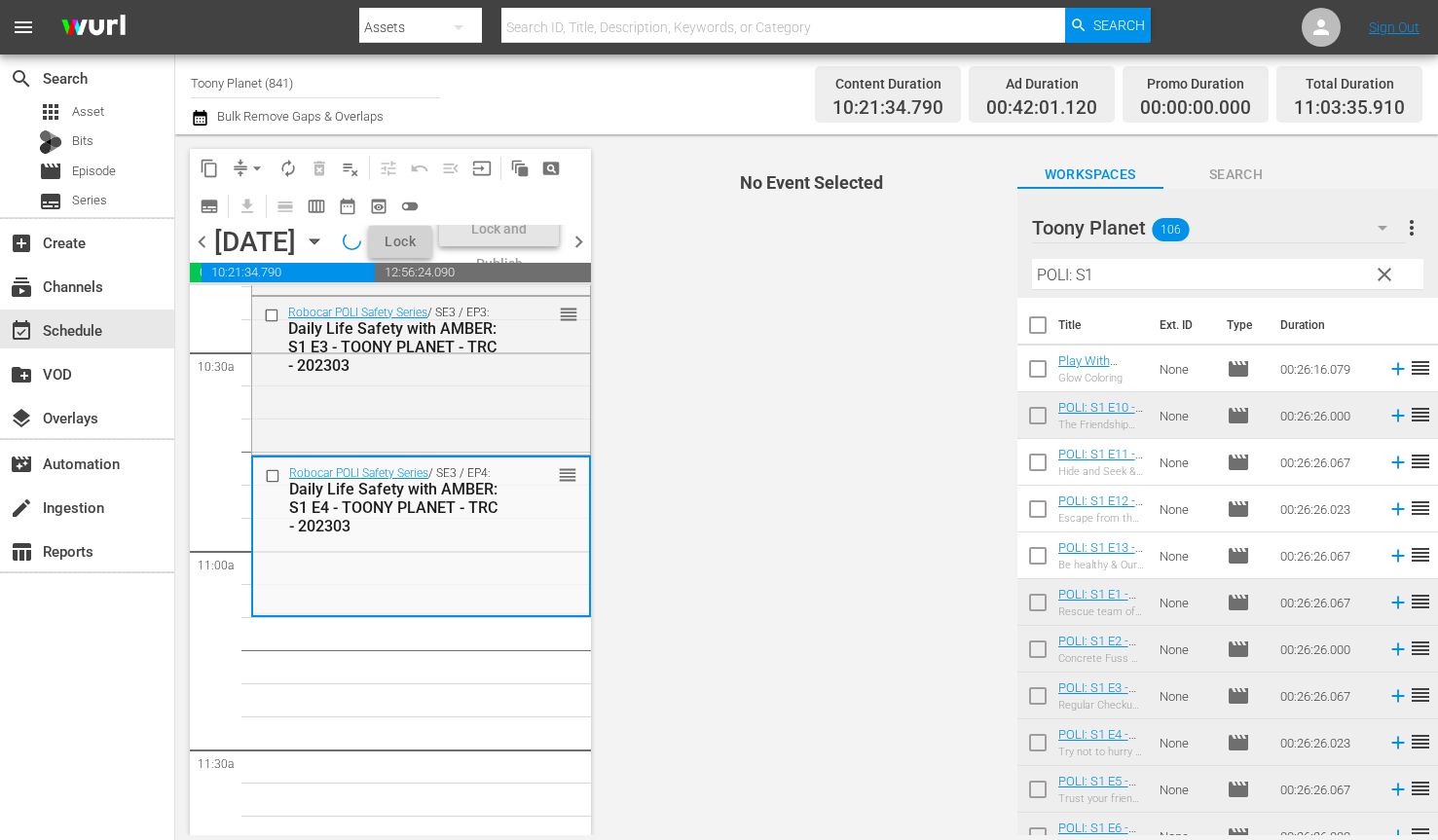 scroll, scrollTop: 4118, scrollLeft: 0, axis: vertical 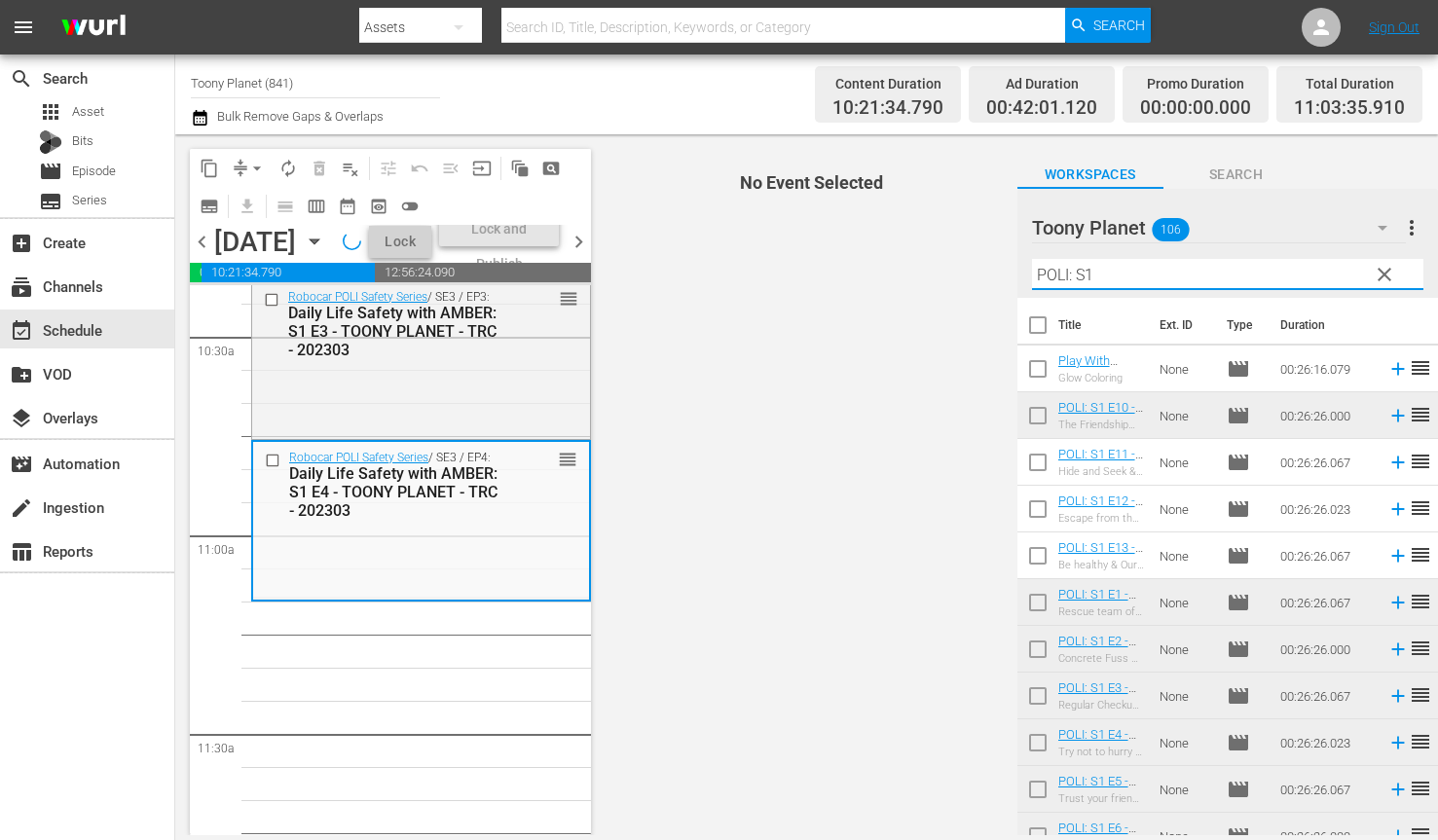 drag, startPoint x: 1116, startPoint y: 264, endPoint x: 1013, endPoint y: 262, distance: 103.01942 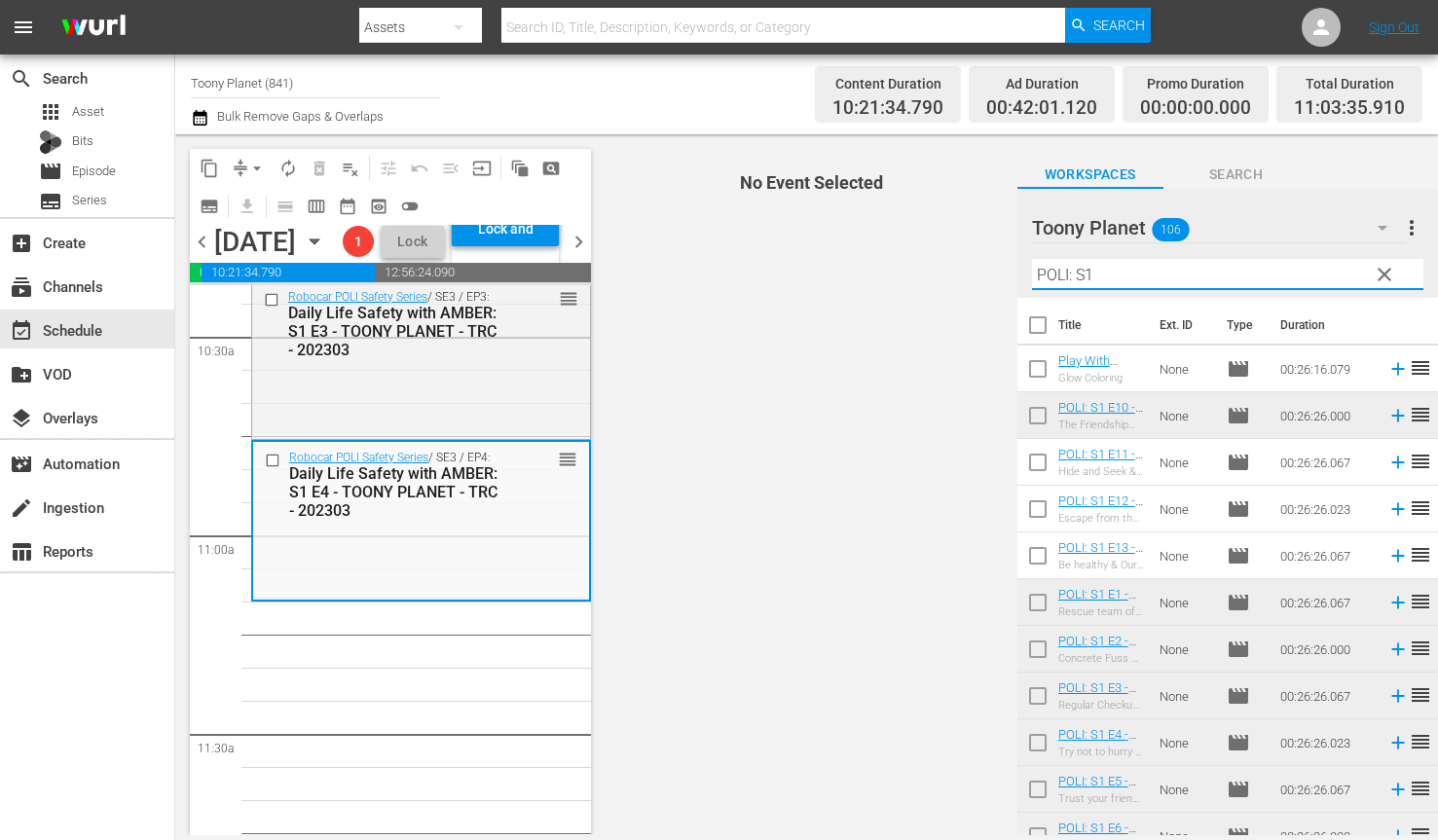 click on "content_copy compress arrow_drop_down autorenew_outlined delete_forever_outlined playlist_remove_outlined tune_outlined undo_outined menu_open input auto_awesome_motion_outlined pageview_outlined subtitles_outlined get_app calendar_view_day_outlined calendar_view_week_outlined date_range_outlined preview_outlined toggle_off chevron_left Friday, July 18th July 18th Lineup BACKUP WILL DELIVER: 7/17 @ 5p (local) 1 Lock Lock and Publish chevron_right 00:42:01.120 00:00:00.000 10:21:34.790 12:56:24.090 Select Event Please Accept My Apology & Bruner's Birthday Secret Delete Event Select Event Miracle at Tracky's Farm & Boom! Crash! Danger! Delete Event Select Event Camp's Secret Plan & Fishing Commotion Delete Event Select Event Thank you, Roy & Disappearance of Spooky Delete Event Select Event Helping Each Other When Things are Difficult & Tracky's Present Delete Event Select Event The Brooms Town Railroad Station & Our Fabulous New Friend Delete Event Select Event Robocar POLI SongSong Museum Delete Event S N A P" at bounding box center [806, 485] 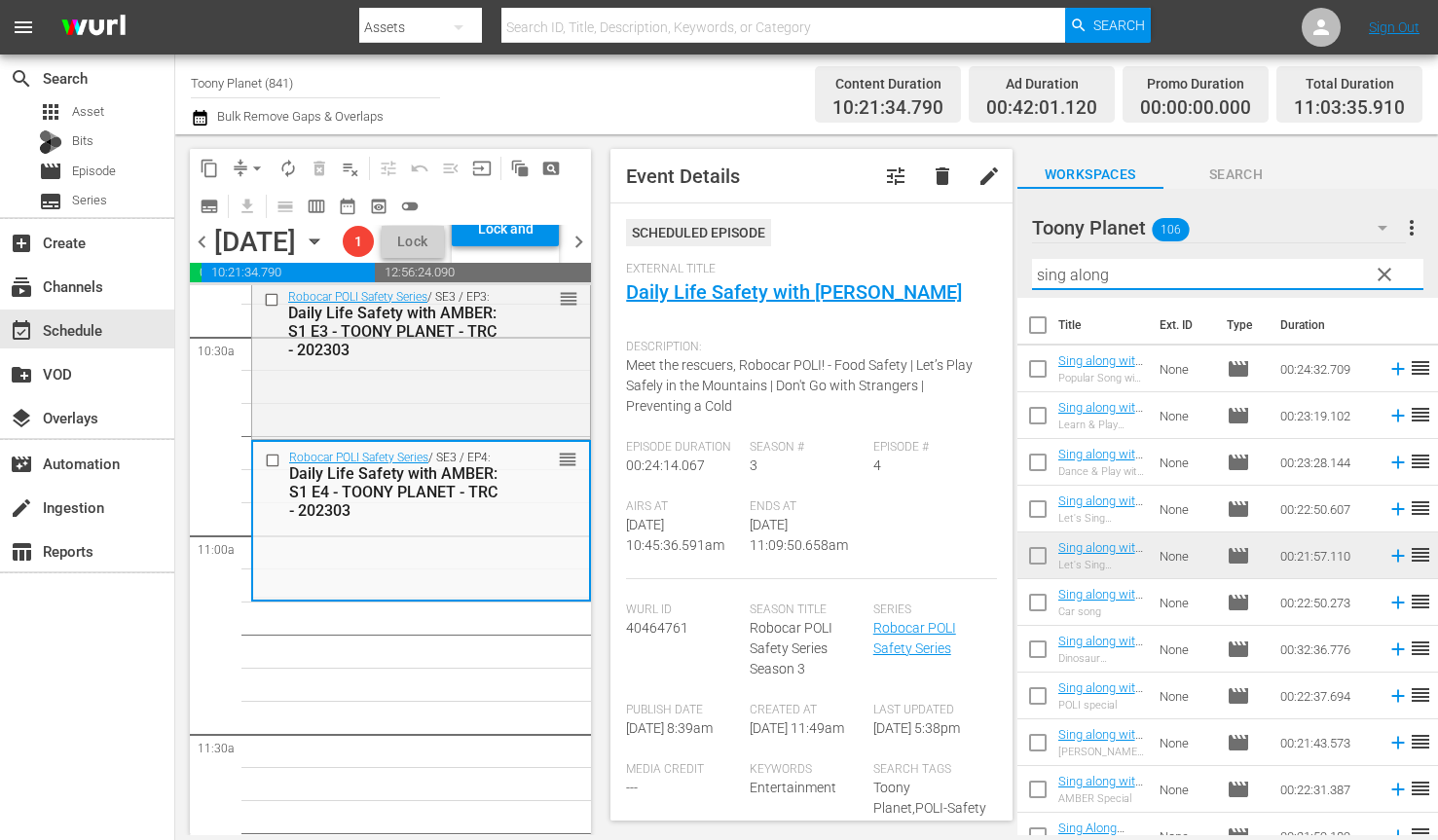 type on "sing along" 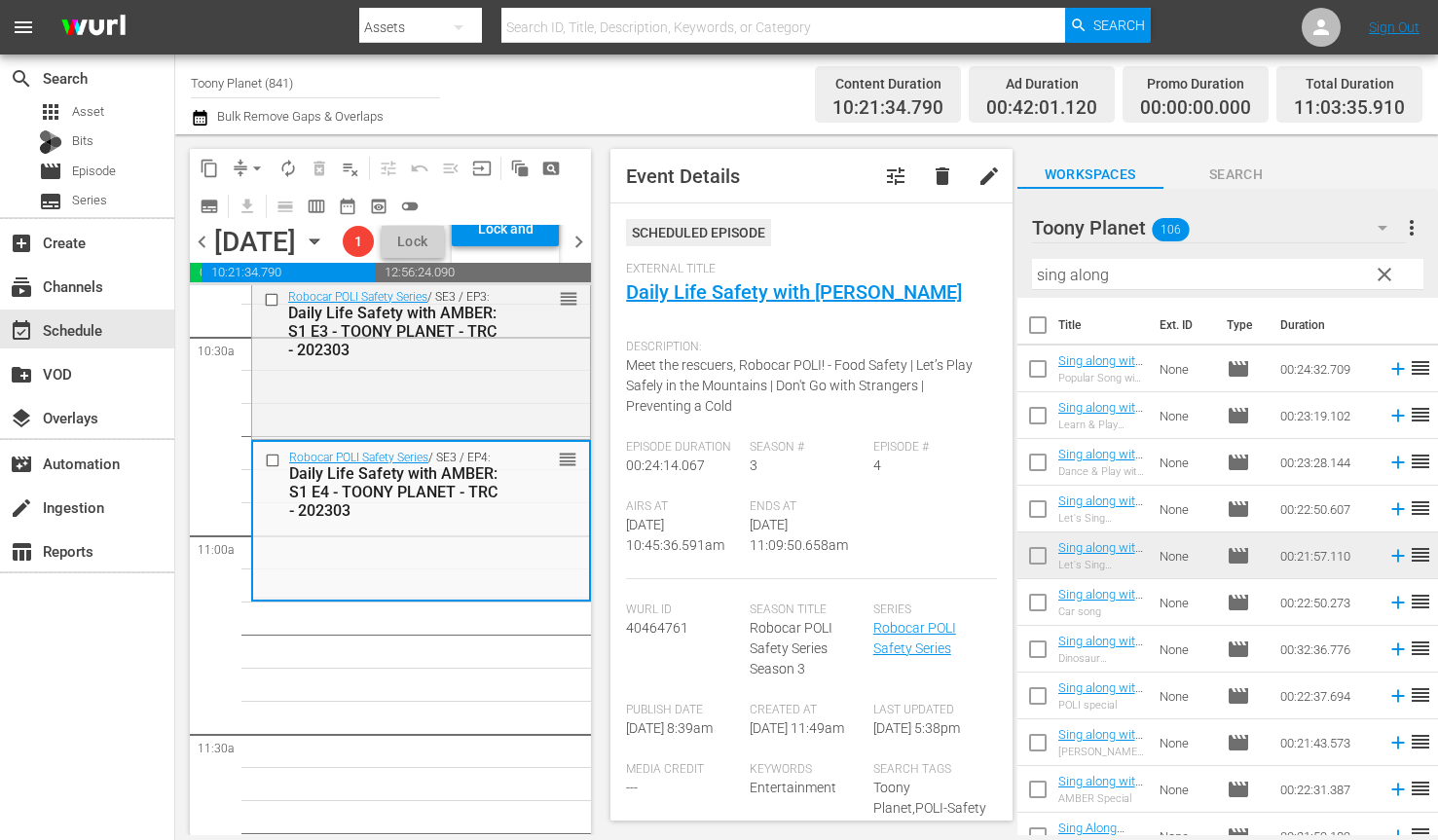 scroll, scrollTop: 10, scrollLeft: 0, axis: vertical 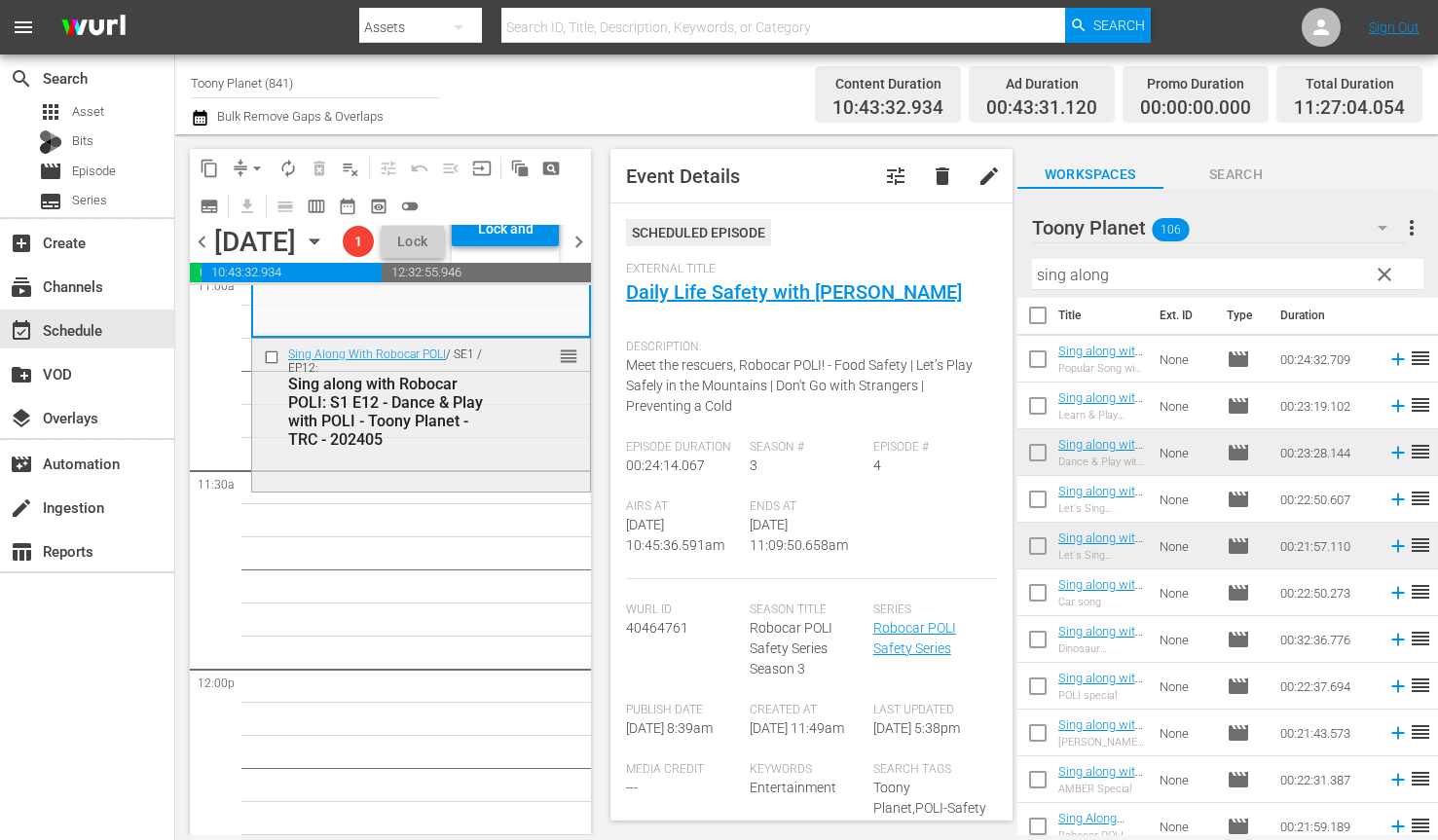 click on "Sing Along With Robocar POLI  / SE1 / EP12:
Sing along with Robocar POLI: S1 E12 - Dance & Play with POLI - Toony Planet - TRC - 202405 reorder" at bounding box center [421, 414] 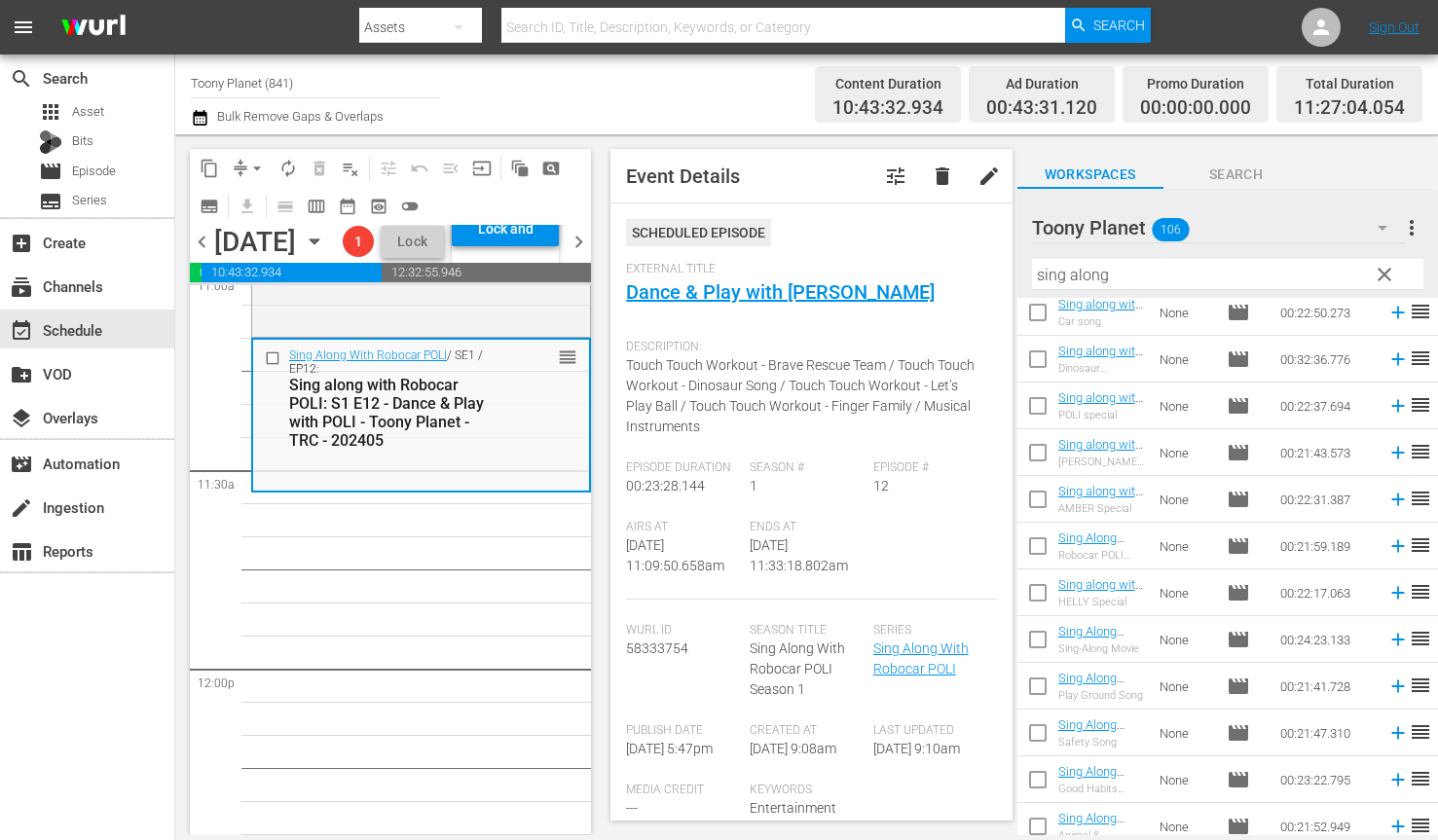 scroll, scrollTop: 442, scrollLeft: 0, axis: vertical 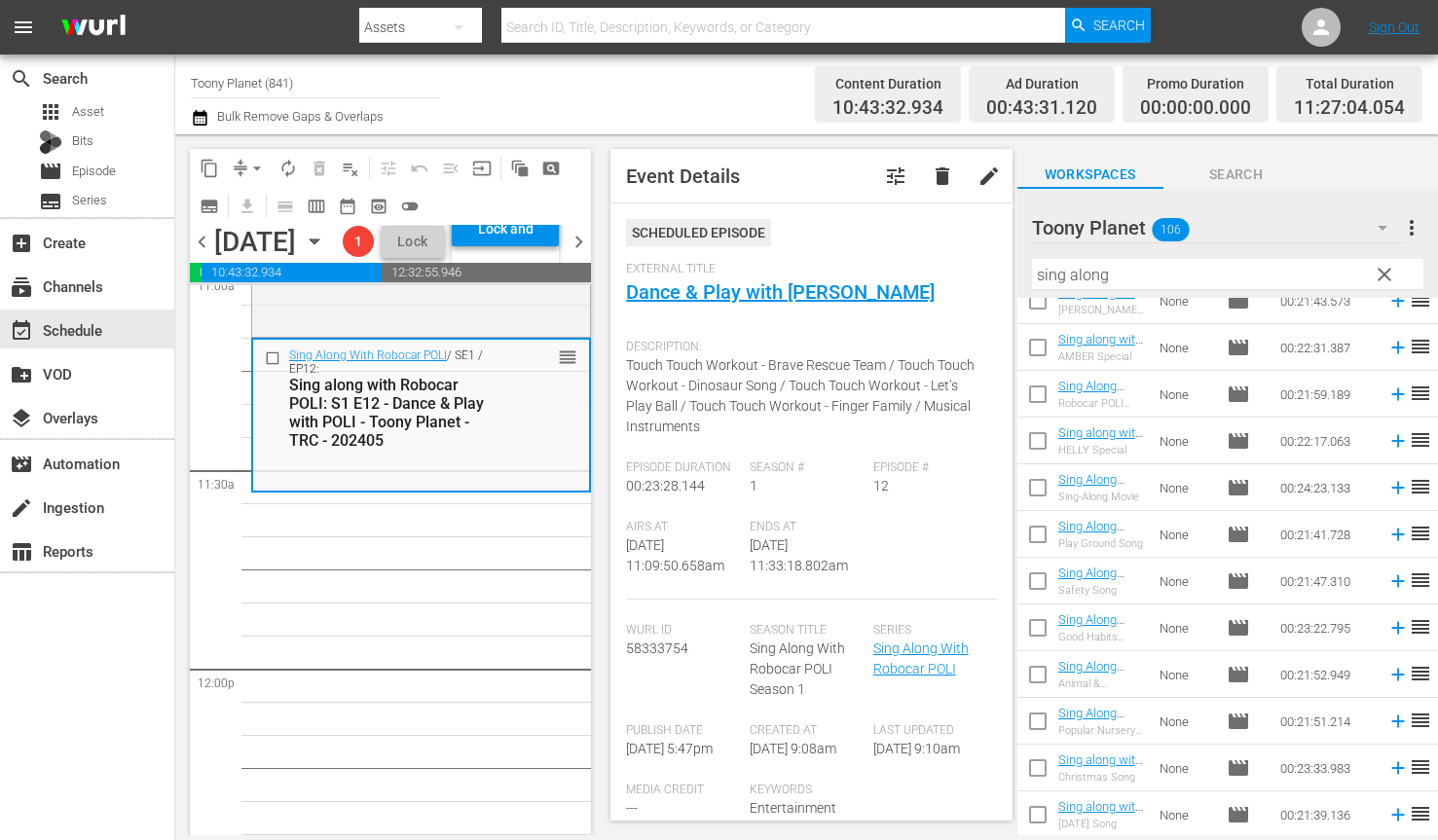 click on "Play With Robocar POLI  / SE1 / EP4:
Play With Robocar POLI - Mission Rescue Team - TRC - Toony Planet - 202411 reorder Robocar POLI Safety Series  / SE1 / EP6:
Traffic Safety with POLI: S1 E6 - TOONY PLANET - TRC - 202303 reorder Robocar POLI Safety Series  / SE1 / EP5:
Traffic Safety with POLI: S1 E5 - TOONY PLANET - TRC - 202303 reorder Robocar POLI SongSong Museum  / SE1 / EP6:
Robocar POLI SongSong Museum: S1 E6 - TOONY PLANET - TRC - 202303 reorder Robocar POLI  / SE4 / EP9:
POLI: S4 E9 Miracle at Tracky's Farm & Boom! Crash! Danger! - TOONY PLANET - TRC - 202303 reorder Robocar POLI  / SE4 / EP11:
POLI: S4 E11 - Thank you, Roy & Disappearance of Spooky - TOONY PLANET - TRC - 202303 reorder Robocar POLI  / SE4 / EP13:
POLI: S4 E13 - The Brooms Town Railroad Station & Our Fabulous New Friend - TOONY PLANET - TRC - 202303 reorder Robocar POLI  / SE4 / EP10:
POLI: S4 E10 - Camp's Secret Plan & Fishing Commotion - TOONY PLANET - TRC - 202303 reorder Robocar POLI  / SE4 / EP8:
reorder" at bounding box center (421, 669) 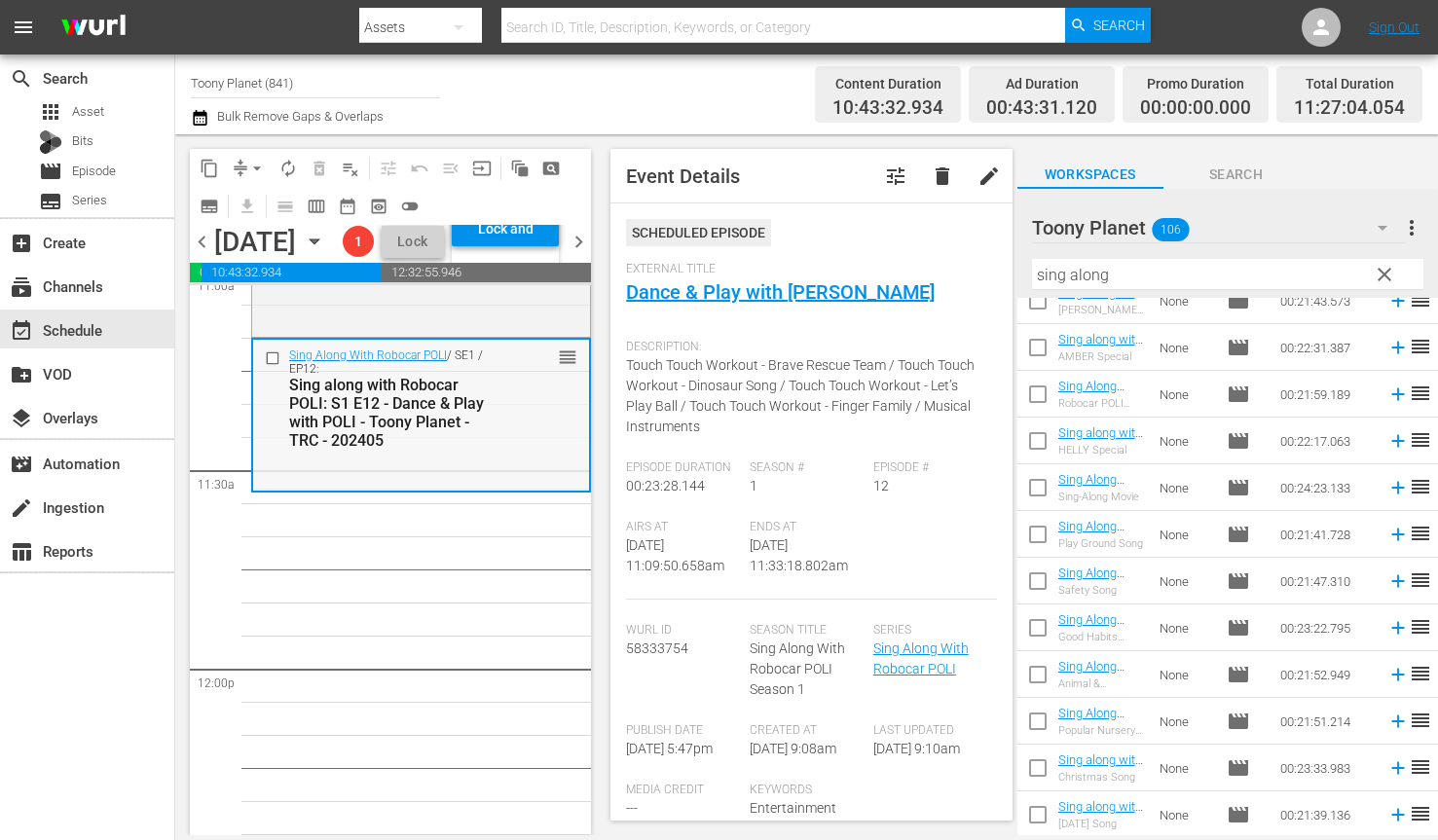 click on "Sing Along With Robocar POLI  / SE1 / EP12:
Sing along with Robocar POLI: S1 E12 - Dance & Play with POLI - Toony Planet - TRC - 202405 reorder" at bounding box center (421, 415) 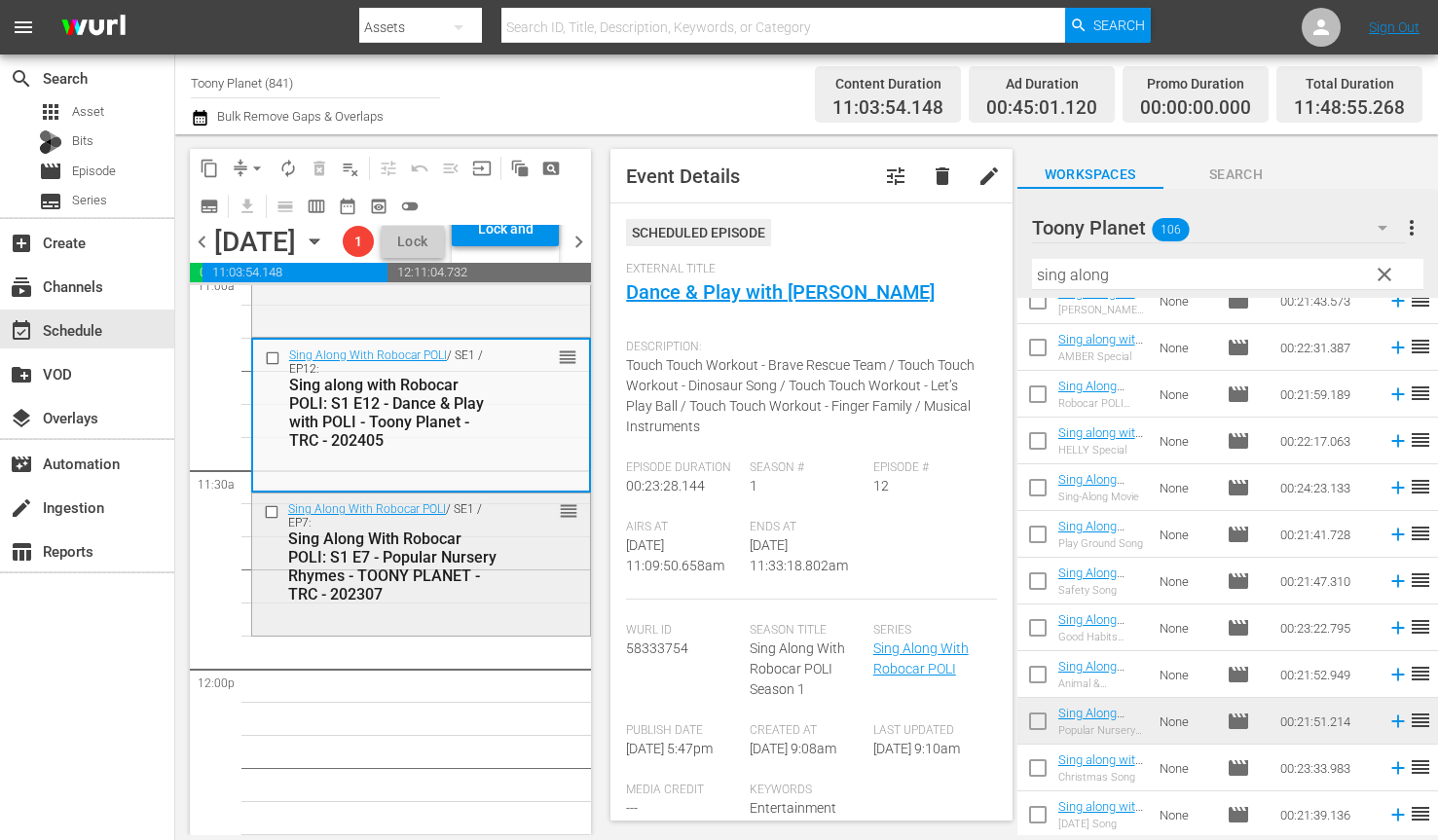 click on "Sing Along With Robocar POLI  / SE1 / EP7:
Sing Along With Robocar POLI: S1 E7 - Popular Nursery Rhymes - TOONY PLANET - TRC - 202307 reorder" at bounding box center [421, 563] 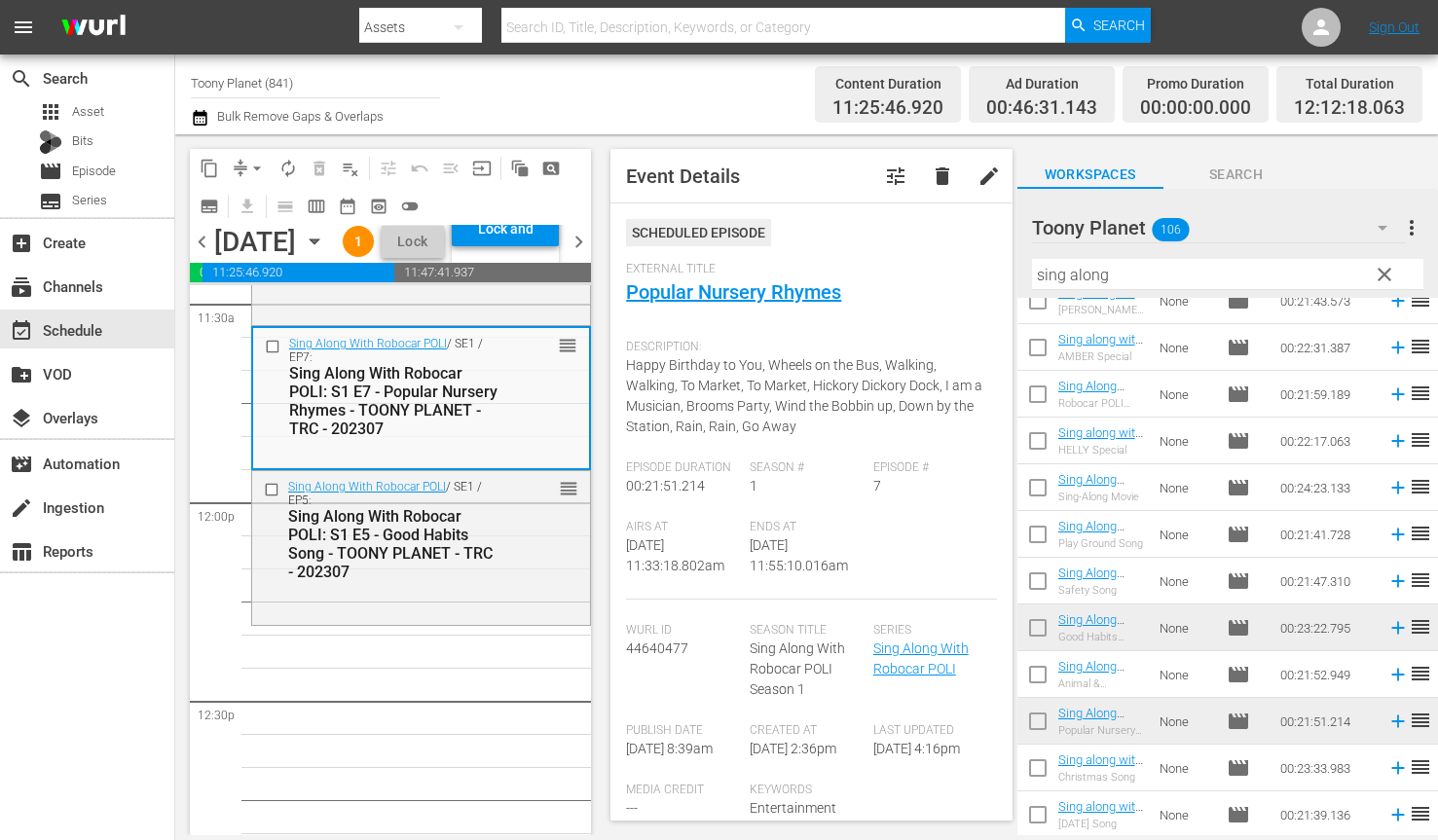 click on "Play With Robocar POLI  / SE1 / EP4:
Play With Robocar POLI - Mission Rescue Team - TRC - Toony Planet - 202411 reorder Robocar POLI Safety Series  / SE1 / EP6:
Traffic Safety with POLI: S1 E6 - TOONY PLANET - TRC - 202303 reorder Robocar POLI Safety Series  / SE1 / EP5:
Traffic Safety with POLI: S1 E5 - TOONY PLANET - TRC - 202303 reorder Robocar POLI SongSong Museum  / SE1 / EP6:
Robocar POLI SongSong Museum: S1 E6 - TOONY PLANET - TRC - 202303 reorder Robocar POLI  / SE4 / EP9:
POLI: S4 E9 Miracle at Tracky's Farm & Boom! Crash! Danger! - TOONY PLANET - TRC - 202303 reorder Robocar POLI  / SE4 / EP11:
POLI: S4 E11 - Thank you, Roy & Disappearance of Spooky - TOONY PLANET - TRC - 202303 reorder Robocar POLI  / SE4 / EP13:
POLI: S4 E13 - The Brooms Town Railroad Station & Our Fabulous New Friend - TOONY PLANET - TRC - 202303 reorder Robocar POLI  / SE4 / EP10:
POLI: S4 E10 - Camp's Secret Plan & Fishing Commotion - TOONY PLANET - TRC - 202303 reorder Robocar POLI  / SE4 / EP8:
reorder" at bounding box center [421, 502] 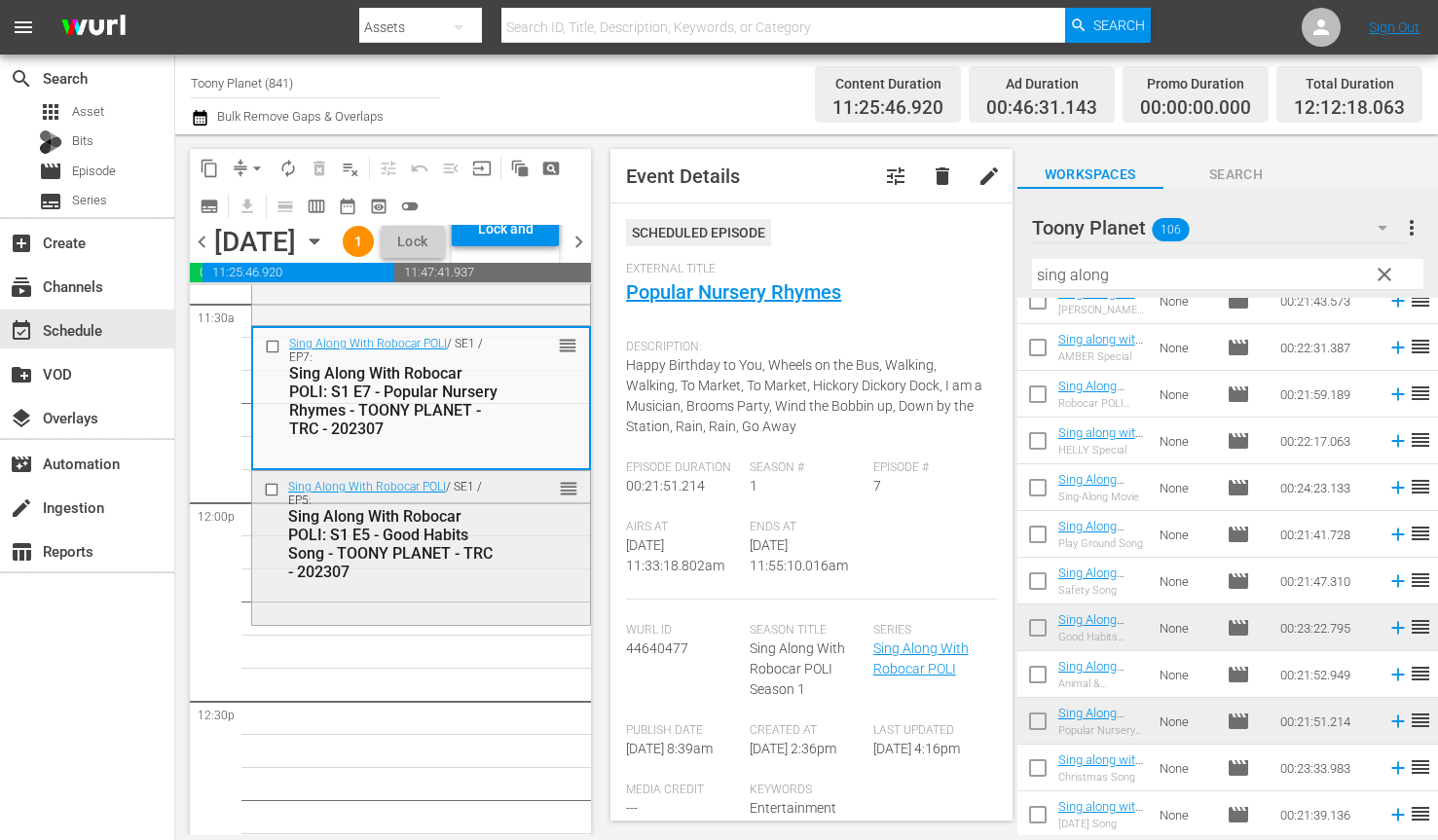 click on "Sing Along With Robocar POLI  / SE1 / EP5:
Sing Along With Robocar POLI: S1 E5 - Good Habits Song - TOONY PLANET - TRC - 202307 reorder" at bounding box center [421, 545] 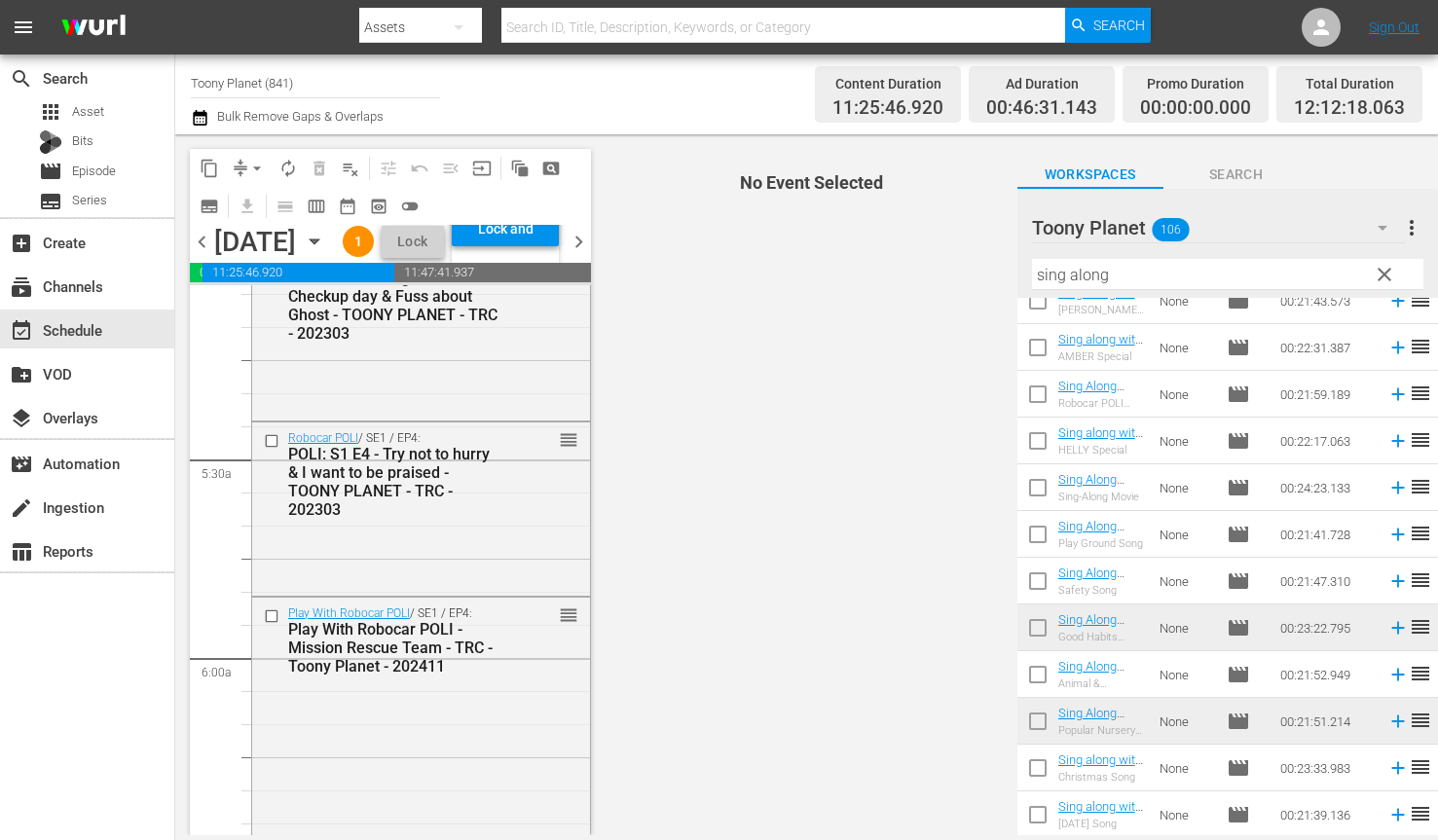 scroll, scrollTop: 0, scrollLeft: 0, axis: both 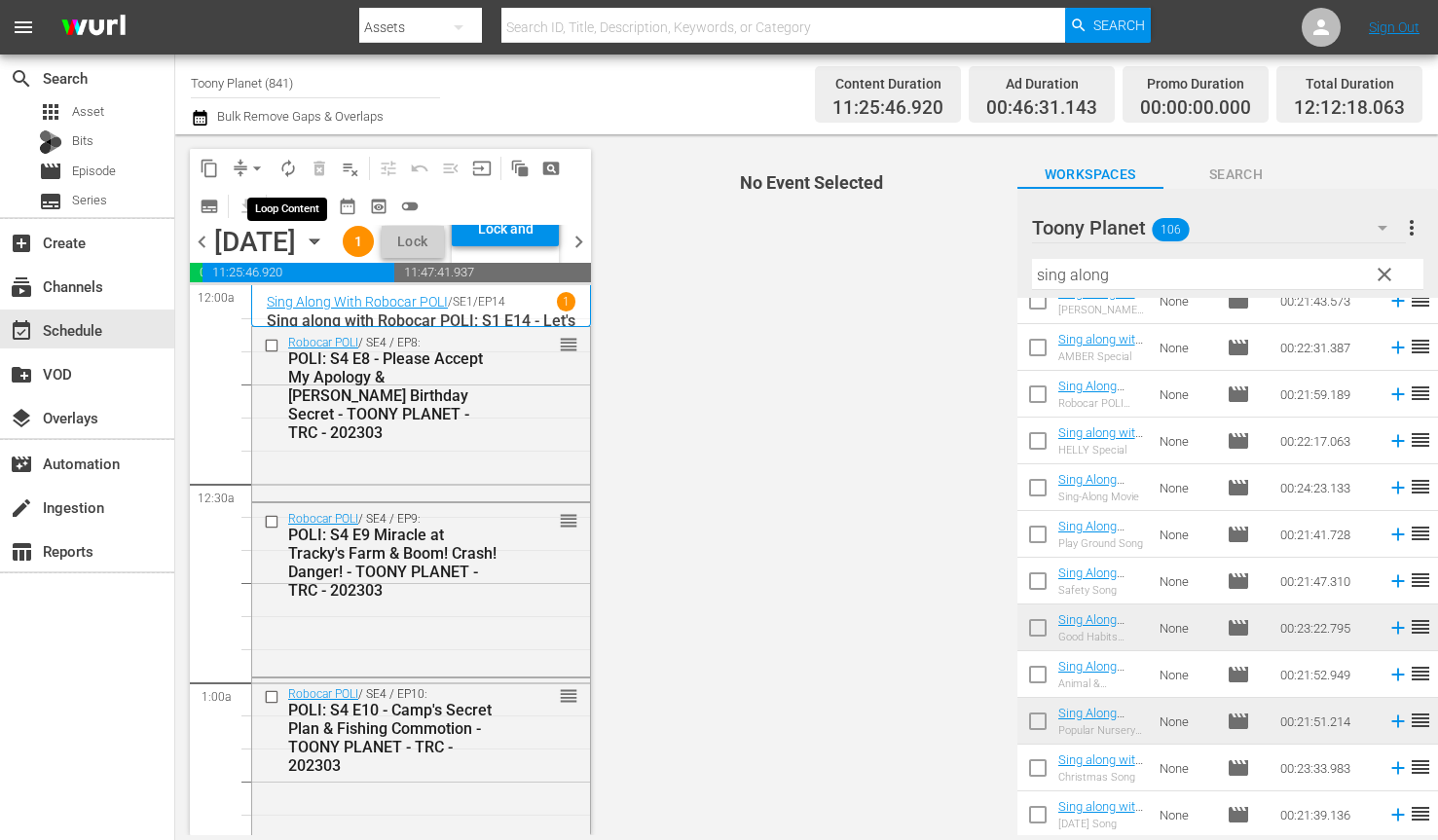 click on "autorenew_outlined" at bounding box center [288, 168] 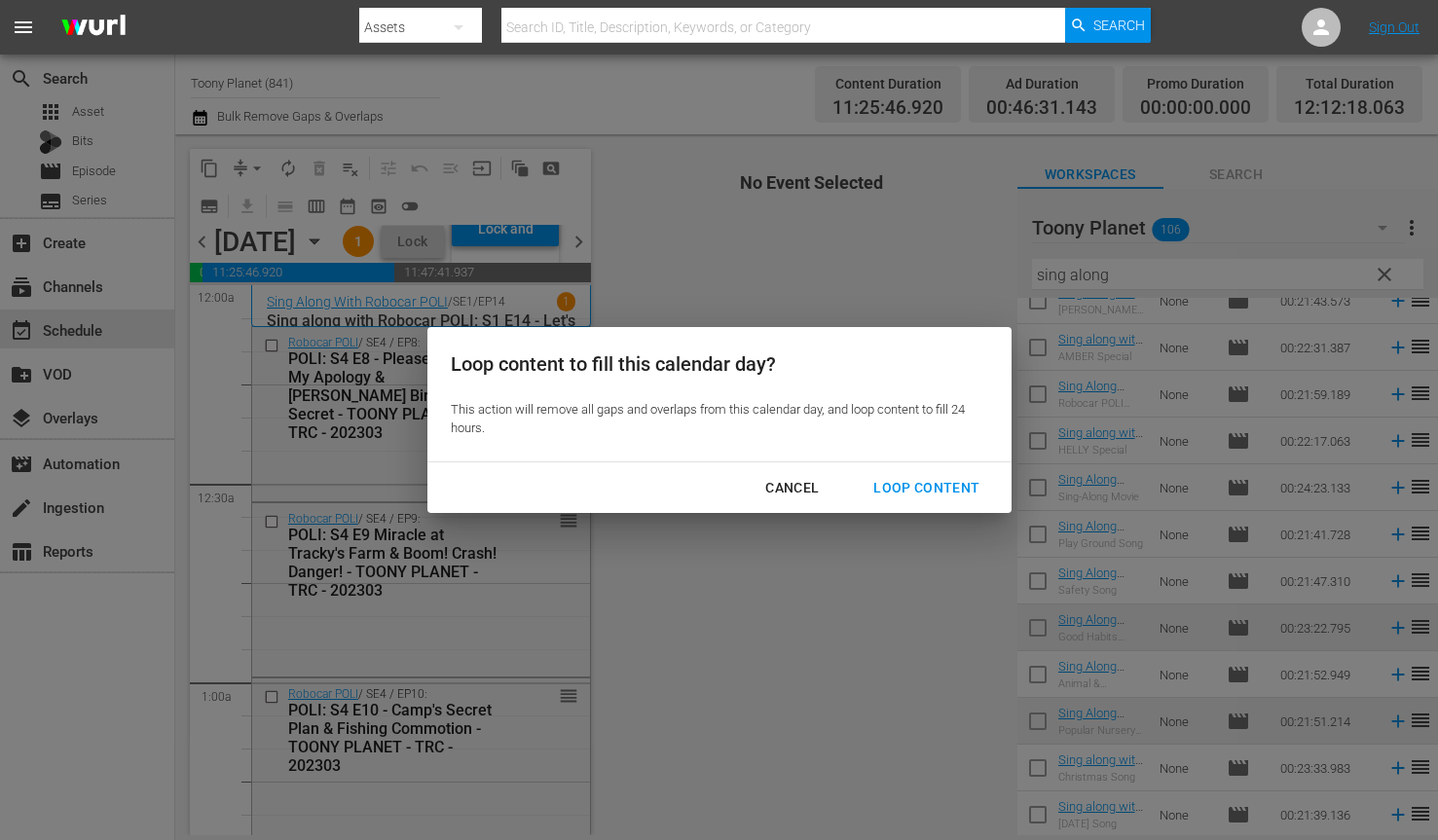 click on "Loop Content" at bounding box center (926, 488) 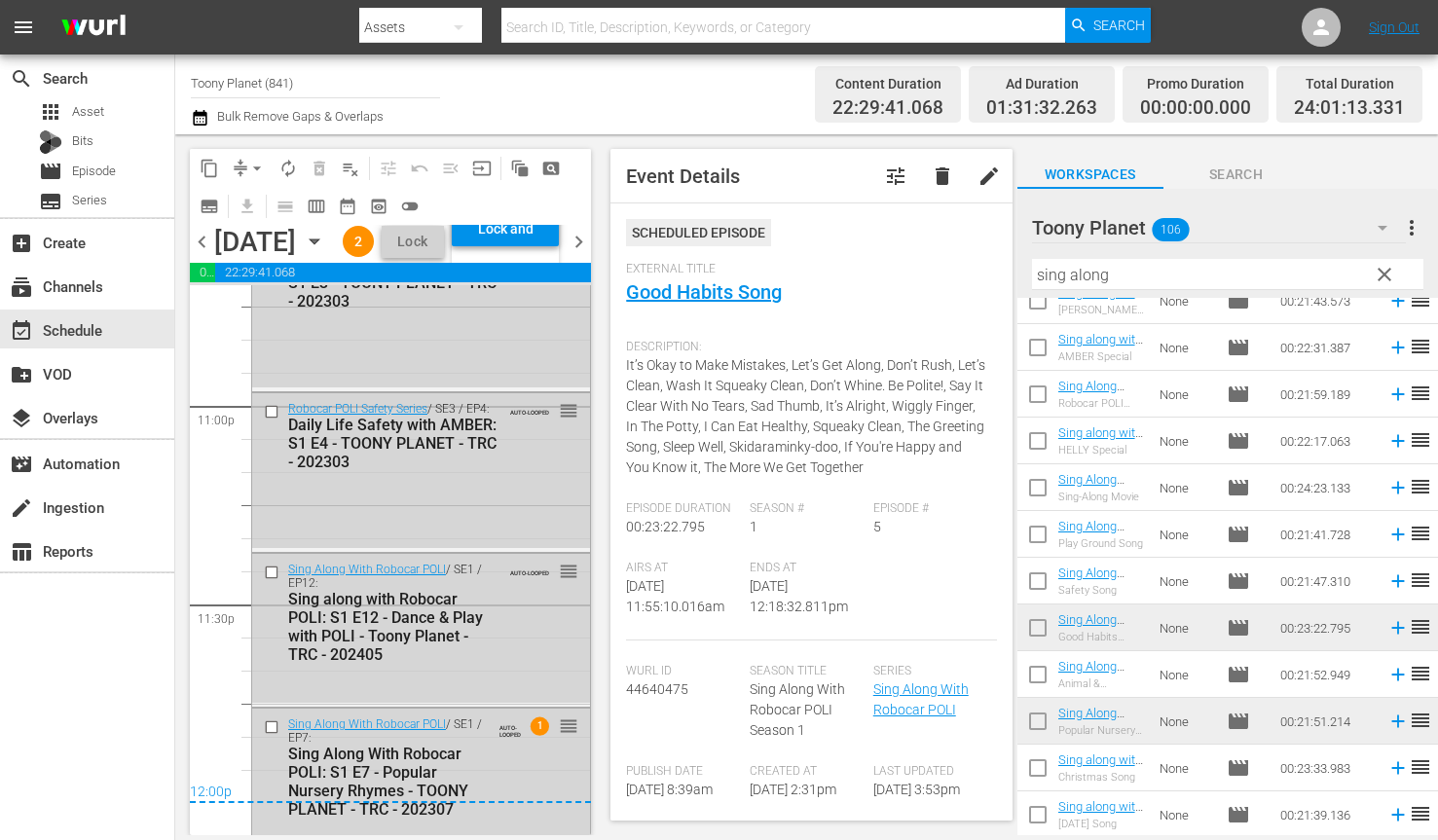 scroll, scrollTop: 9062, scrollLeft: 0, axis: vertical 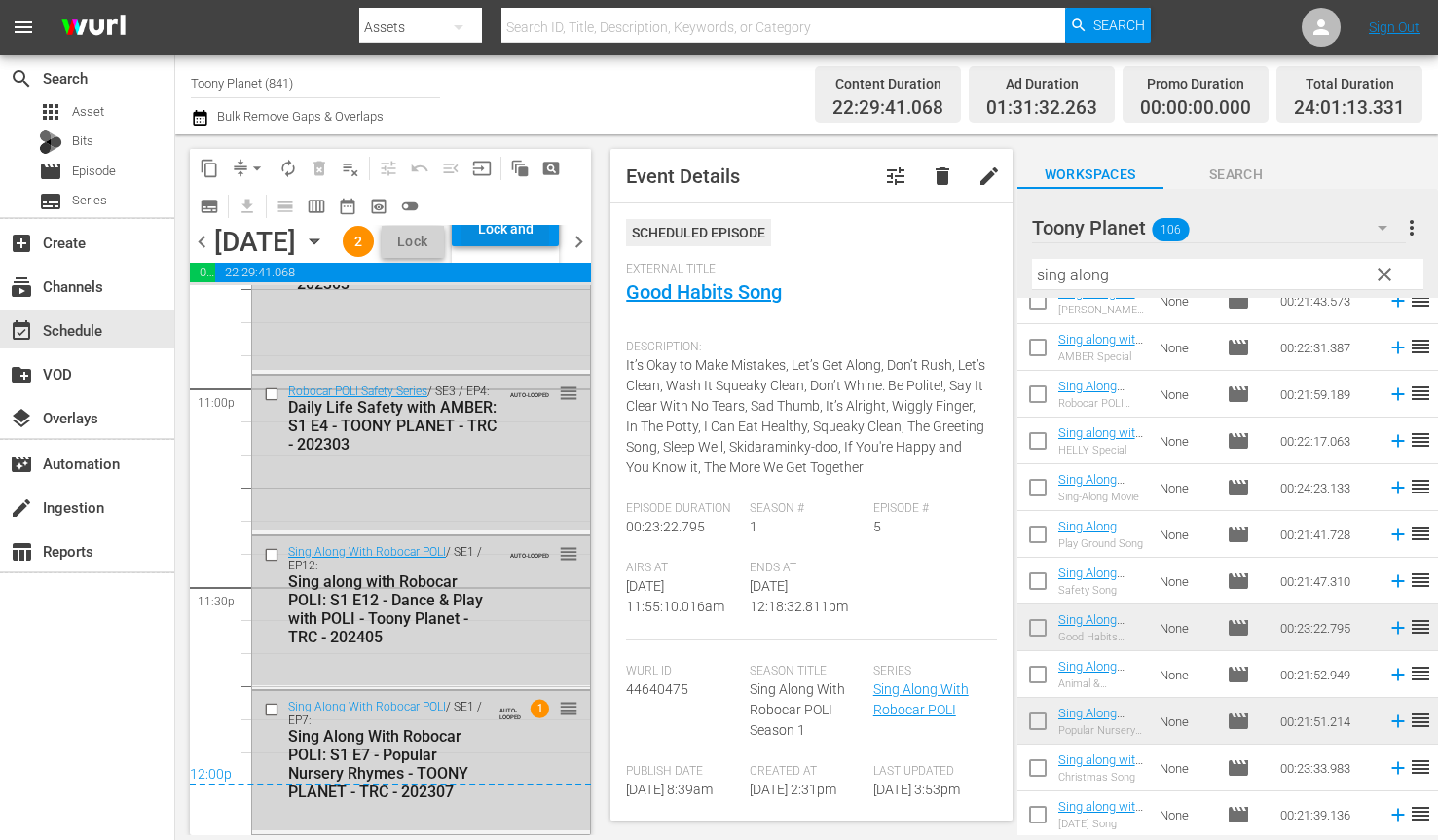 click on "Lock and Publish" at bounding box center [505, 229] 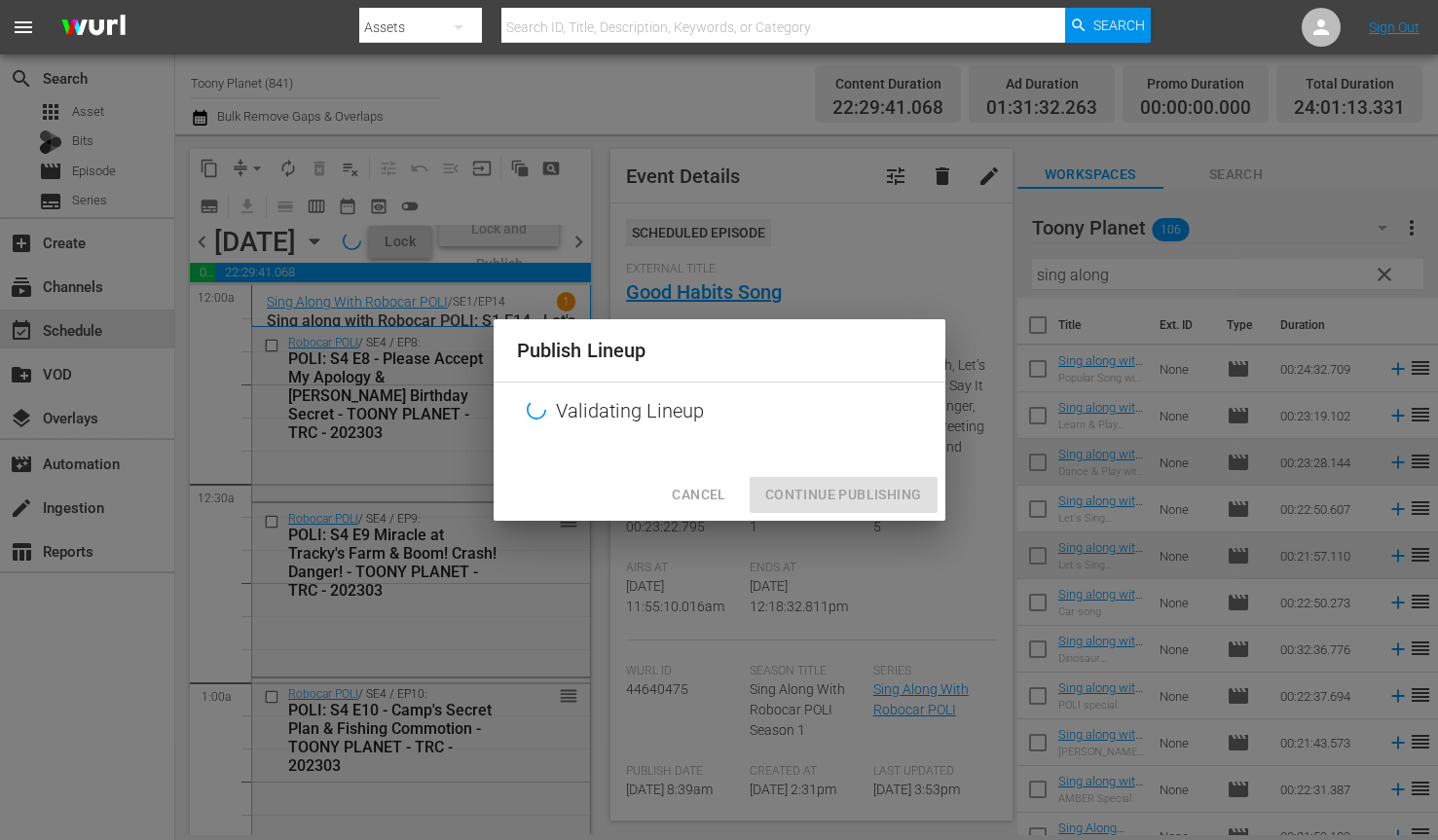 scroll, scrollTop: 0, scrollLeft: 0, axis: both 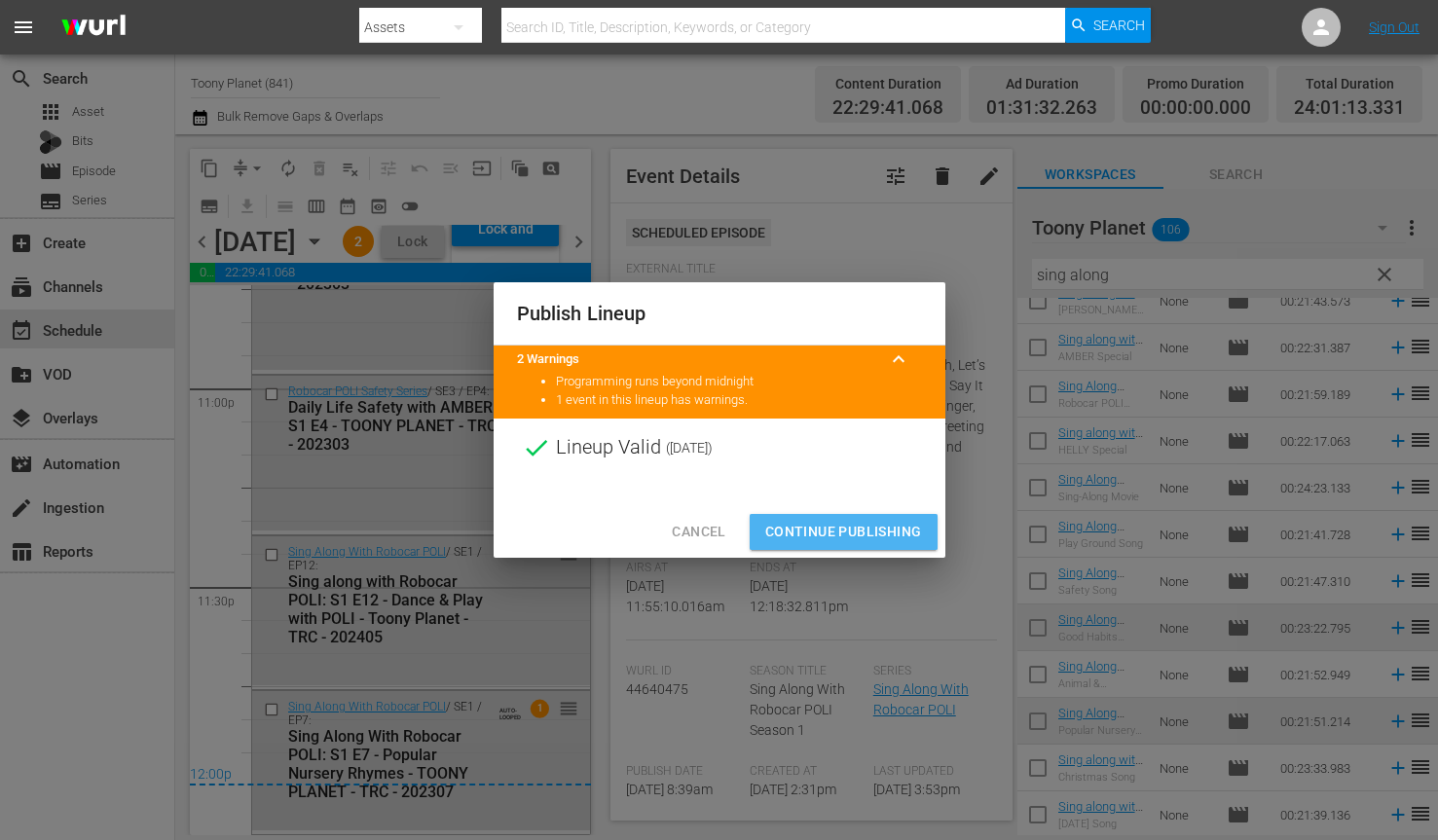 click on "Continue Publishing" at bounding box center [843, 531] 